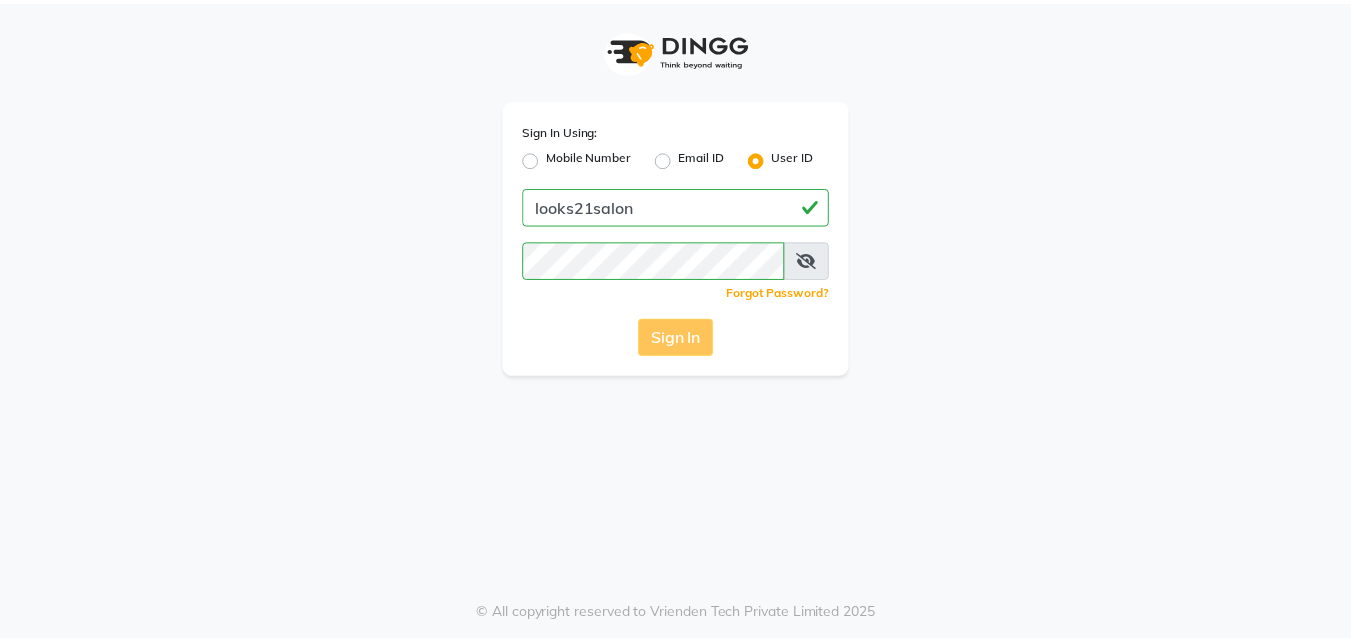 scroll, scrollTop: 0, scrollLeft: 0, axis: both 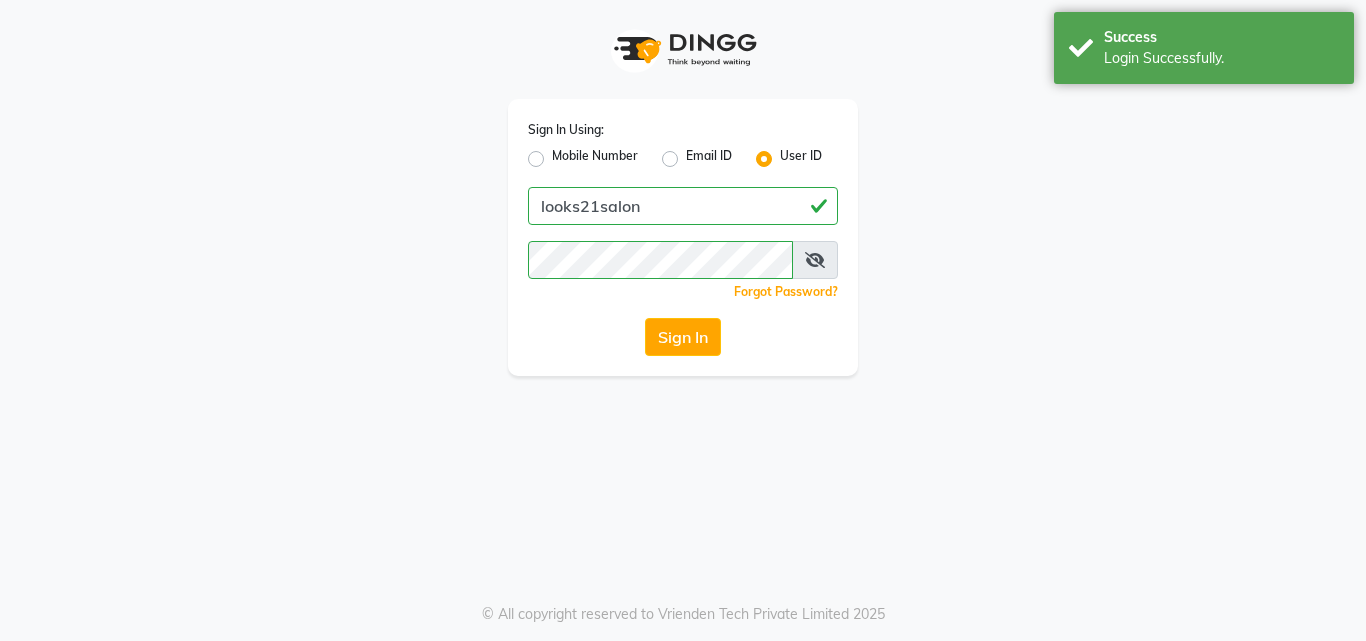 select on "service" 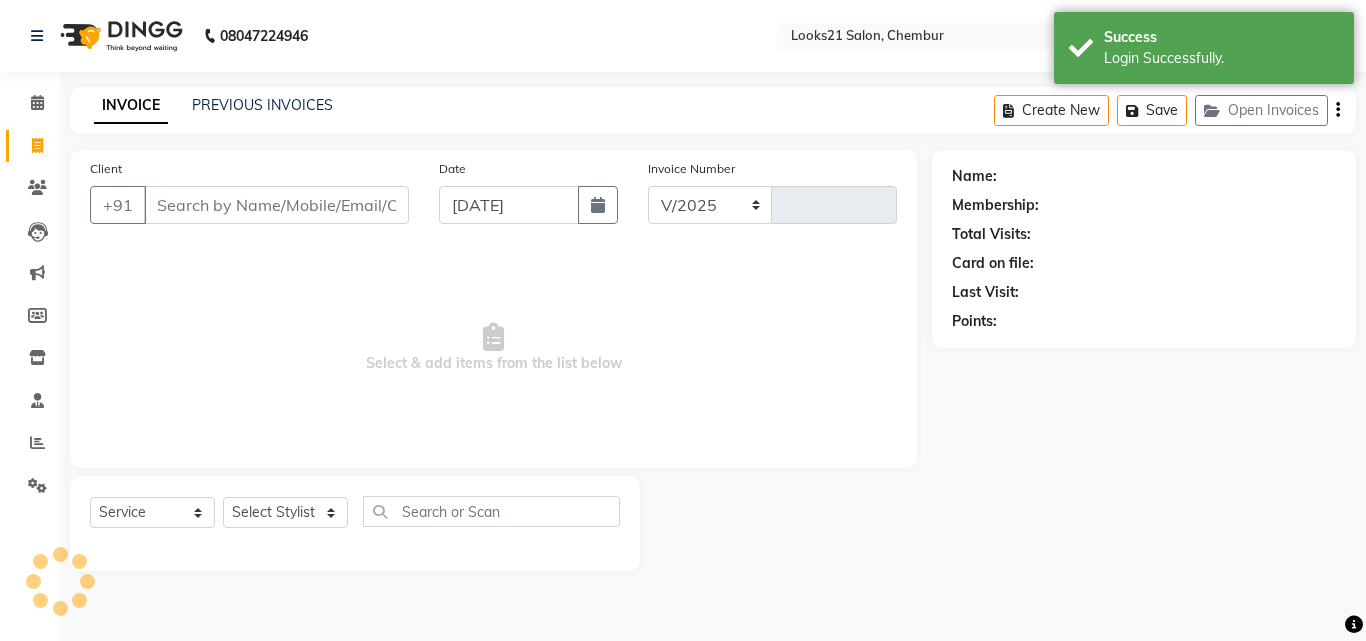 select on "844" 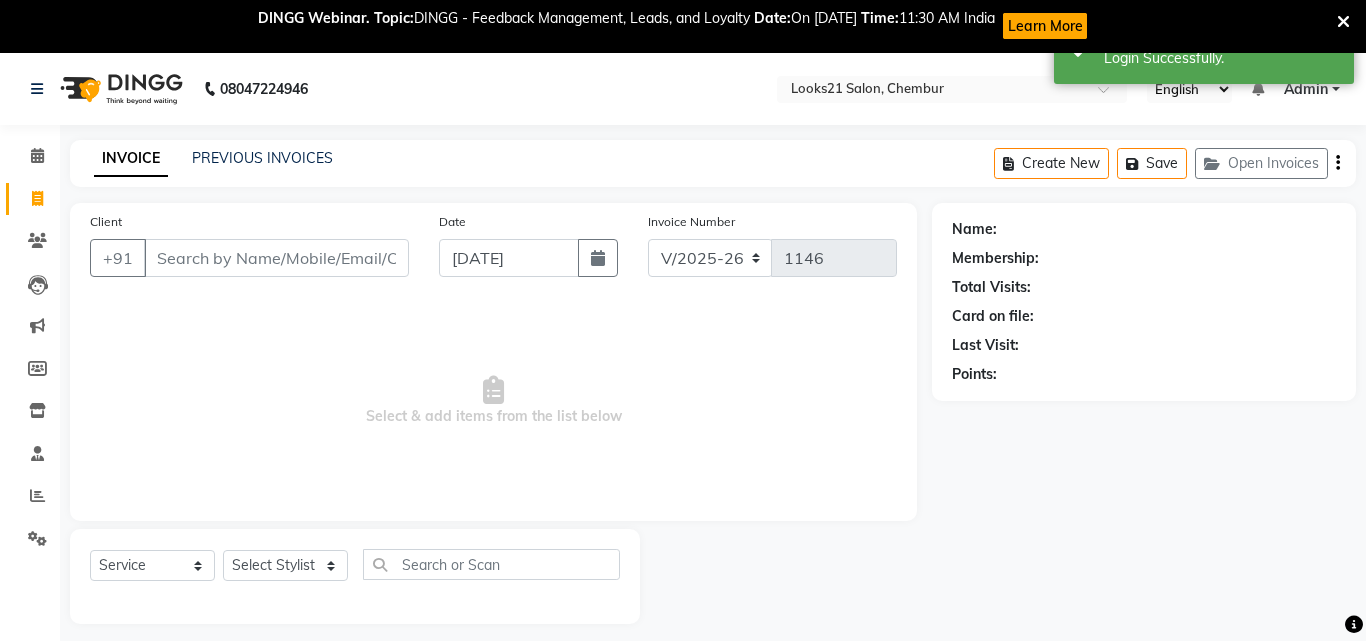 click on "INVOICE PREVIOUS INVOICES Create New   Save   Open Invoices  Client +91 Date [DATE] Invoice Number V/2025 V/[PHONE_NUMBER]  Select & add items from the list below  Select  Service  Product  Membership  Package Voucher Prepaid Gift Card  Select Stylist Name: Membership: Total Visits: Card on file: Last Visit:  Points:" 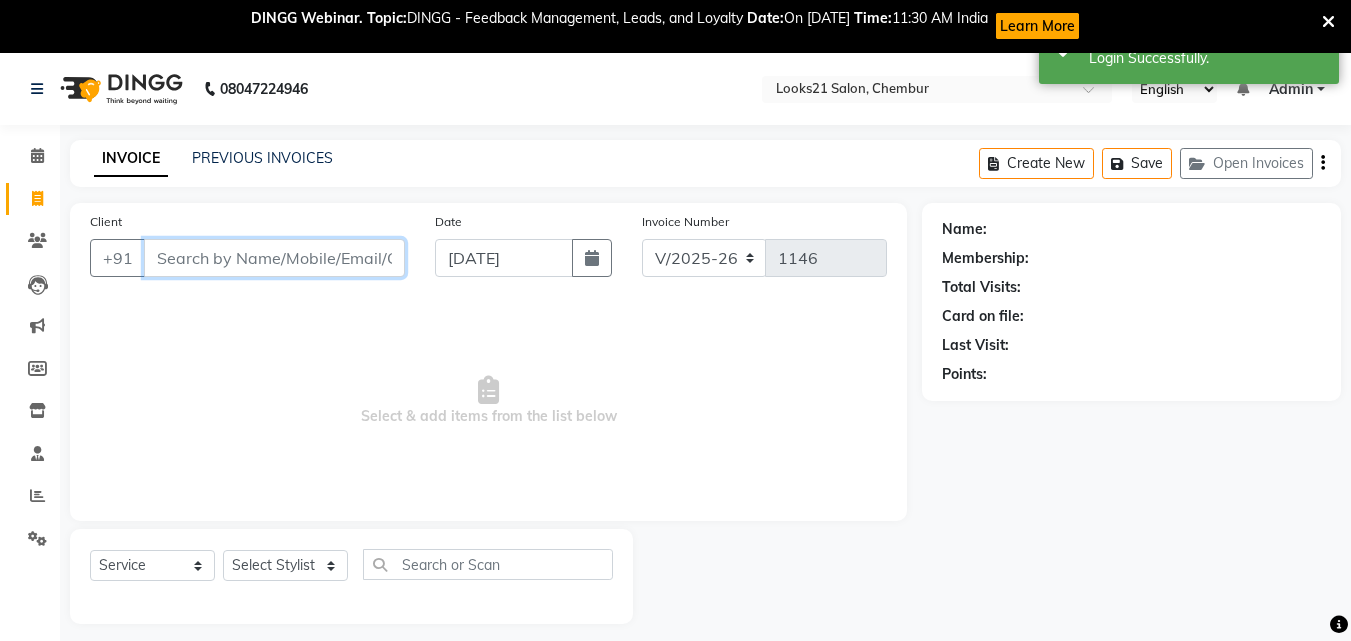 click on "Client" at bounding box center [274, 258] 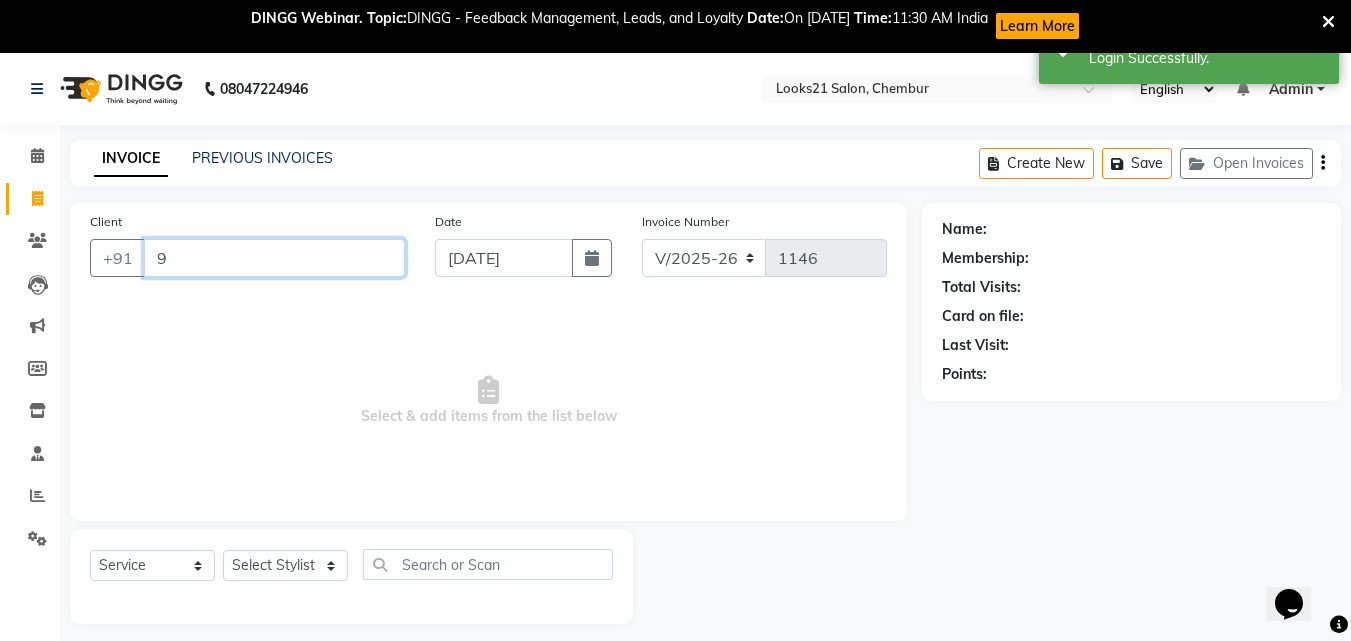 scroll, scrollTop: 0, scrollLeft: 0, axis: both 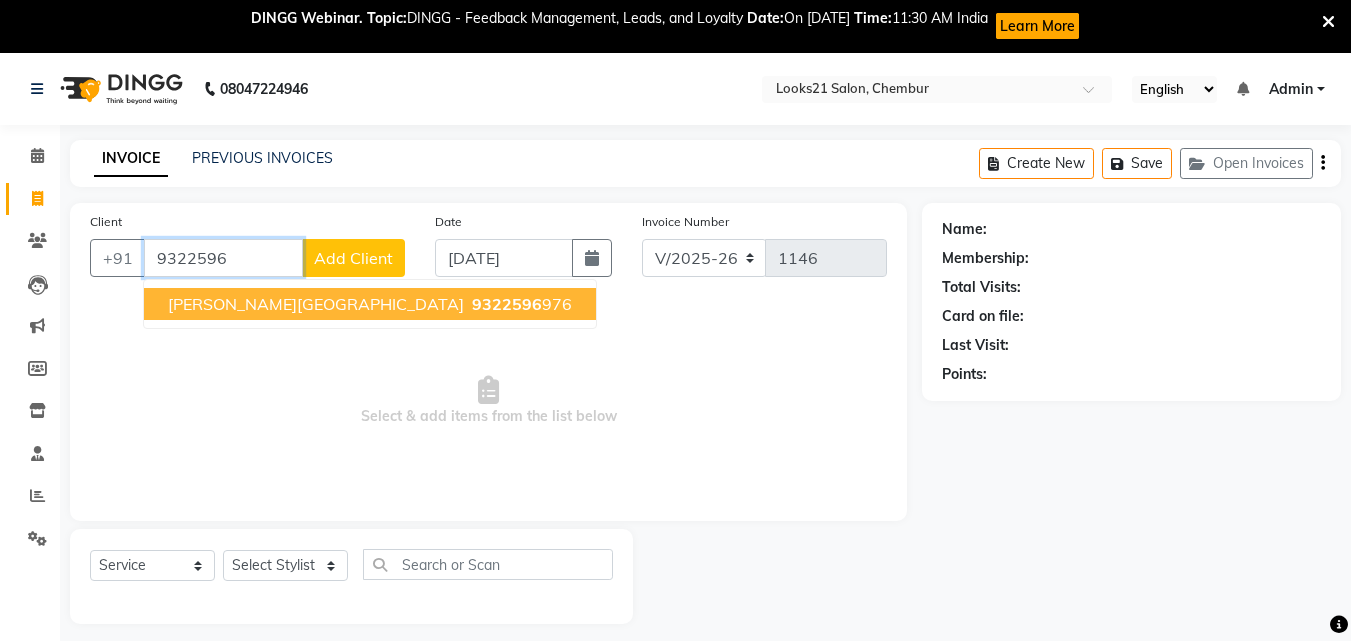 click on "[PERSON_NAME][GEOGRAPHIC_DATA]" at bounding box center (316, 304) 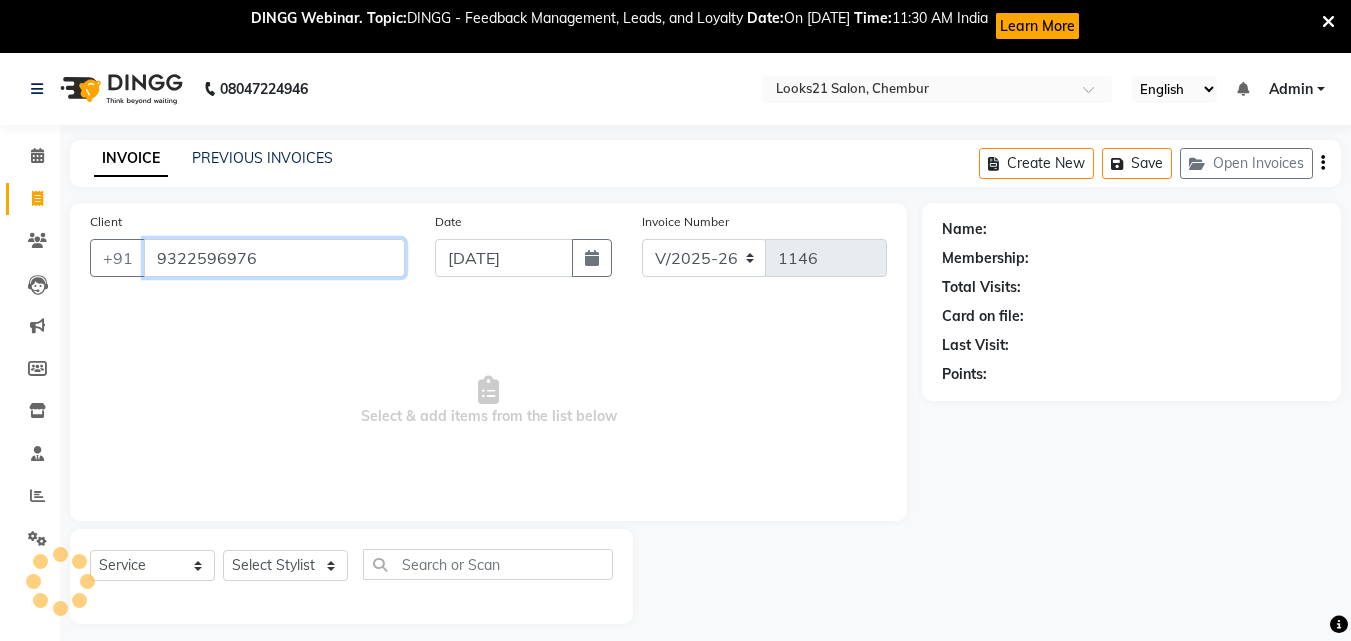 type on "9322596976" 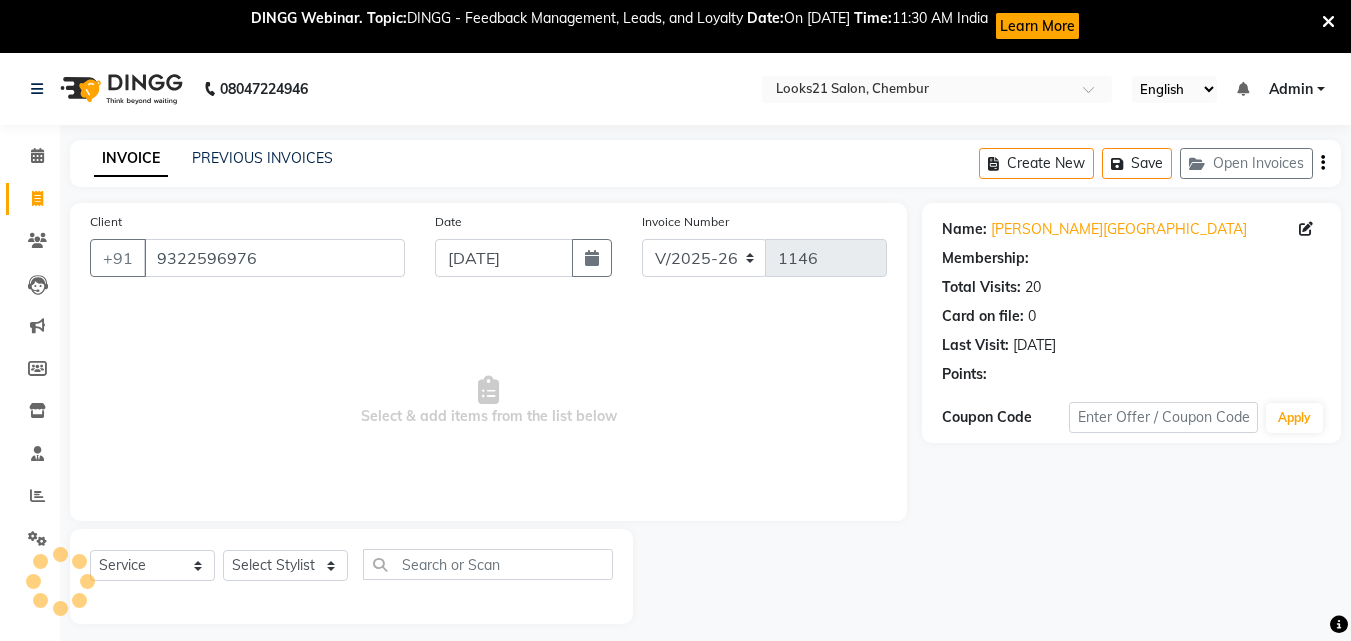 select on "1: Object" 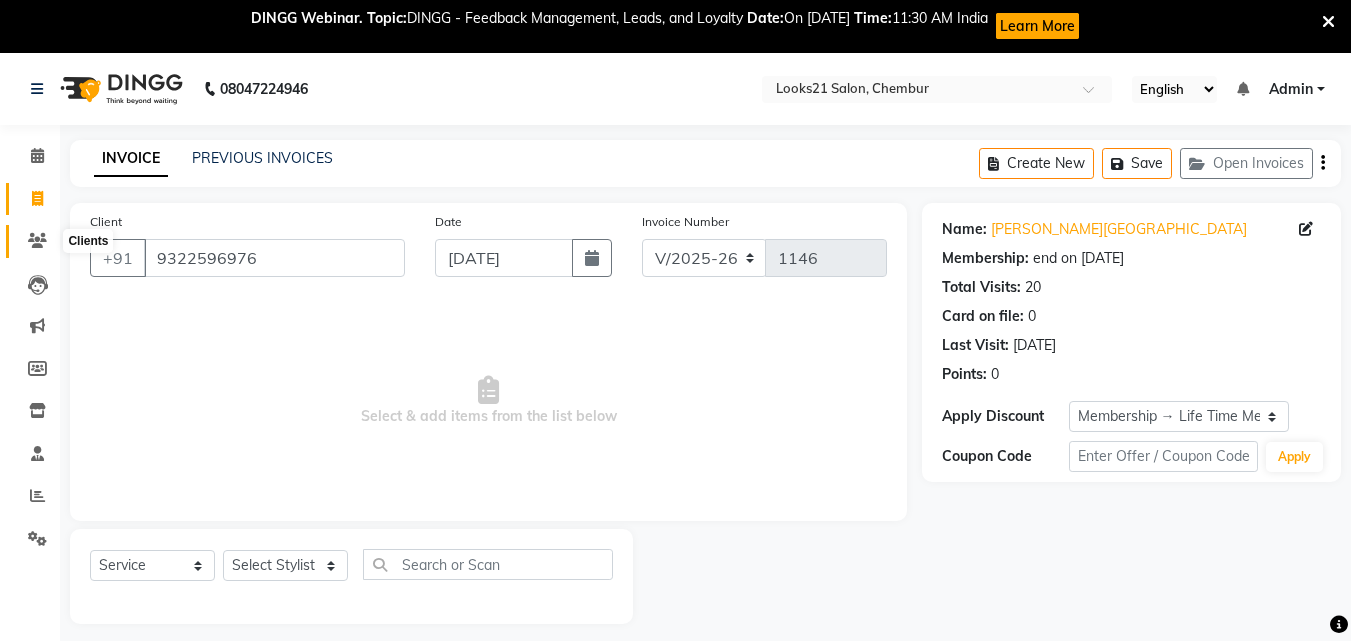 click 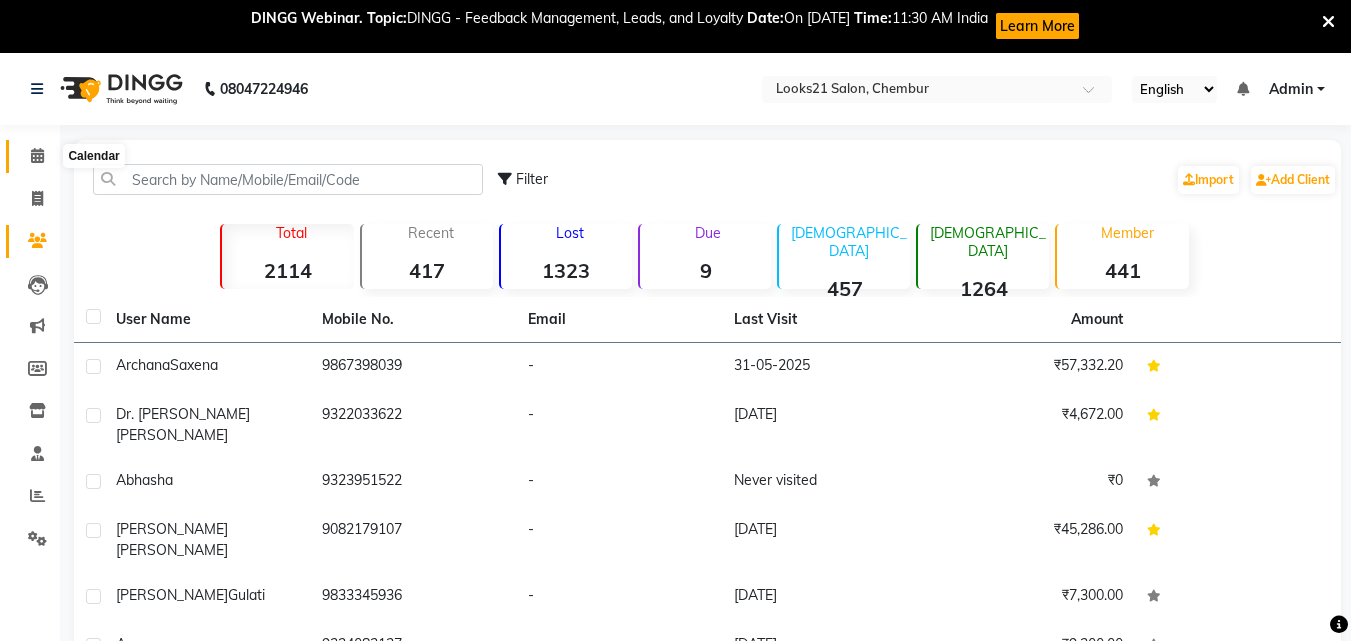 click 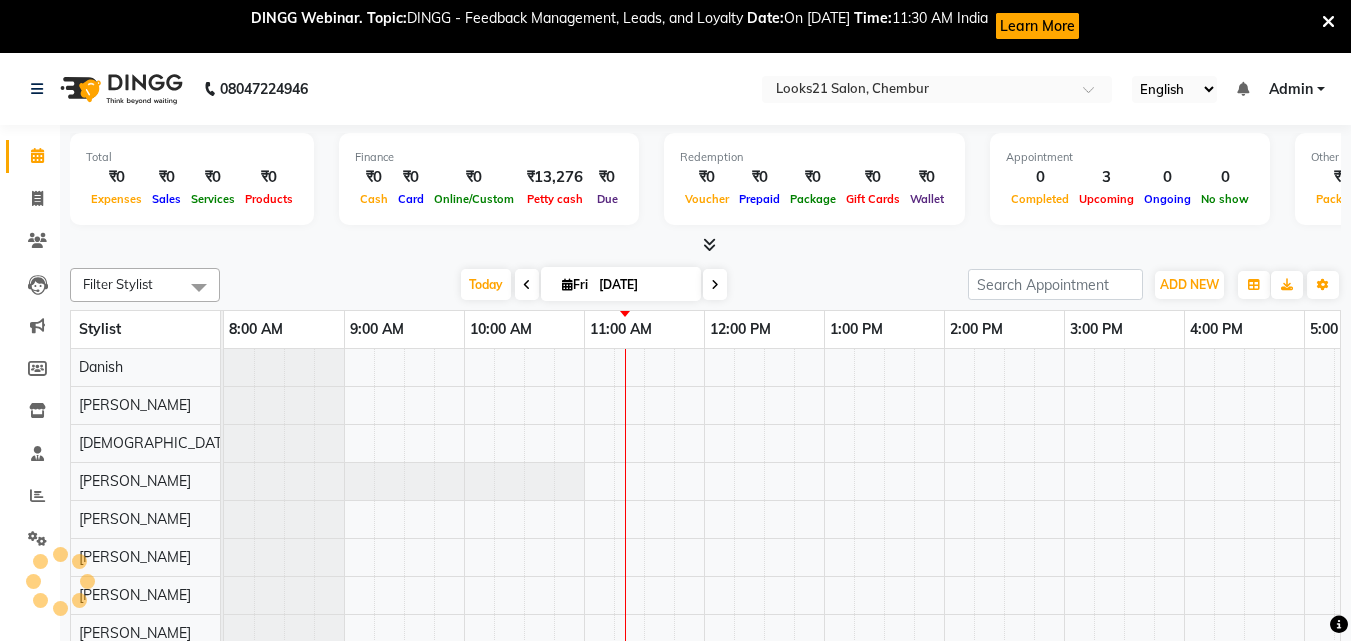 scroll, scrollTop: 0, scrollLeft: 0, axis: both 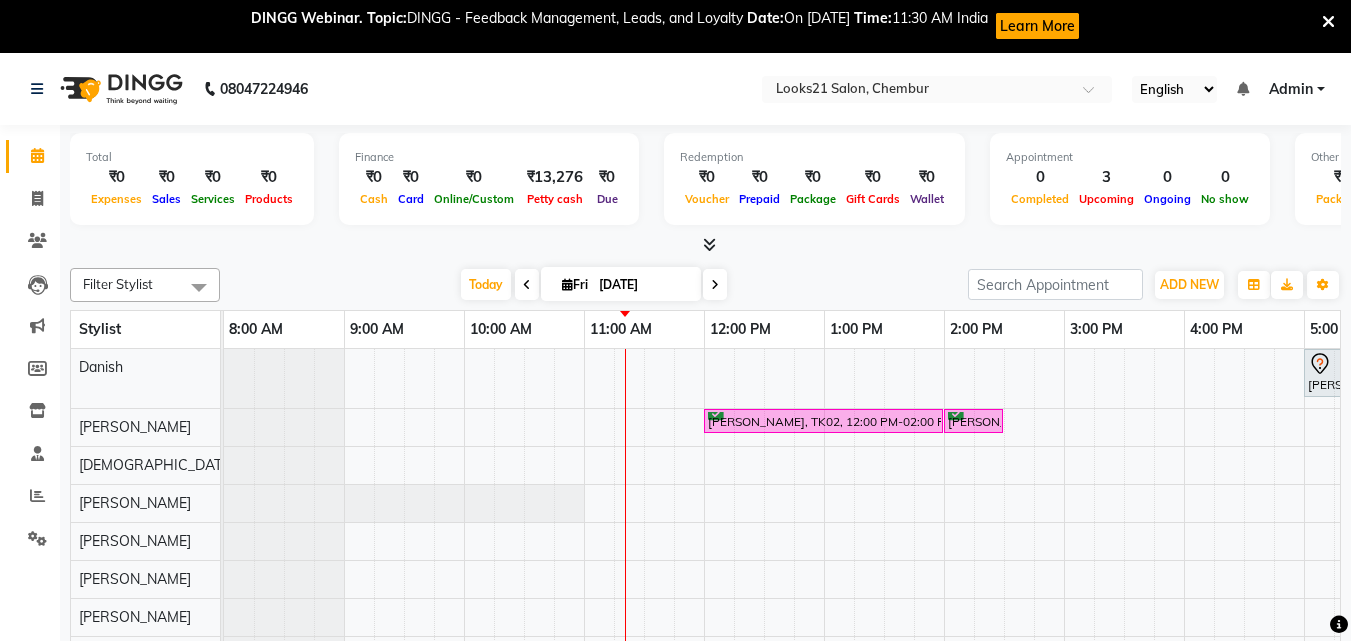 click on "[PERSON_NAME], TK01, 05:00 PM-05:30 PM, Highlights  - Hair Upto Waist     [PERSON_NAME], TK02, 12:00 PM-02:00 PM, Color Steak(Inoa Hair Color)  - Touch-Up: Upto 2 Inchs     [PERSON_NAME], TK02, 02:00 PM-02:30 PM, Hair Cut & More Women  - By Senior Stylist" at bounding box center [1004, 549] 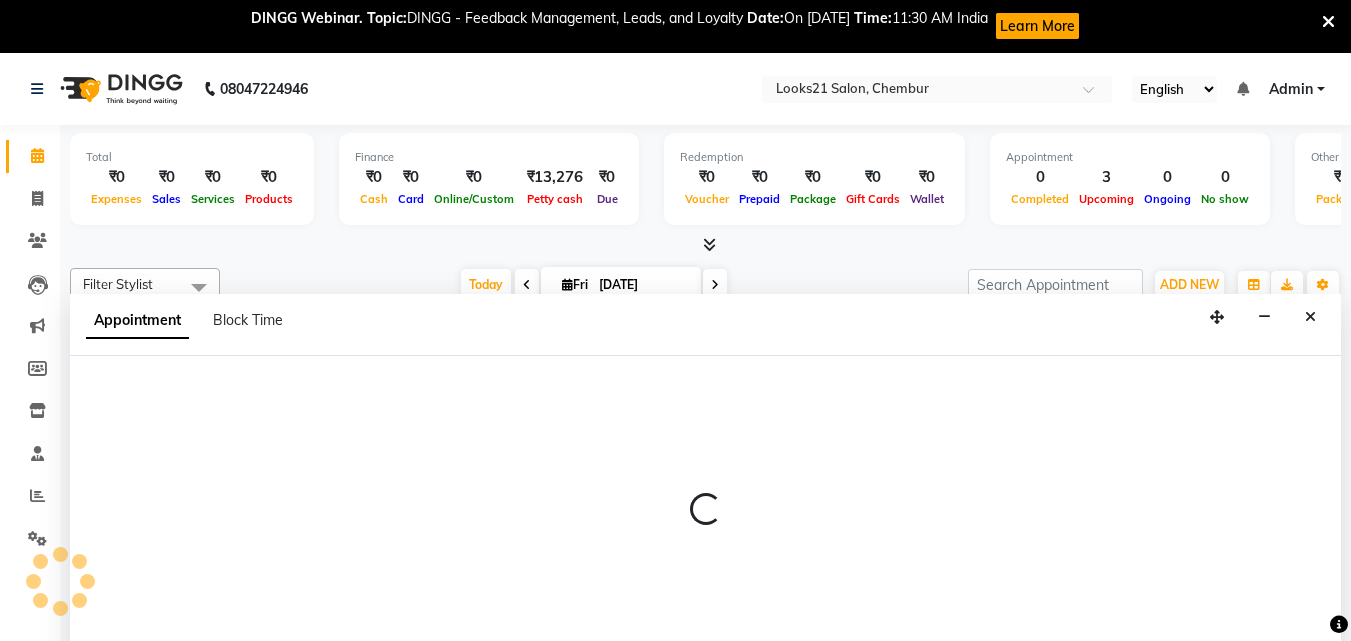 scroll, scrollTop: 53, scrollLeft: 0, axis: vertical 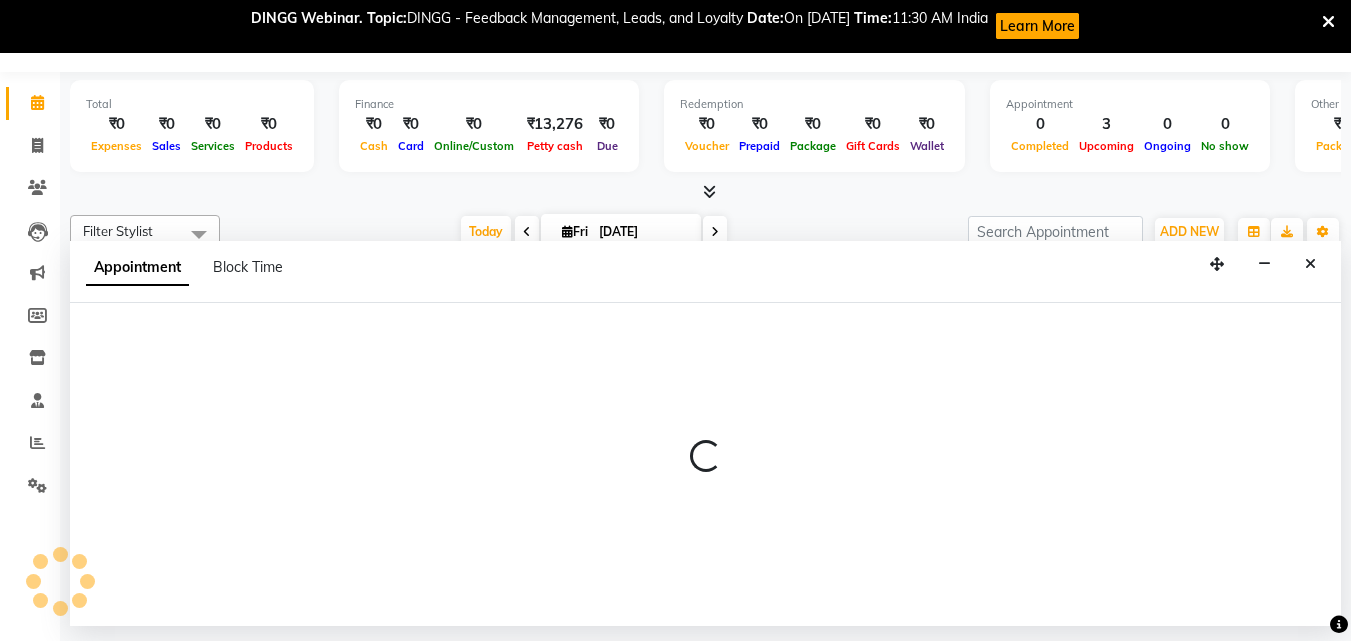 select on "13882" 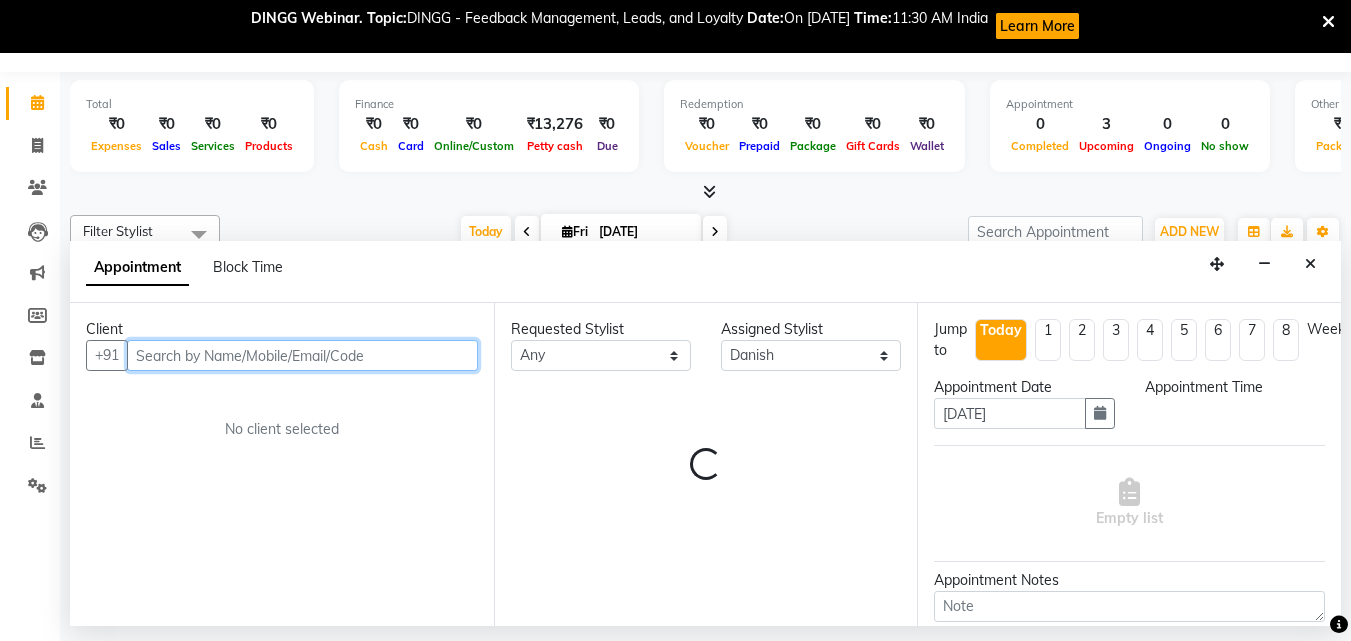 select on "720" 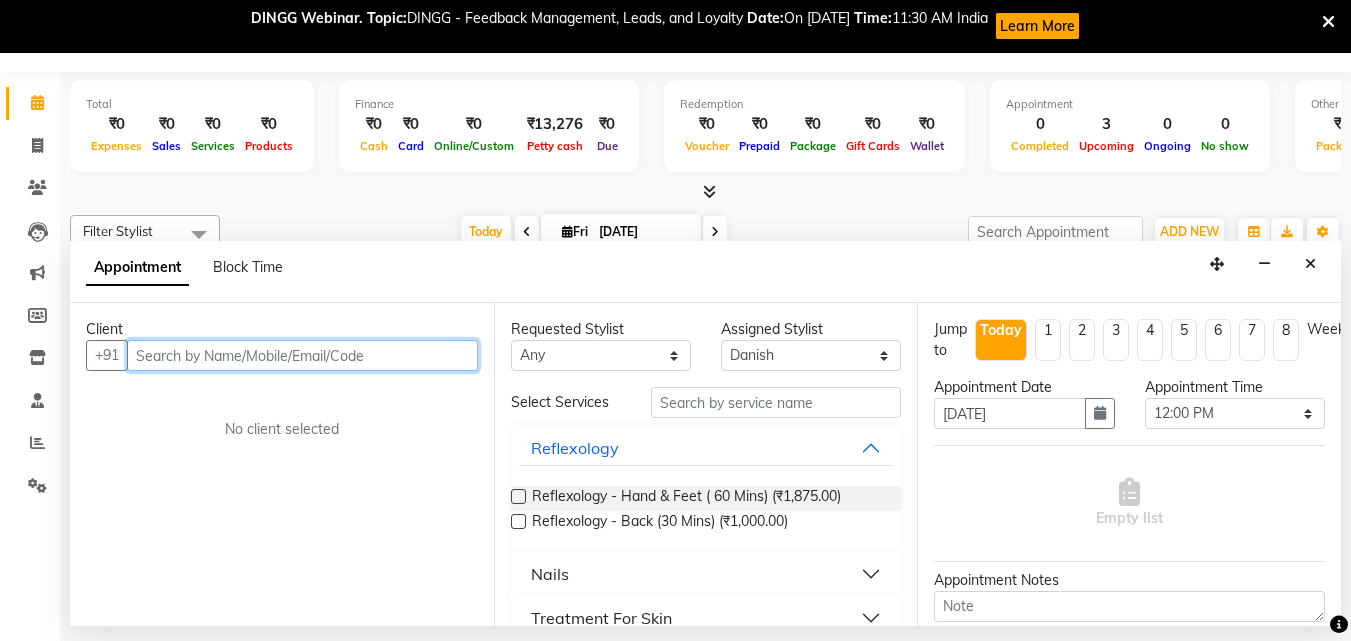 click at bounding box center [302, 355] 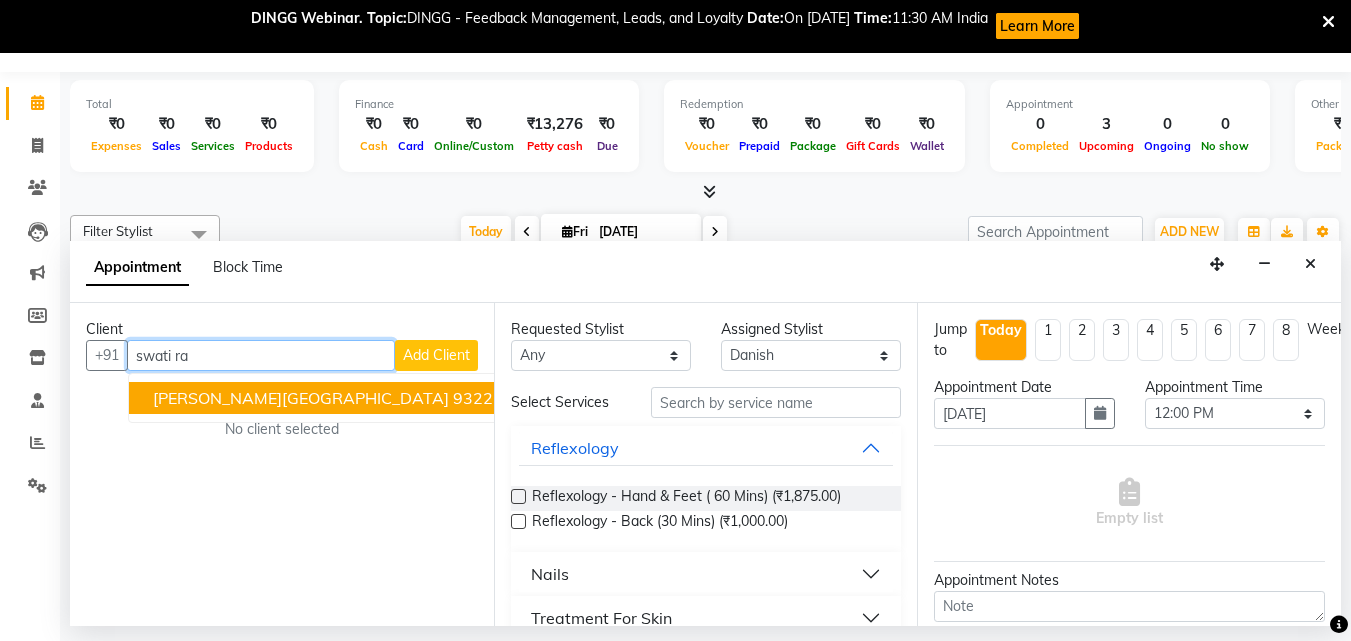 drag, startPoint x: 211, startPoint y: 398, endPoint x: 230, endPoint y: 401, distance: 19.235384 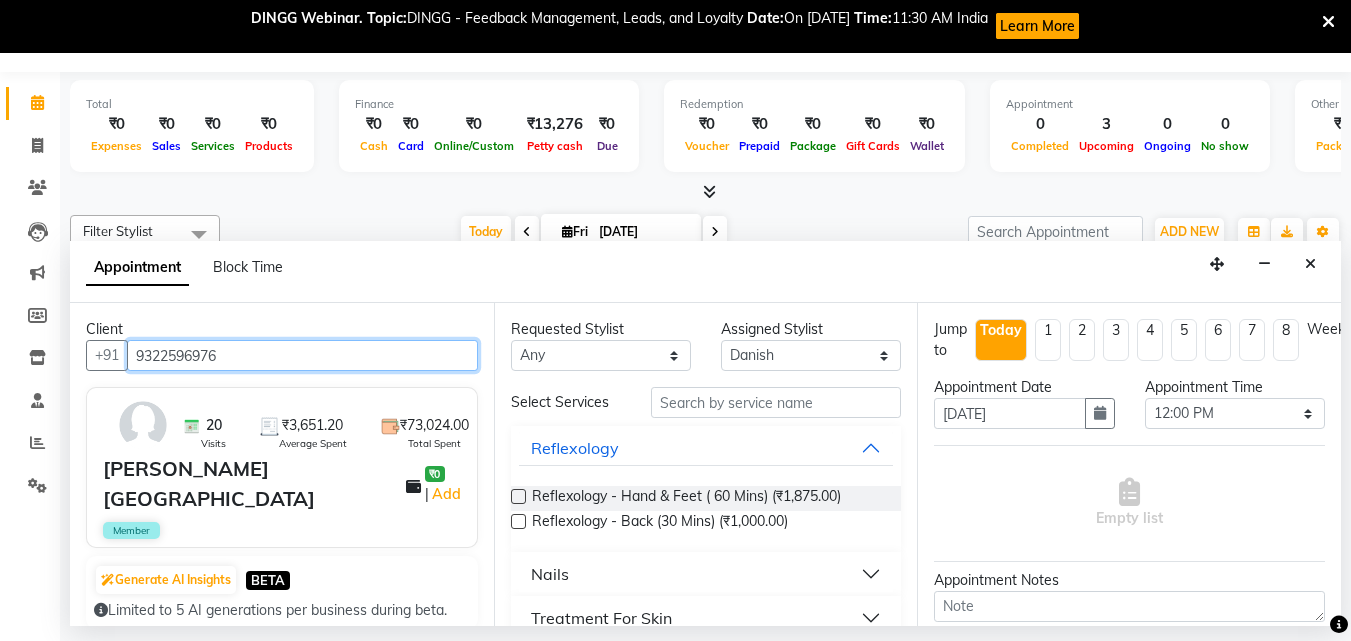 type on "9322596976" 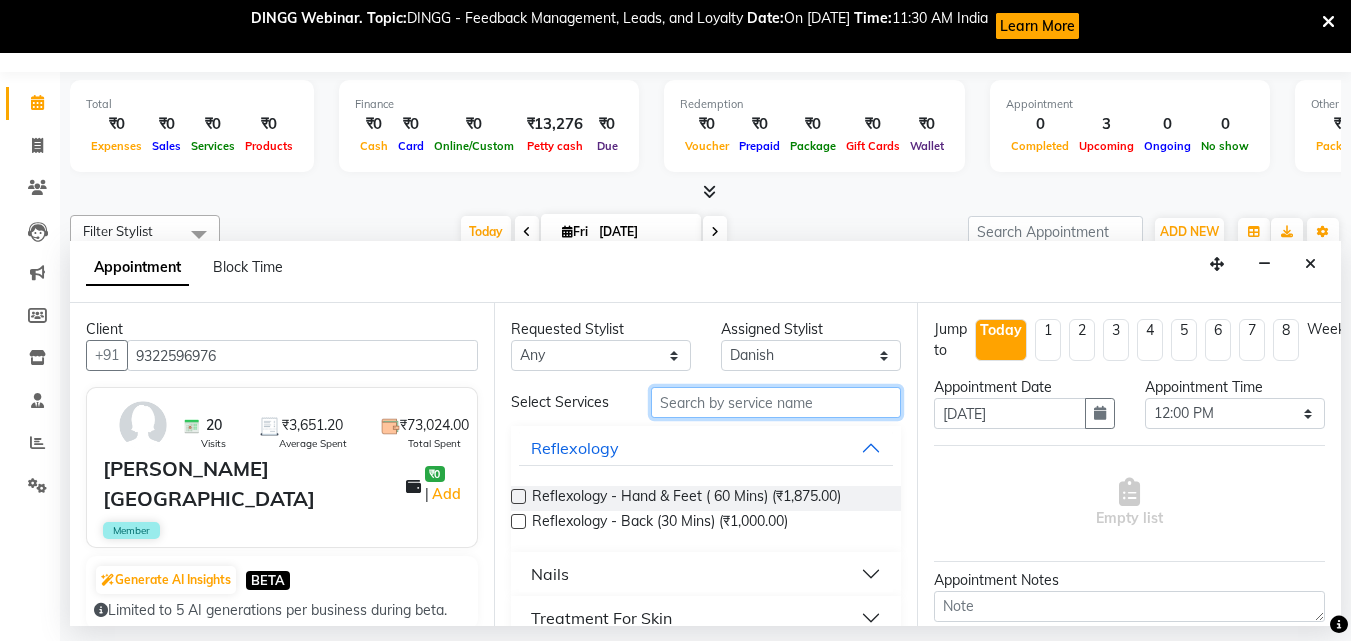 click at bounding box center [776, 402] 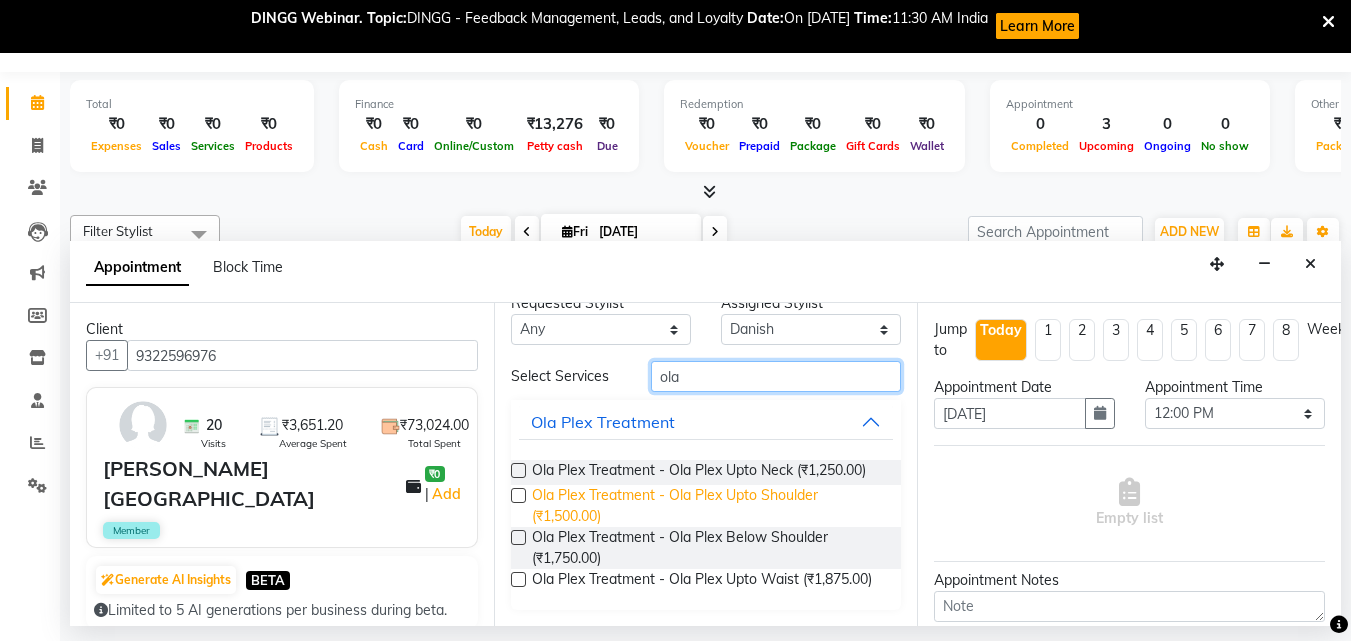 scroll, scrollTop: 60, scrollLeft: 0, axis: vertical 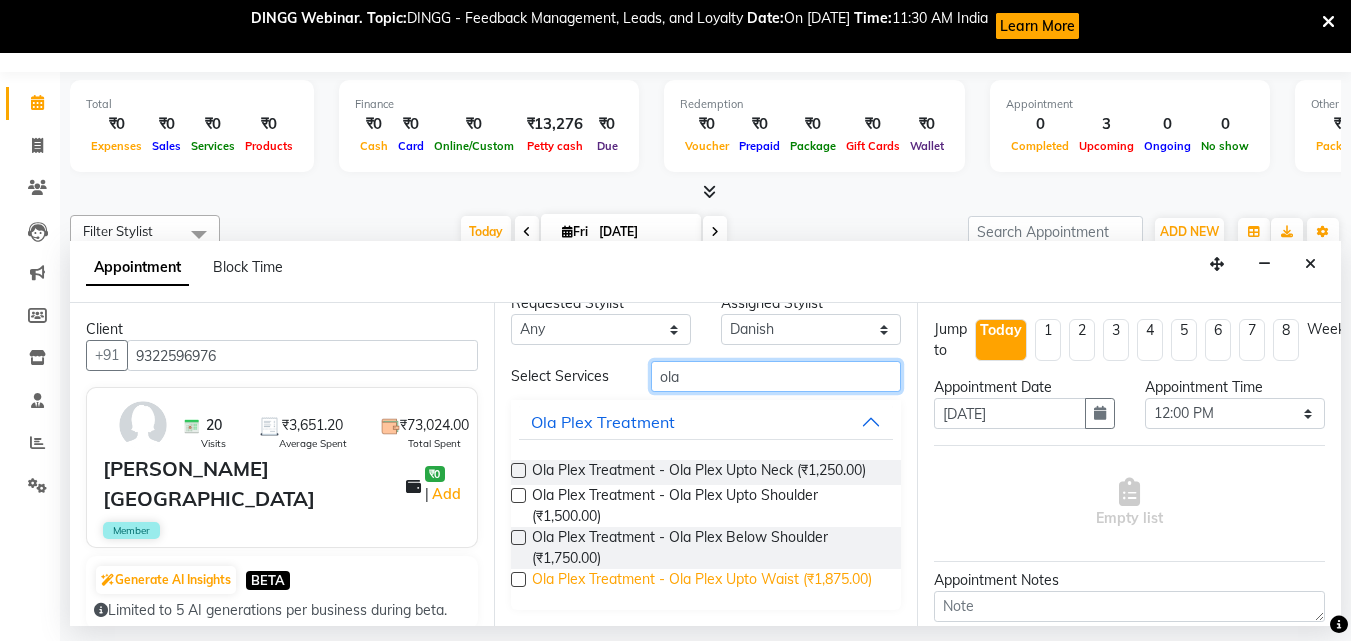 type on "ola" 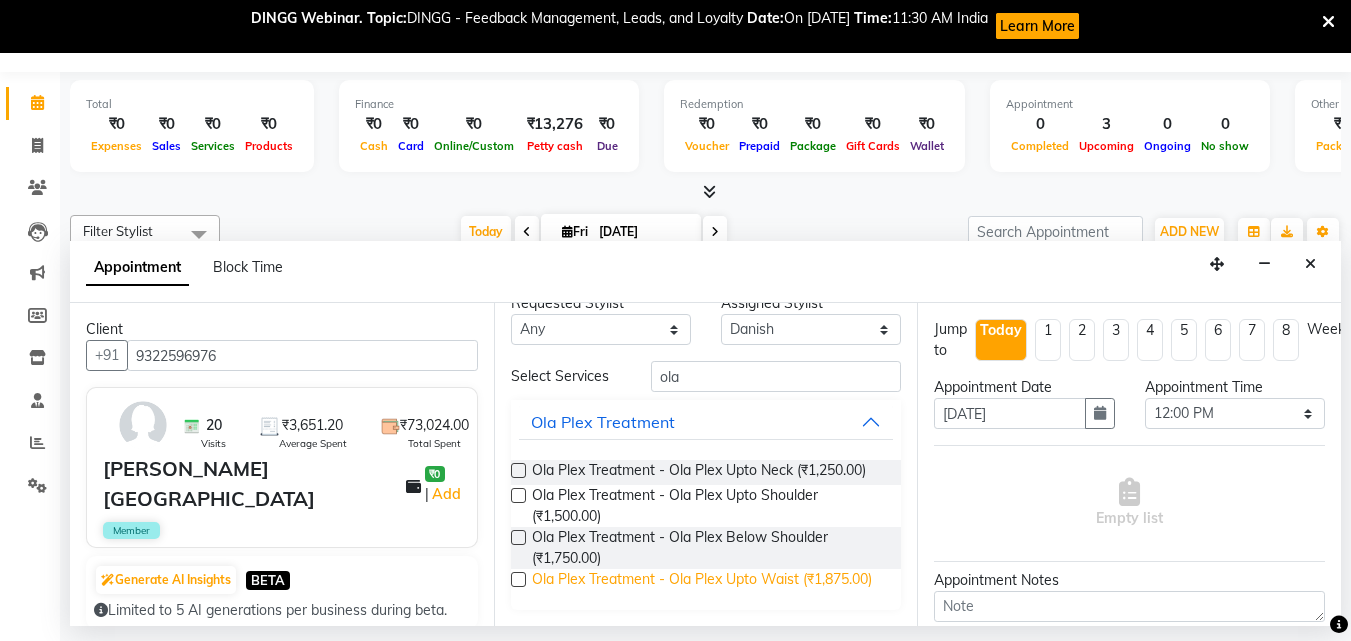 click on "Ola Plex Treatment  - Ola Plex Upto Waist (₹1,875.00)" at bounding box center [702, 581] 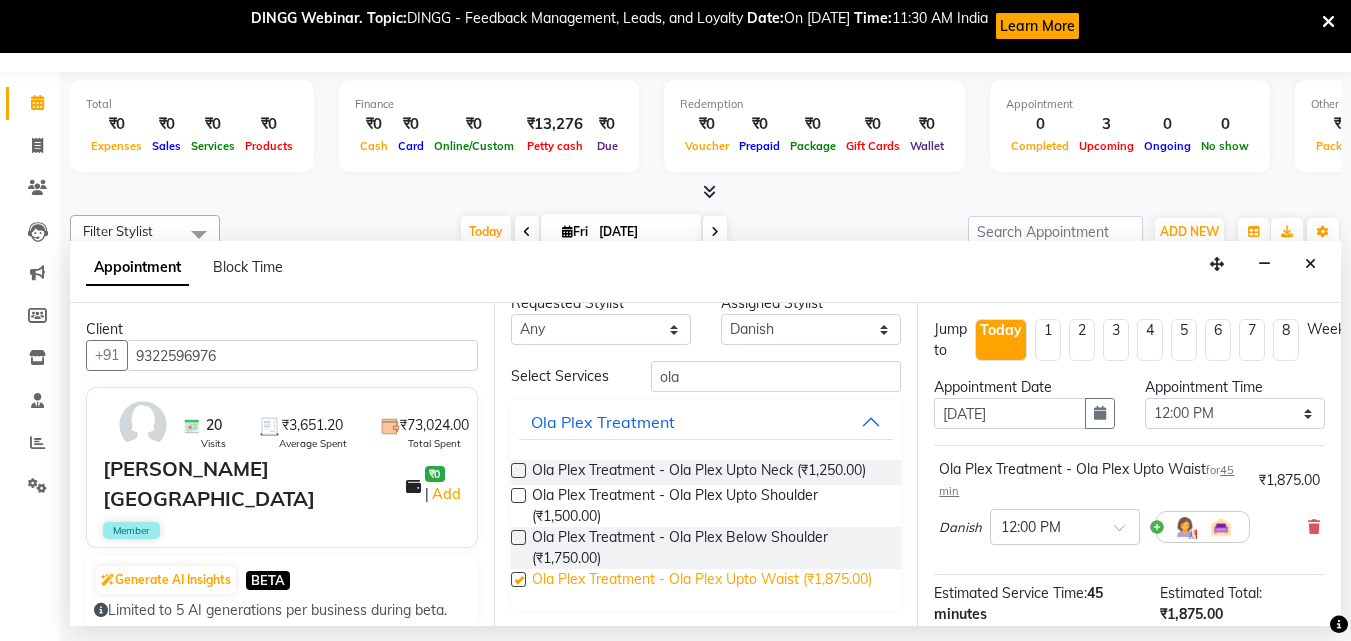 checkbox on "false" 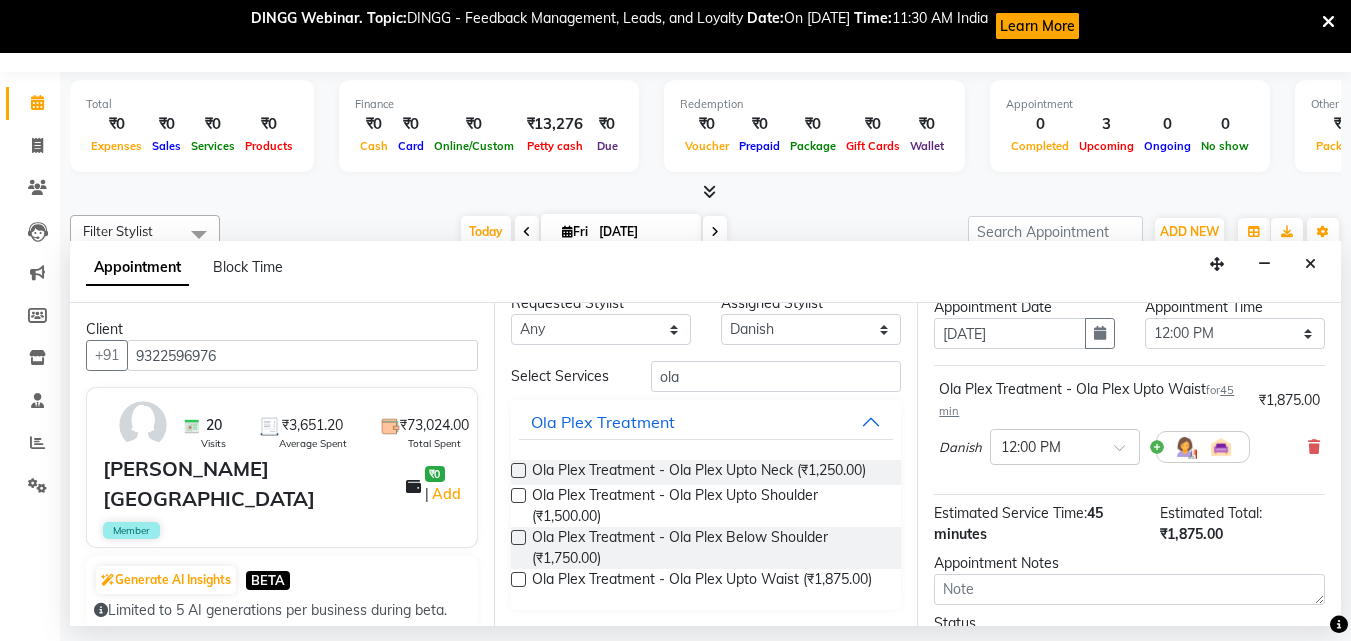 scroll, scrollTop: 260, scrollLeft: 0, axis: vertical 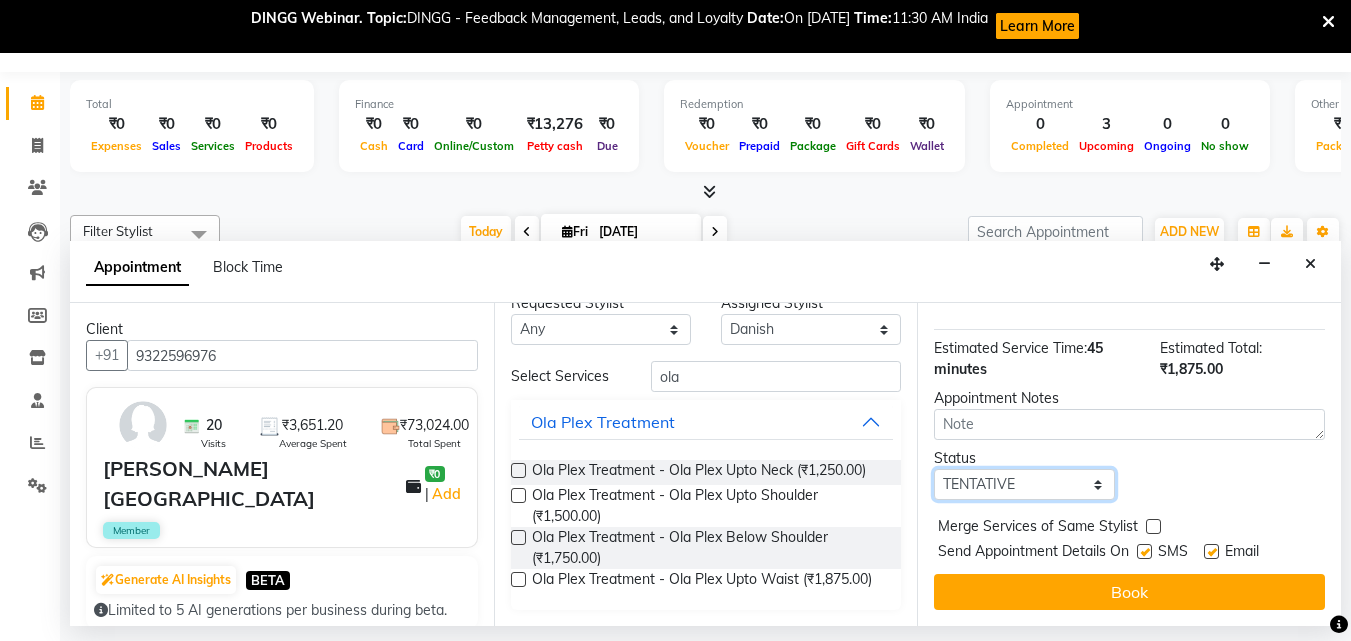 click on "Select TENTATIVE CONFIRM CHECK-IN UPCOMING" at bounding box center (1024, 484) 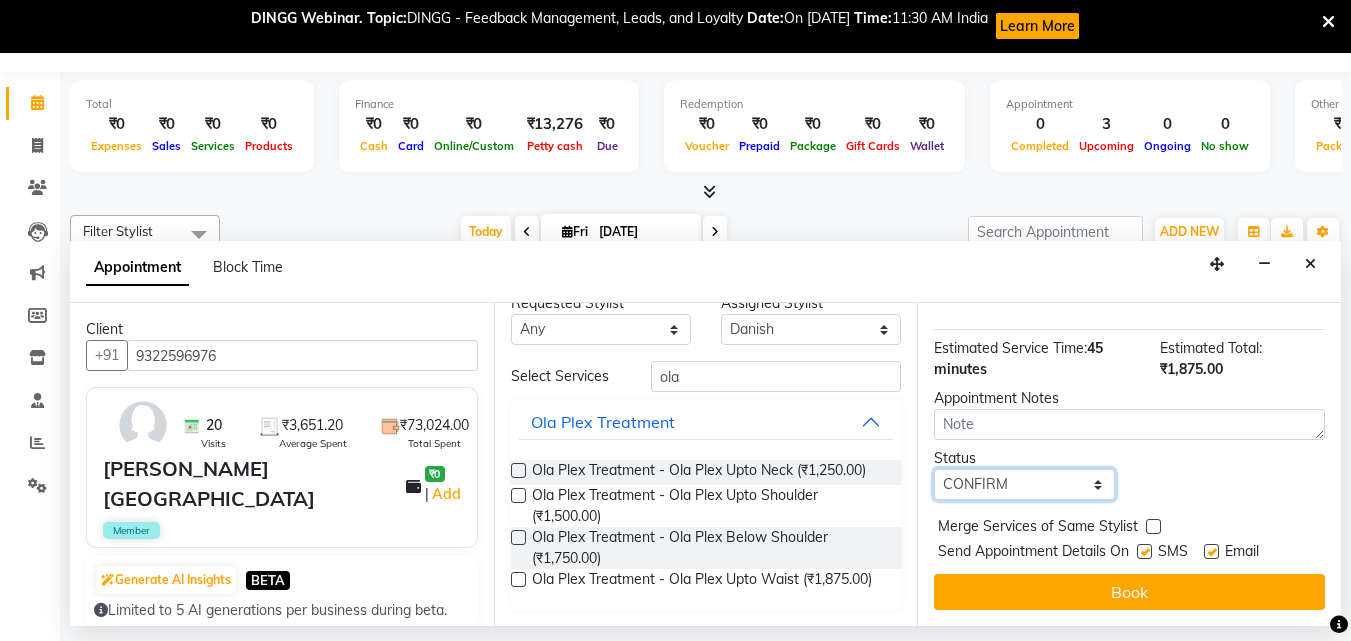 click on "Select TENTATIVE CONFIRM CHECK-IN UPCOMING" at bounding box center [1024, 484] 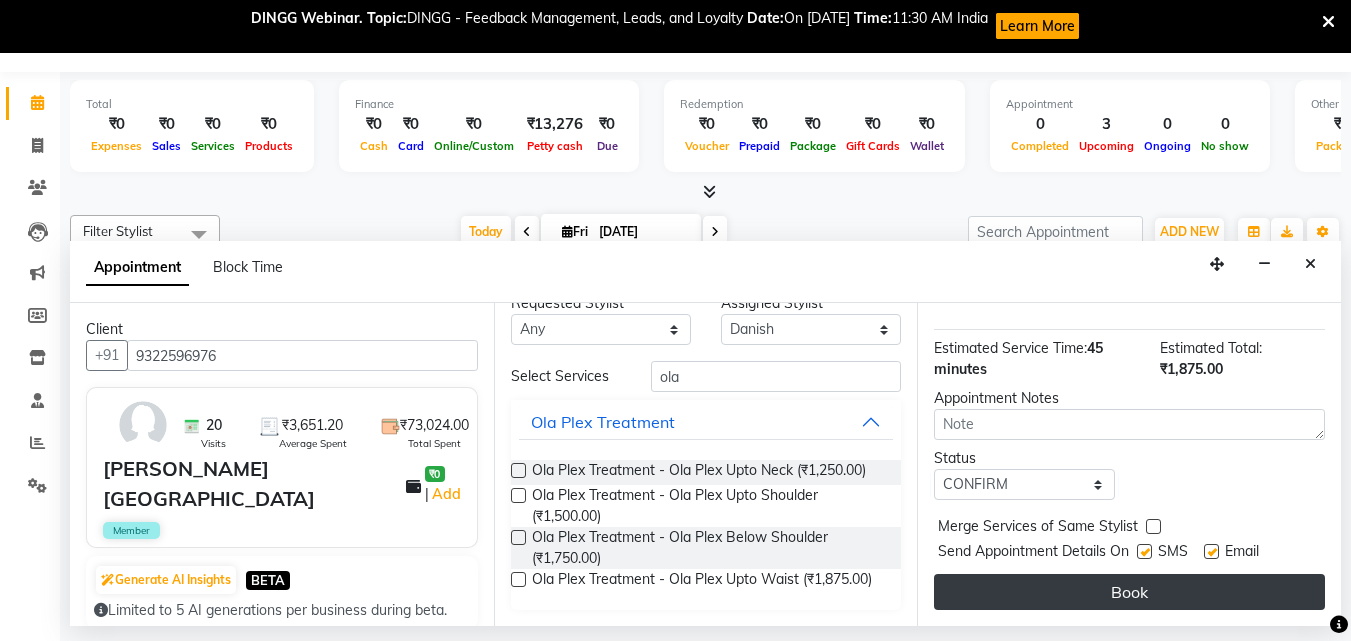 click on "Book" at bounding box center (1129, 592) 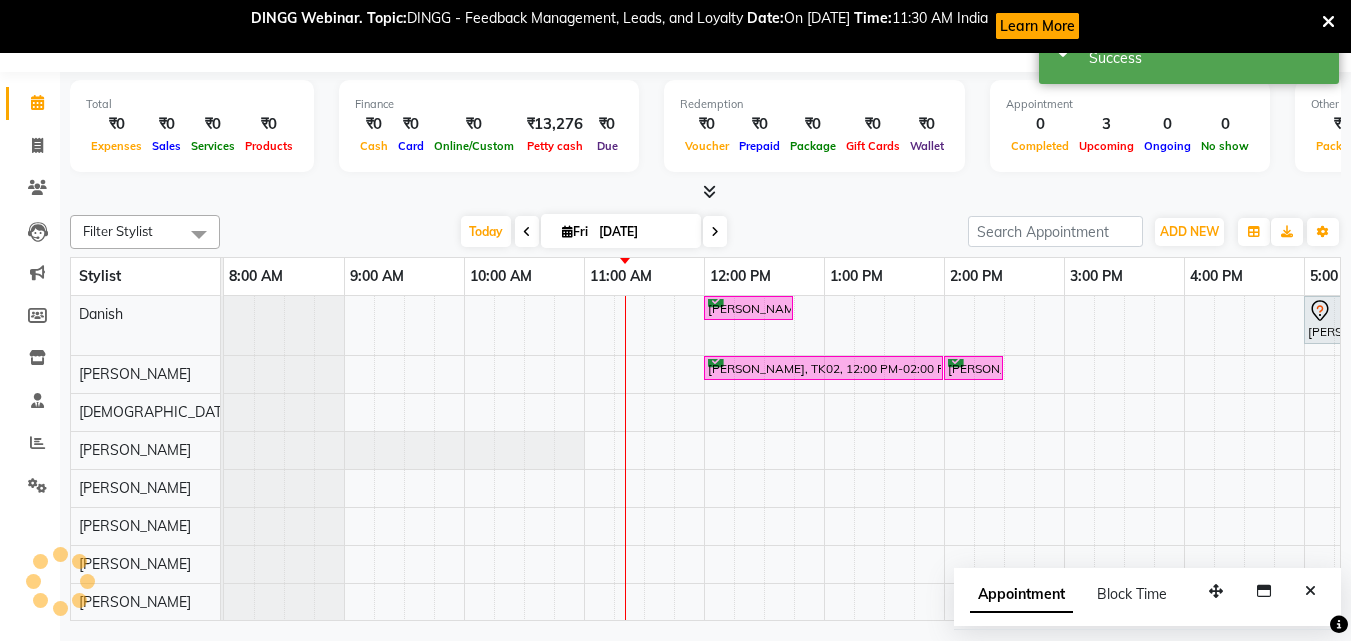 scroll, scrollTop: 0, scrollLeft: 0, axis: both 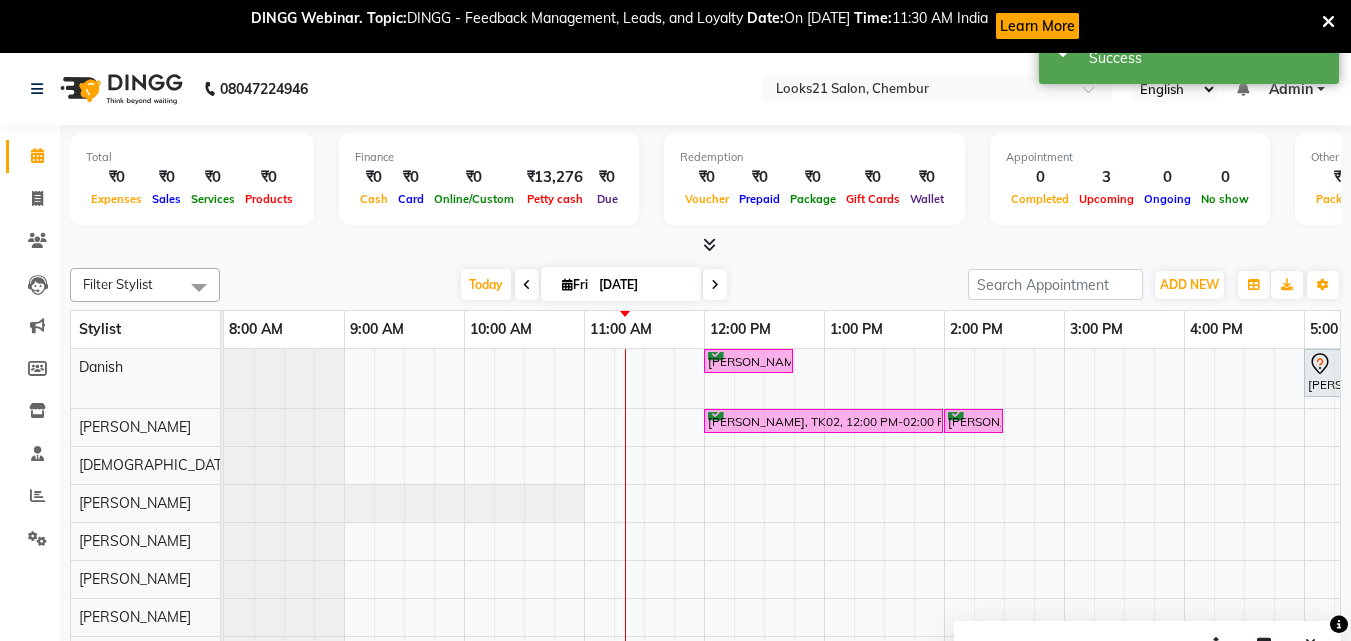 click at bounding box center (715, 285) 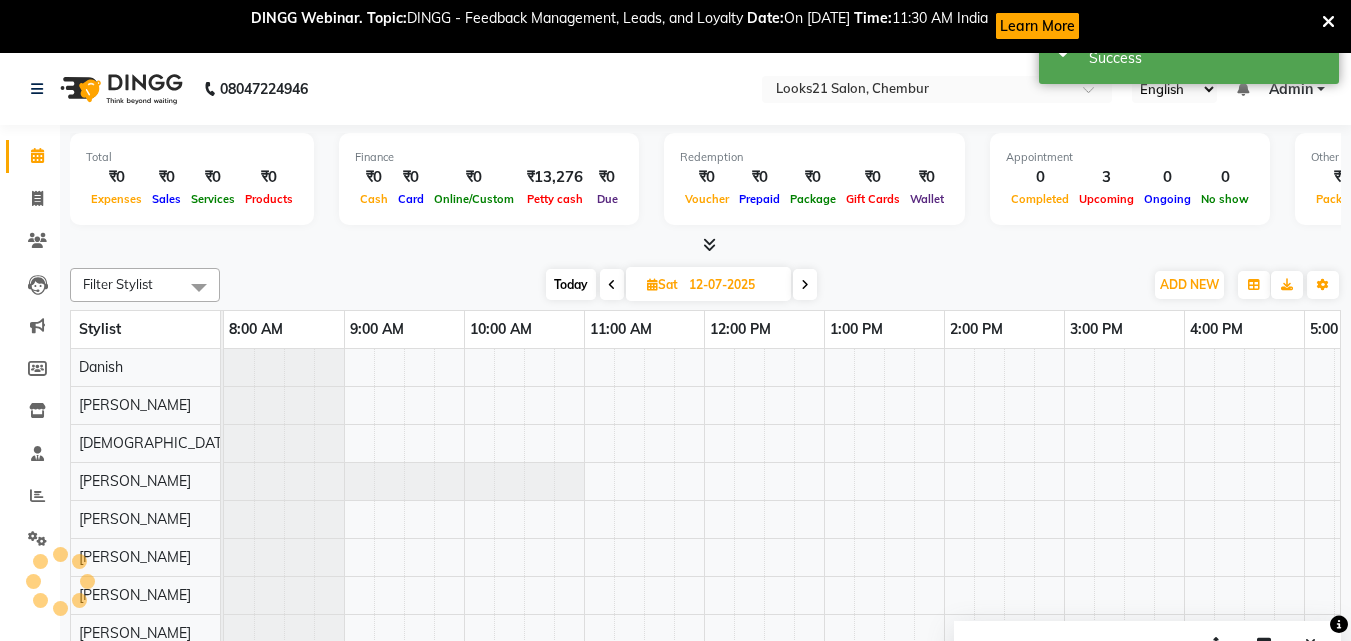 scroll, scrollTop: 0, scrollLeft: 361, axis: horizontal 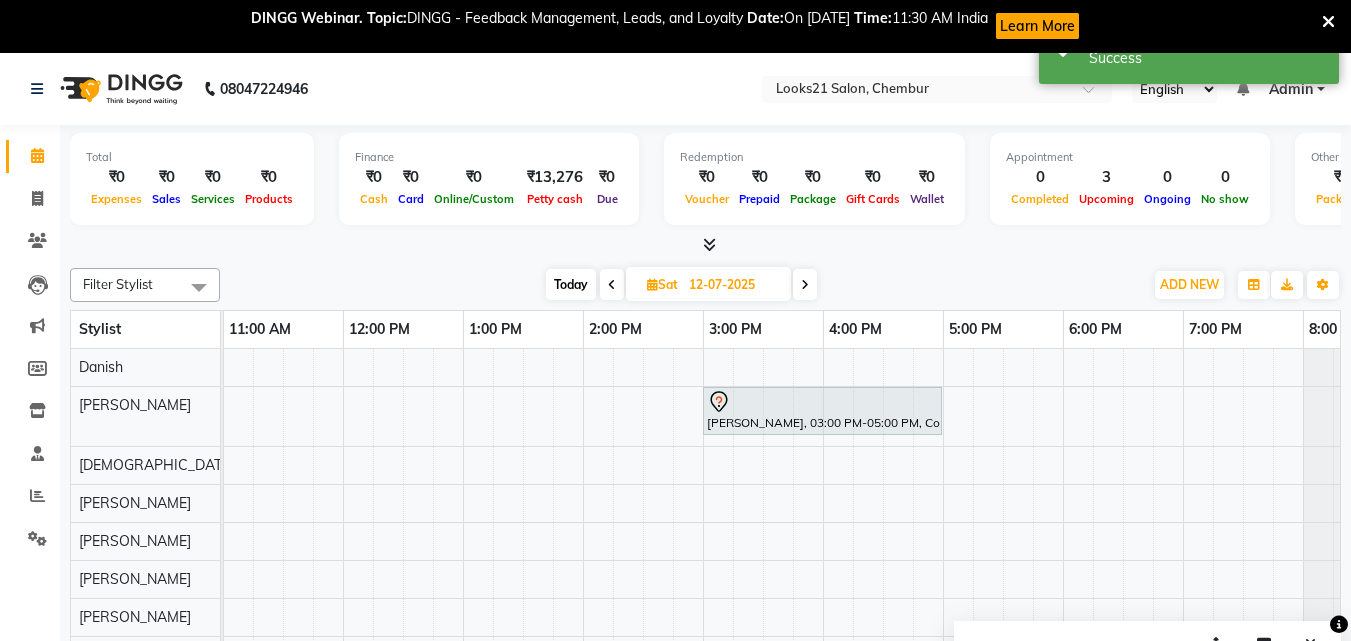 click on "[PERSON_NAME], 03:00 PM-05:00 PM, Color Steak(Inoa Hair Color)  - Touch-Up: Upto 2 Inchs" at bounding box center (643, 549) 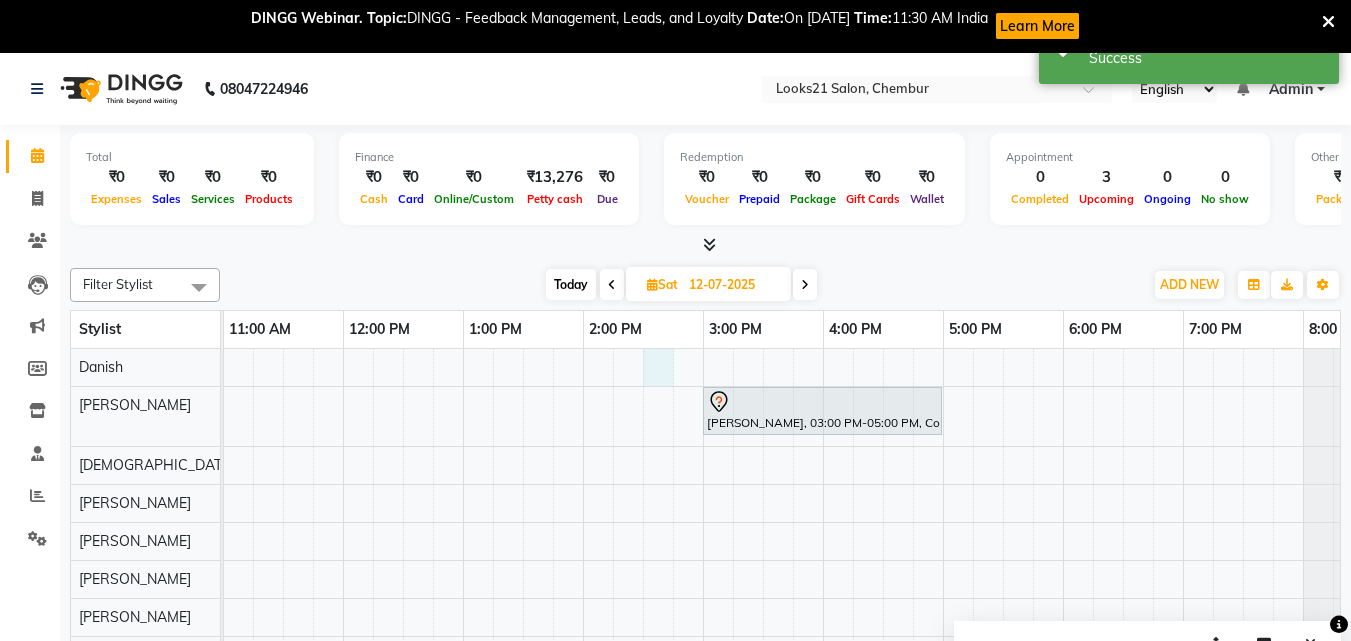 select on "13882" 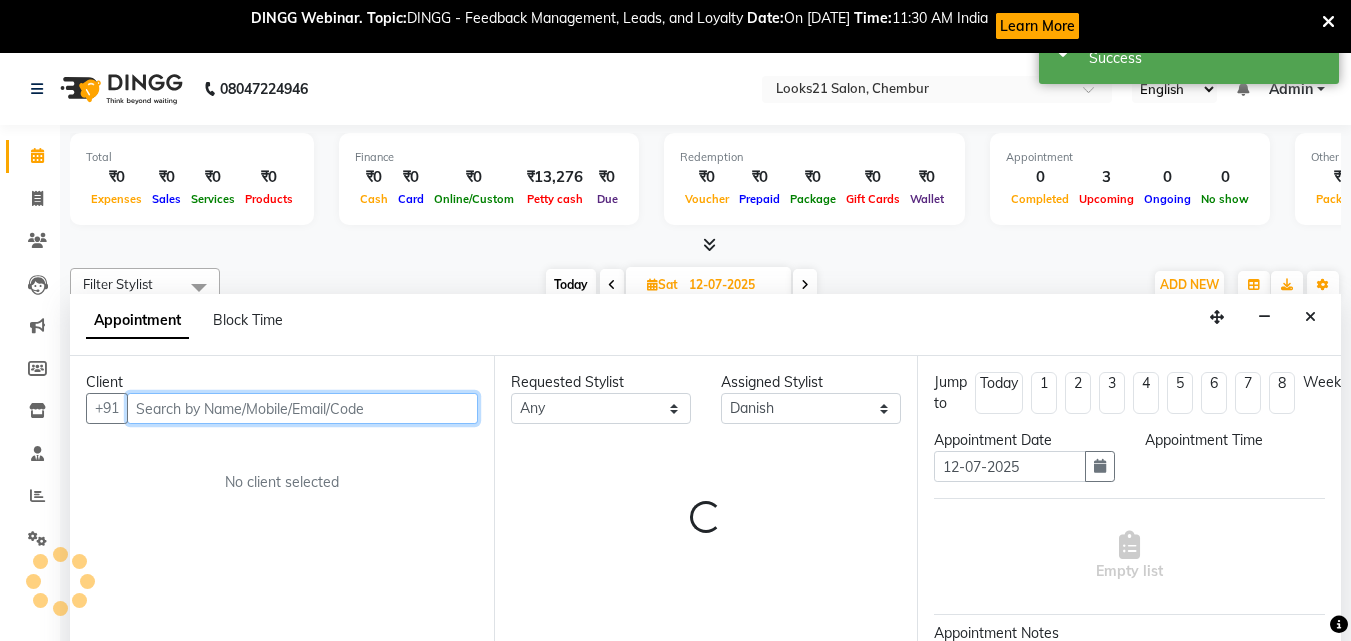 select on "870" 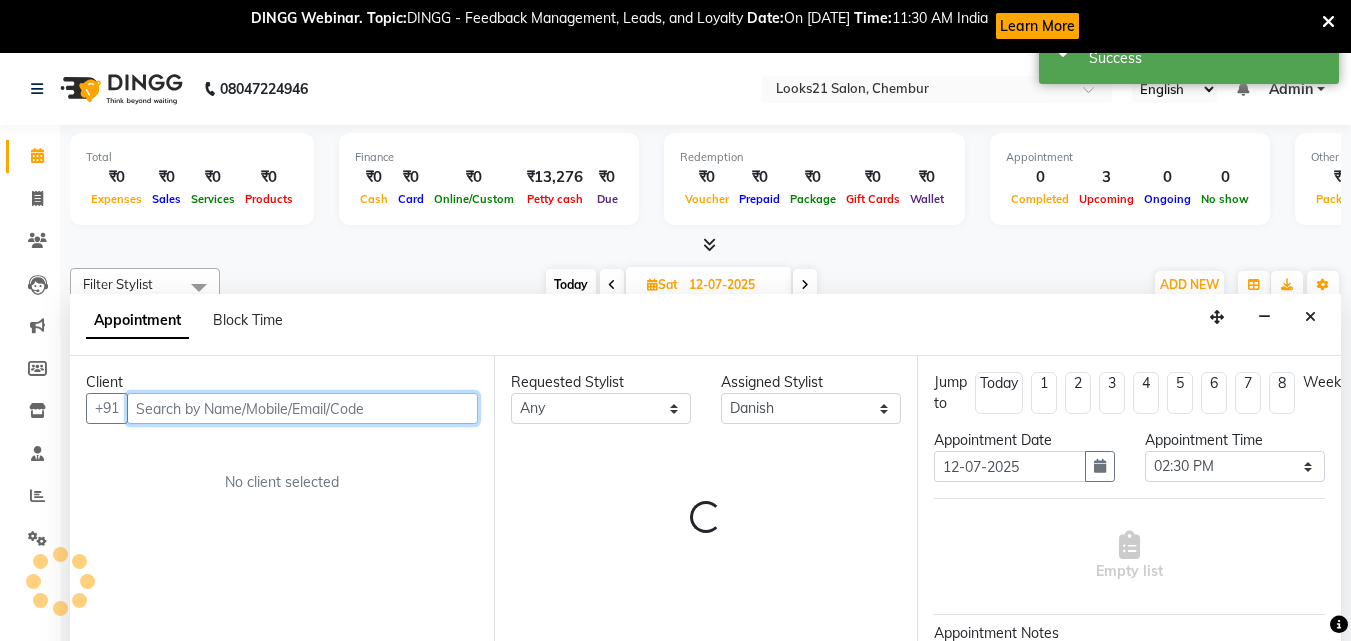 scroll, scrollTop: 53, scrollLeft: 0, axis: vertical 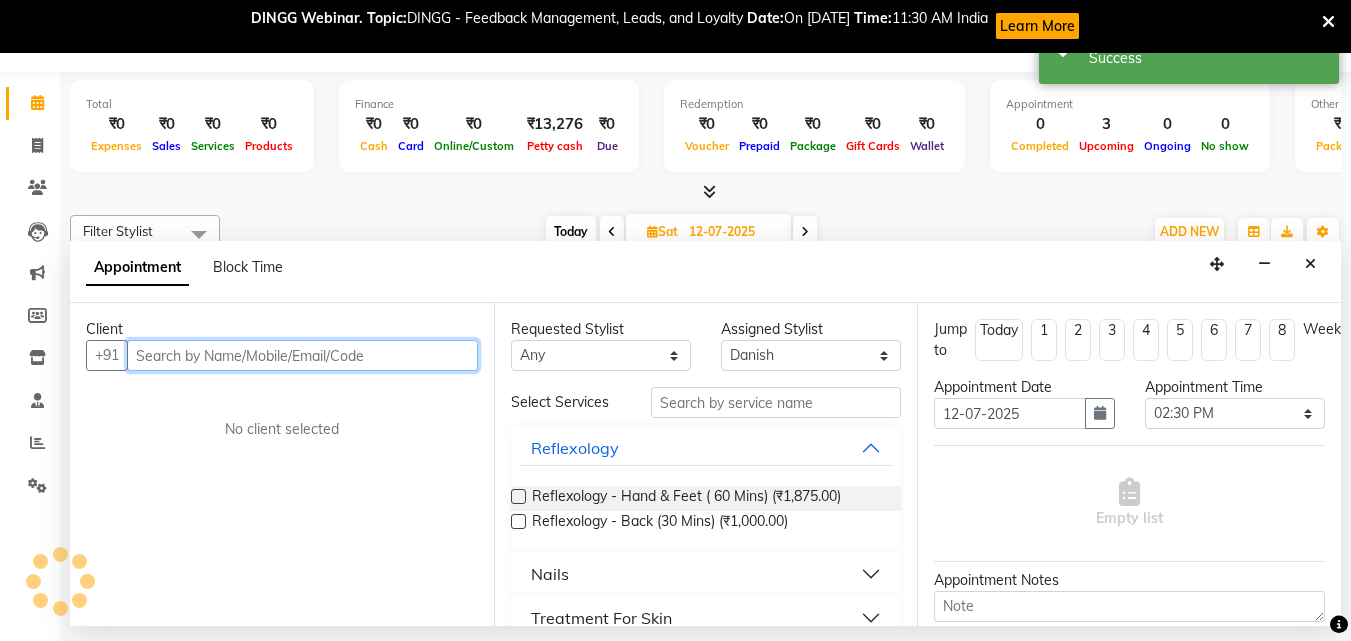 click at bounding box center [302, 355] 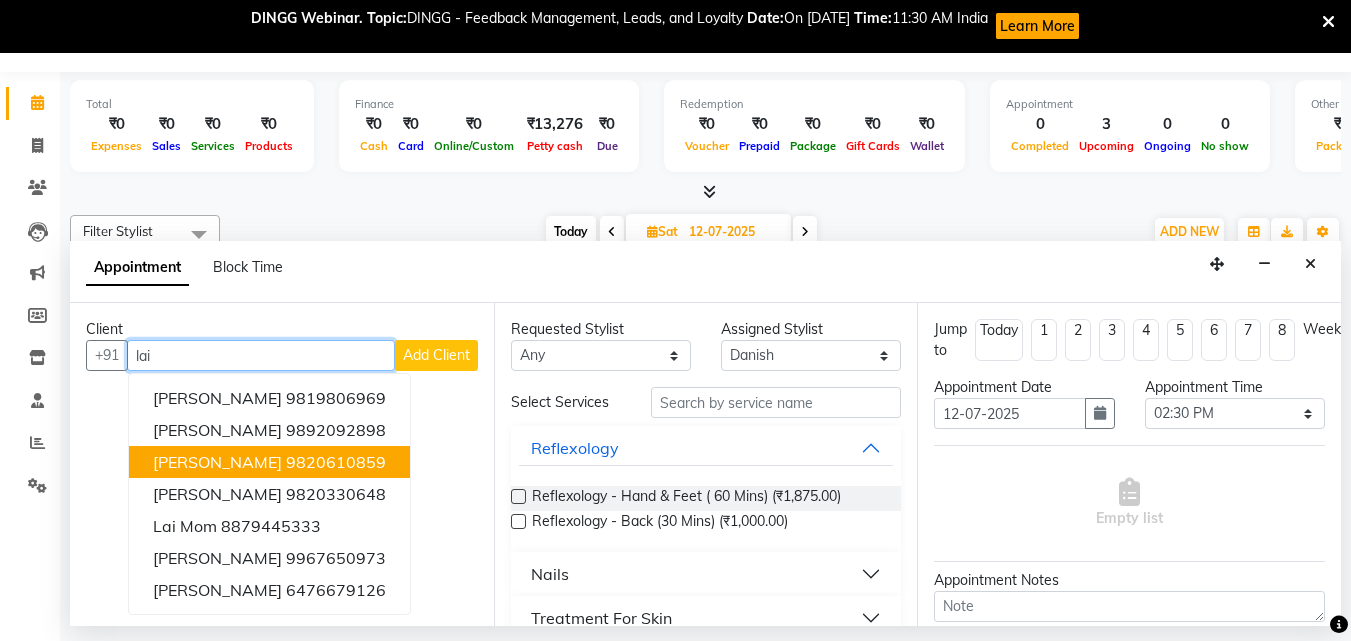 click on "[PERSON_NAME]" at bounding box center (217, 462) 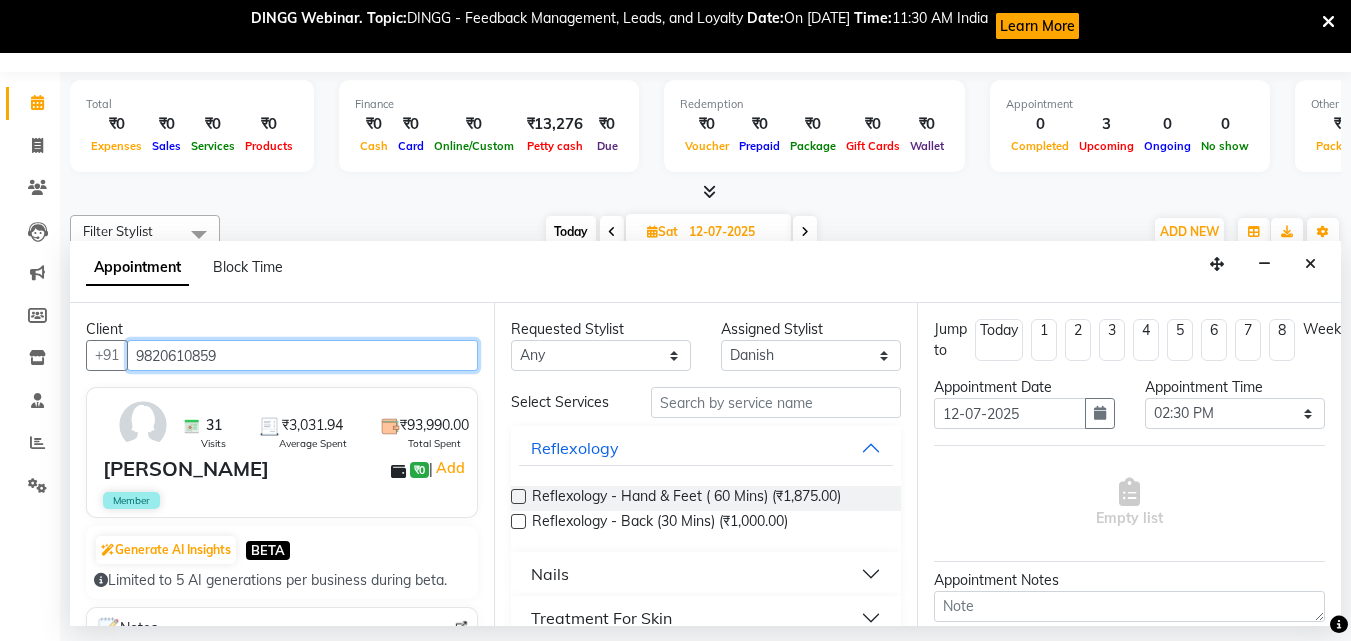 type on "9820610859" 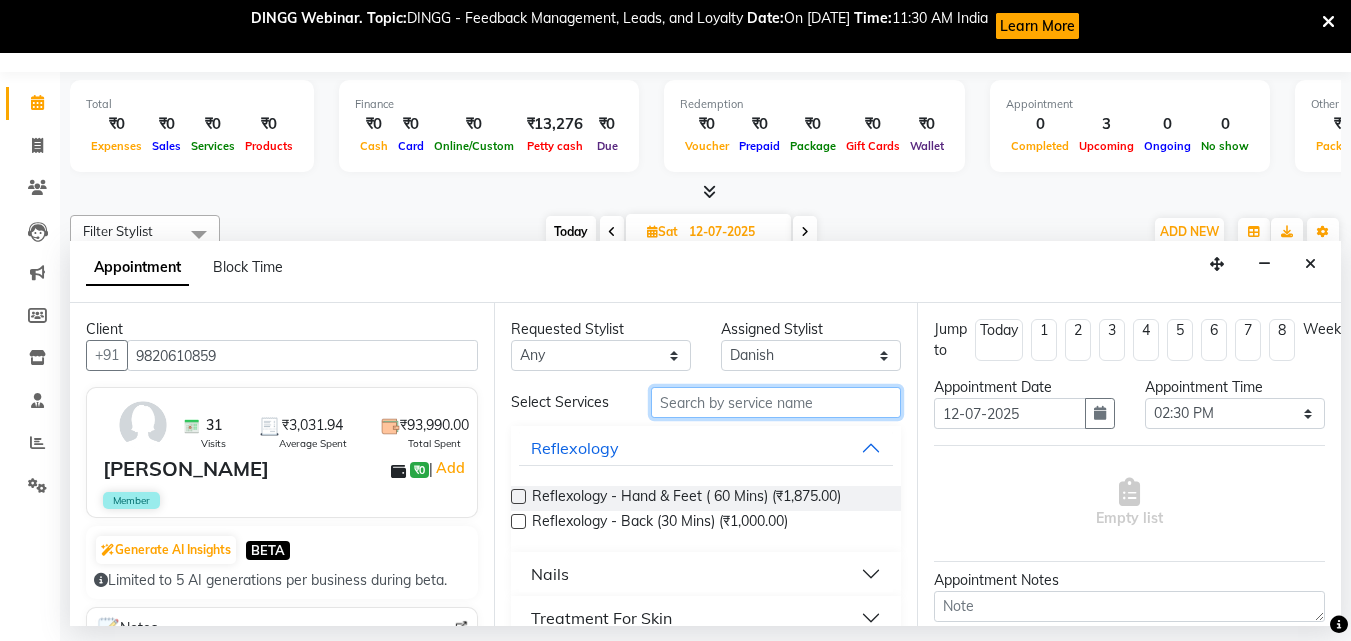 click at bounding box center [776, 402] 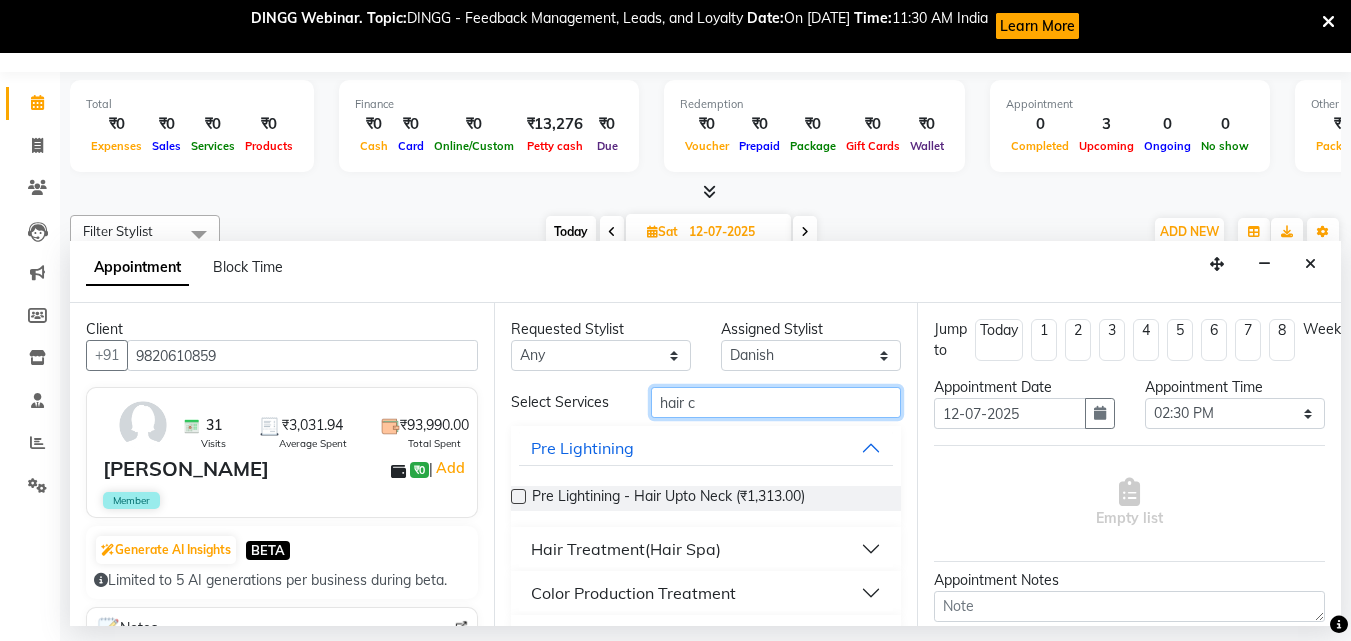 type on "hair c" 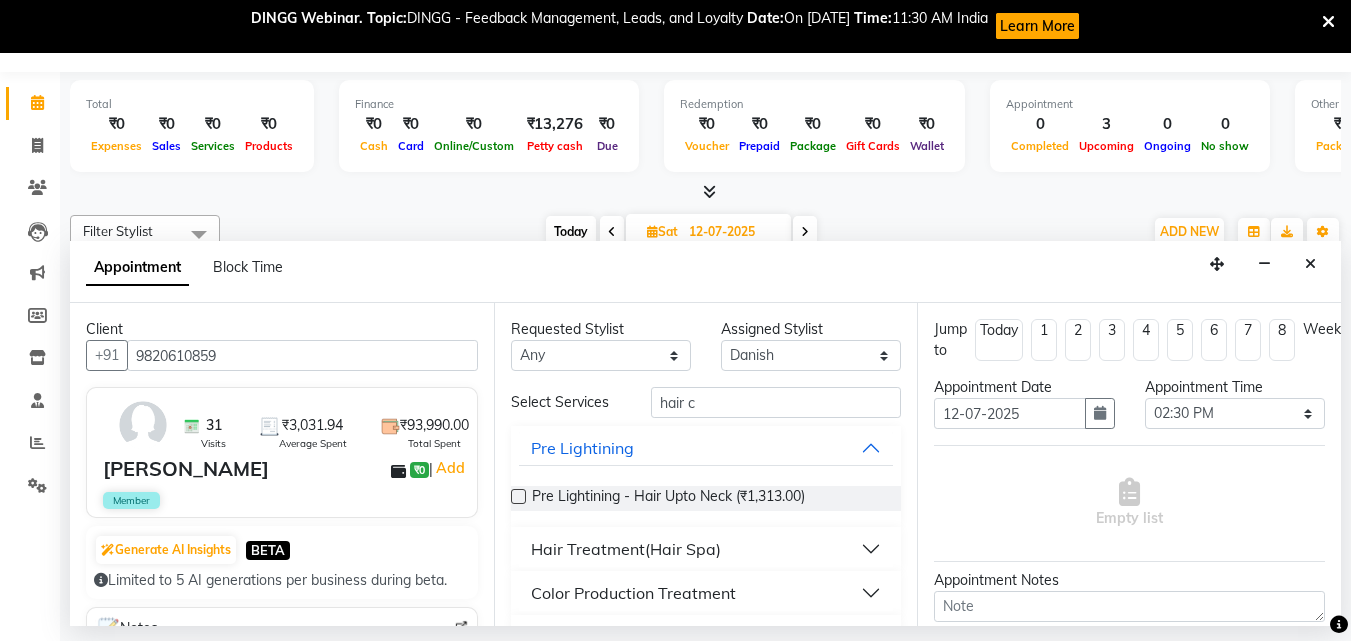 click on "Hair Treatment(Hair Spa)" at bounding box center [626, 549] 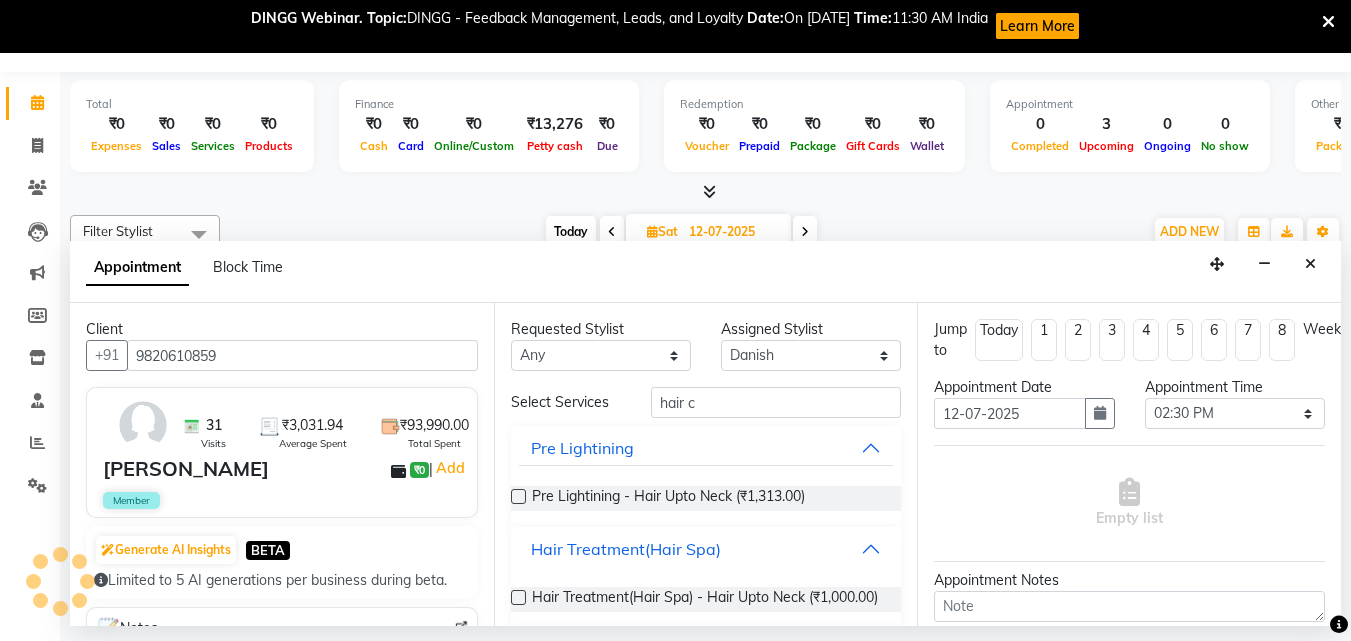 scroll, scrollTop: 200, scrollLeft: 0, axis: vertical 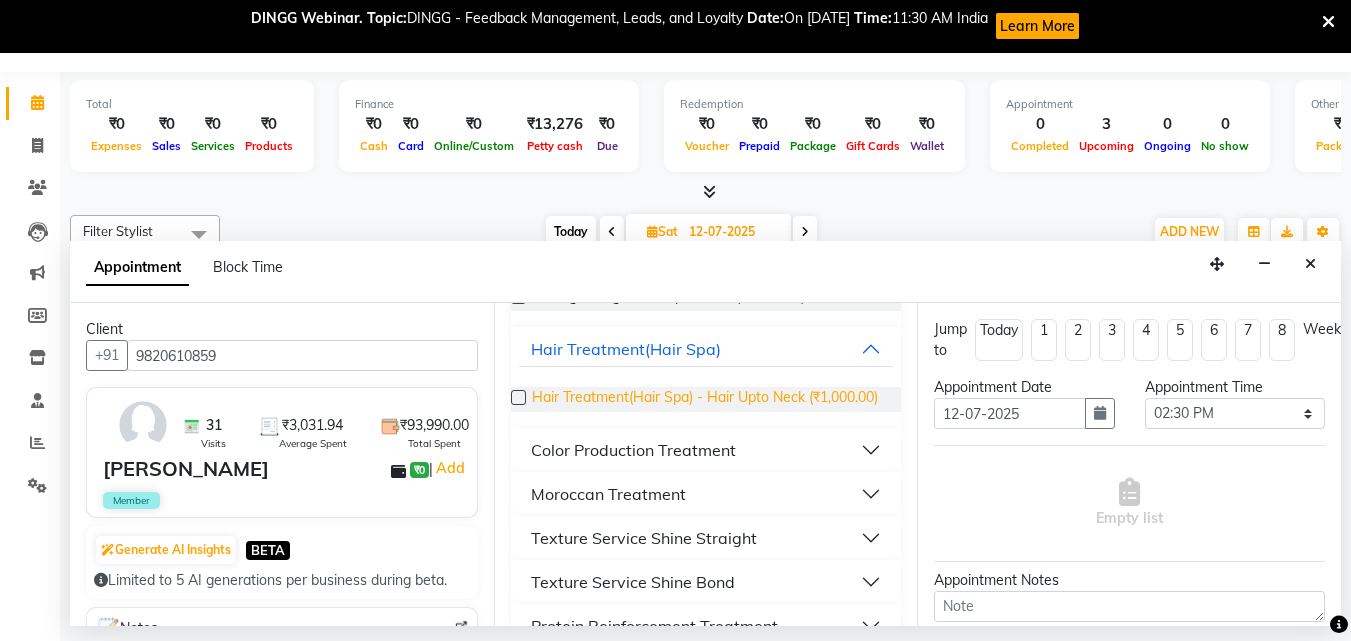 drag, startPoint x: 579, startPoint y: 414, endPoint x: 591, endPoint y: 415, distance: 12.0415945 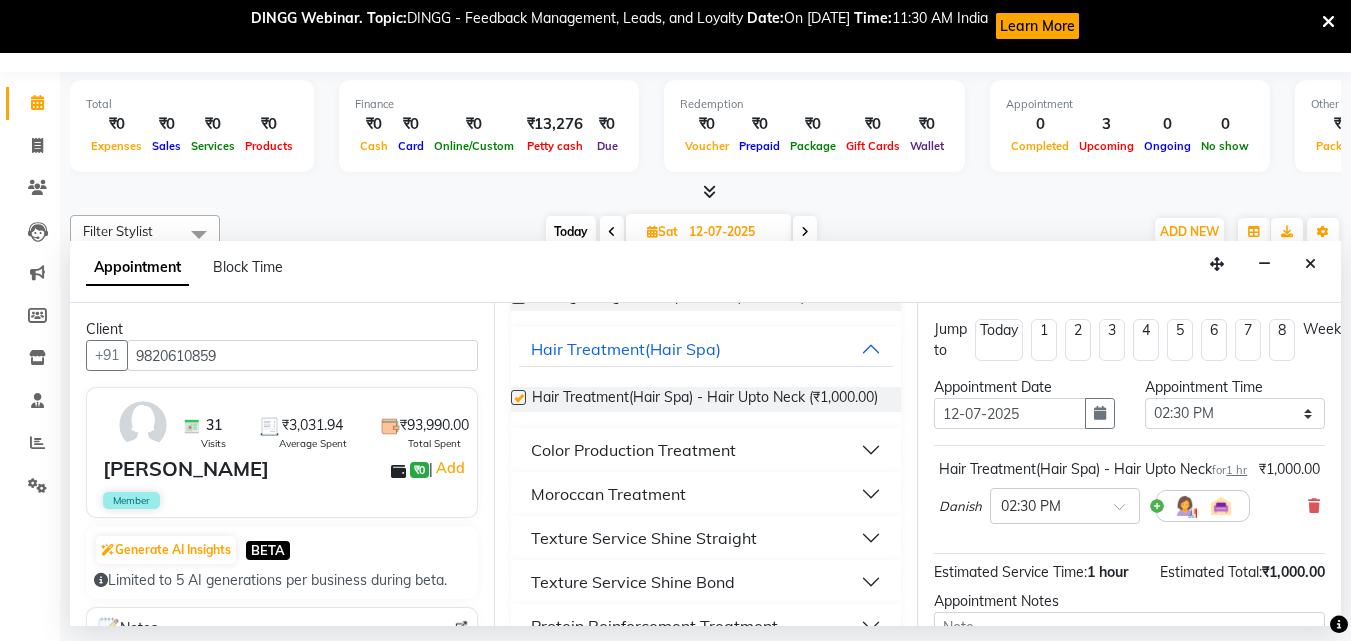 checkbox on "false" 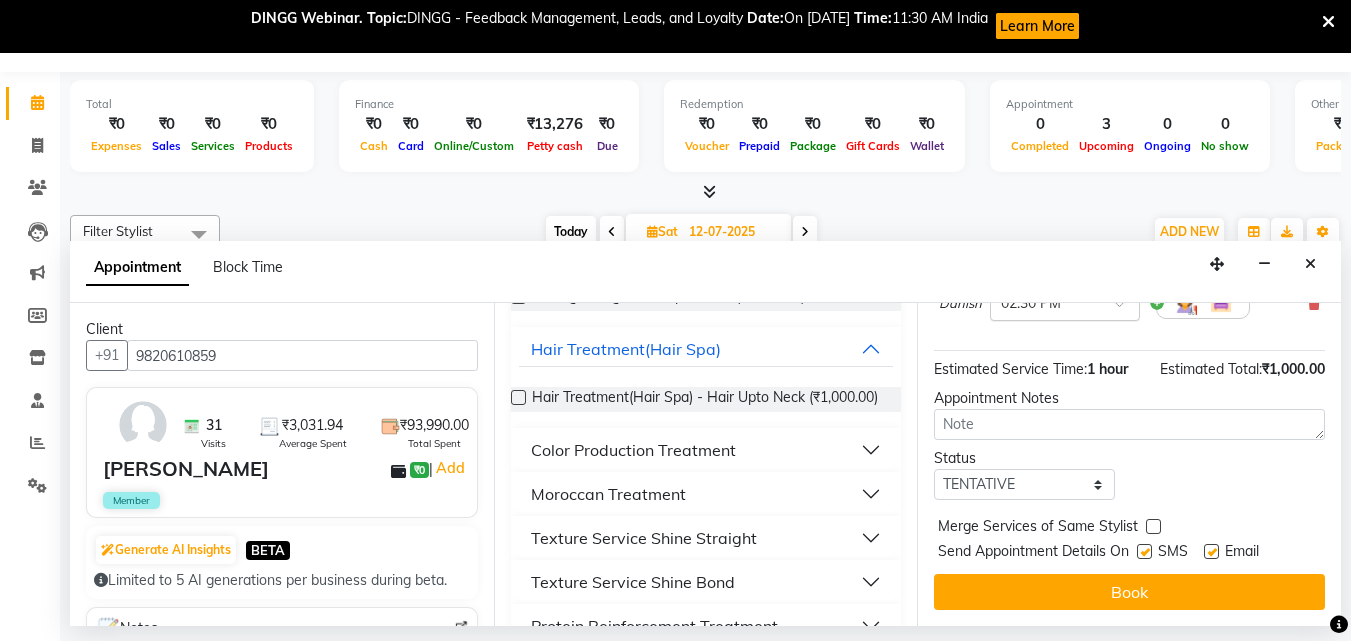 scroll, scrollTop: 239, scrollLeft: 0, axis: vertical 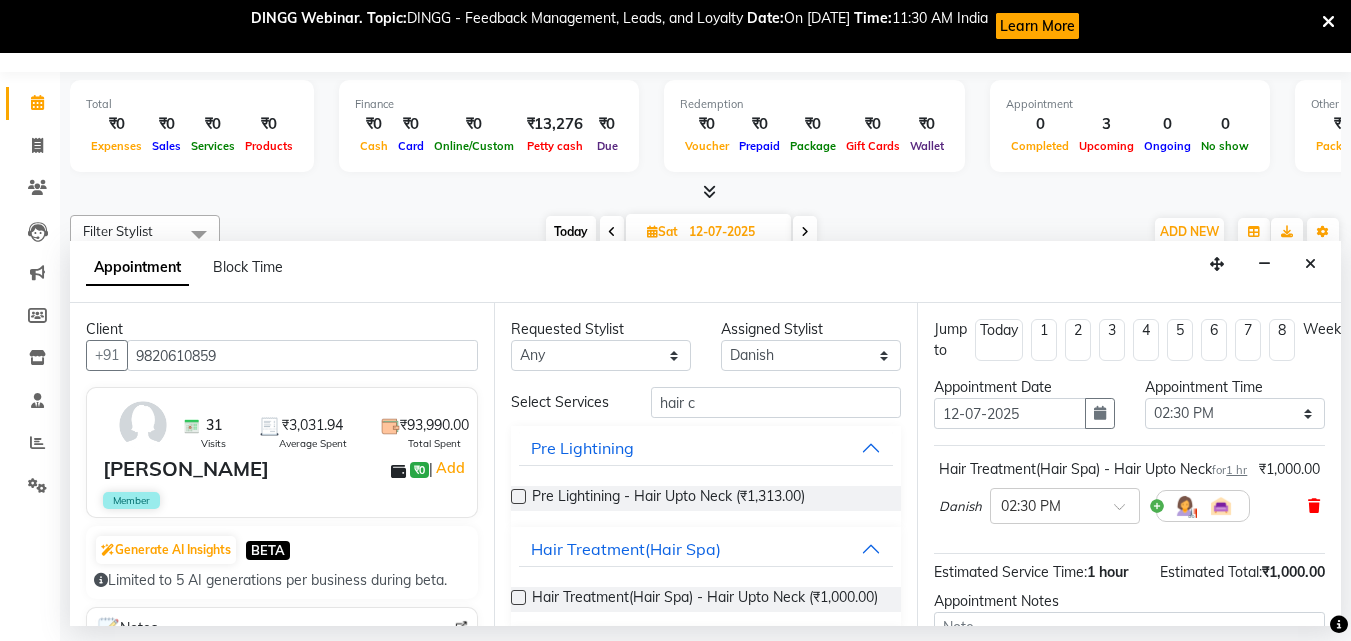 click at bounding box center [1314, 506] 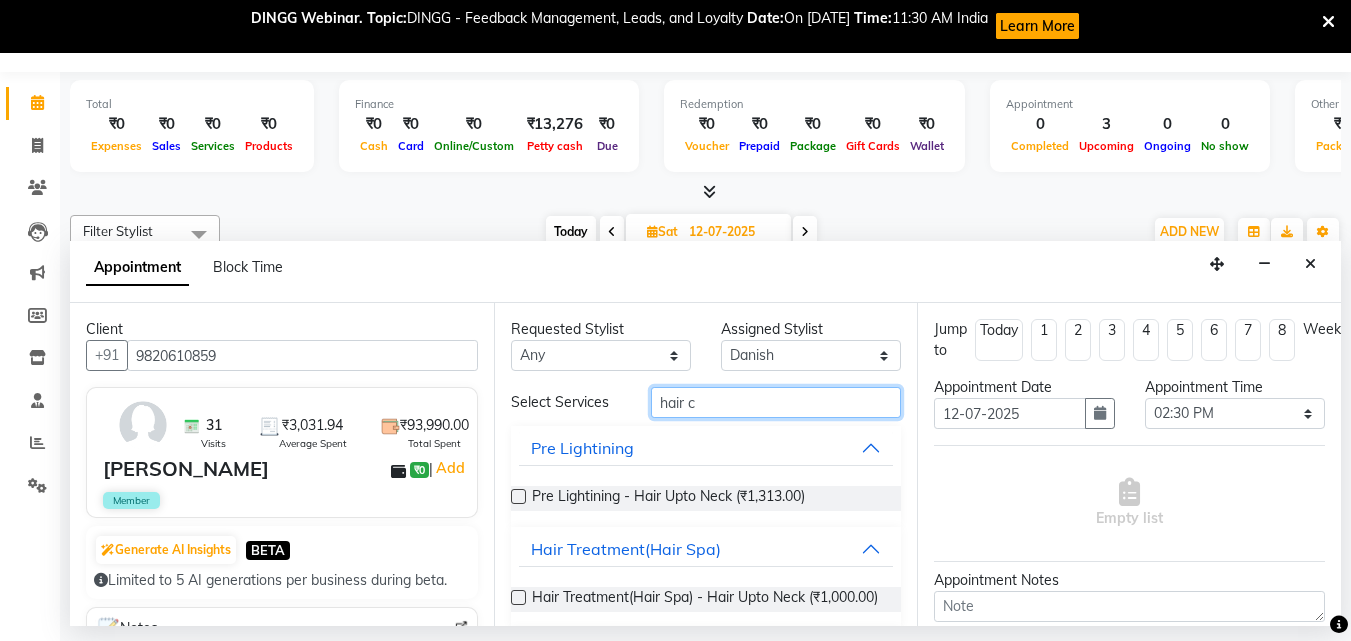 click on "hair c" at bounding box center [776, 402] 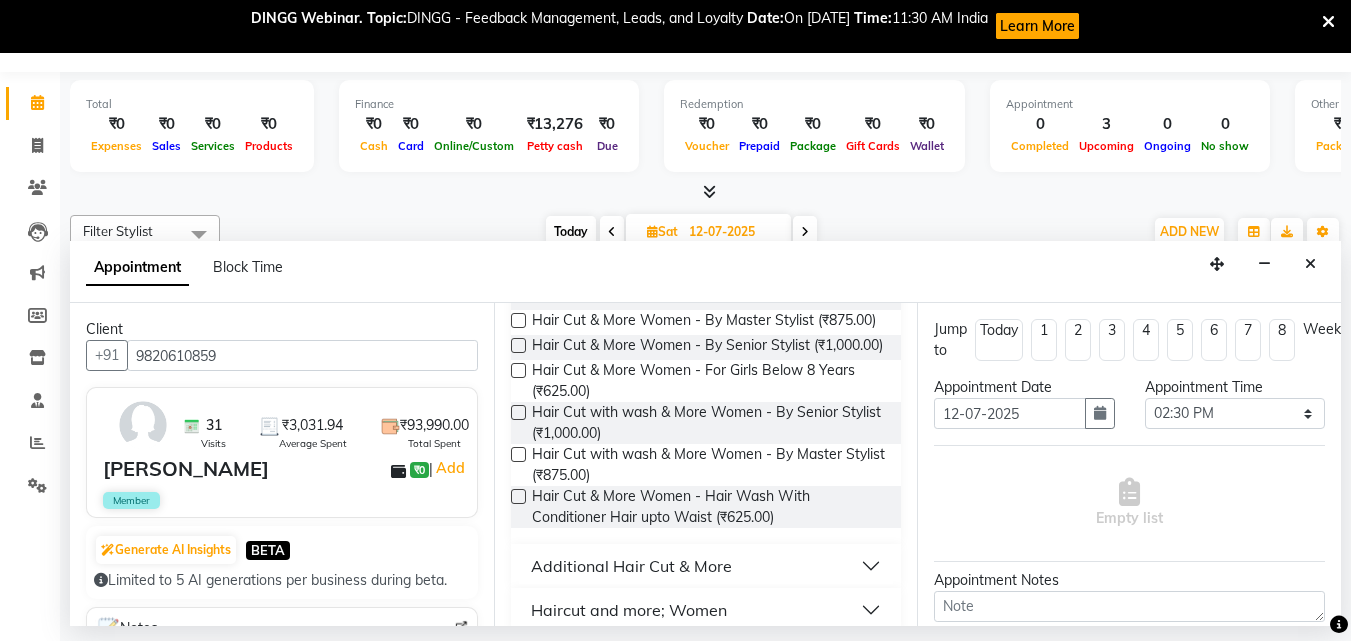 scroll, scrollTop: 261, scrollLeft: 0, axis: vertical 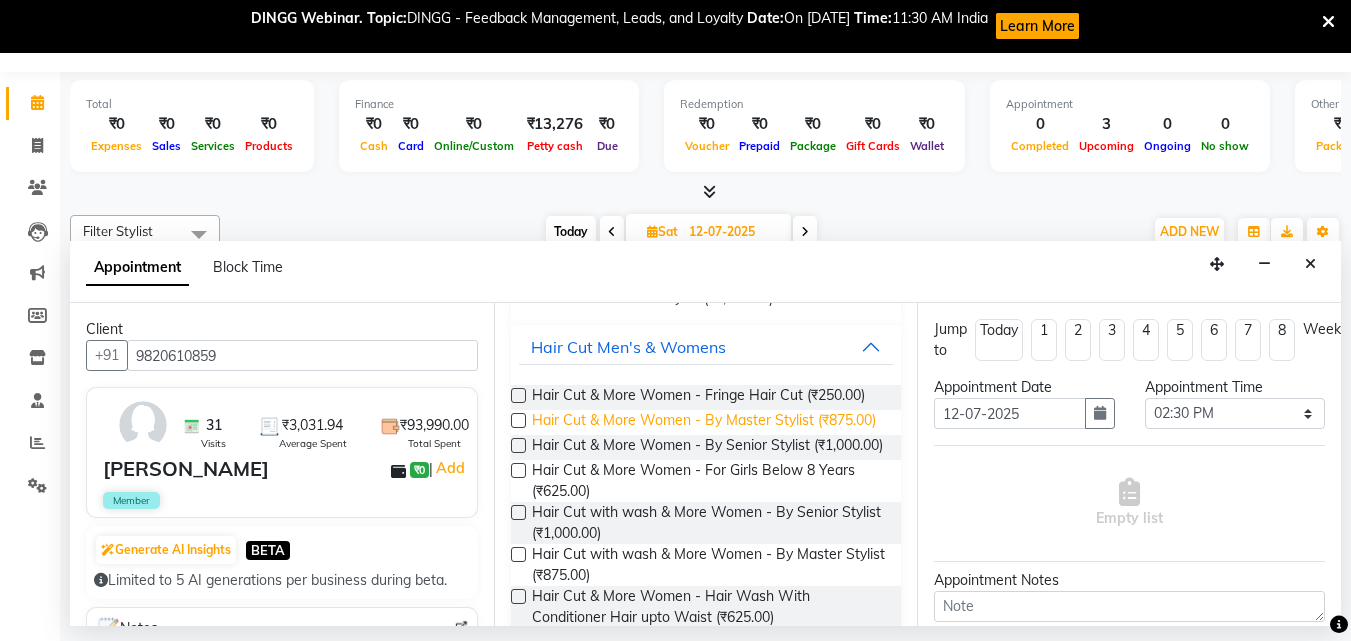 type on "hair cut" 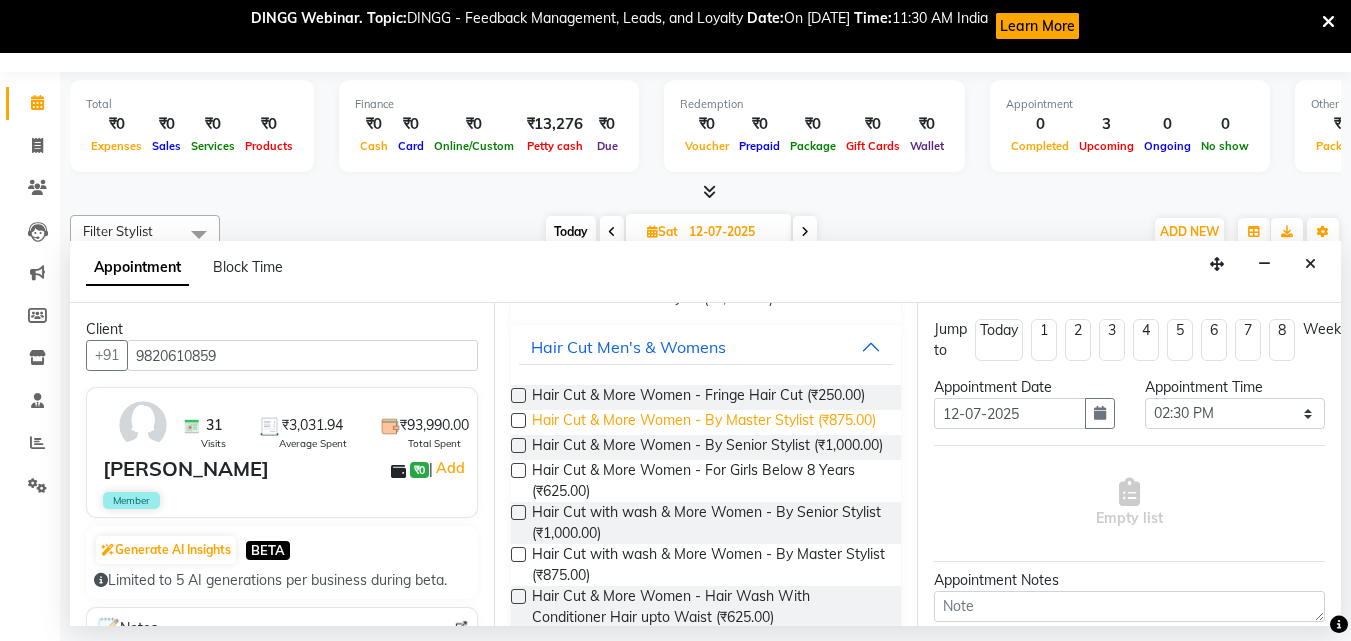 click on "Hair Cut & More Women  - By Master Stylist (₹875.00)" at bounding box center (704, 422) 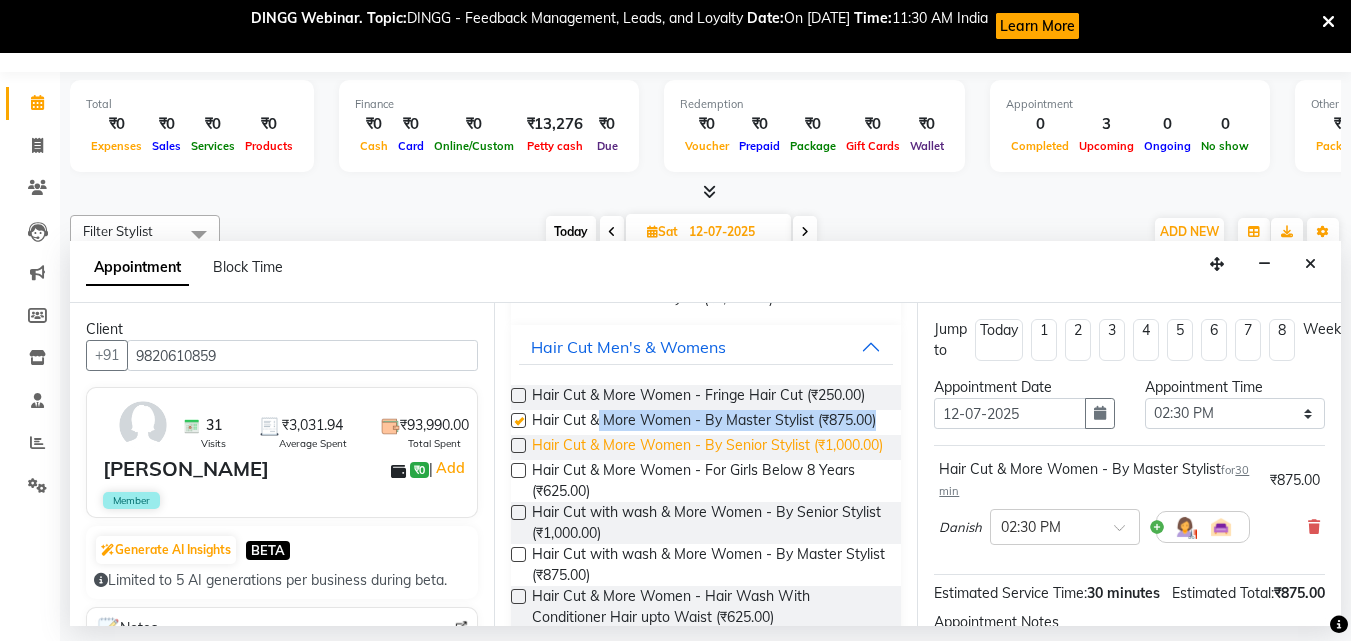 checkbox on "false" 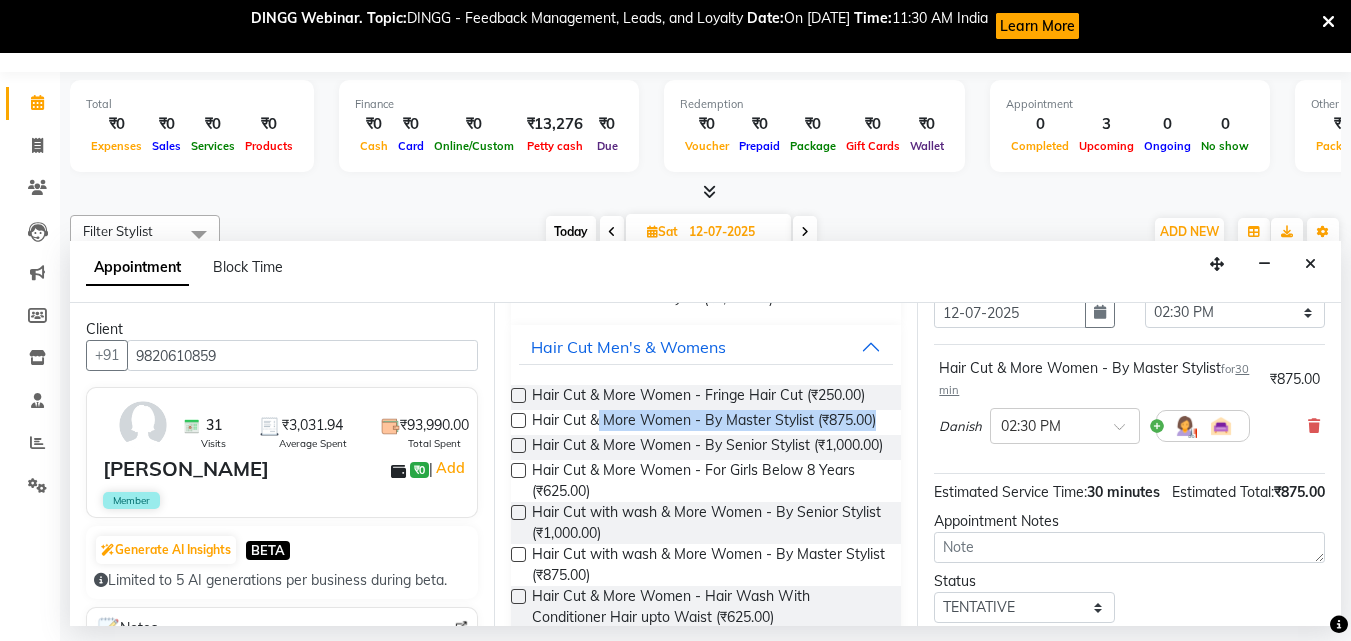 scroll, scrollTop: 260, scrollLeft: 0, axis: vertical 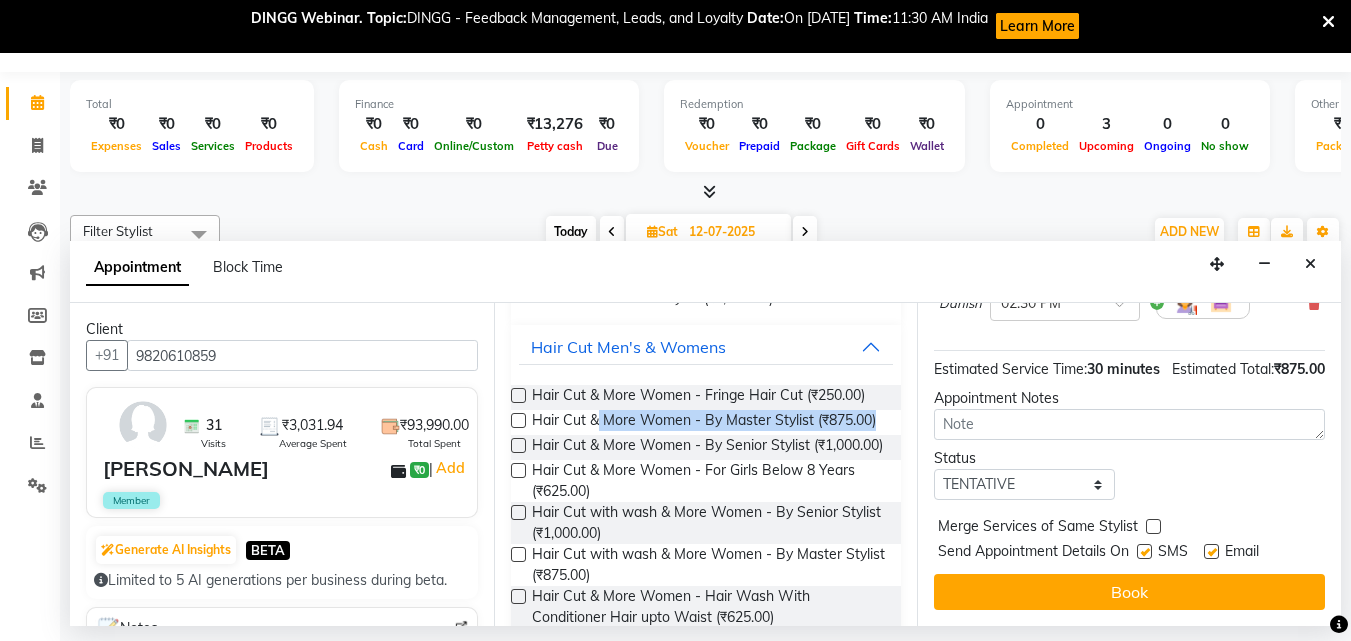 click on "Book" at bounding box center [1129, 592] 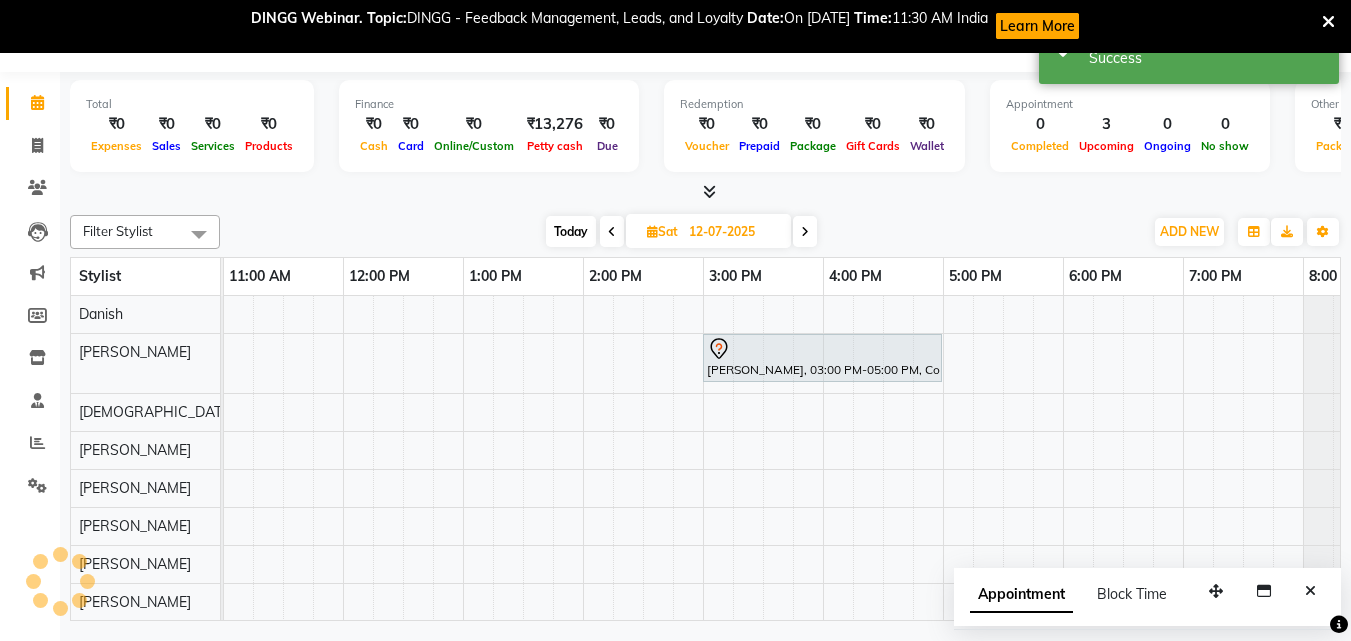scroll, scrollTop: 0, scrollLeft: 0, axis: both 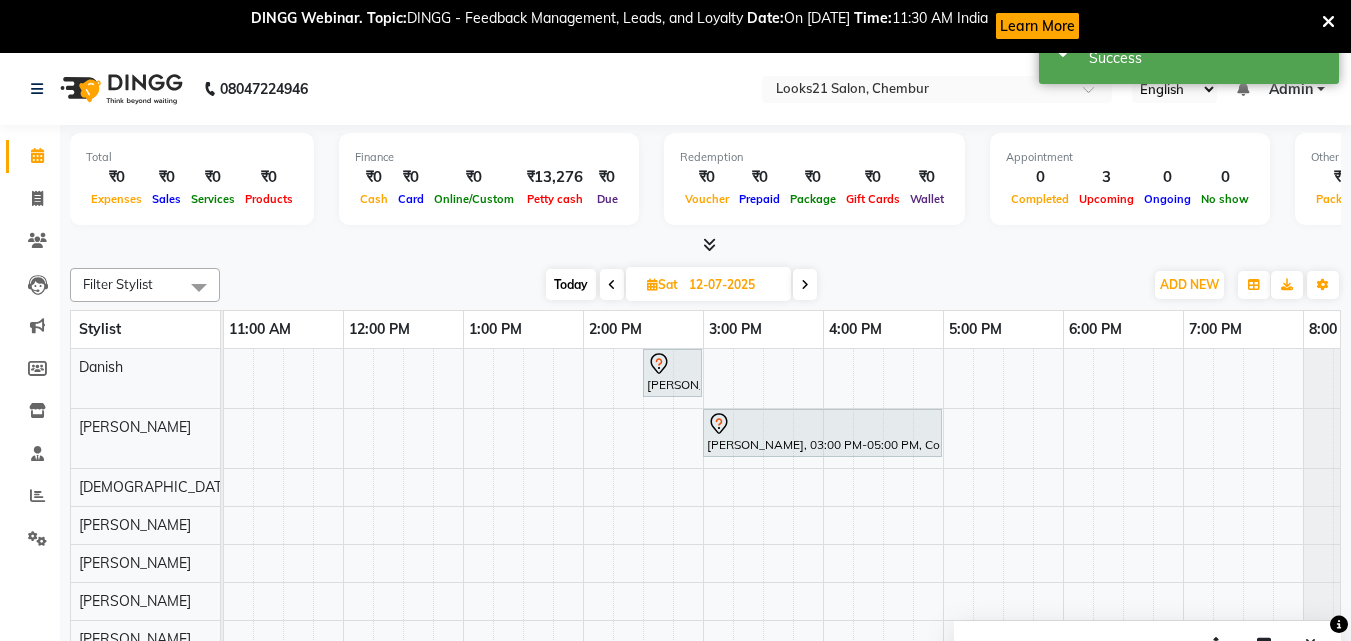 click on "Today" at bounding box center (571, 284) 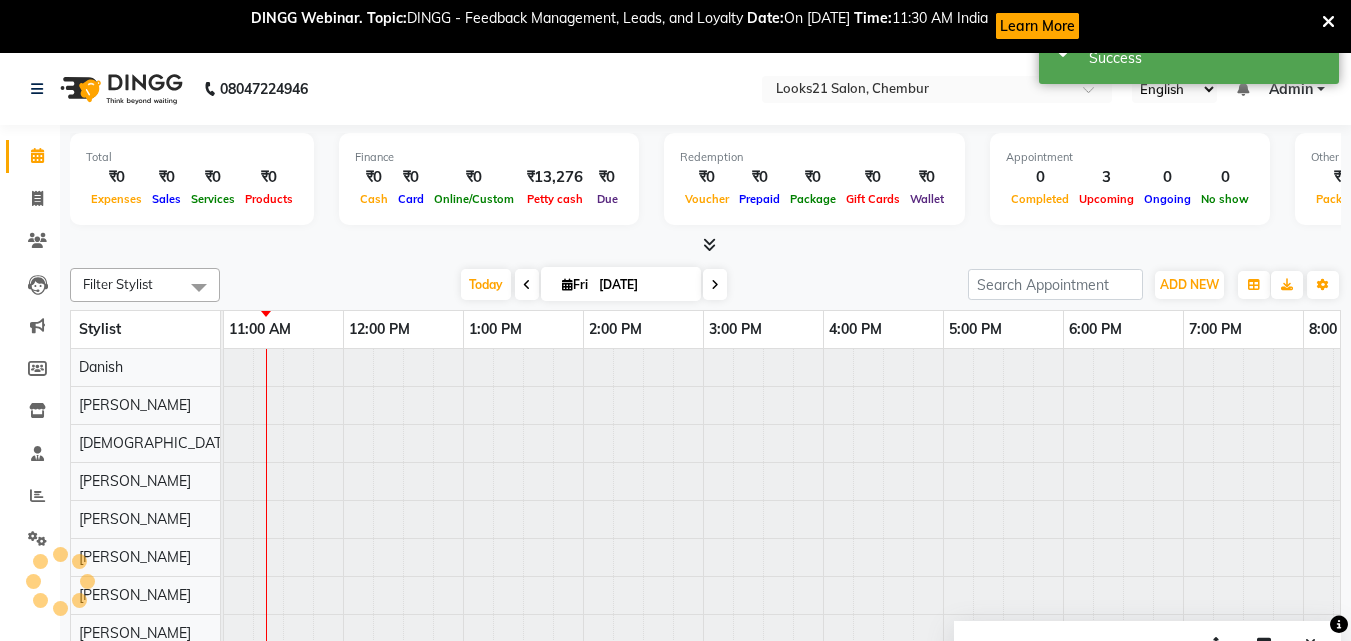 scroll, scrollTop: 0, scrollLeft: 0, axis: both 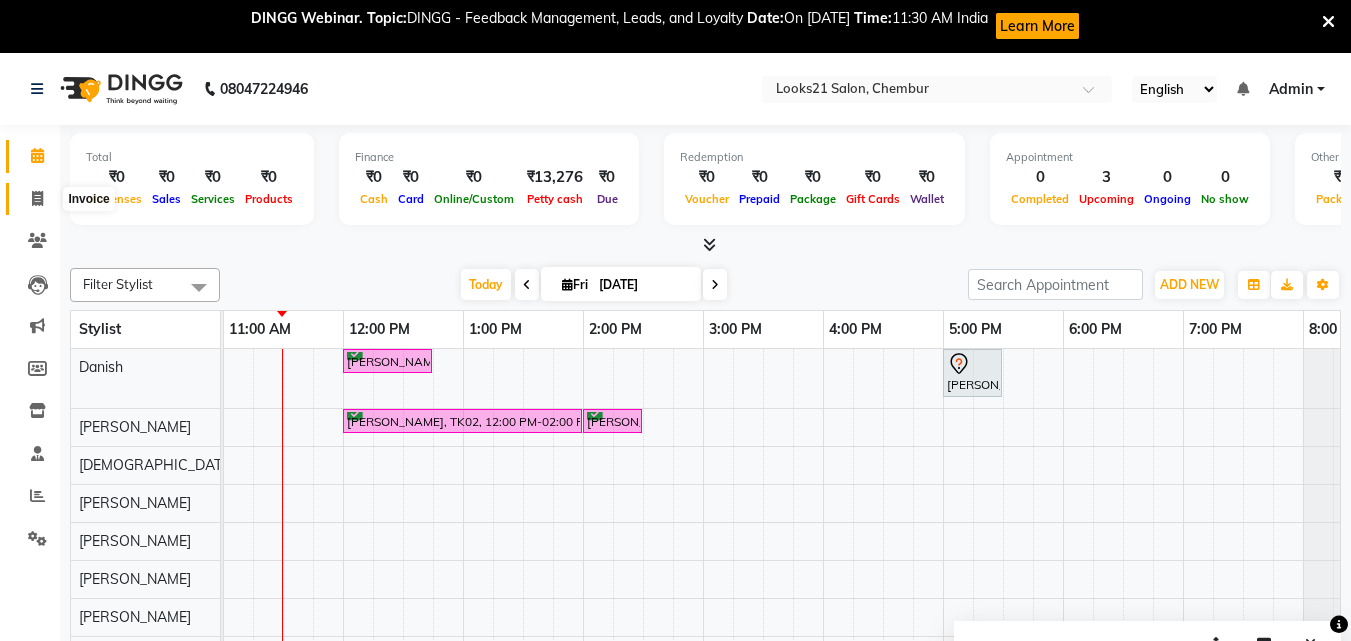 click 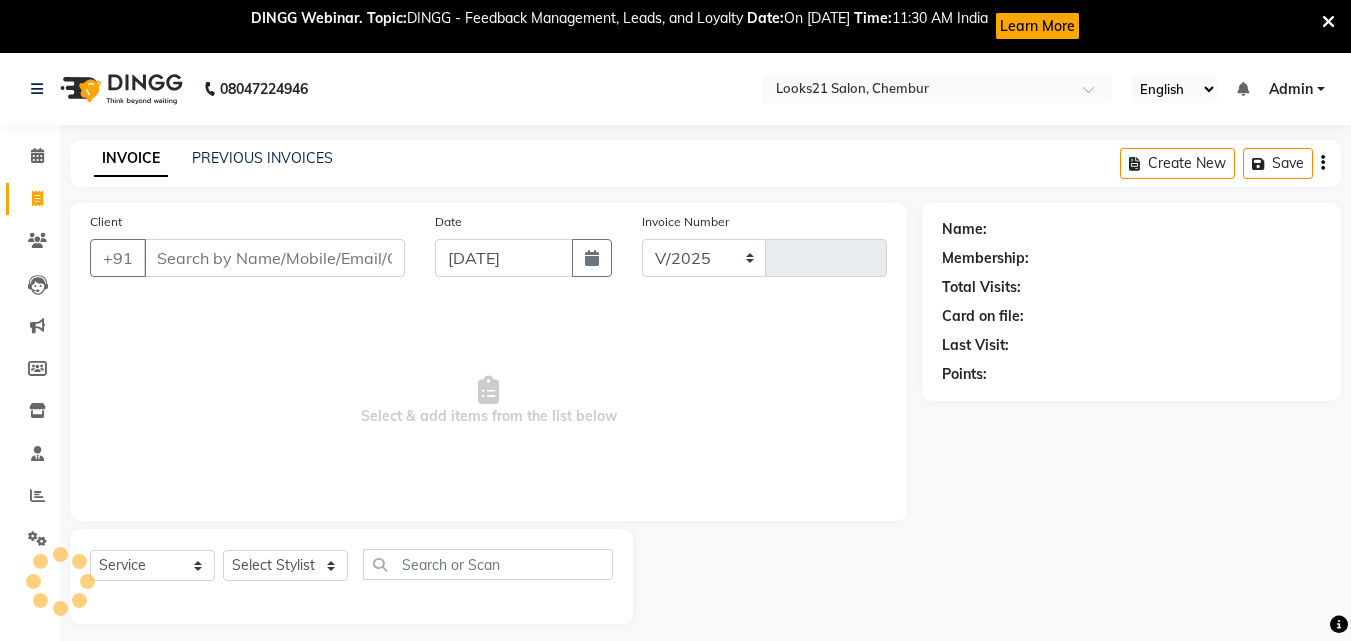 select on "844" 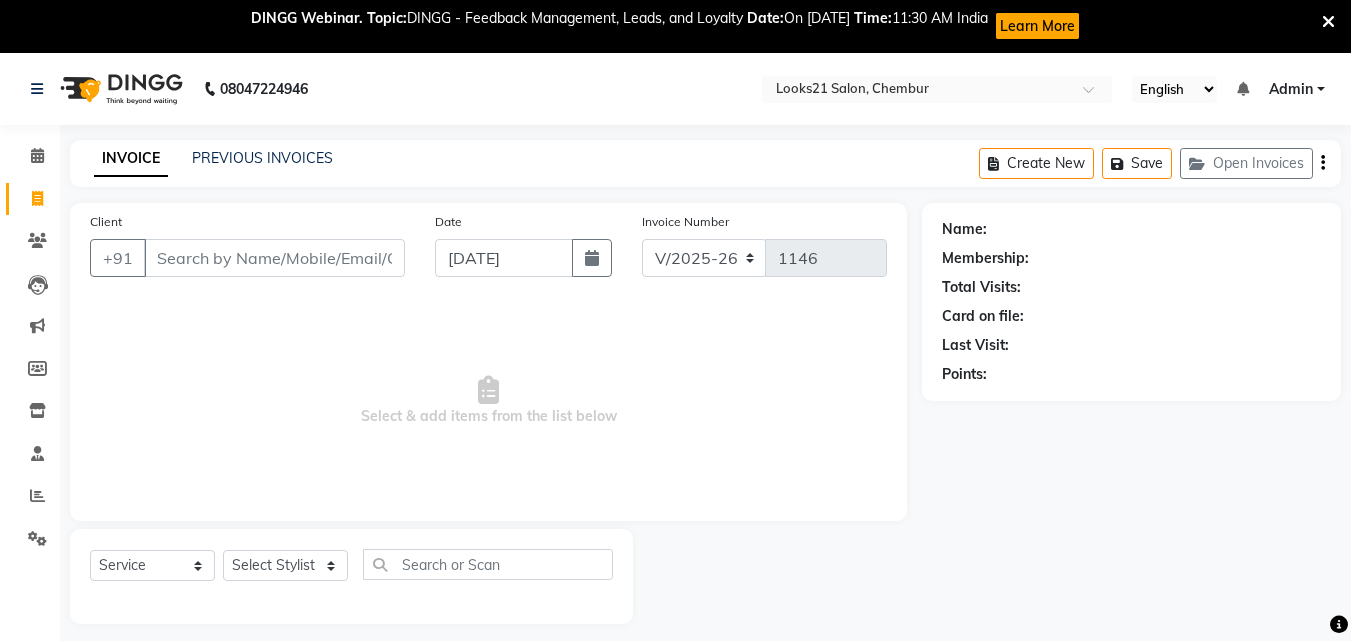 click on "Client" at bounding box center (274, 258) 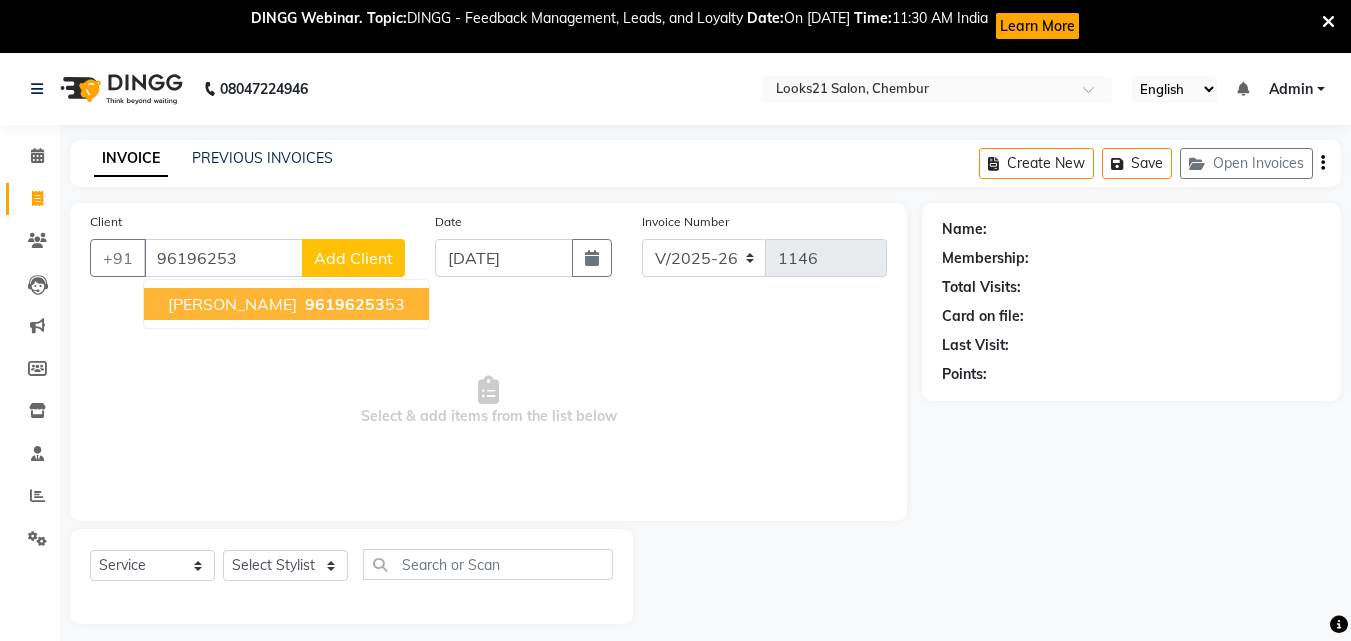 click on "[PERSON_NAME]" at bounding box center [232, 304] 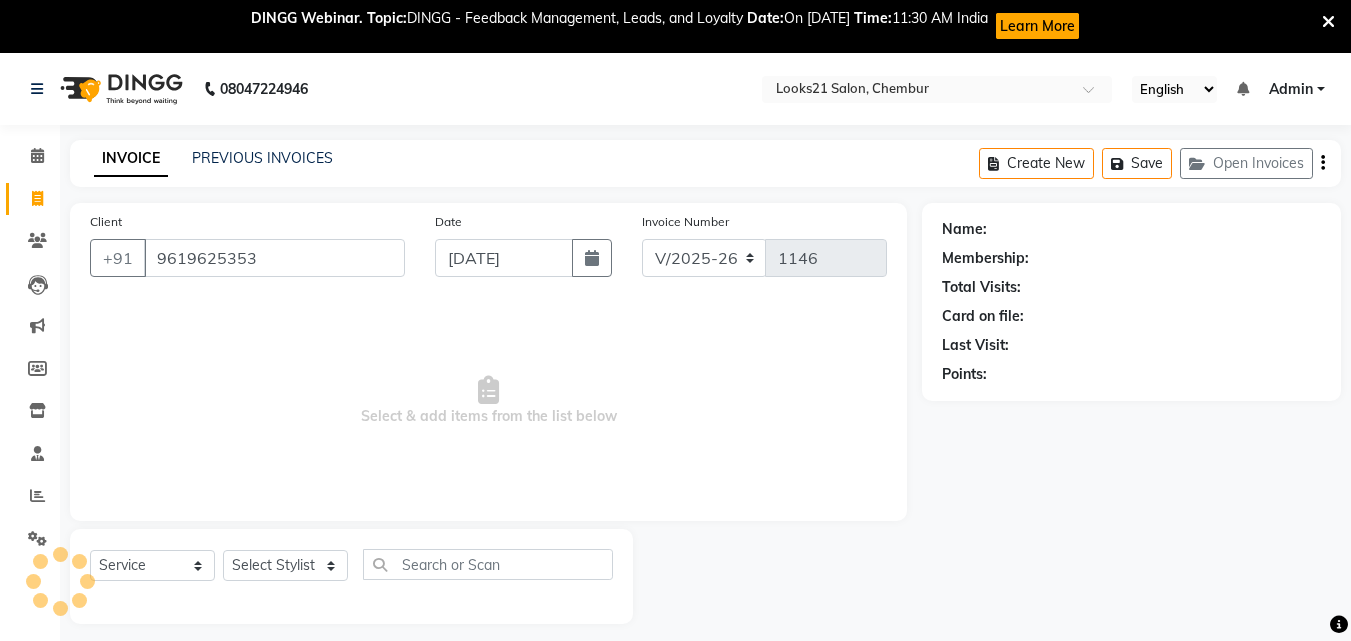 type on "9619625353" 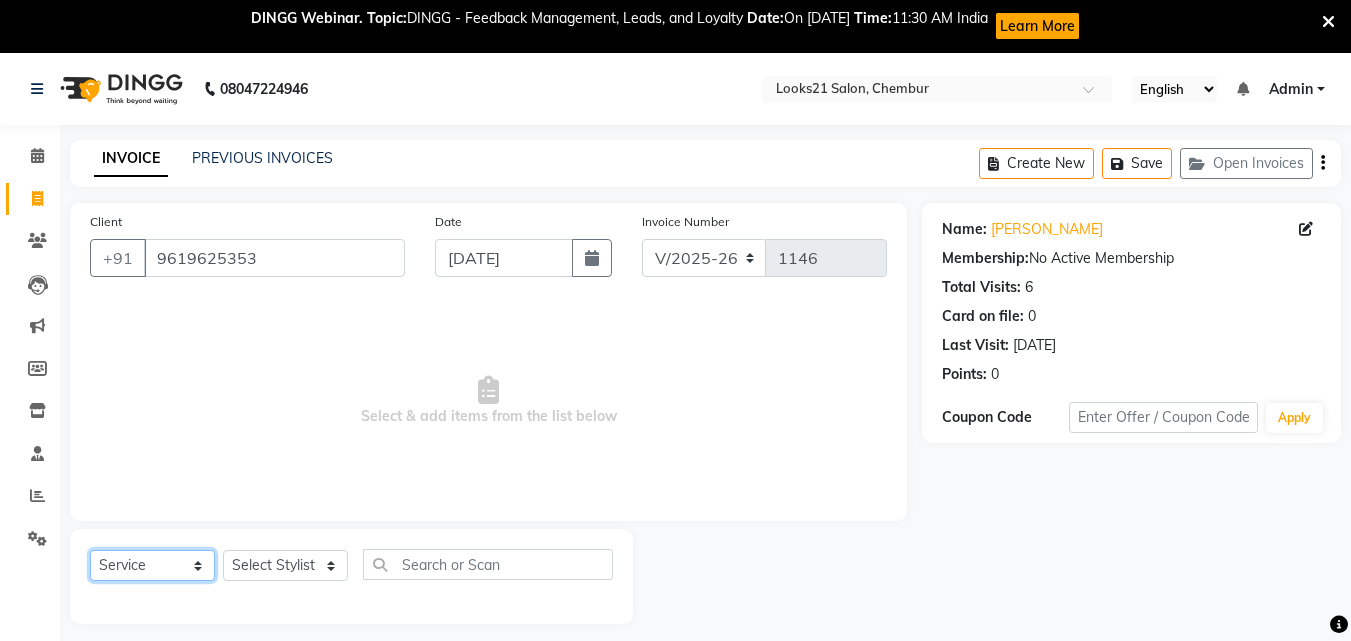 click on "Select  Service  Product  Membership  Package Voucher Prepaid Gift Card" 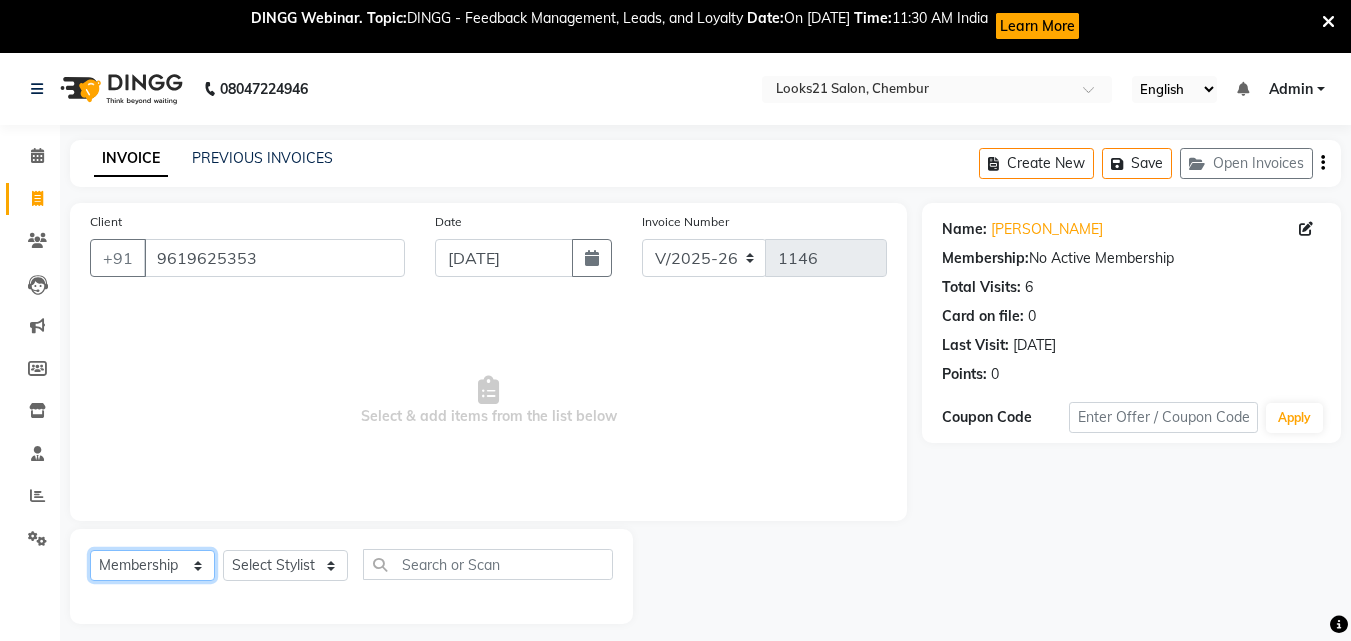 click on "Select  Service  Product  Membership  Package Voucher Prepaid Gift Card" 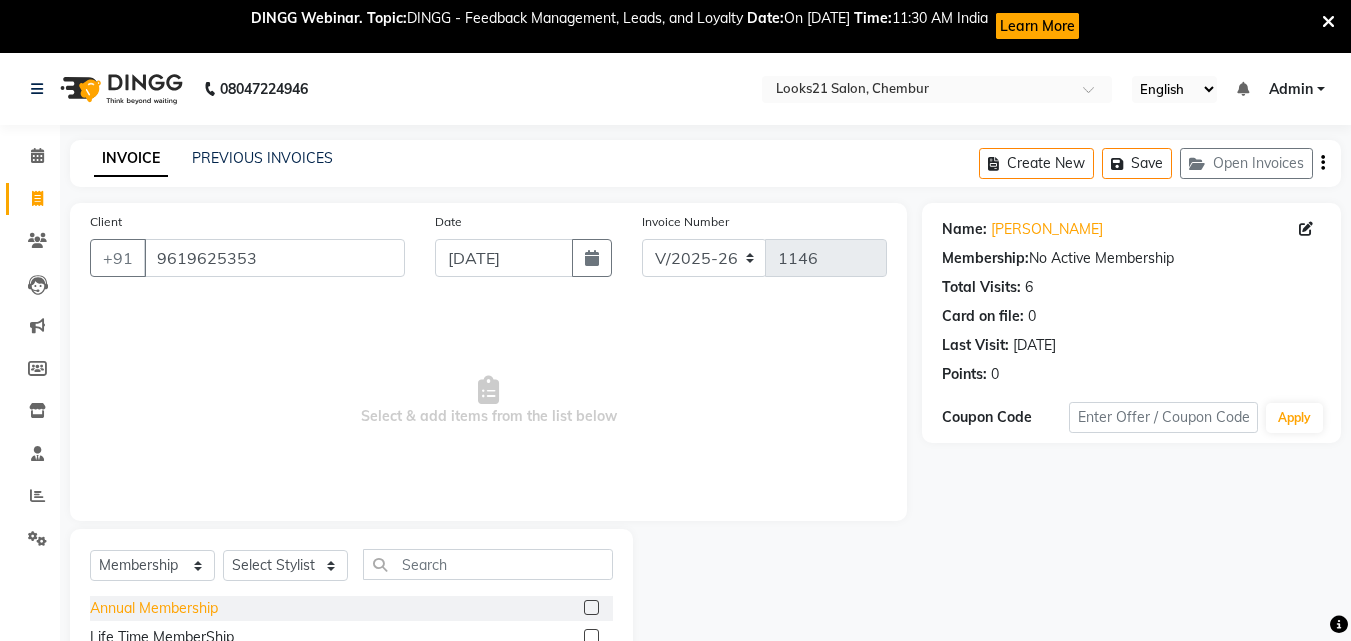 click on "Annual Membership" 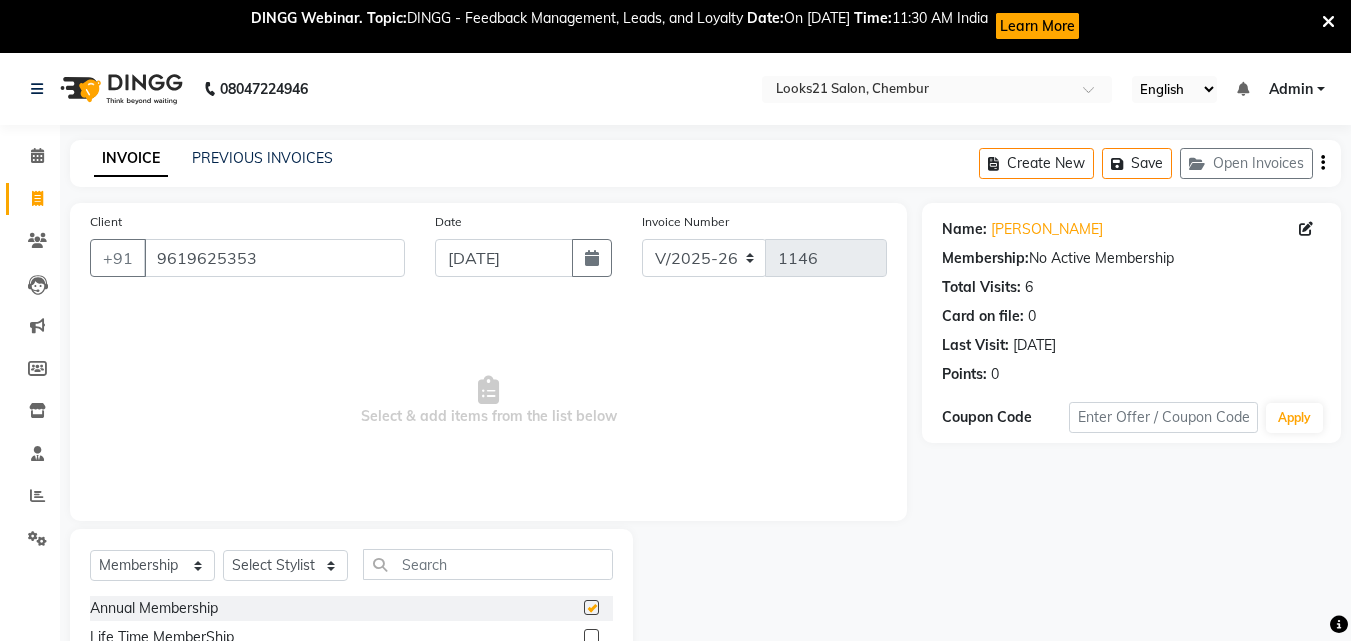 checkbox on "false" 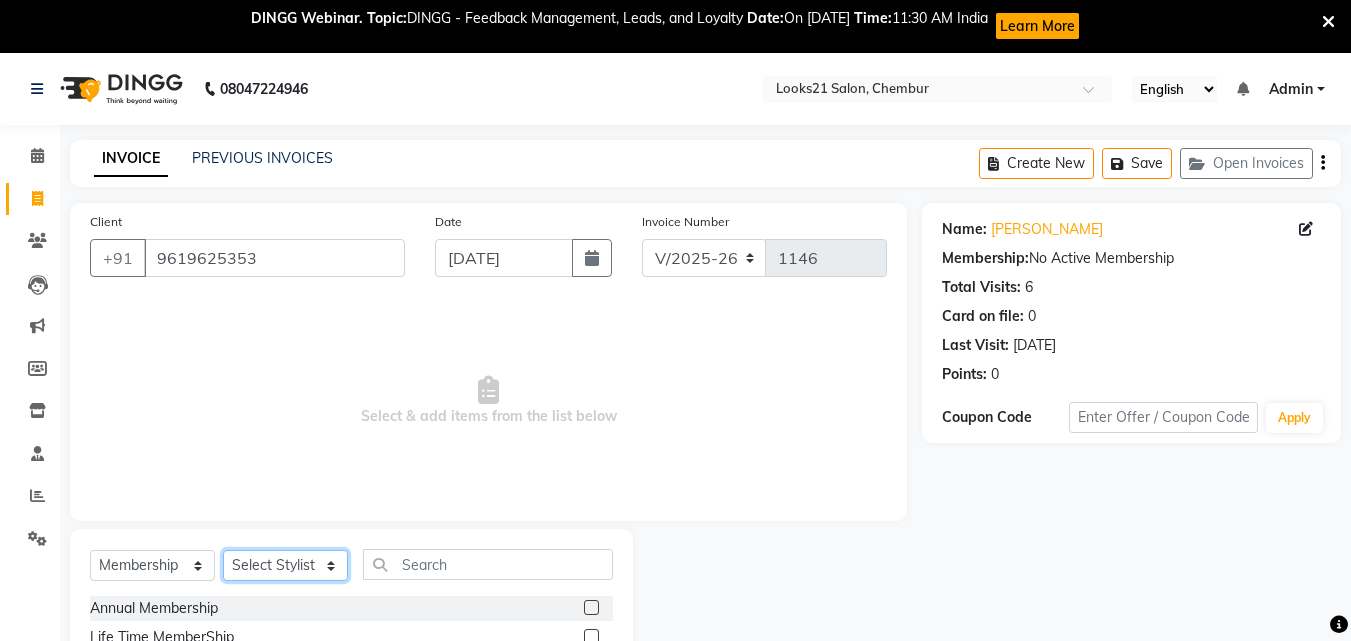 click on "Select Stylist [PERSON_NAME] [PERSON_NAME] [PERSON_NAME] [PERSON_NAME] [PERSON_NAME] [PERSON_NAME] [PERSON_NAME]" 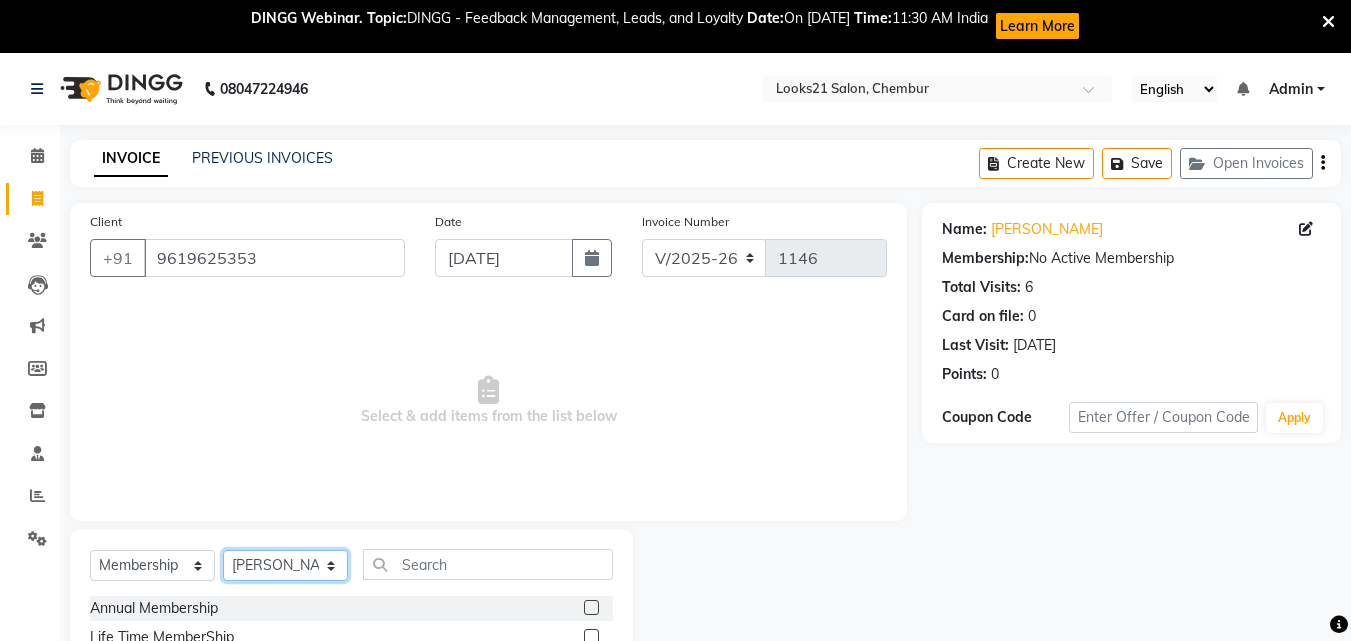 click on "Select Stylist [PERSON_NAME] [PERSON_NAME] [PERSON_NAME] [PERSON_NAME] [PERSON_NAME] [PERSON_NAME] [PERSON_NAME]" 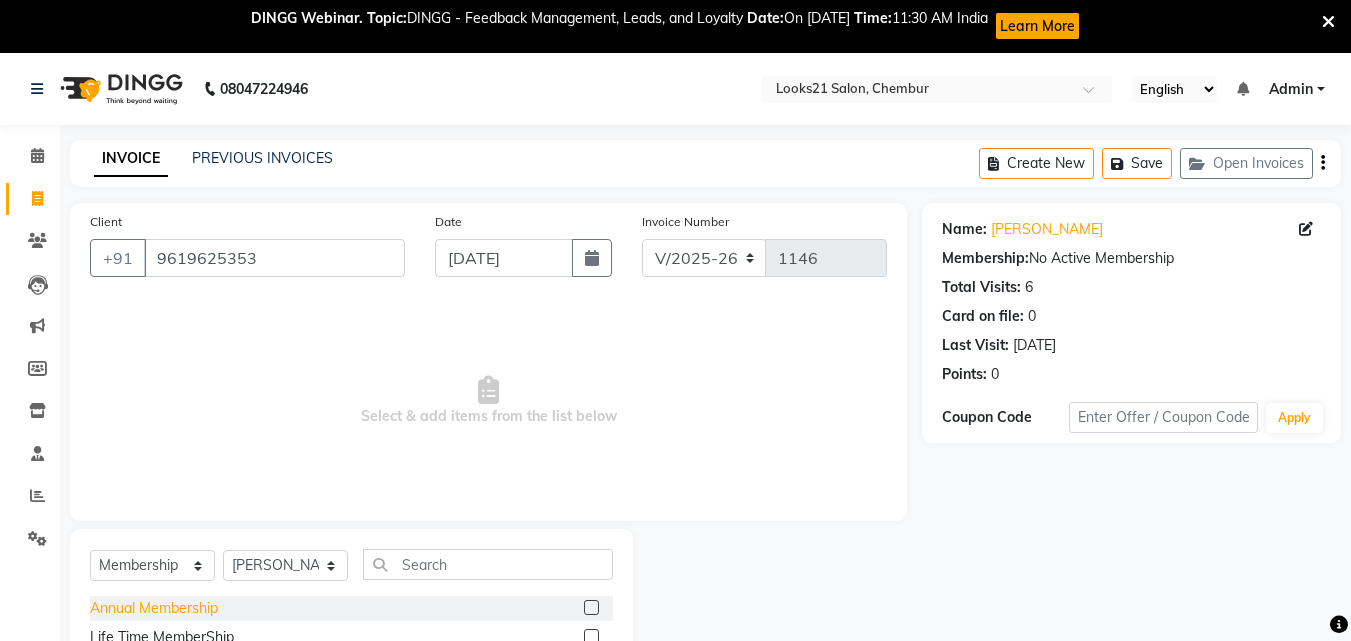 click on "Annual Membership" 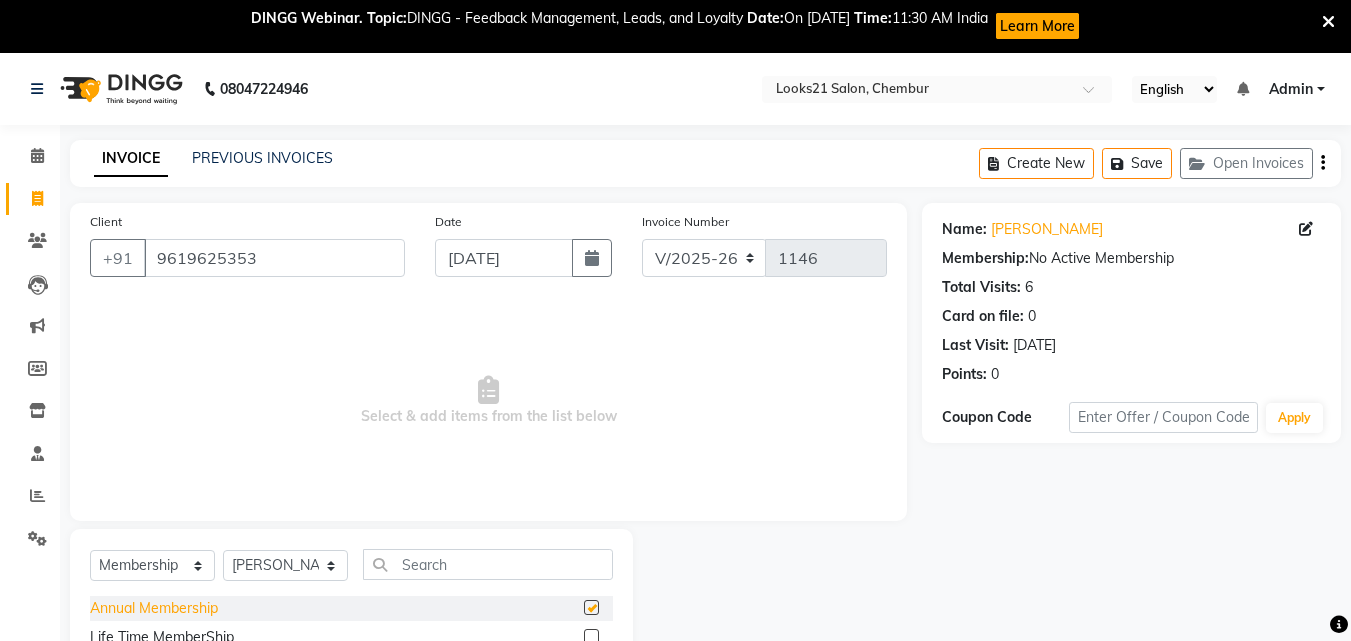 select on "select" 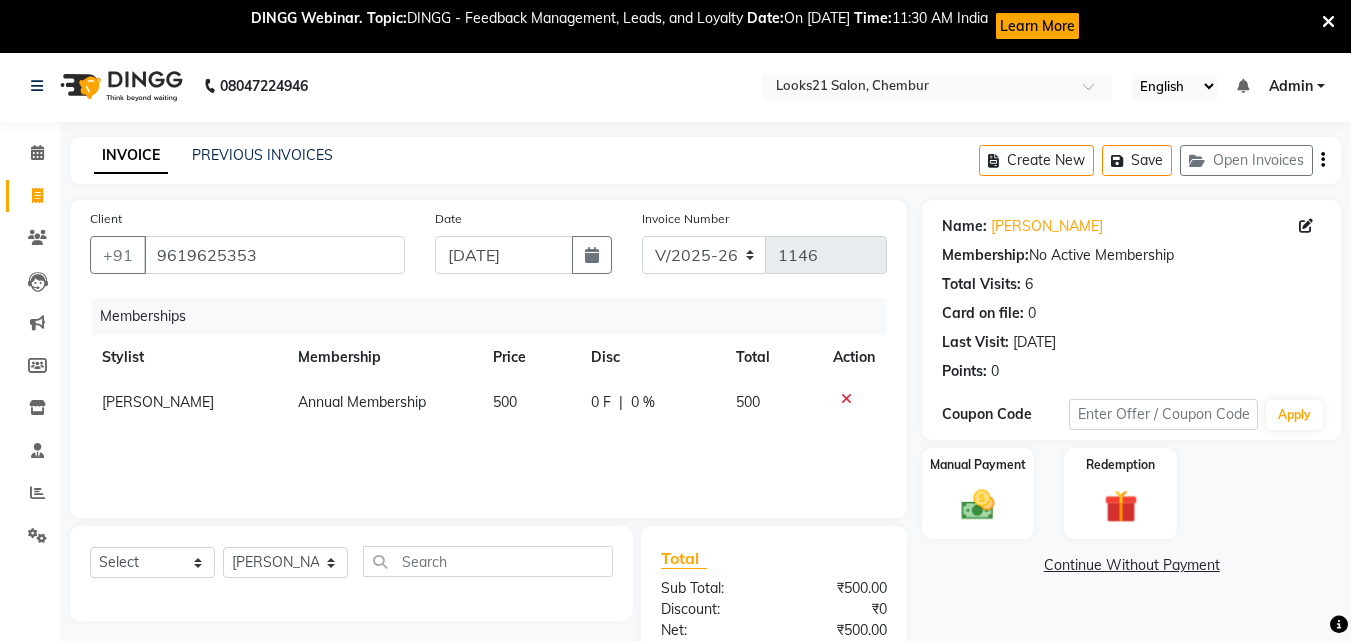 scroll, scrollTop: 0, scrollLeft: 0, axis: both 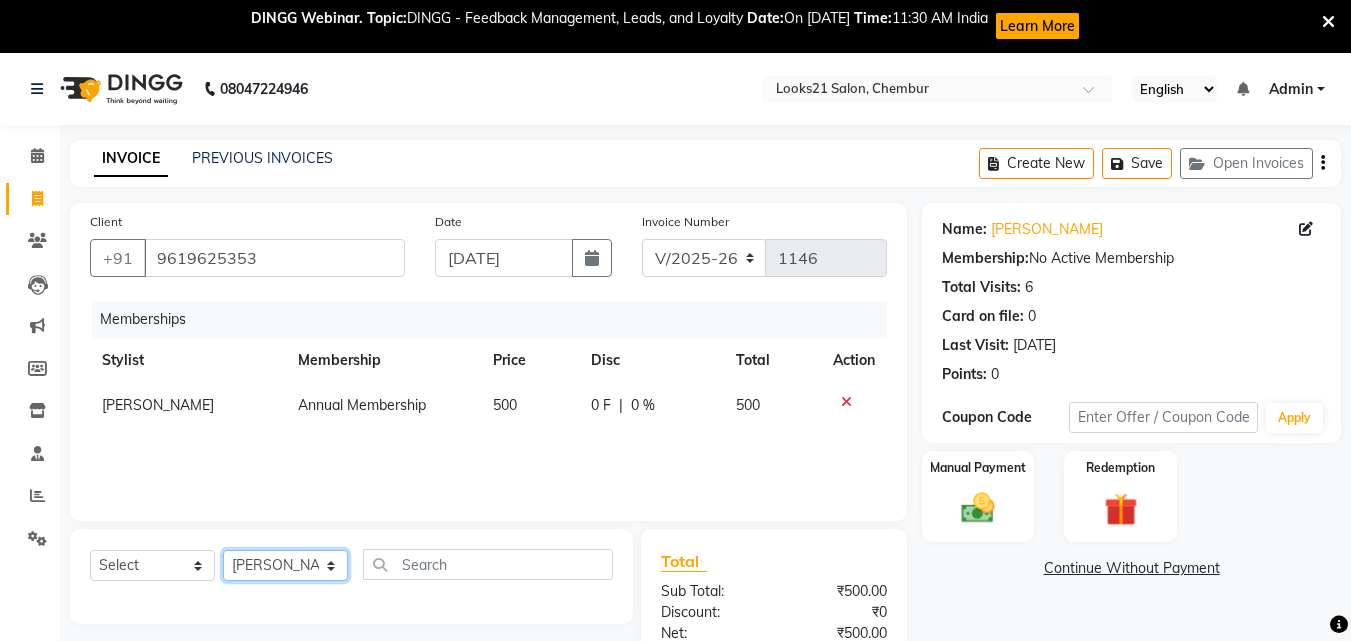 click on "Select Stylist [PERSON_NAME] [PERSON_NAME] [PERSON_NAME] [PERSON_NAME] [PERSON_NAME] [PERSON_NAME] [PERSON_NAME]" 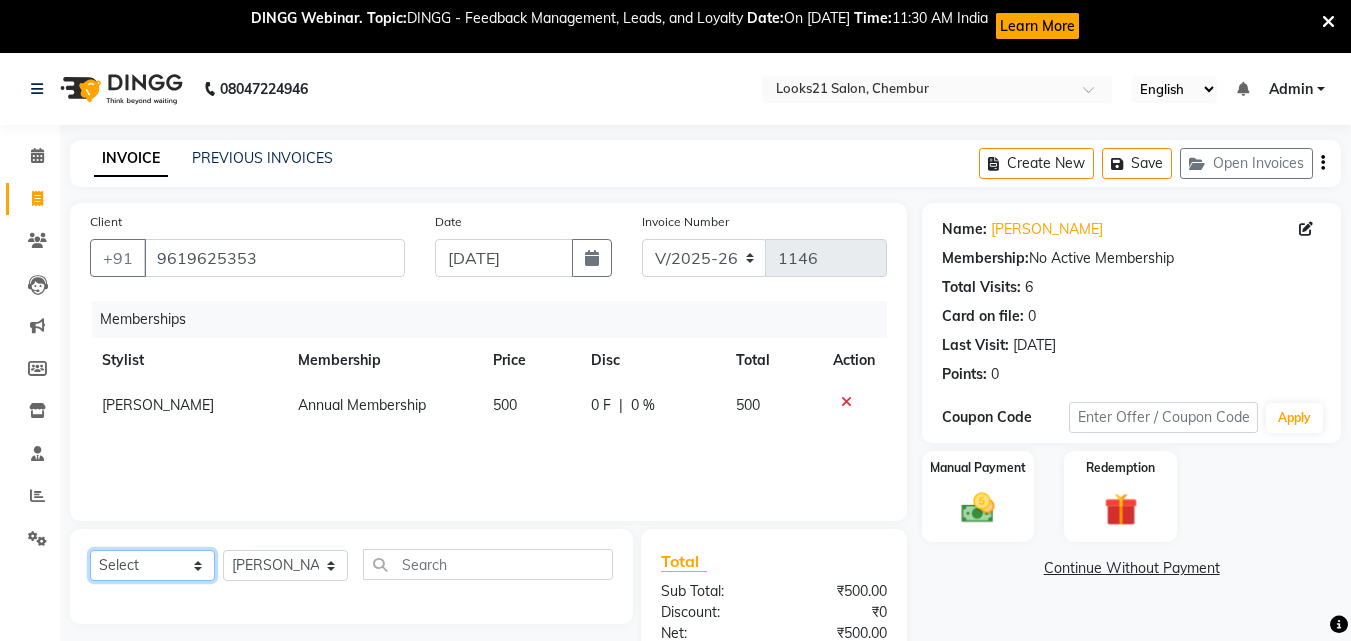 click on "Select  Service  Product  Package Voucher Prepaid Gift Card" 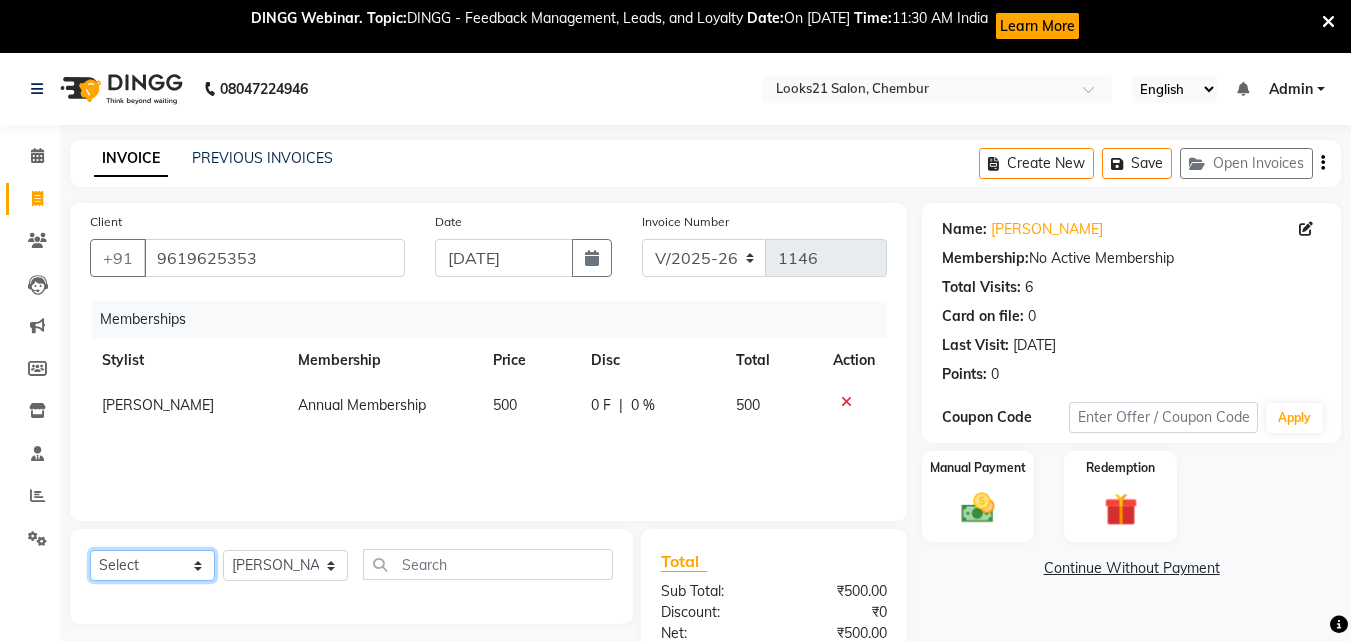 select on "service" 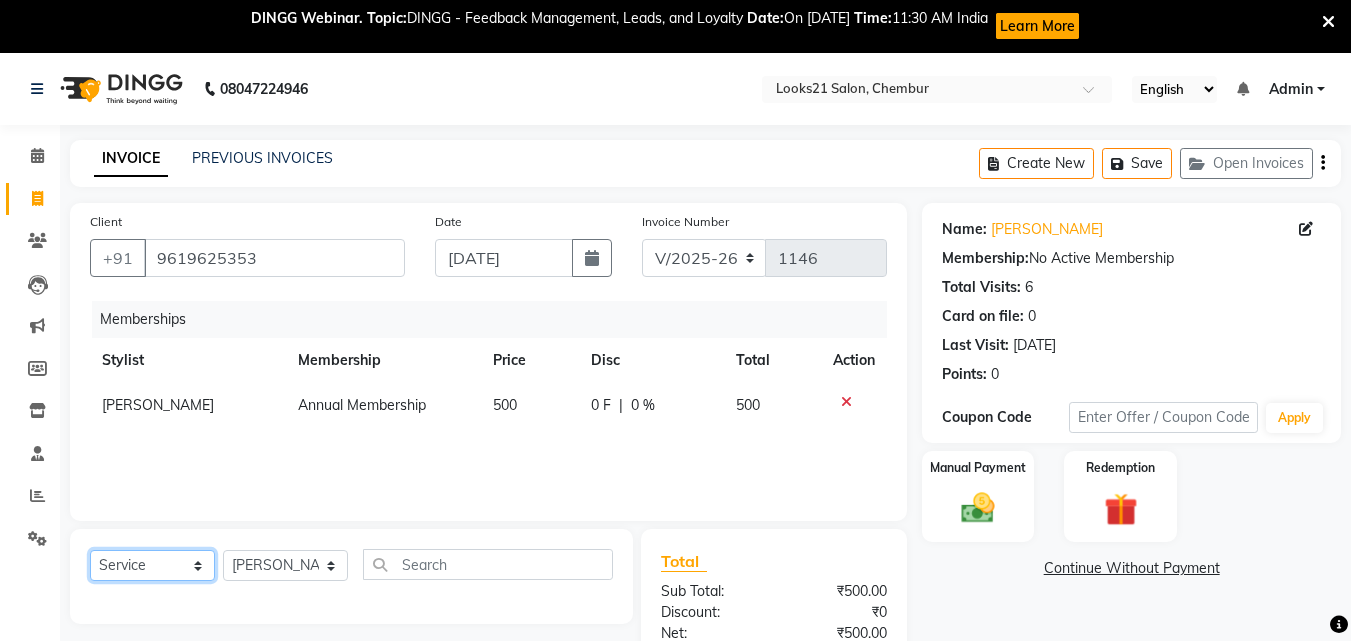click on "Select  Service  Product  Package Voucher Prepaid Gift Card" 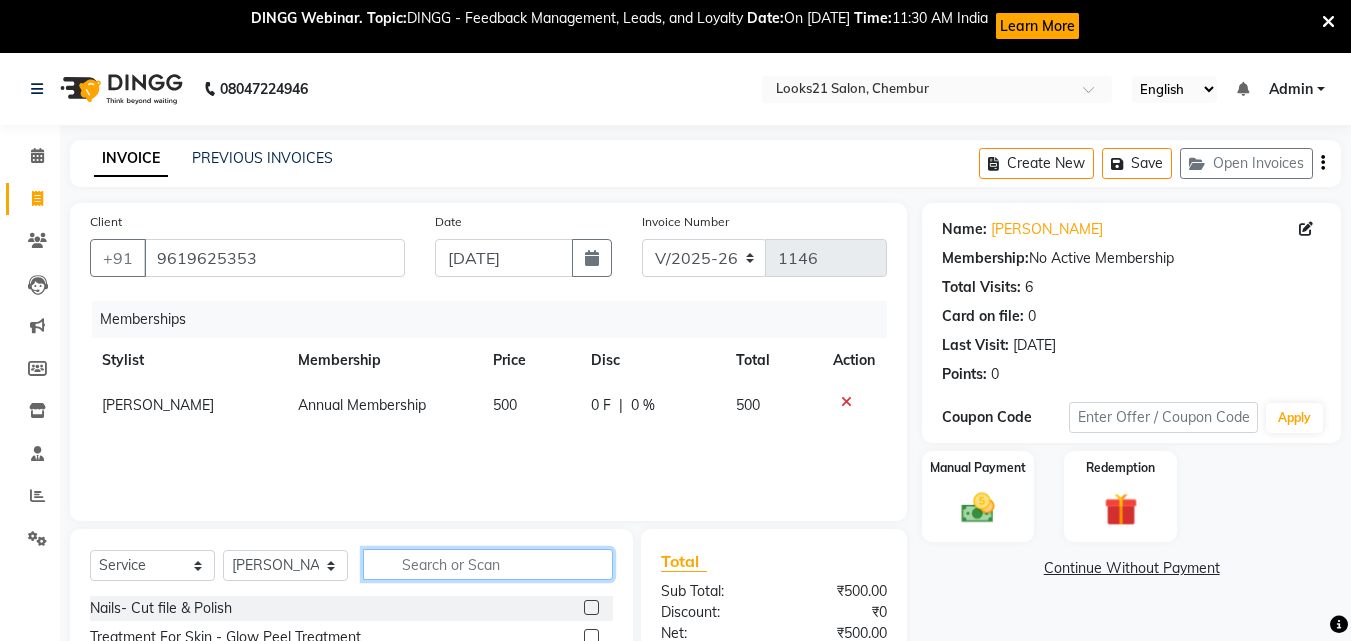 click 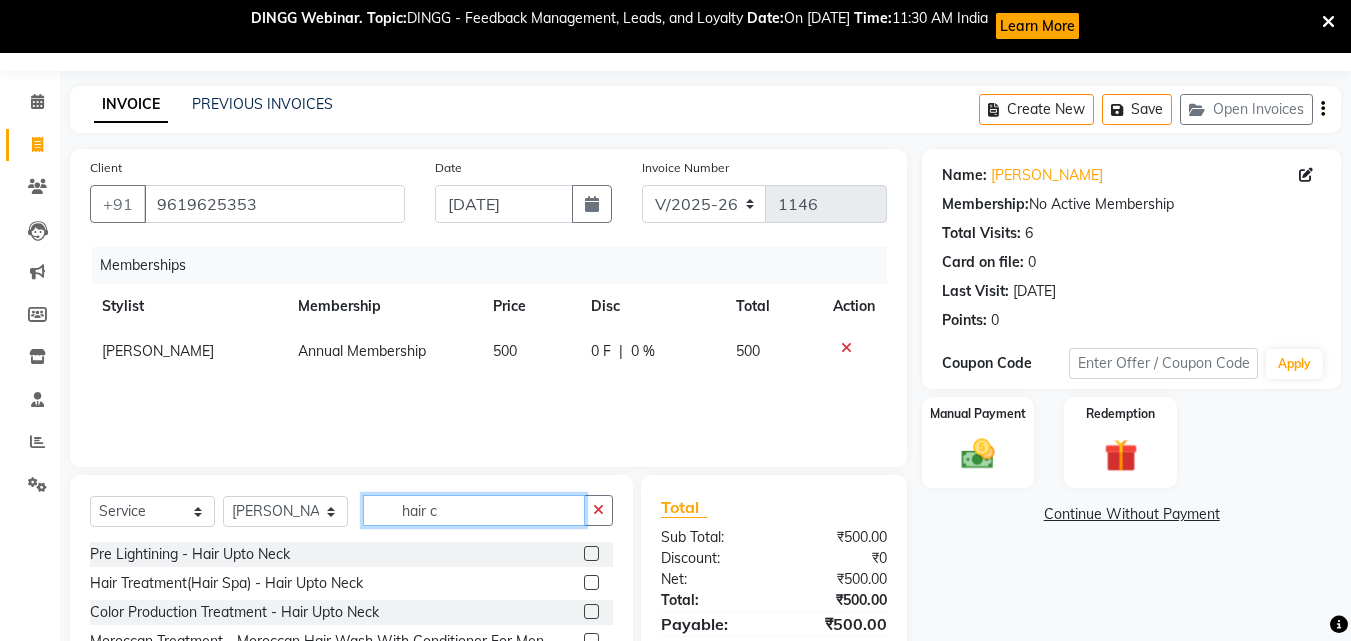 scroll, scrollTop: 100, scrollLeft: 0, axis: vertical 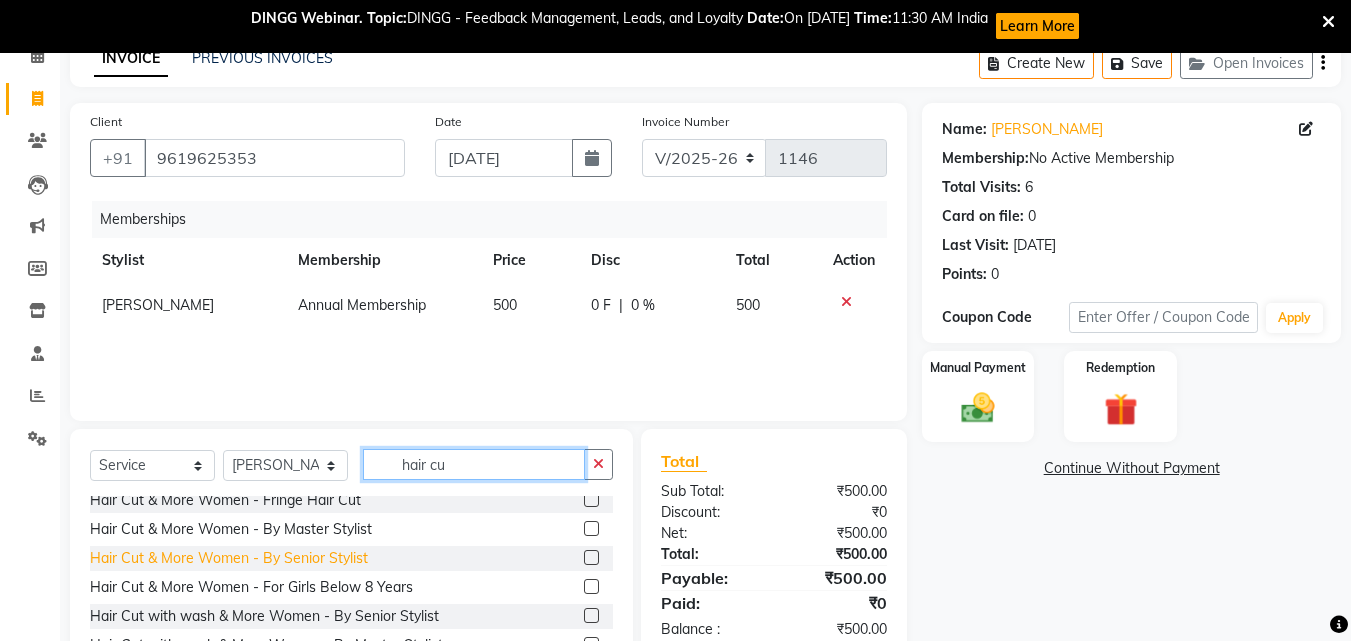 type on "hair cu" 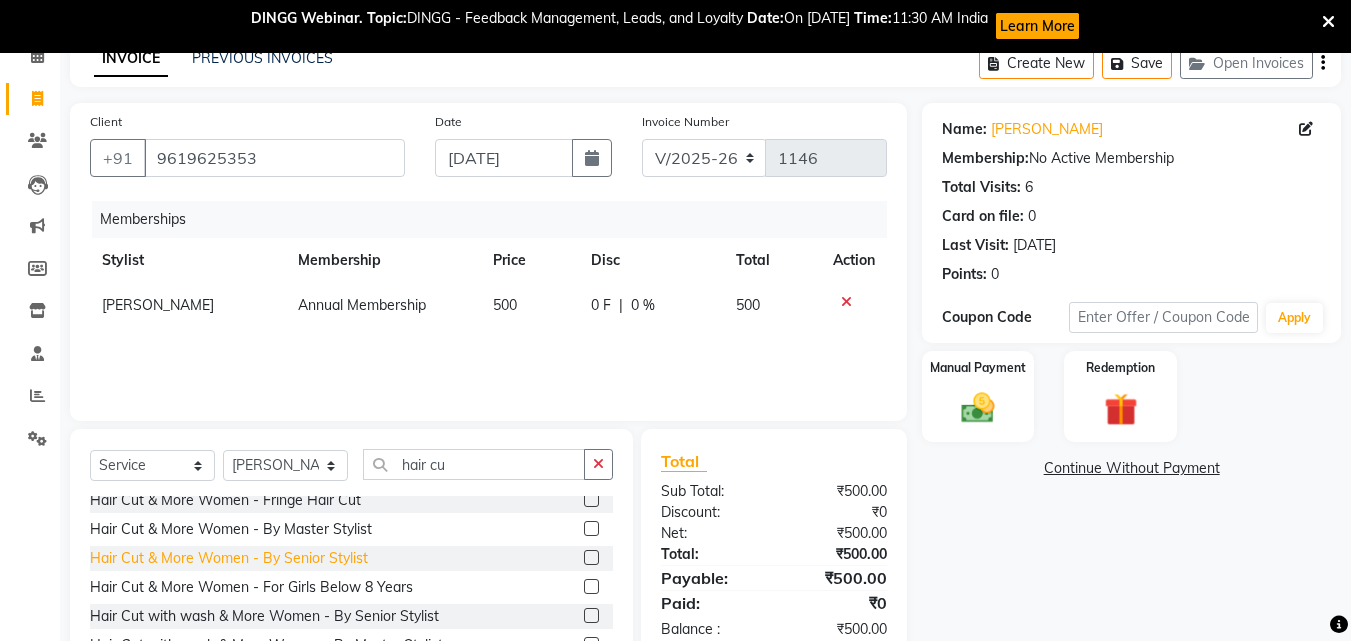 click on "Hair Cut & More Women  - By Senior Stylist" 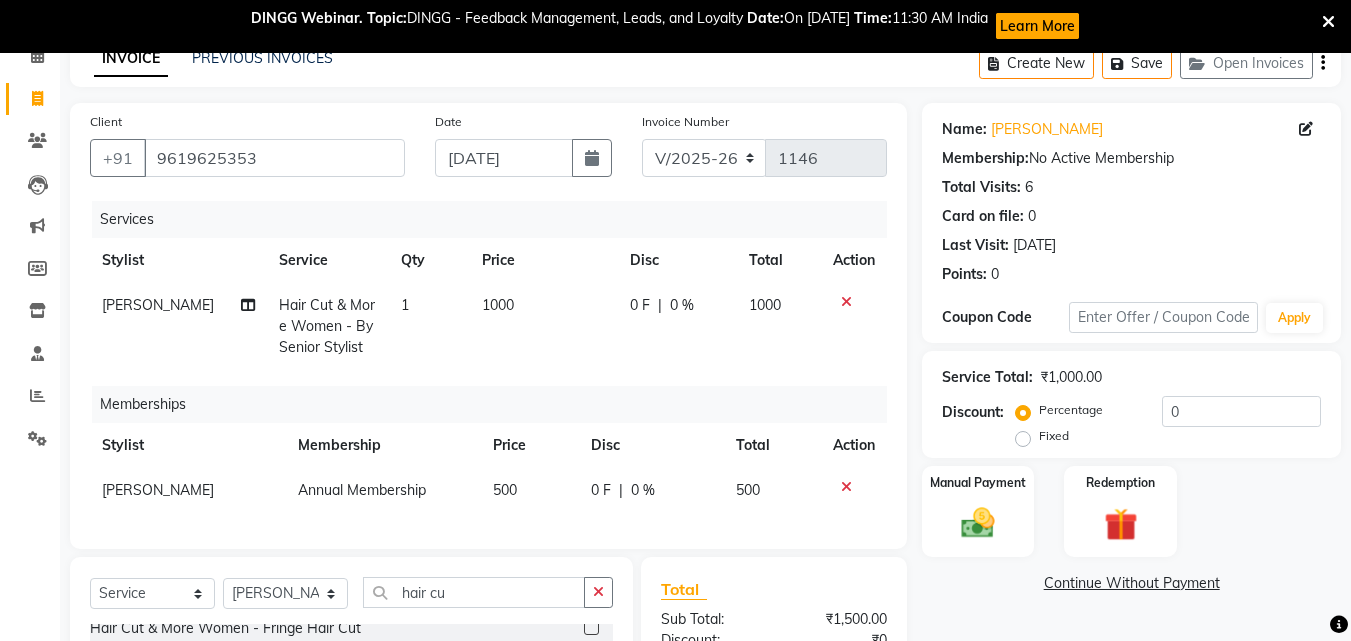 checkbox on "false" 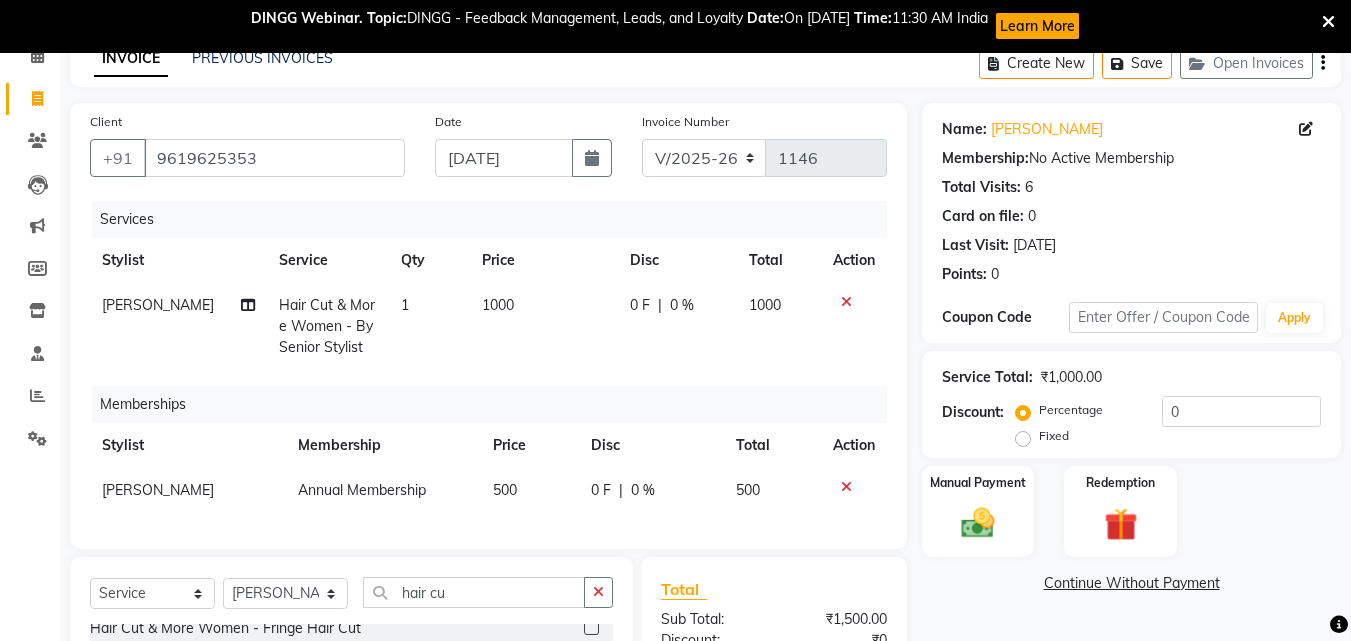 click on "1000" 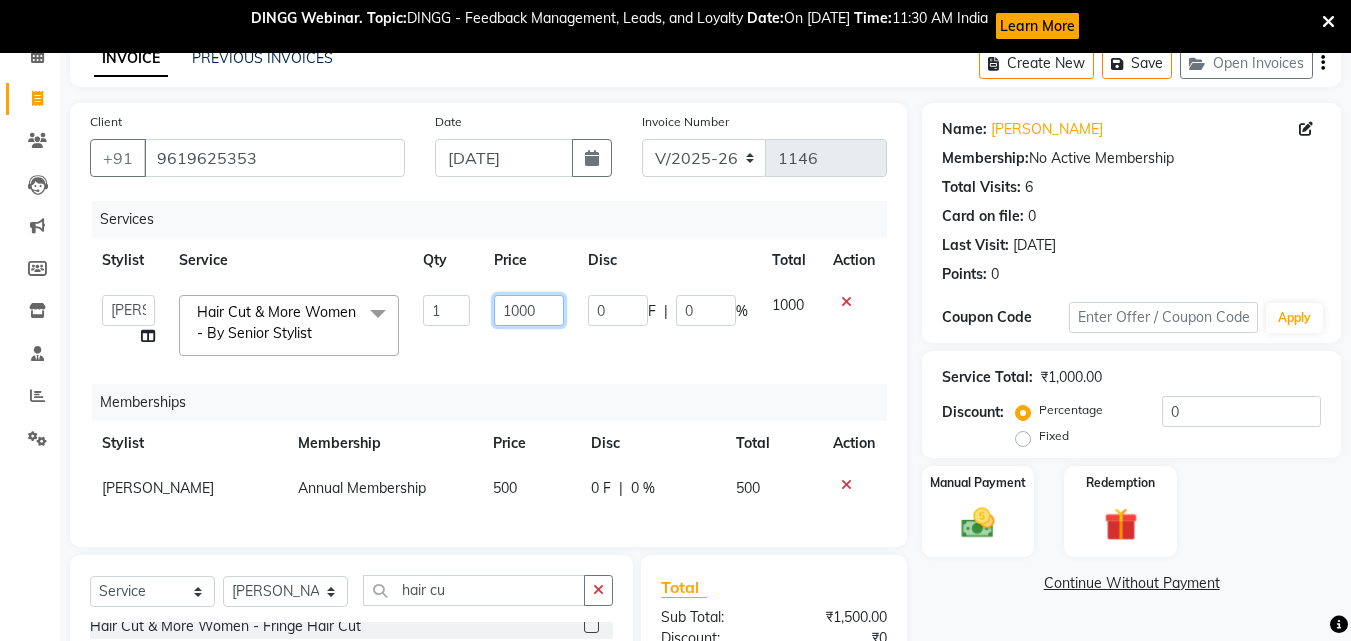 drag, startPoint x: 539, startPoint y: 311, endPoint x: 456, endPoint y: 308, distance: 83.0542 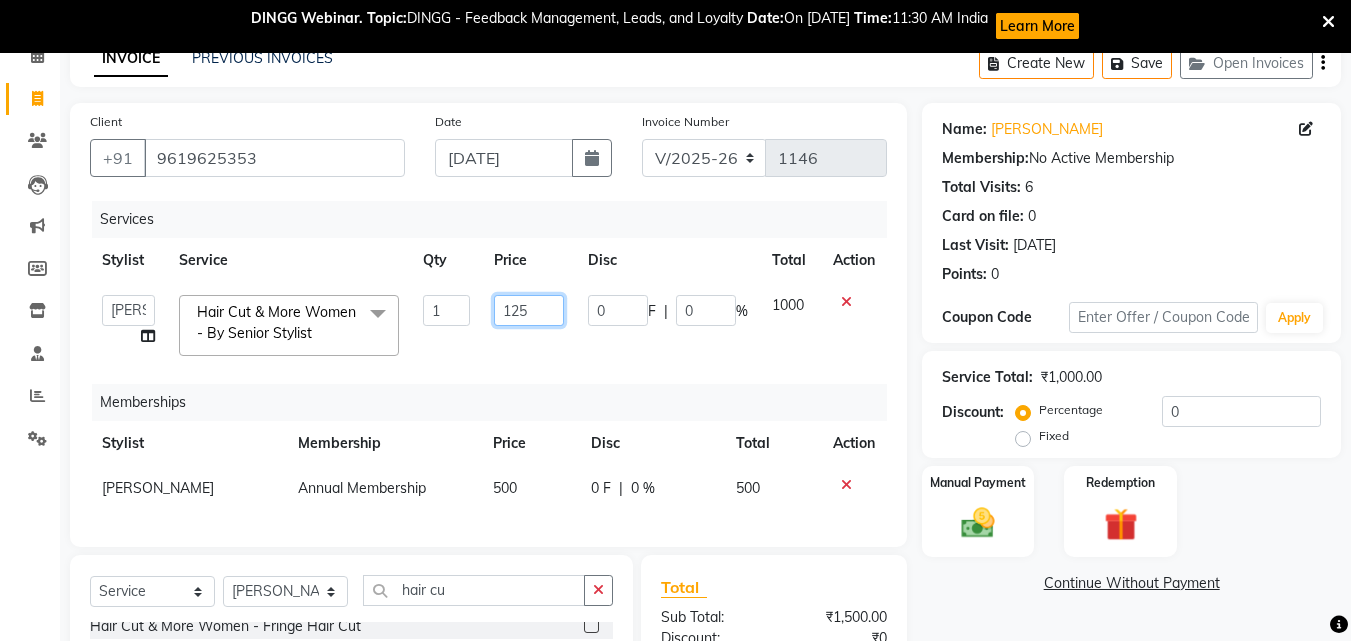 type on "1250" 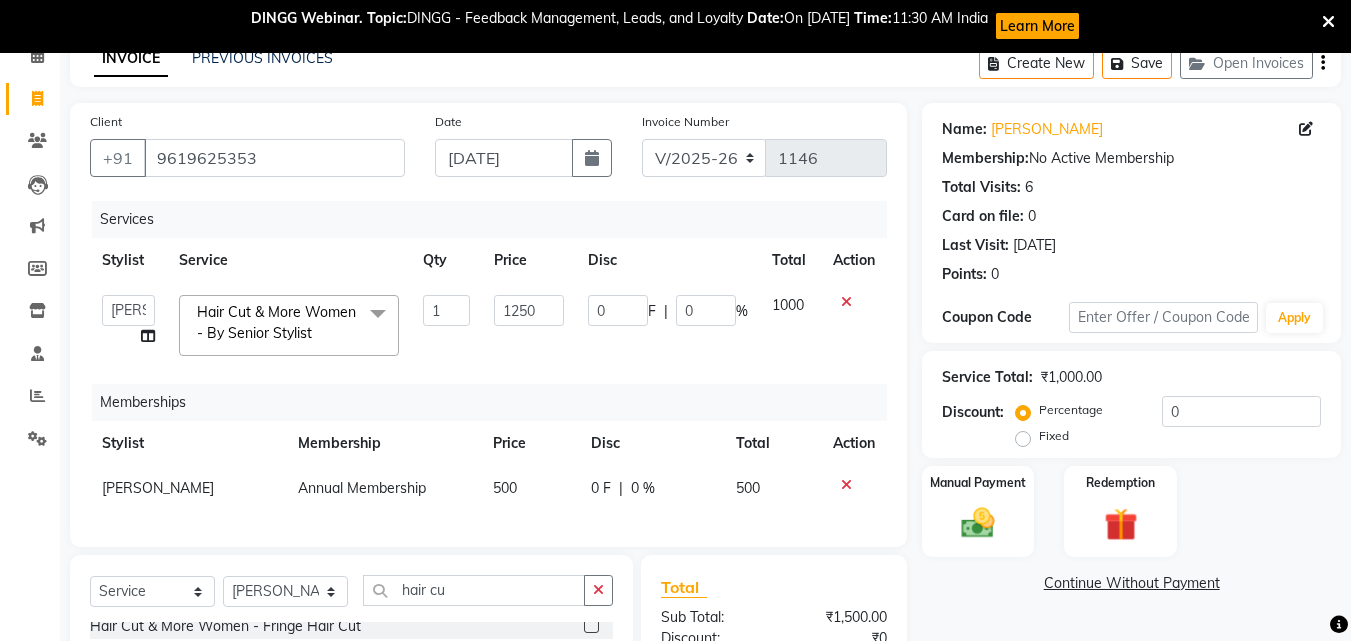 click on "Services Stylist Service Qty Price Disc Total Action  [PERSON_NAME]   [PERSON_NAME] [PERSON_NAME] [PERSON_NAME]   [PERSON_NAME] [PERSON_NAME]   [PERSON_NAME]  Hair Cut & More Women  - By Senior Stylist  x Nails- Cut file & Polish Treatment For Skin  - Glow Peel Treatment Advance Facial - Hydra Facial ( Machine use ) O THREE FACIAL Fruit Clean Up Pre Lightining   - Per Streak Pre Lightining   - Hair Upto Neck Pre Lightining   - Hair Upto Shoulder Pre Lightining   - Hair Below Shoulder Pre Lightining   - Hair Upto Waist Pre Lightining   - For Men Hair Treatment(Hair Spa)  - Hair Upto Neck Hair Treatment(Hair Spa)  - Hair Upto Shoulder Hair Treatment(Hair Spa)  - Hair Below Shoulder Hair Treatment(Hair Spa)  - Hair Upto Waist Hair Treatment(Hair Spa)  - For Men Loreal Scalp Advanced Treatment - For women Loreal Scalp Advanced Clay Treatment  3TENX SPA Head Massage  - For Women Head Massage  - For Men Head Massage  - For Women With Shampoo Head Massage  - For Men With Shampoo Anti [MEDICAL_DATA]  - For Men" 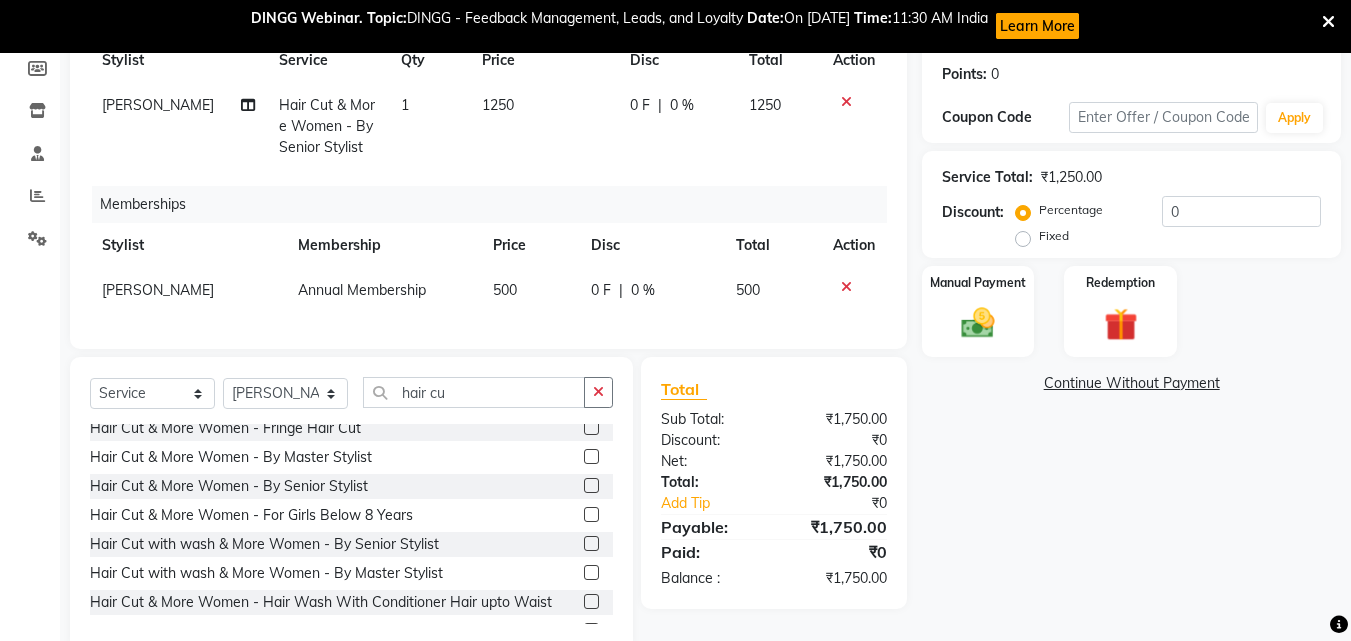 scroll, scrollTop: 256, scrollLeft: 0, axis: vertical 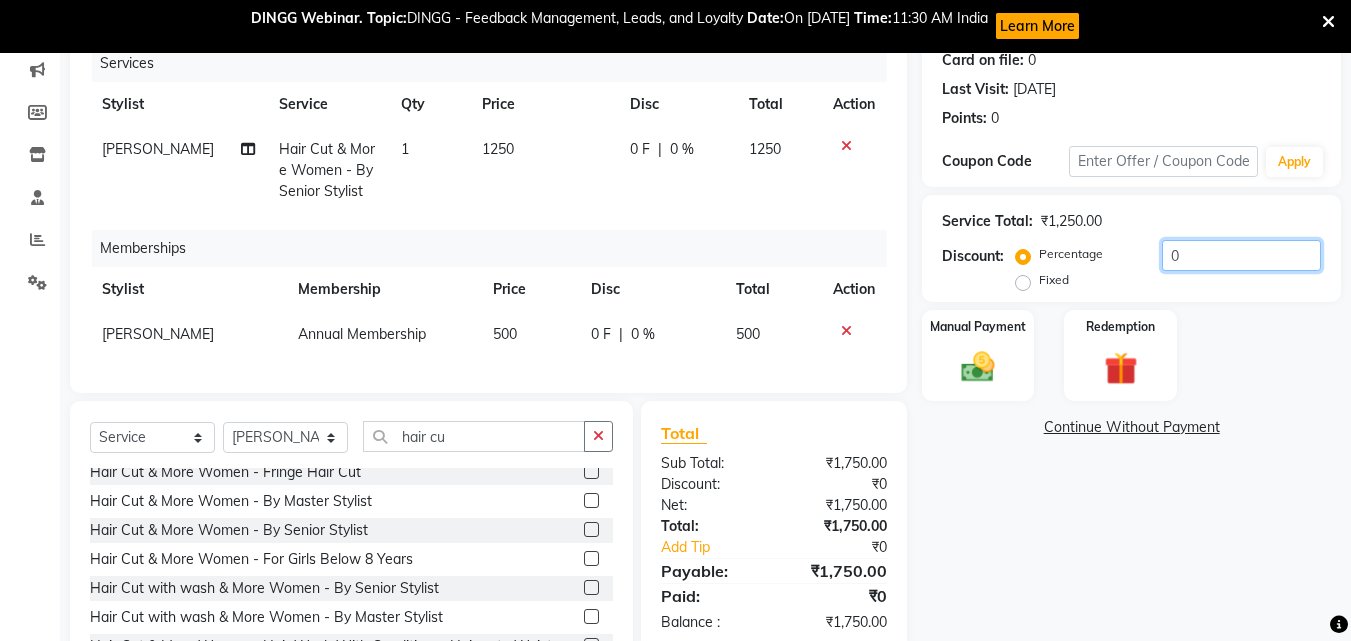 drag, startPoint x: 1231, startPoint y: 253, endPoint x: 1050, endPoint y: 242, distance: 181.33394 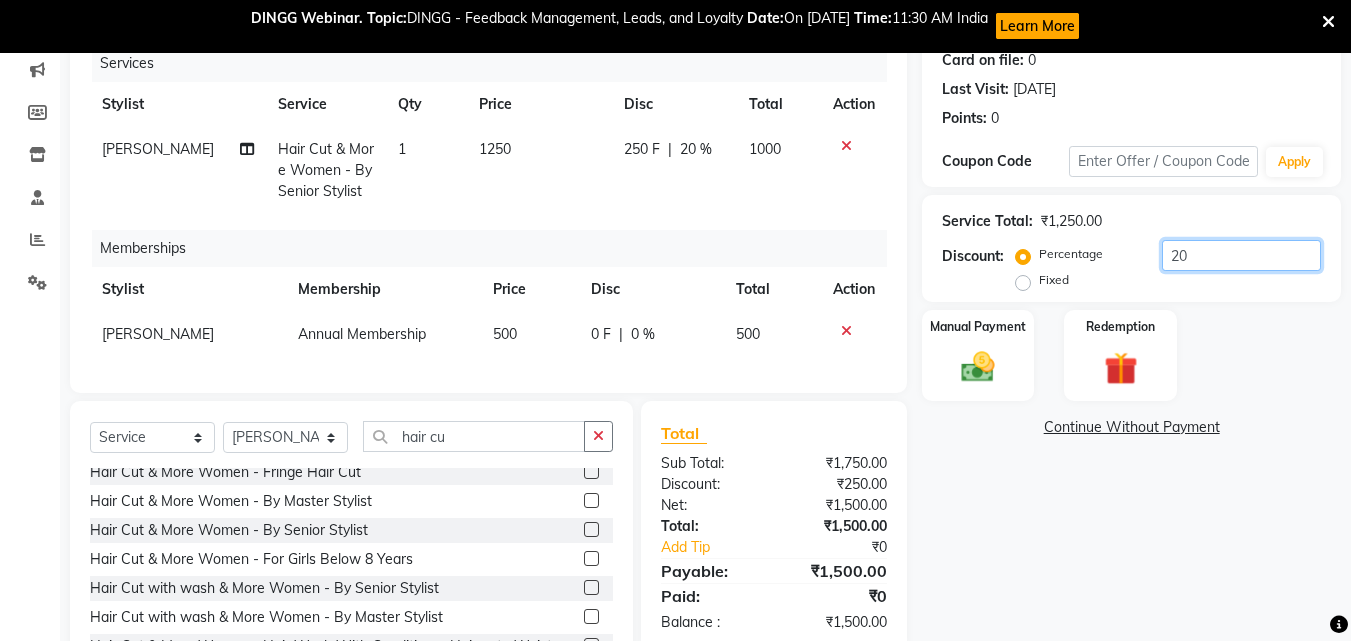 type on "20" 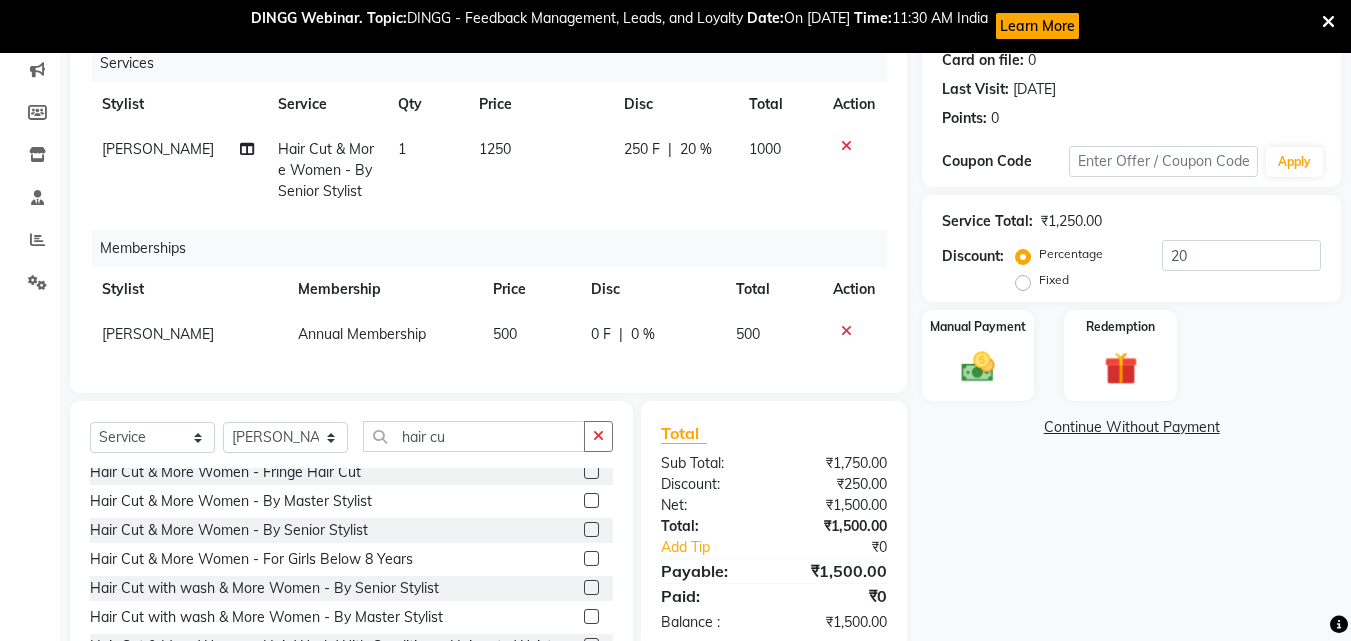 click on "Services Stylist Service Qty Price Disc Total Action [PERSON_NAME] Hair Cut & More Women  - By Senior Stylist 1 1250 250 F | 20 % 1000 Memberships Stylist Membership Price Disc Total Action [PERSON_NAME] Annual Membership 500 0 F | 0 % 500" 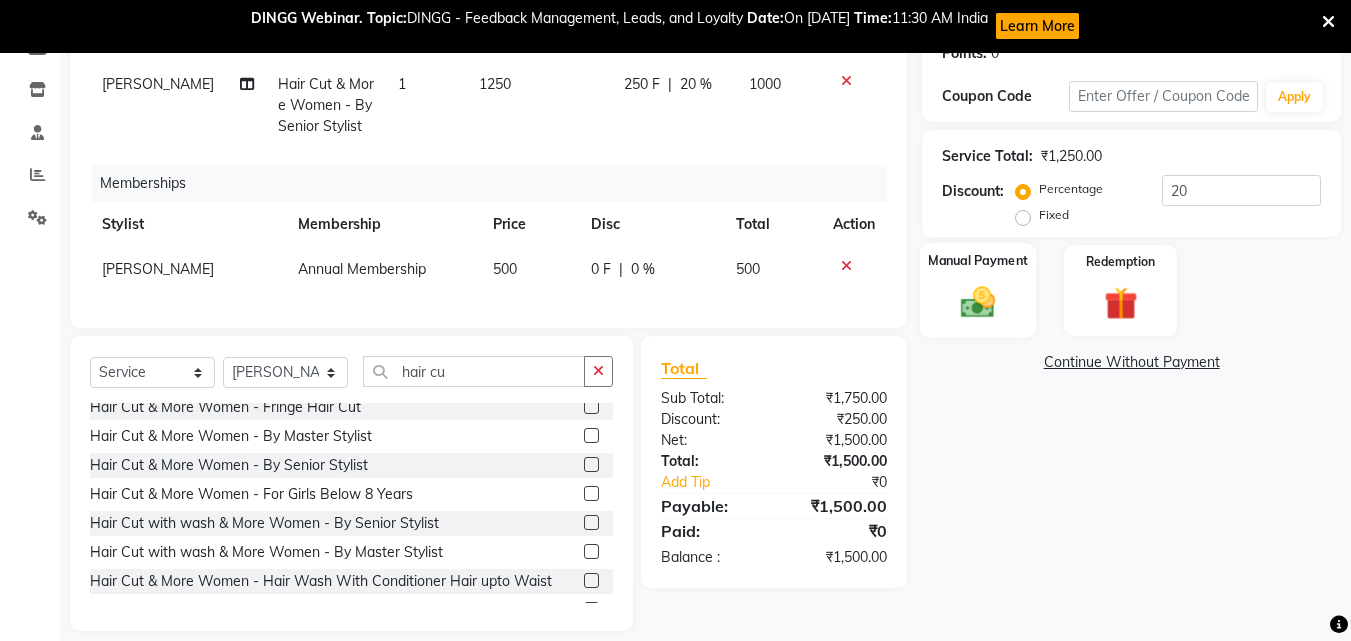 scroll, scrollTop: 356, scrollLeft: 0, axis: vertical 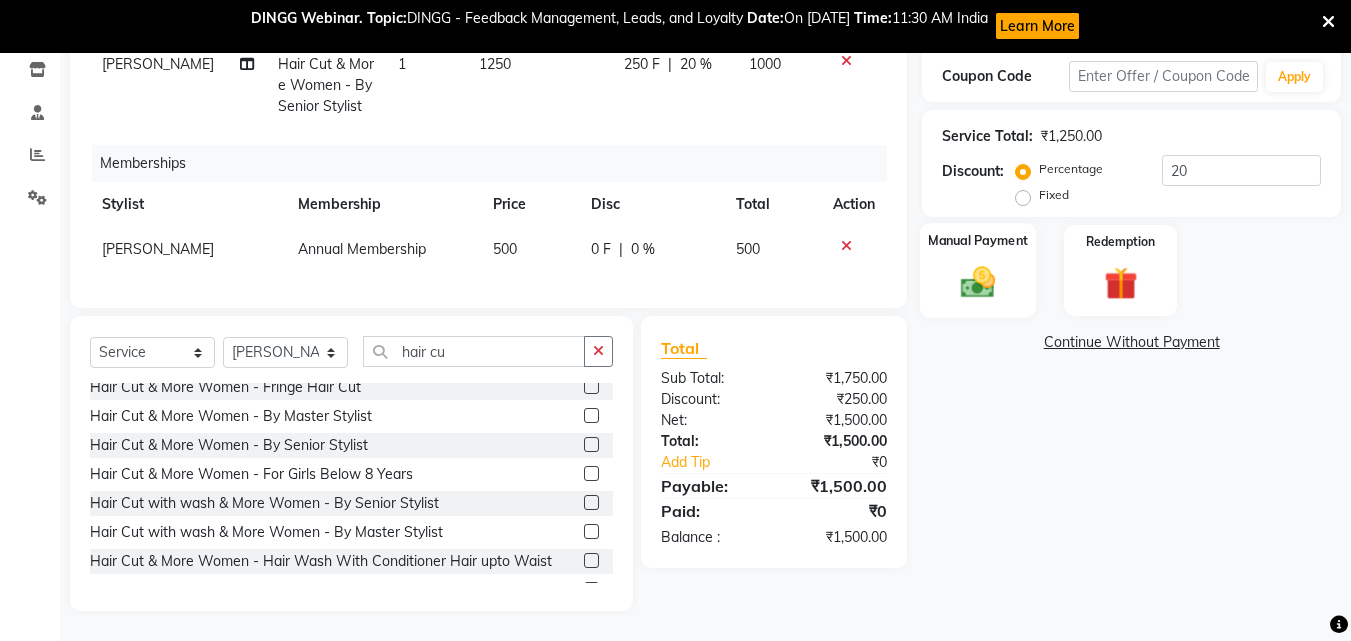 click 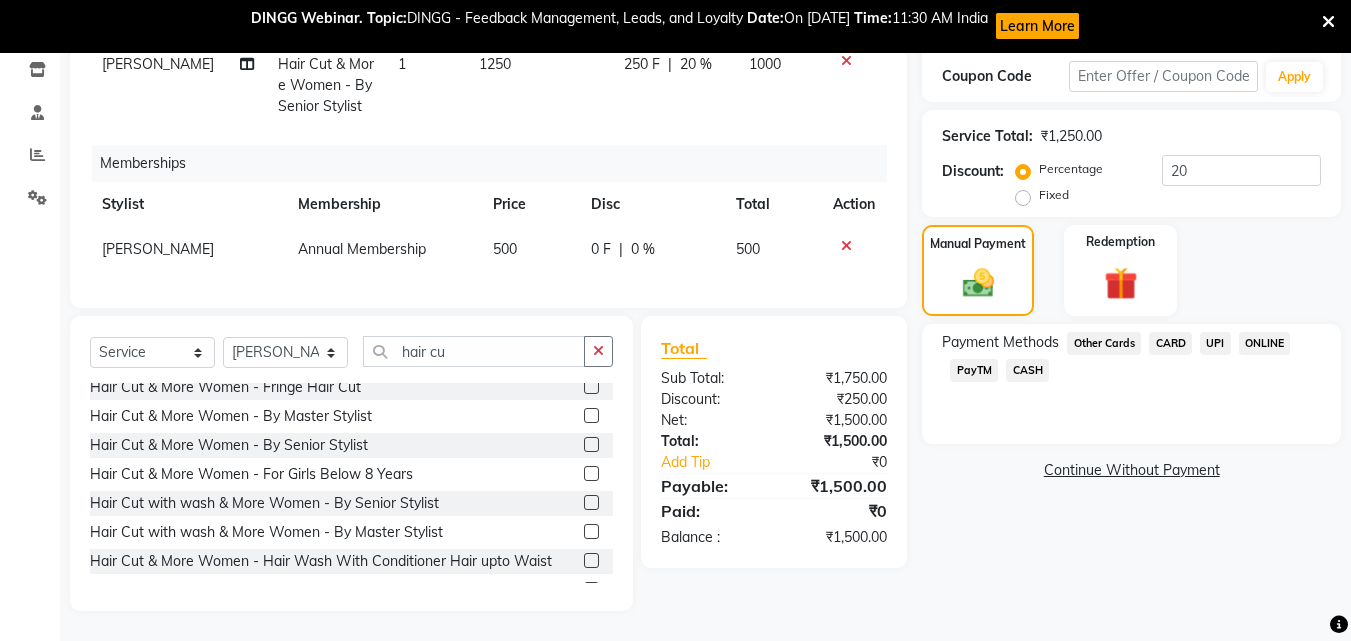 click on "CARD" 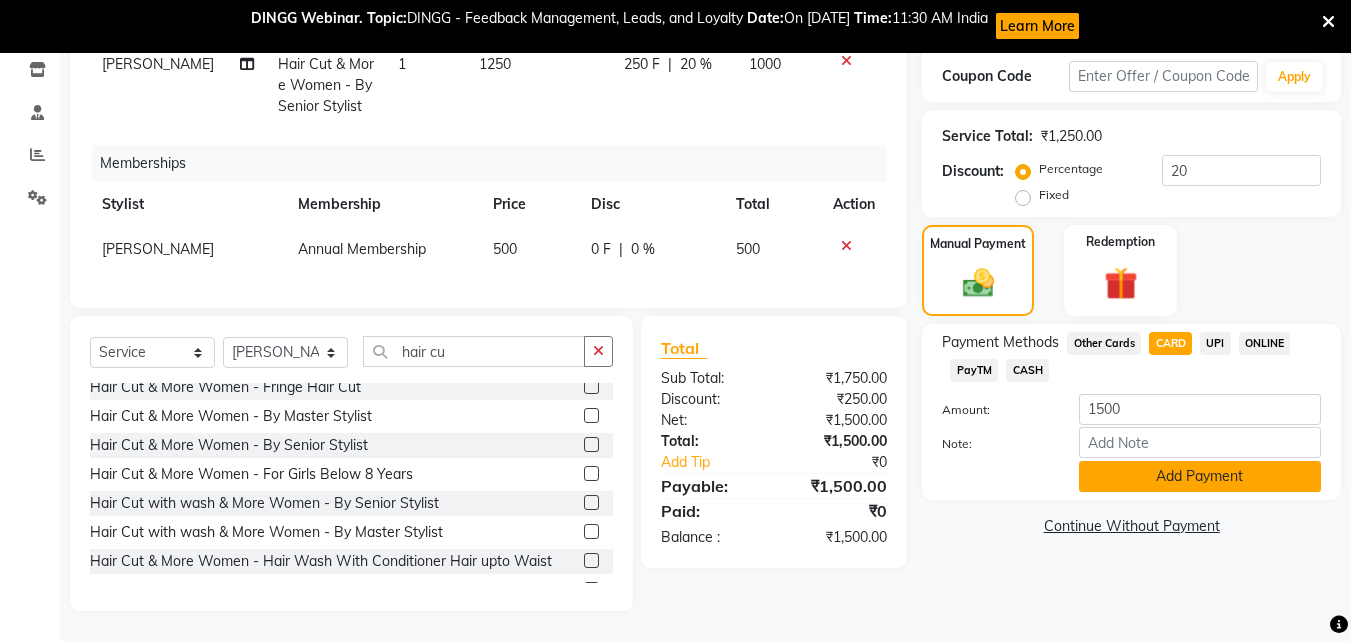 click on "Add Payment" 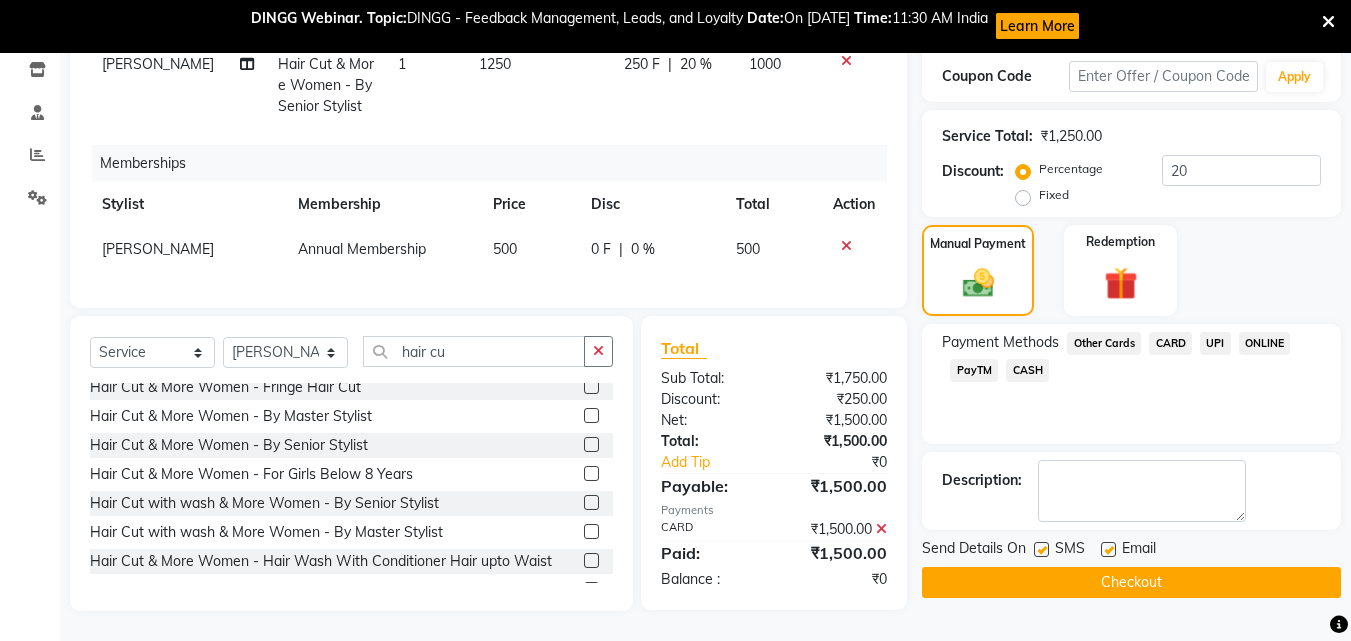 click on "Checkout" 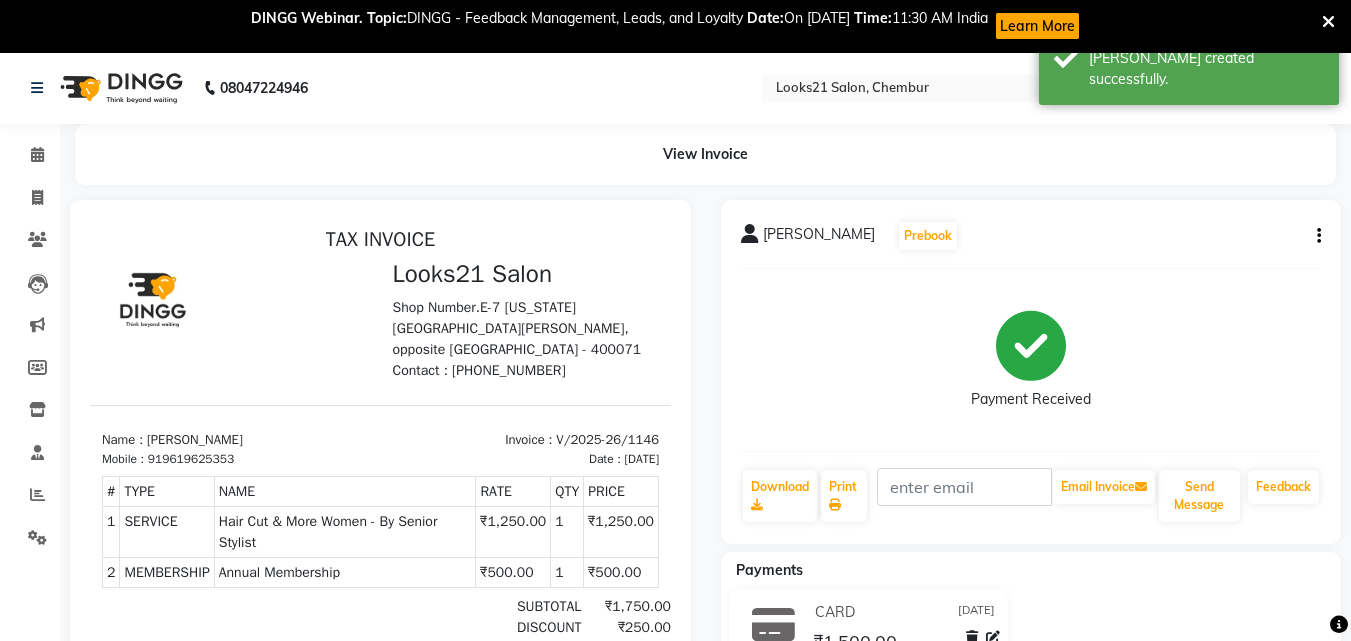 scroll, scrollTop: 0, scrollLeft: 0, axis: both 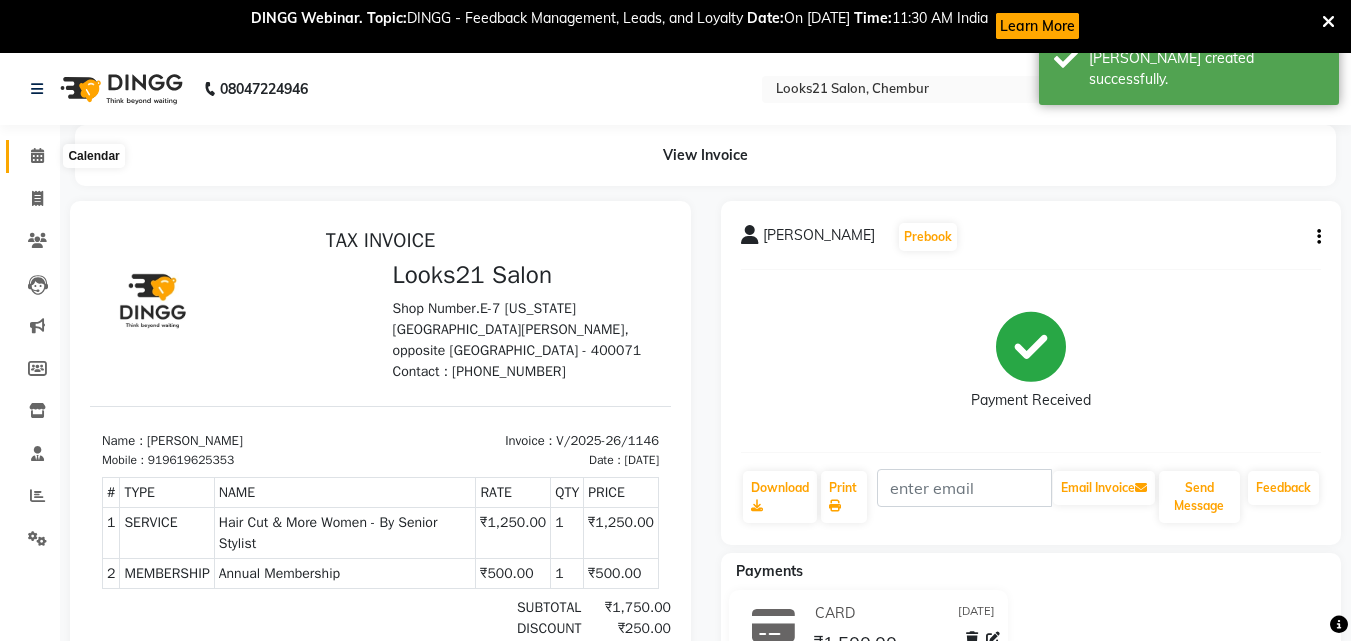 click 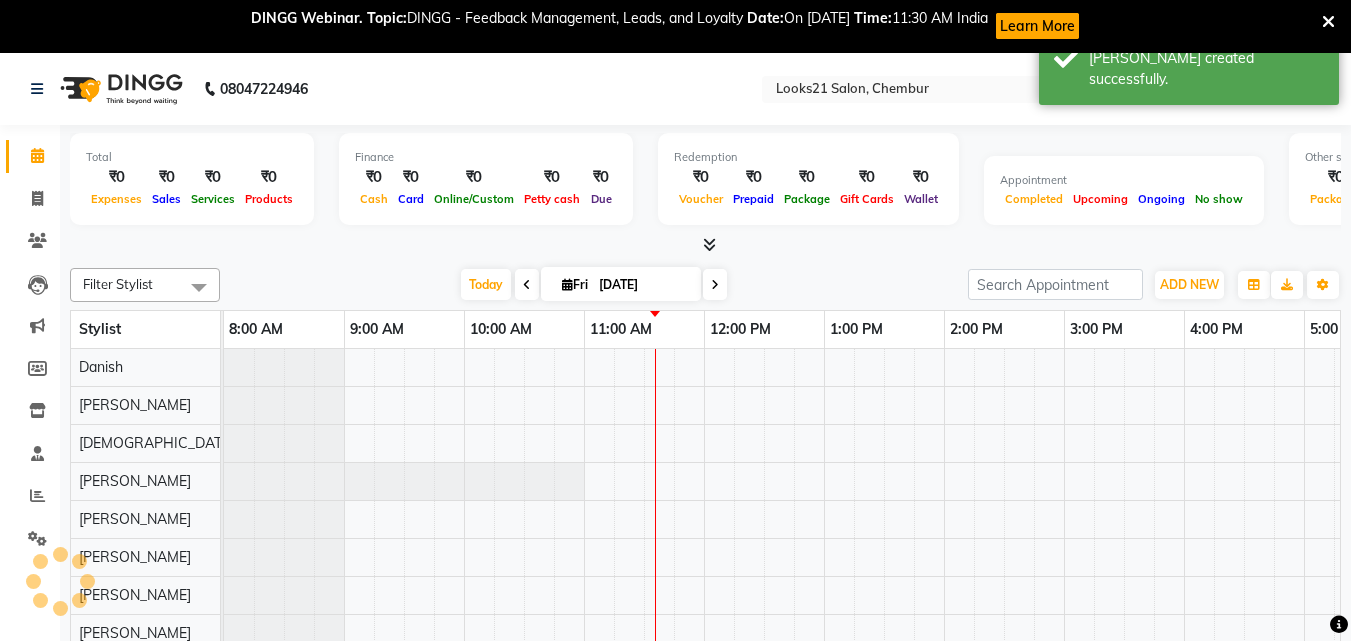 scroll, scrollTop: 0, scrollLeft: 0, axis: both 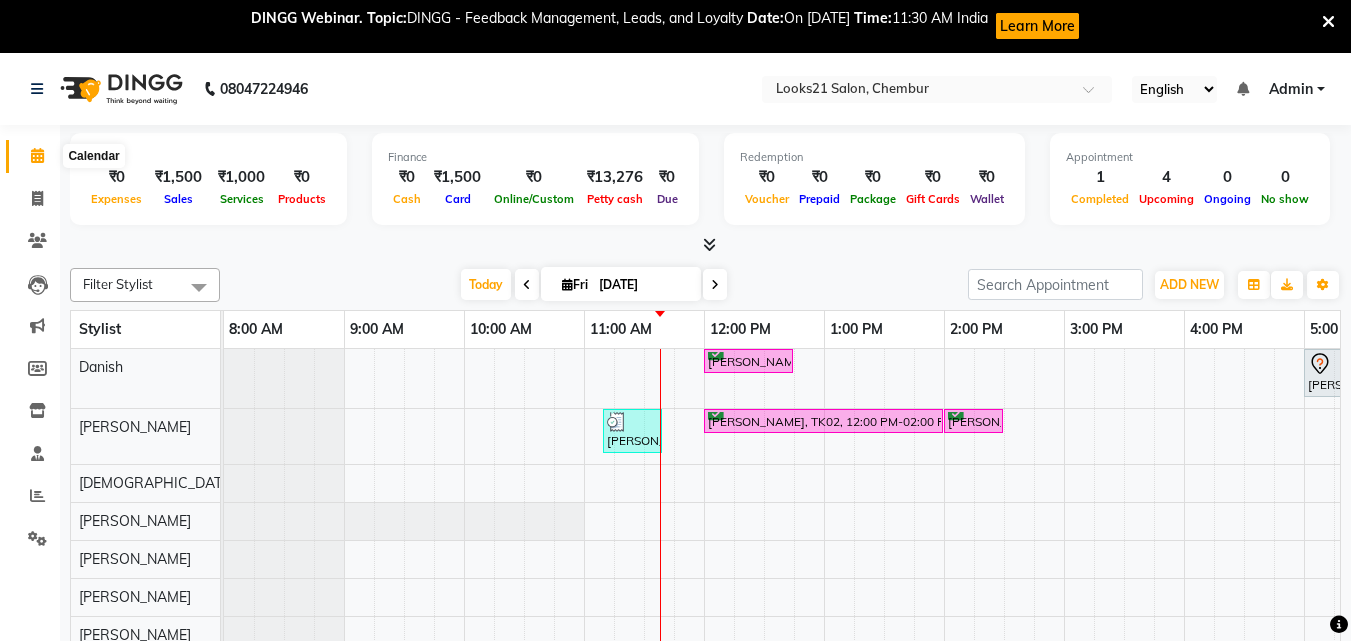 click 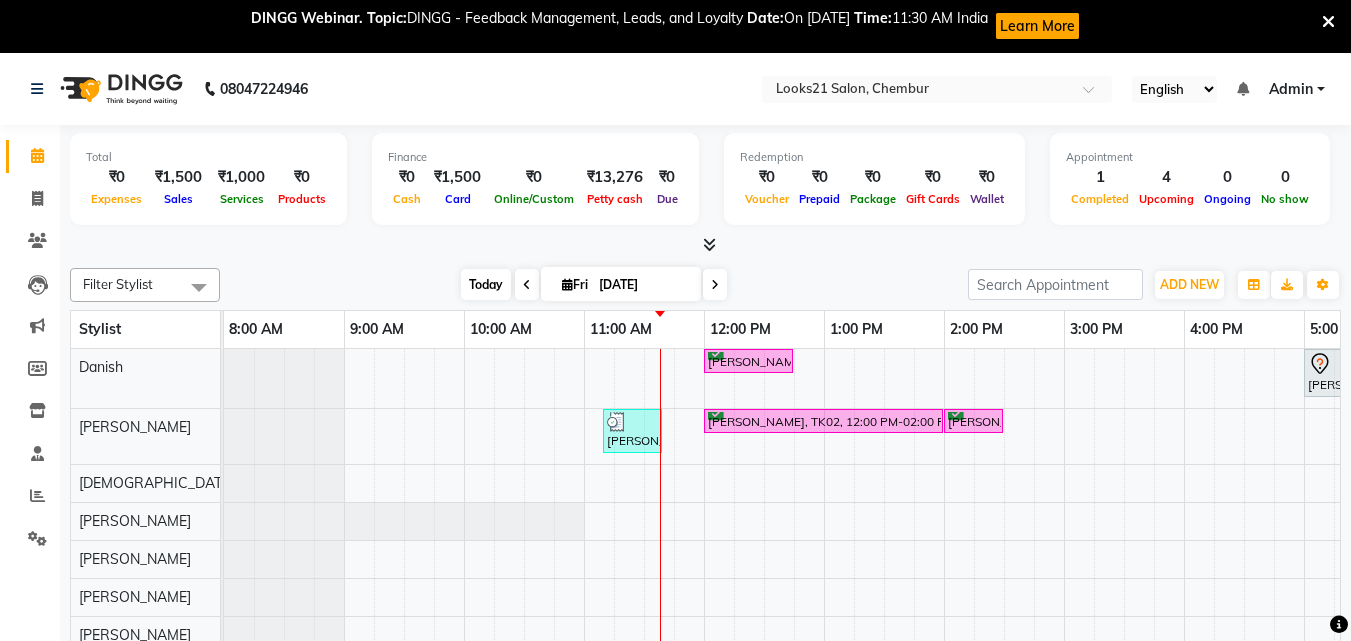 click on "Today" at bounding box center (486, 284) 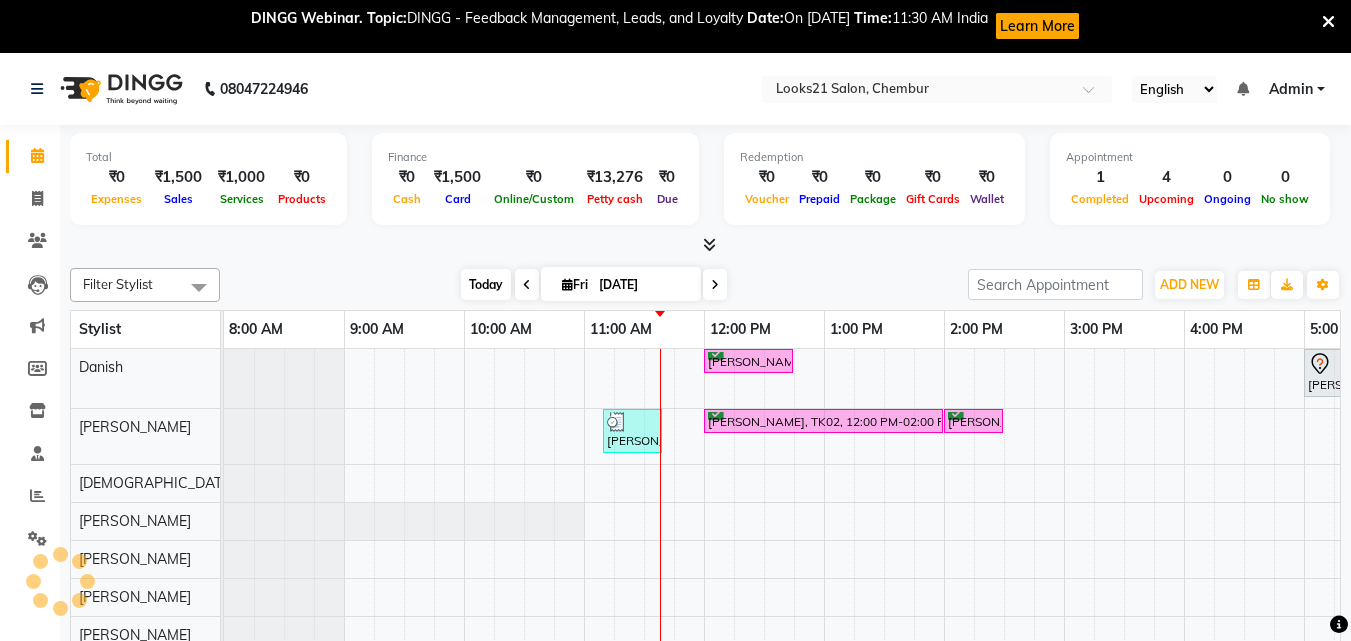 scroll, scrollTop: 0, scrollLeft: 361, axis: horizontal 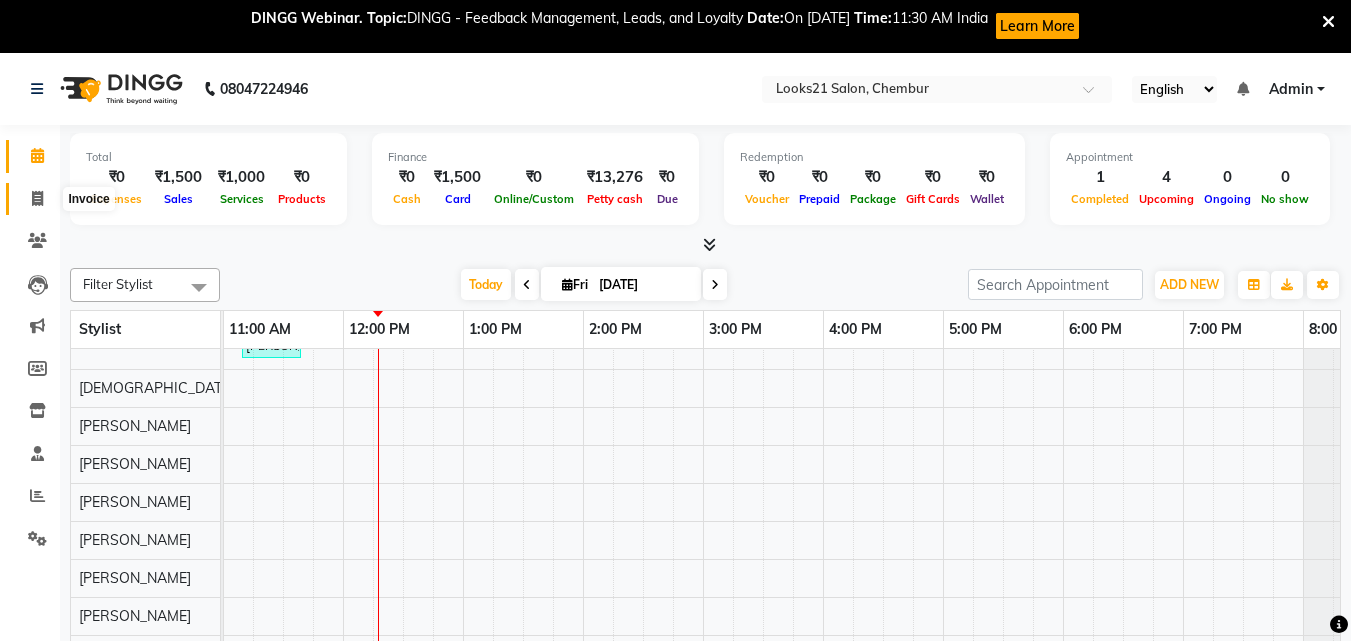 drag, startPoint x: 29, startPoint y: 191, endPoint x: 85, endPoint y: 214, distance: 60.53924 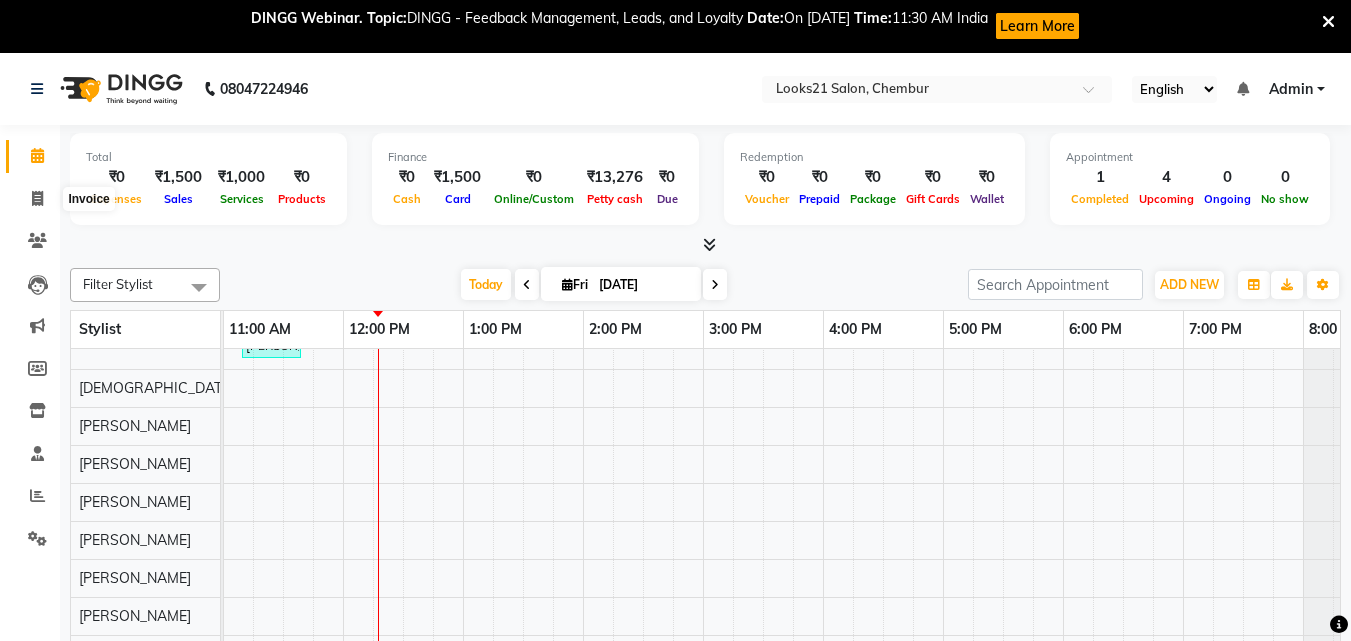 select on "service" 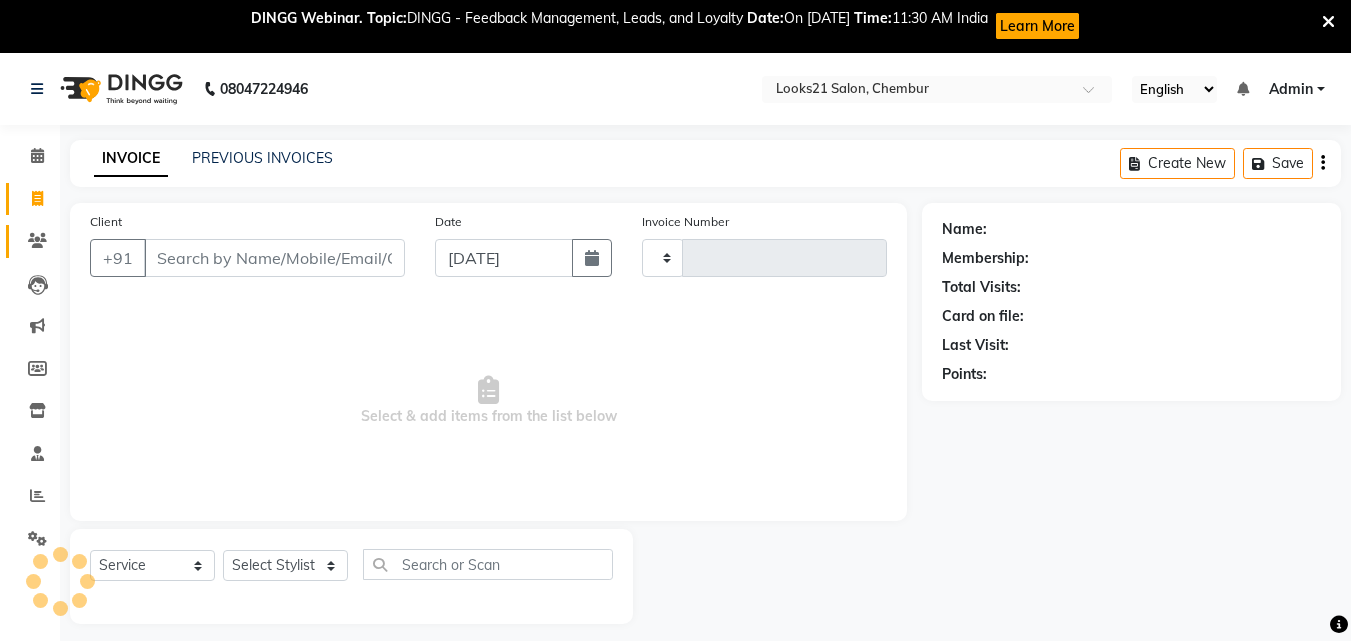 click 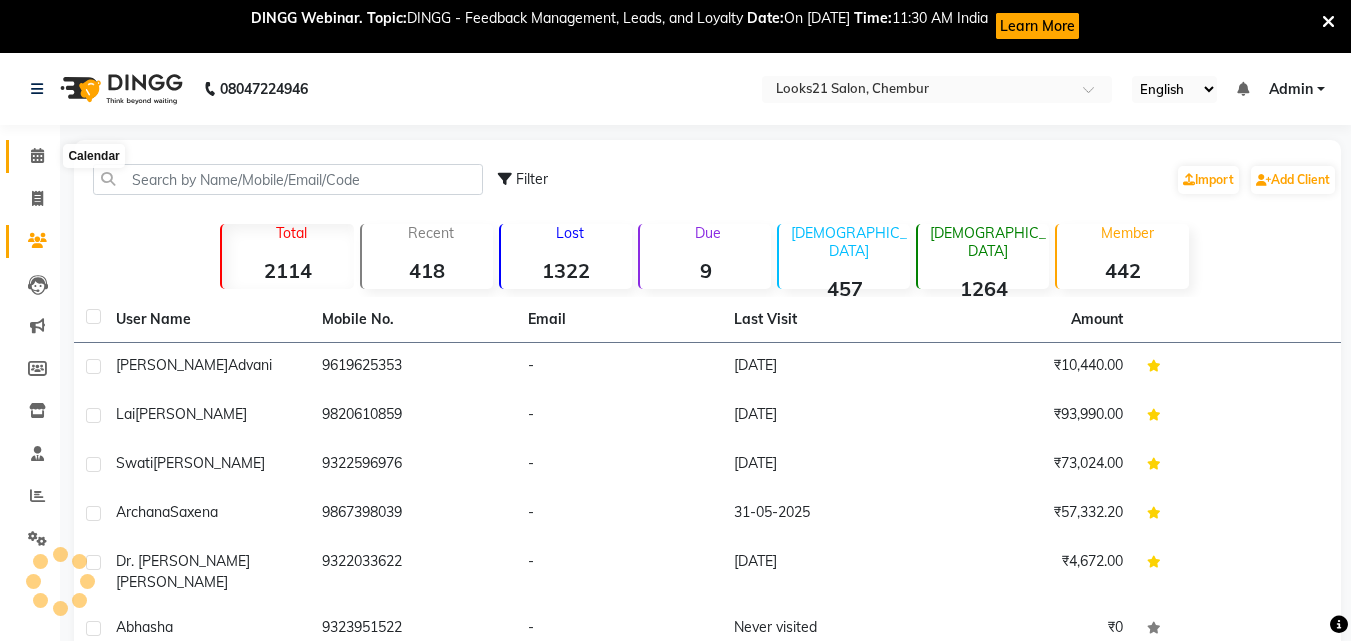 click 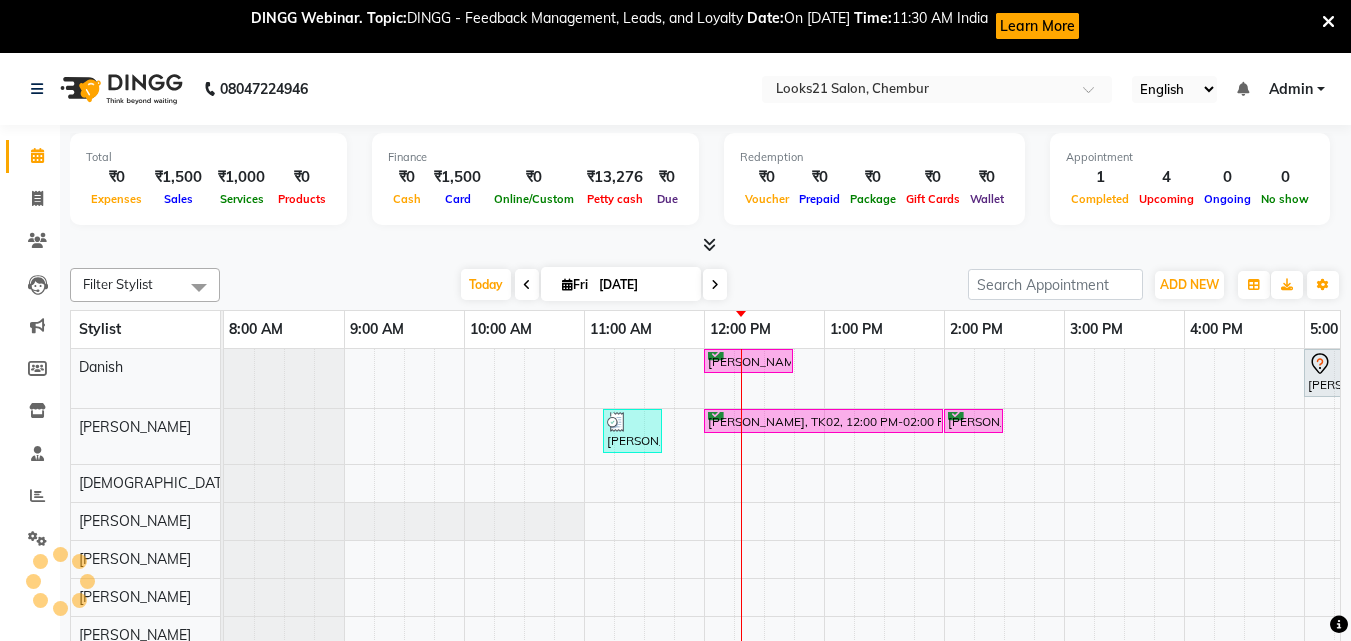scroll, scrollTop: 0, scrollLeft: 0, axis: both 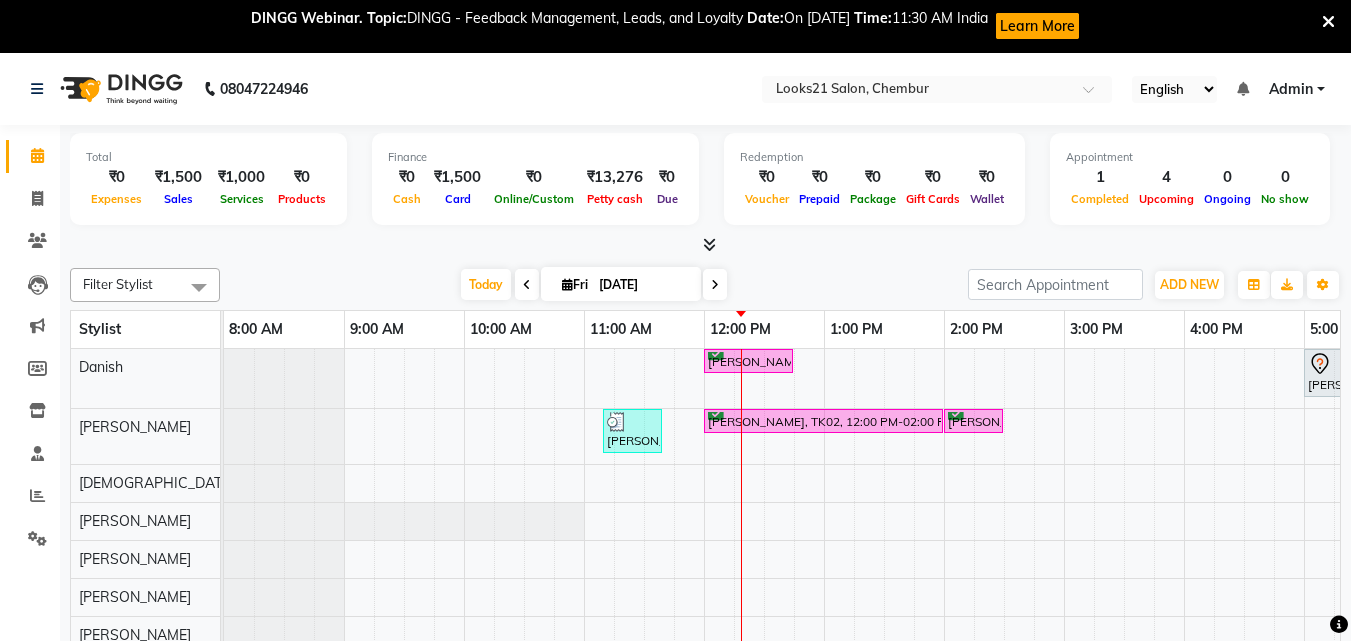 click on "[PERSON_NAME], TK03, 12:00 PM-12:45 PM, Ola Plex Treatment  - Ola Plex Upto Waist             [PERSON_NAME], TK01, 05:00 PM-05:30 PM, Highlights  - Hair Upto Waist     [PERSON_NAME], TK04, 11:10 AM-11:40 AM, Hair Cut & More Women  - By Senior Stylist     [PERSON_NAME], TK02, 12:00 PM-02:00 PM, Color Steak(Inoa Hair Color)  - Touch-Up: Upto 2 Inchs     [PERSON_NAME], TK02, 02:00 PM-02:30 PM, Hair Cut & More Women  - By Senior Stylist" at bounding box center [1004, 558] 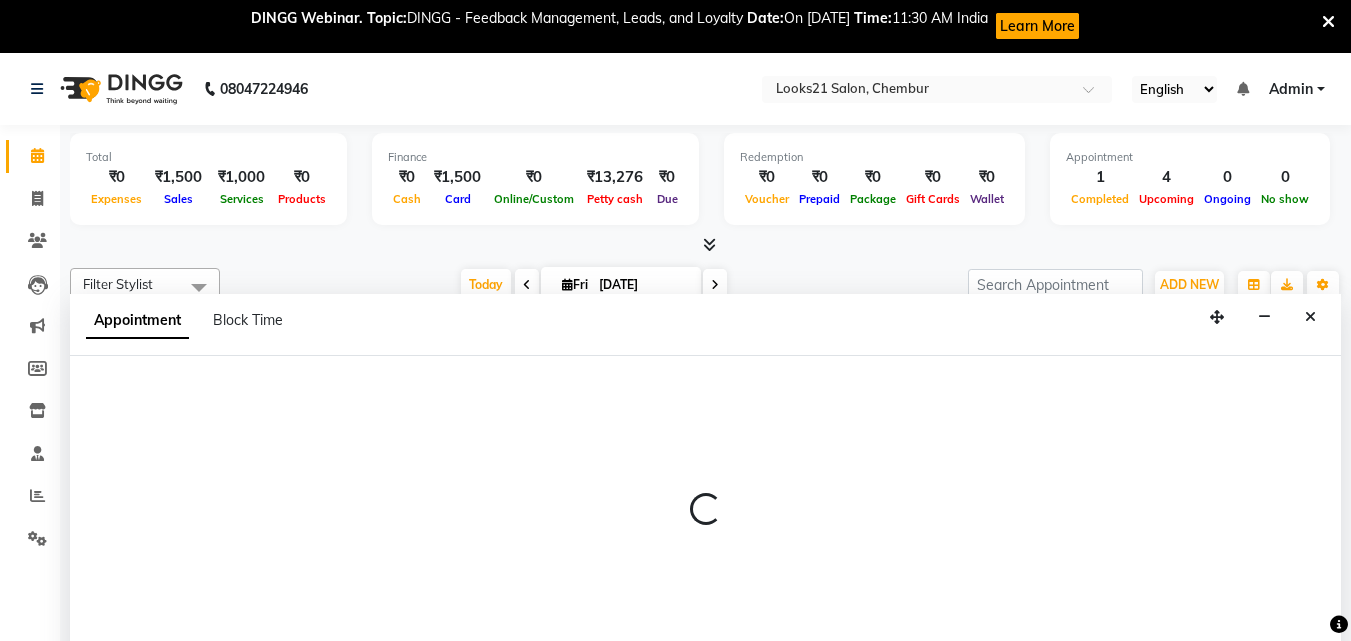 scroll, scrollTop: 53, scrollLeft: 0, axis: vertical 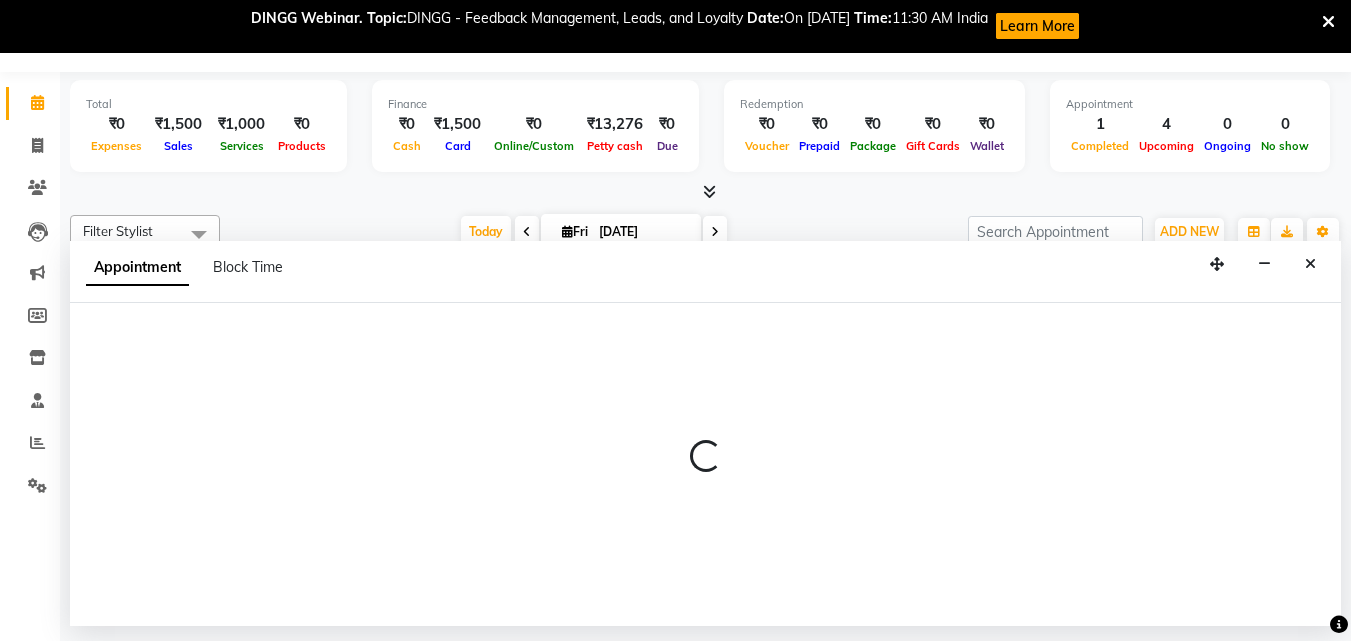select on "13882" 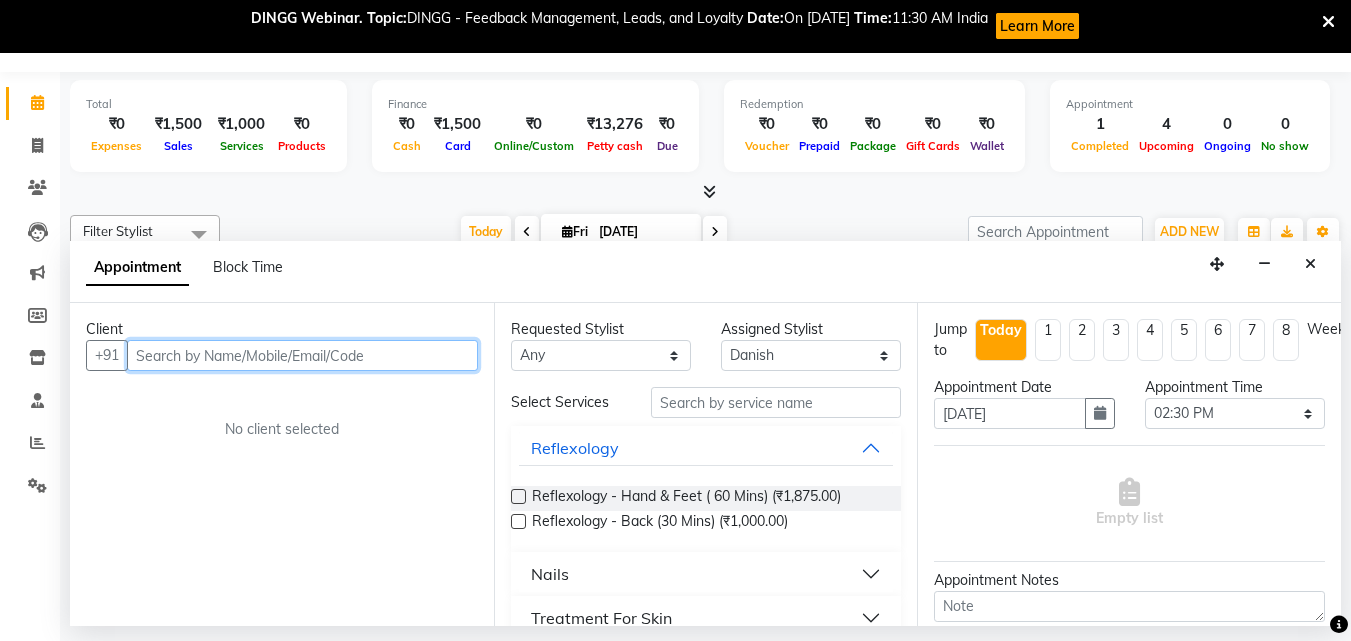 click at bounding box center (302, 355) 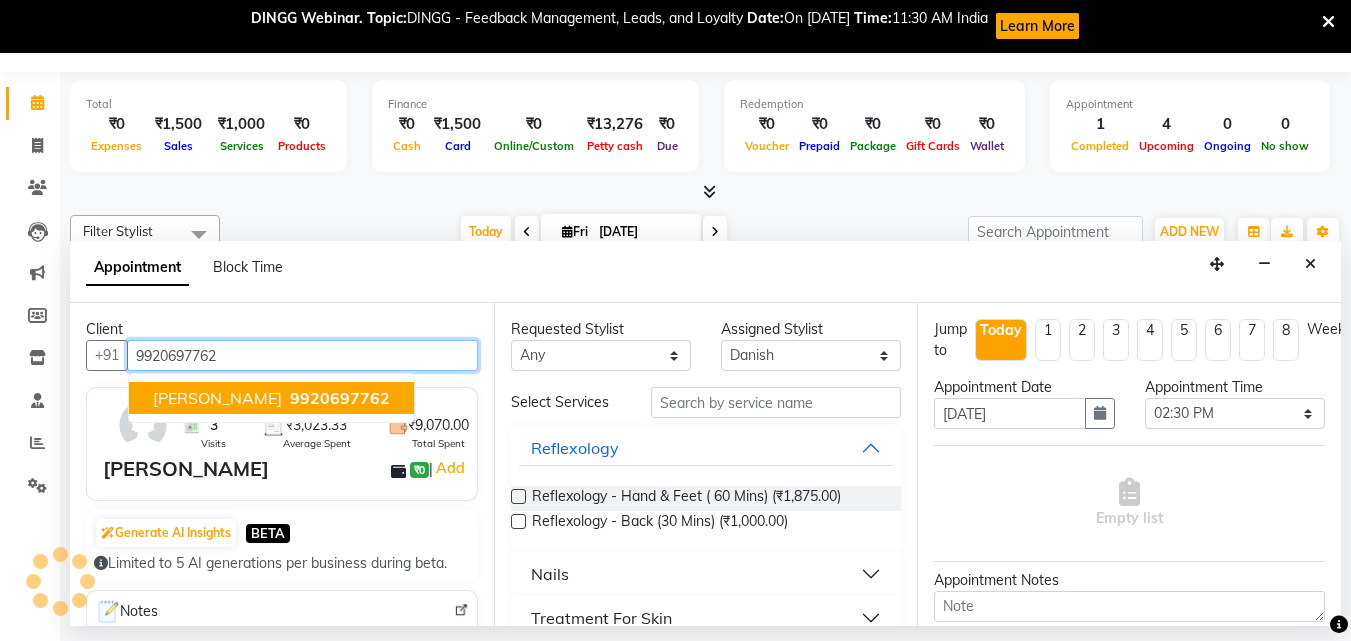 click on "[PERSON_NAME]" at bounding box center (217, 398) 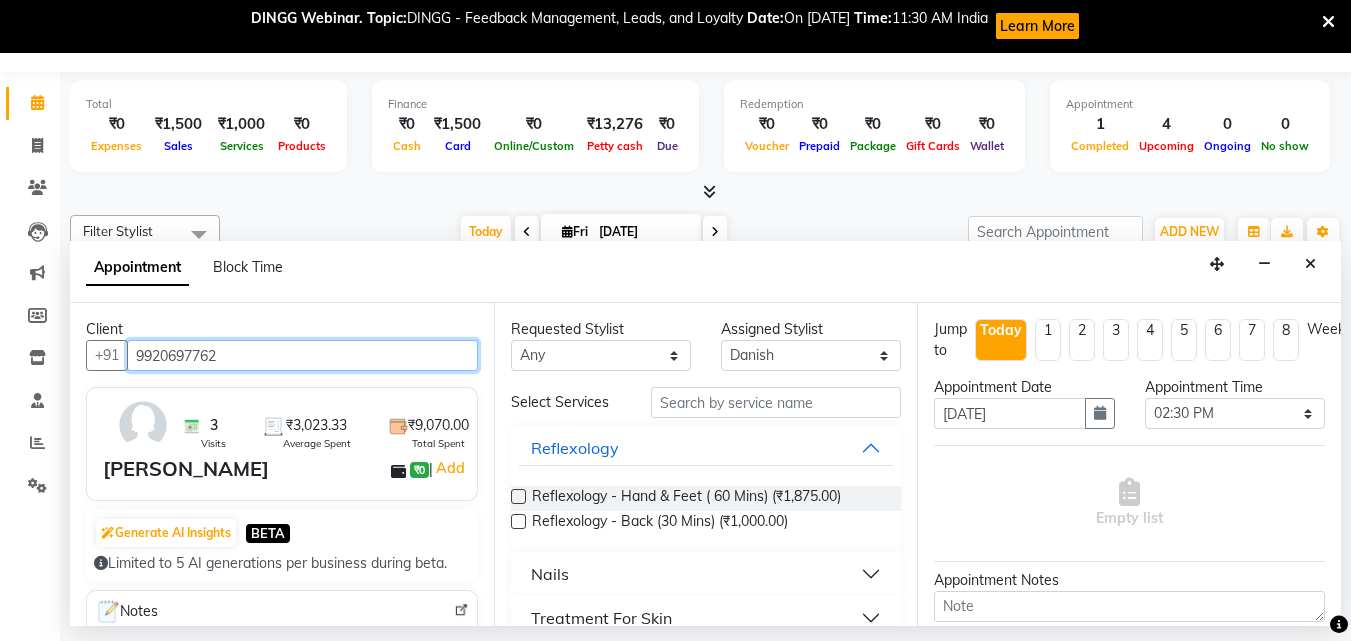 type on "9920697762" 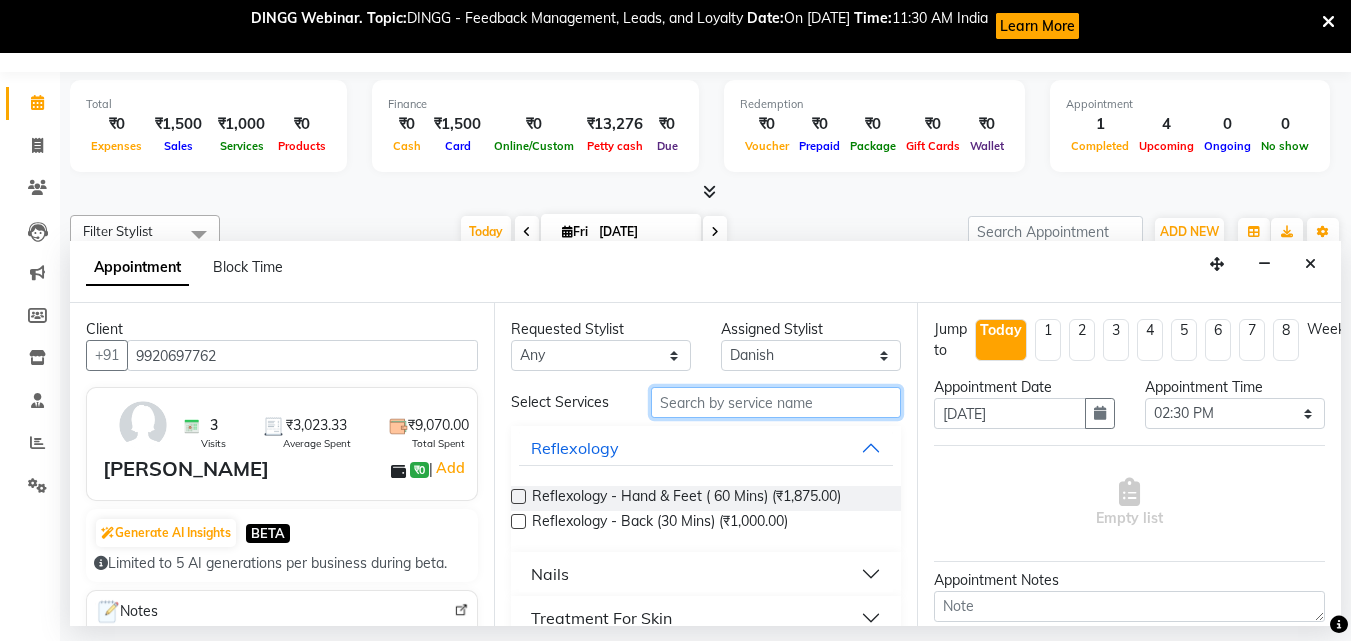 click at bounding box center [776, 402] 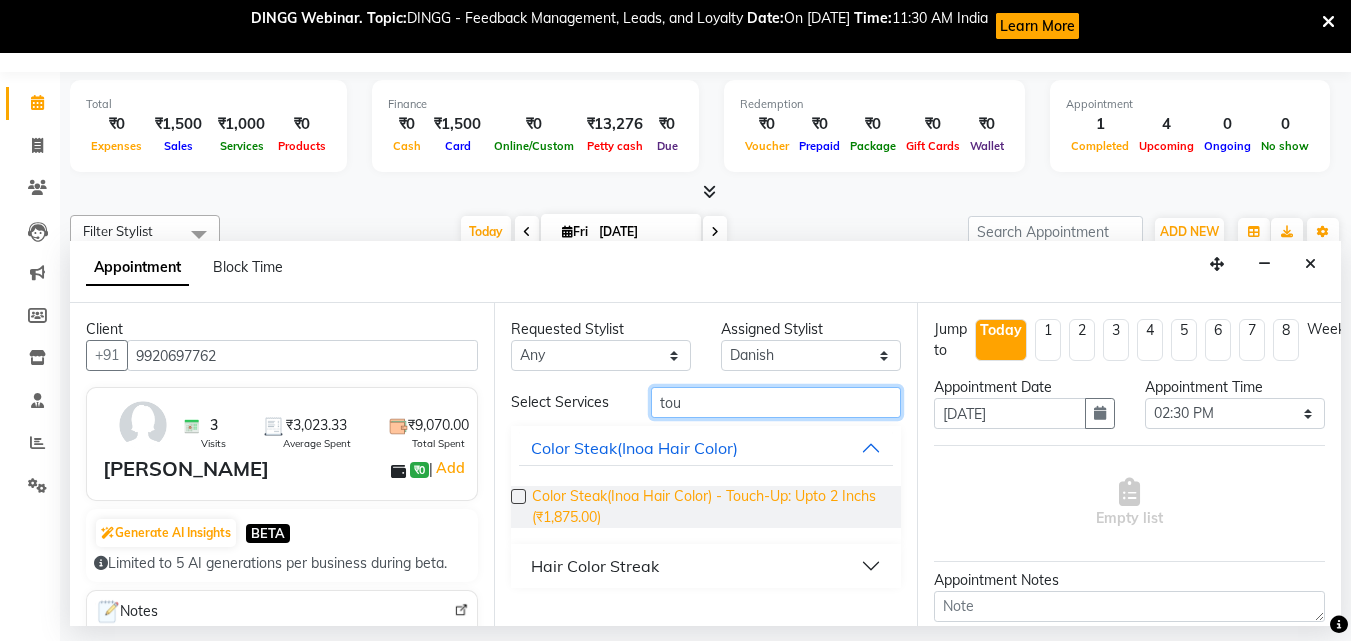 type on "tou" 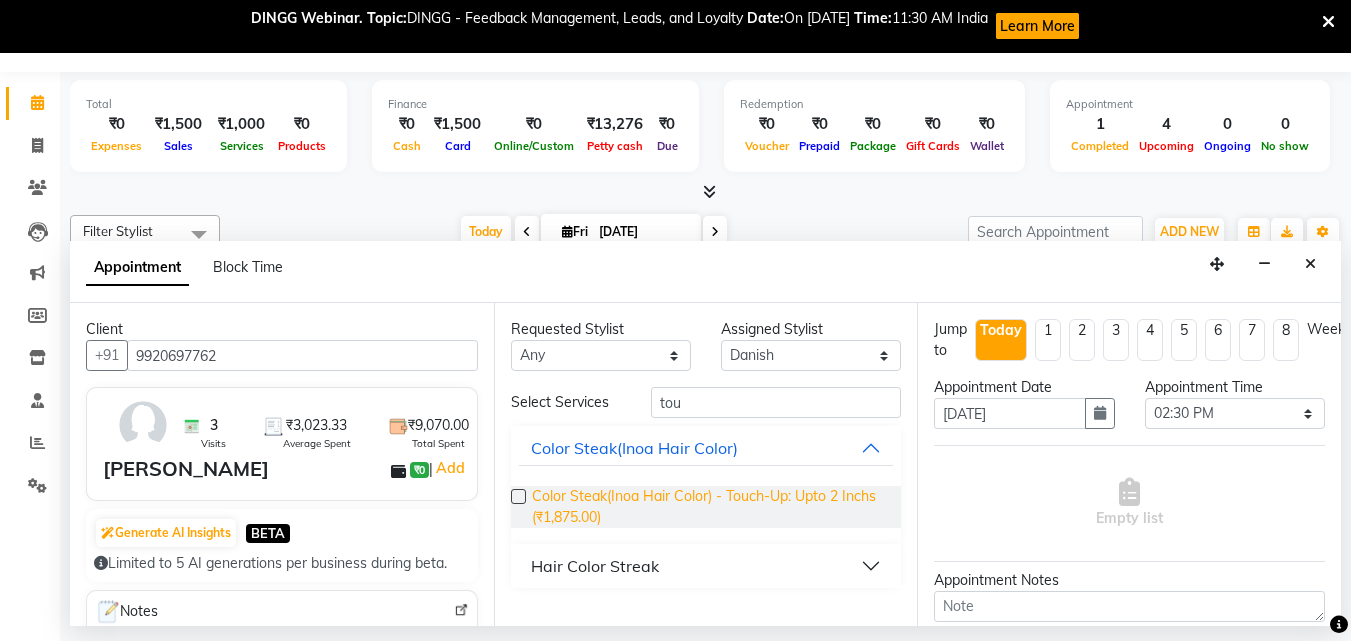 click on "Color Steak(Inoa Hair Color)  - Touch-Up: Upto 2 Inchs (₹1,875.00)" at bounding box center (709, 507) 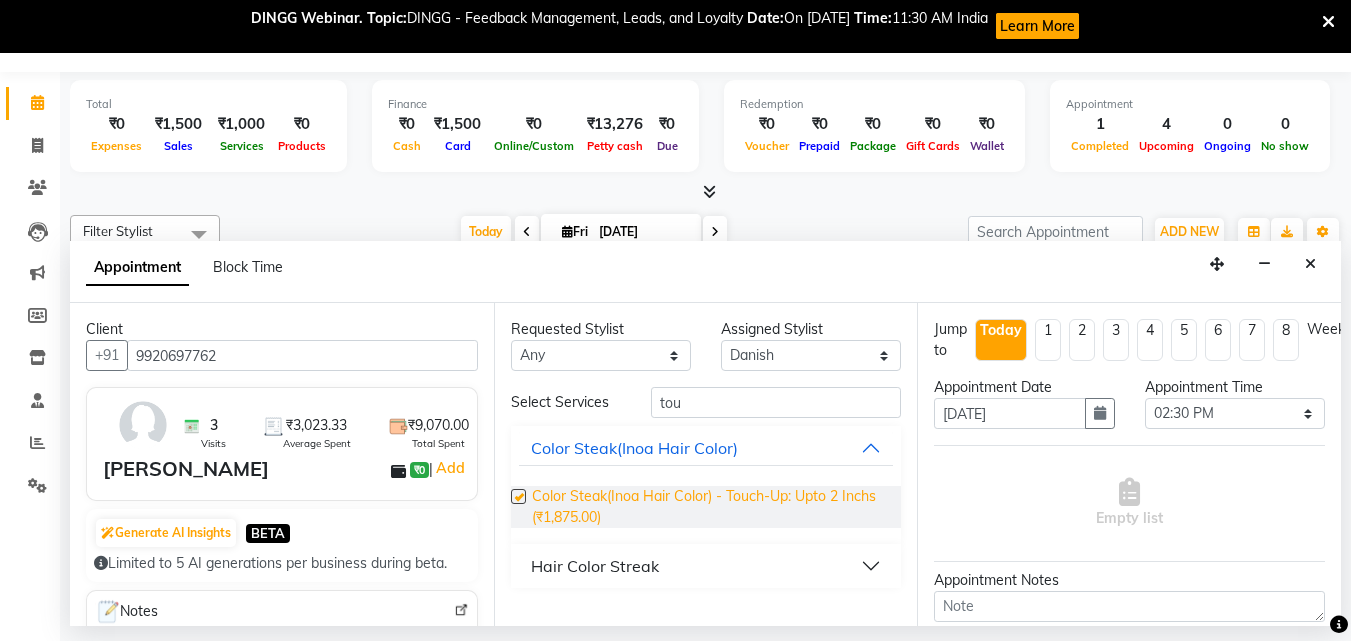 checkbox on "false" 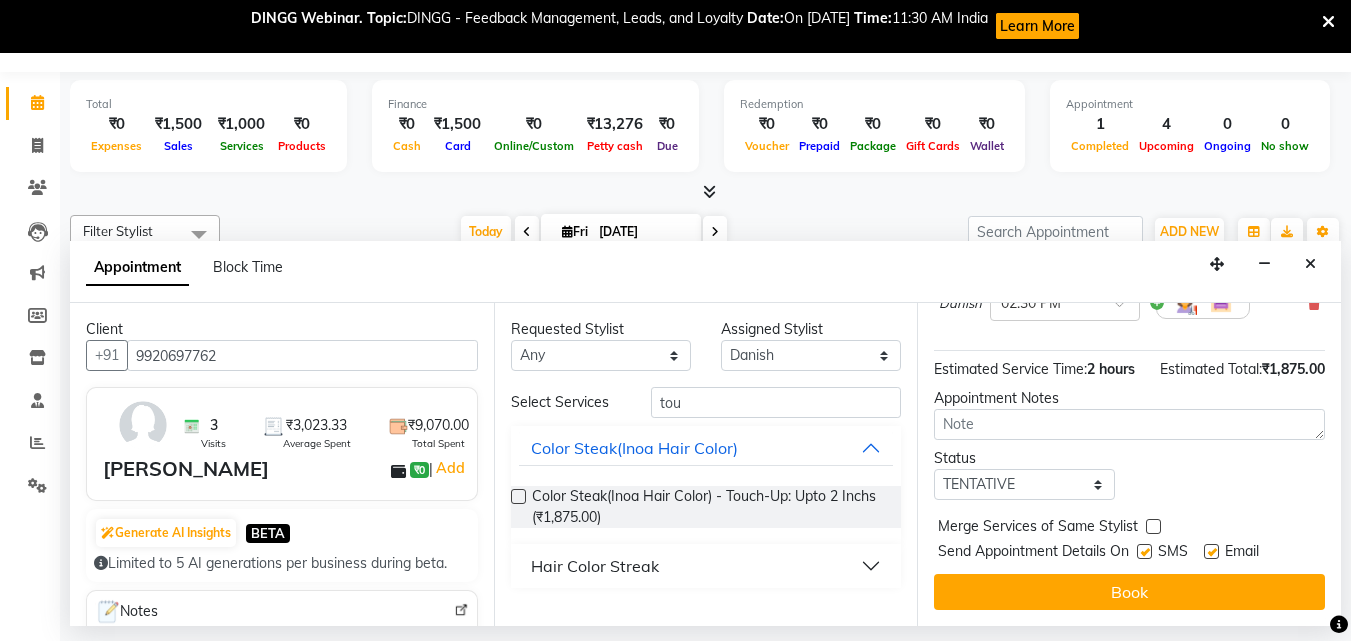 scroll, scrollTop: 260, scrollLeft: 0, axis: vertical 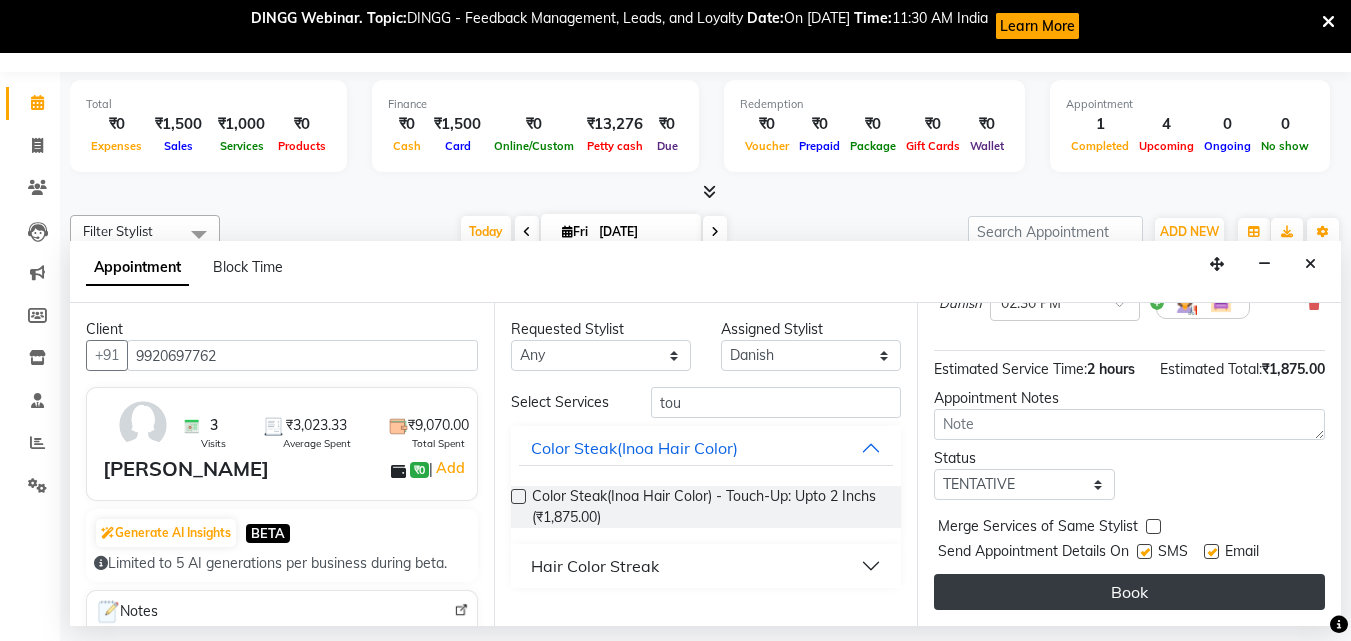 click on "Book" at bounding box center [1129, 592] 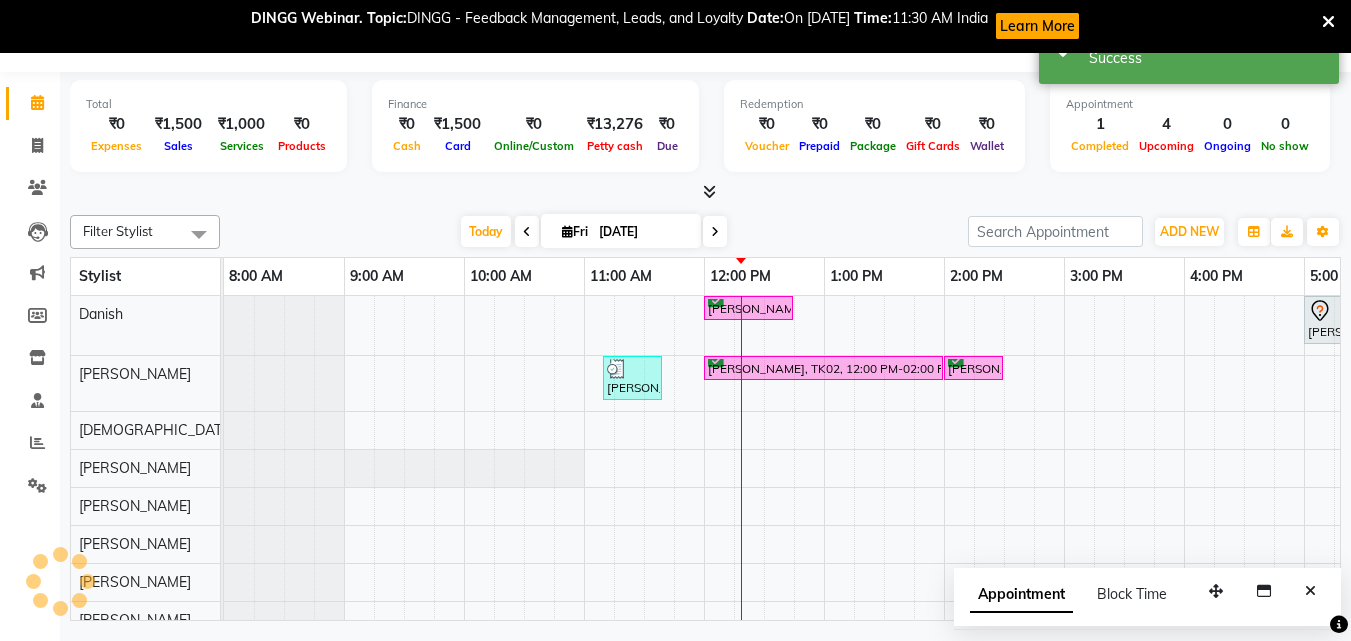 scroll, scrollTop: 0, scrollLeft: 0, axis: both 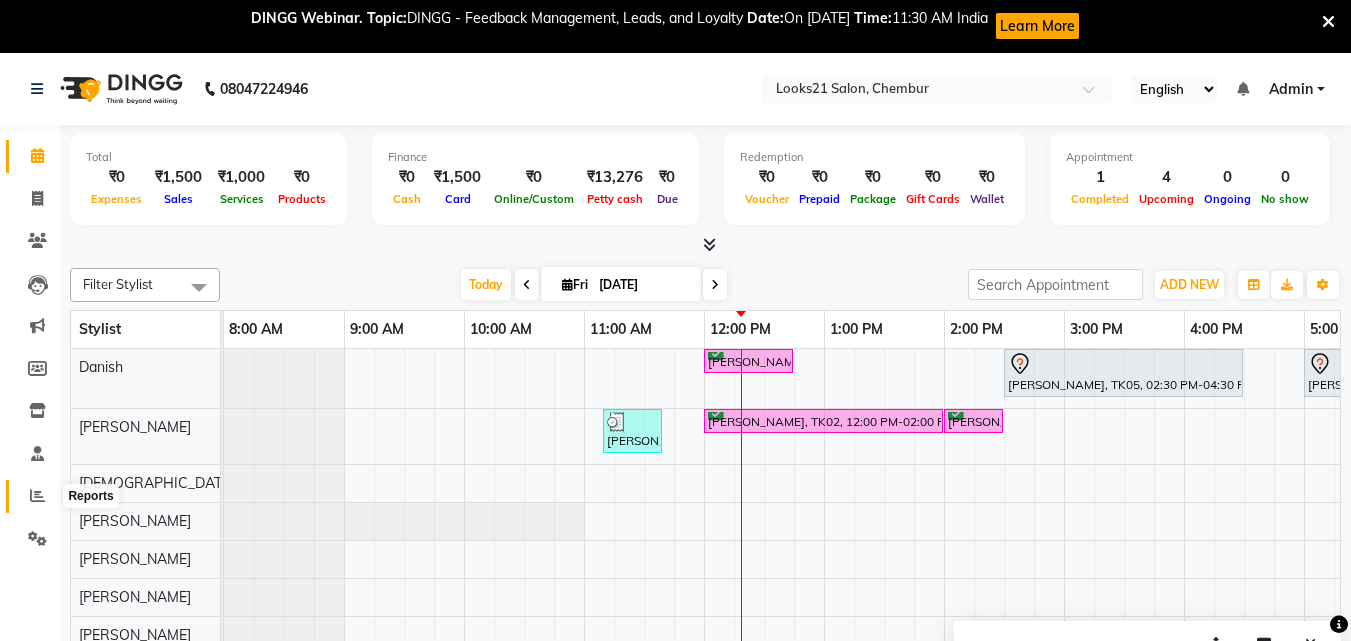 click 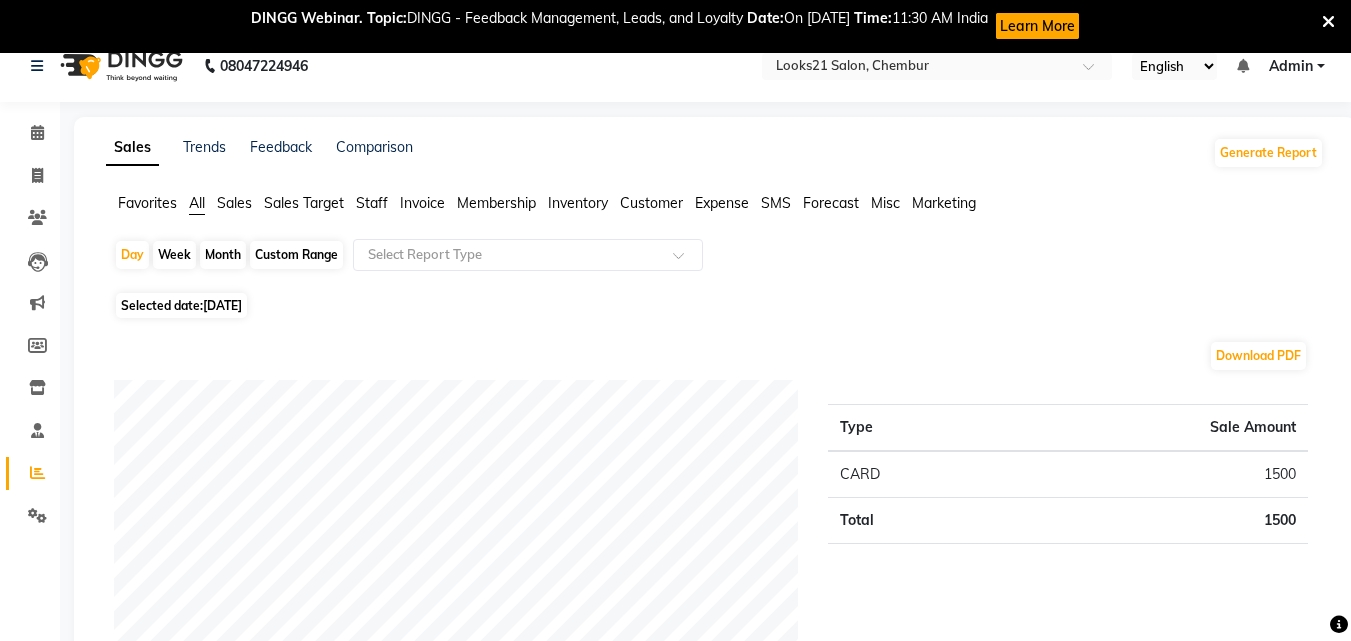 scroll, scrollTop: 0, scrollLeft: 0, axis: both 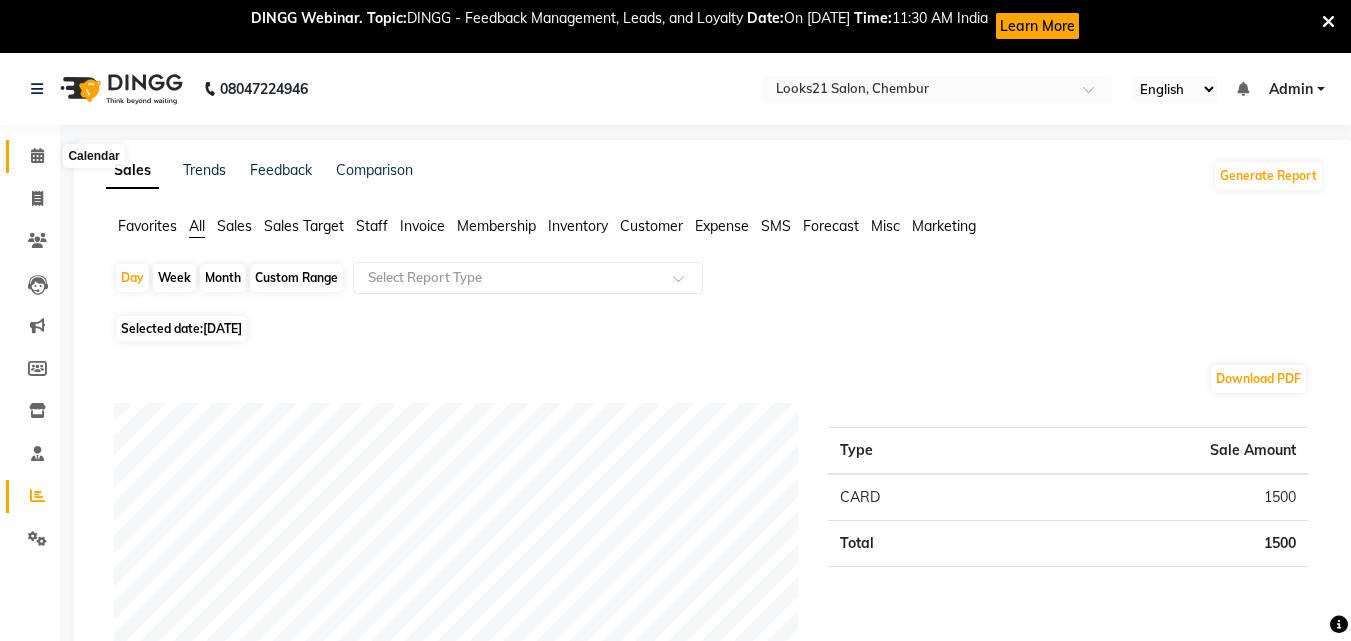 click 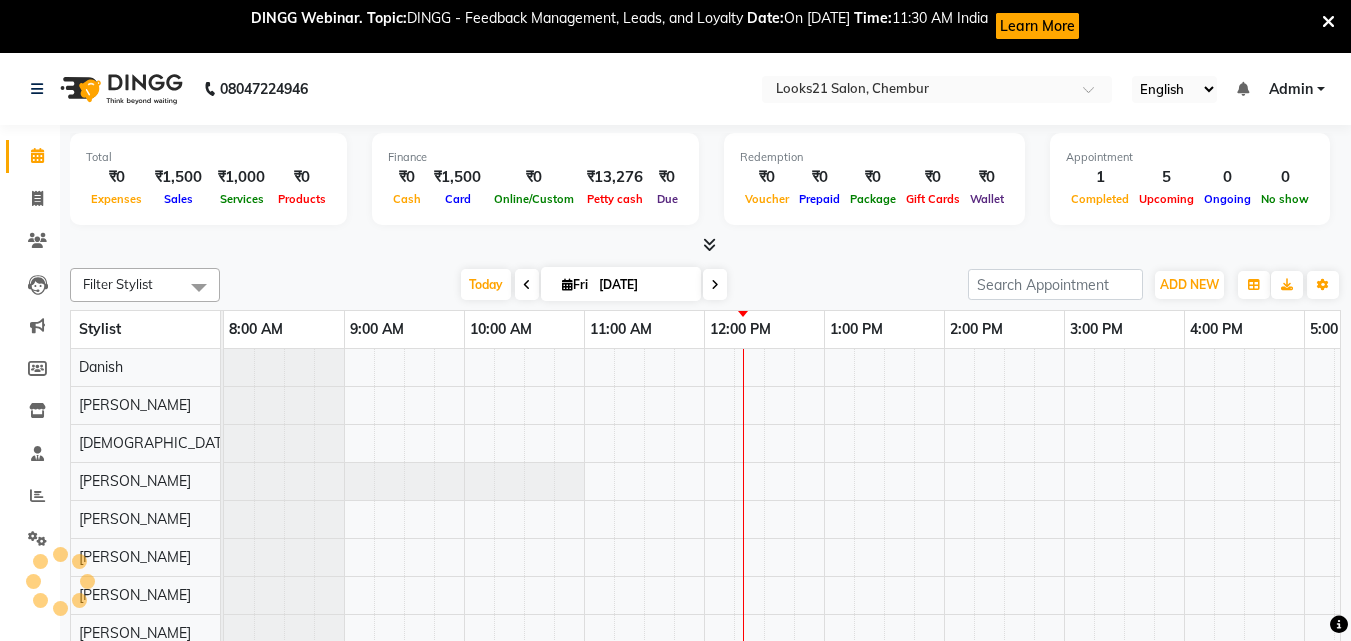 scroll, scrollTop: 0, scrollLeft: 0, axis: both 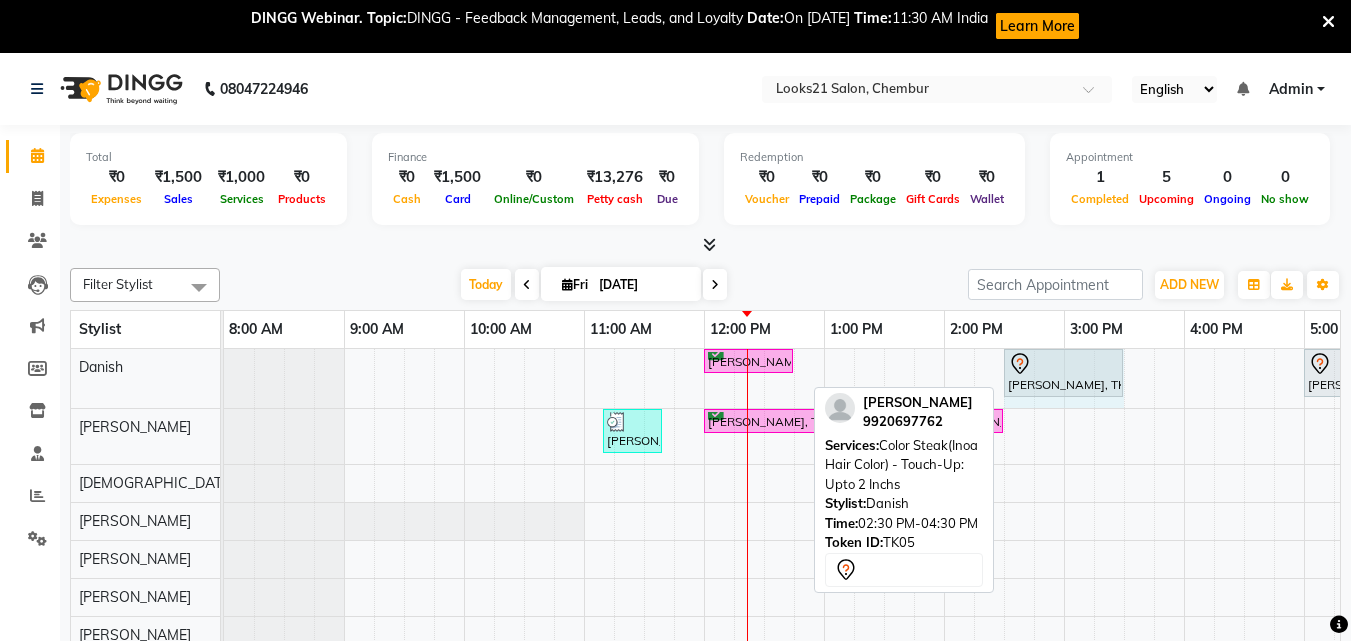 drag, startPoint x: 1241, startPoint y: 360, endPoint x: 1113, endPoint y: 372, distance: 128.56126 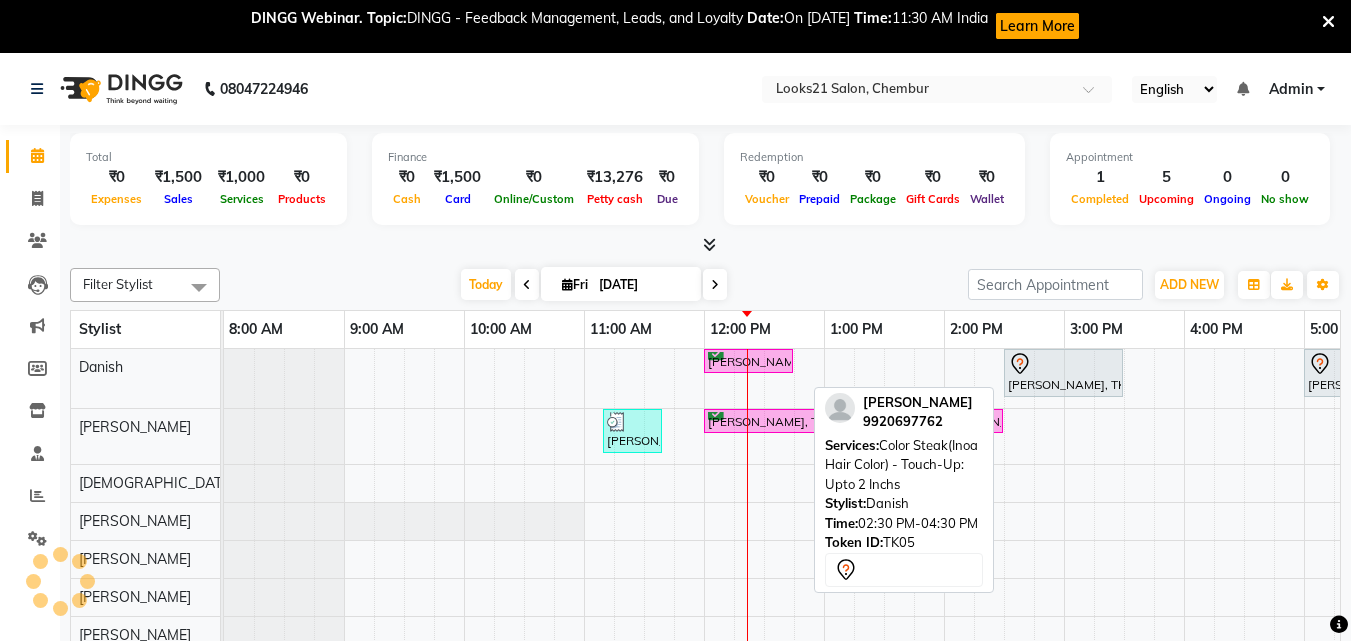click on "[PERSON_NAME], TK03, 12:00 PM-12:45 PM, Ola Plex Treatment  - Ola Plex Upto Waist             [PERSON_NAME], TK05, 02:30 PM-04:30 PM, Color Steak(Inoa Hair Color)  - Touch-Up: Upto 2 Inchs             [PERSON_NAME], TK01, 05:00 PM-05:30 PM, Highlights  - Hair Upto Waist     [PERSON_NAME], TK04, 11:10 AM-11:40 AM, Hair Cut & More Women  - By Senior Stylist     [PERSON_NAME], TK02, 12:00 PM-02:00 PM, Color Steak(Inoa Hair Color)  - Touch-Up: Upto 2 Inchs     [PERSON_NAME], TK02, 02:00 PM-02:30 PM, Hair Cut & More Women  - By Senior Stylist" at bounding box center [1004, 558] 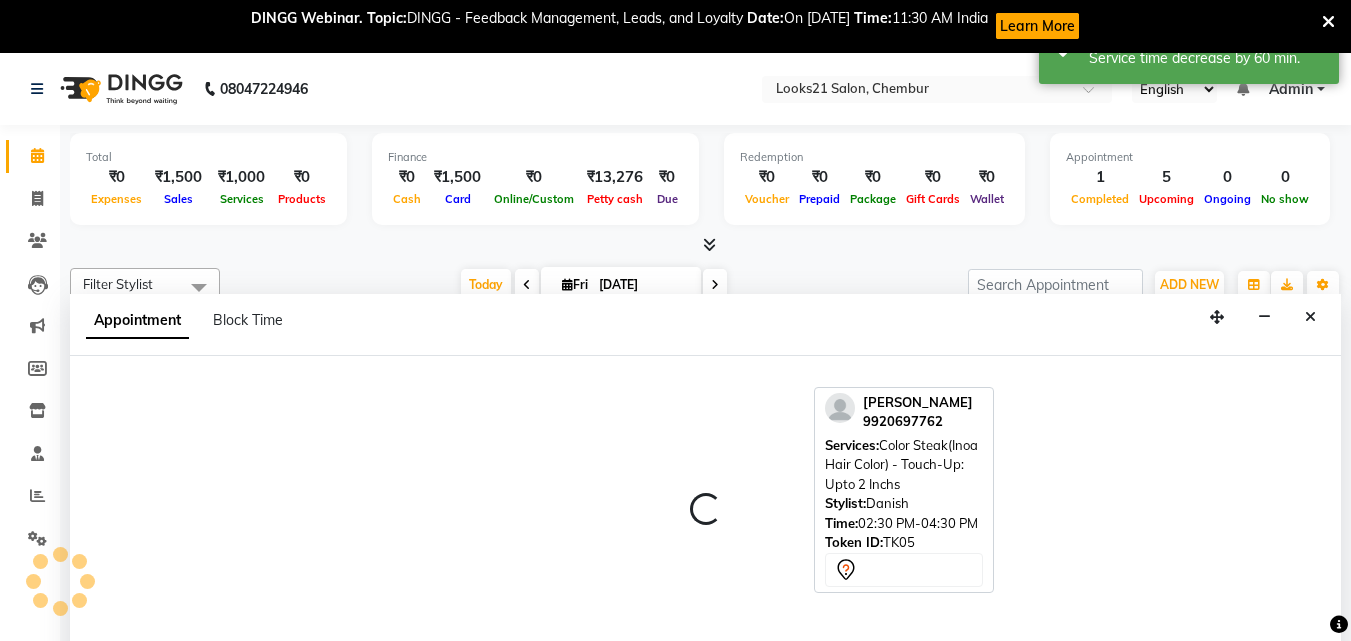 scroll, scrollTop: 53, scrollLeft: 0, axis: vertical 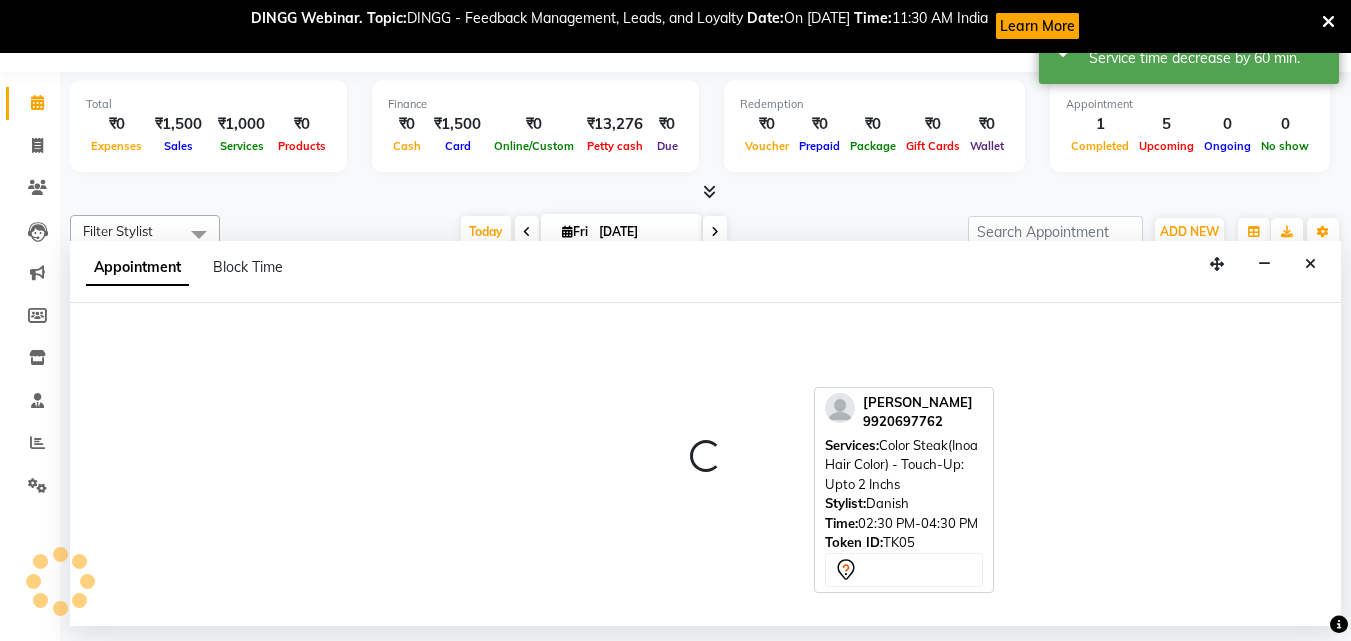 select on "13882" 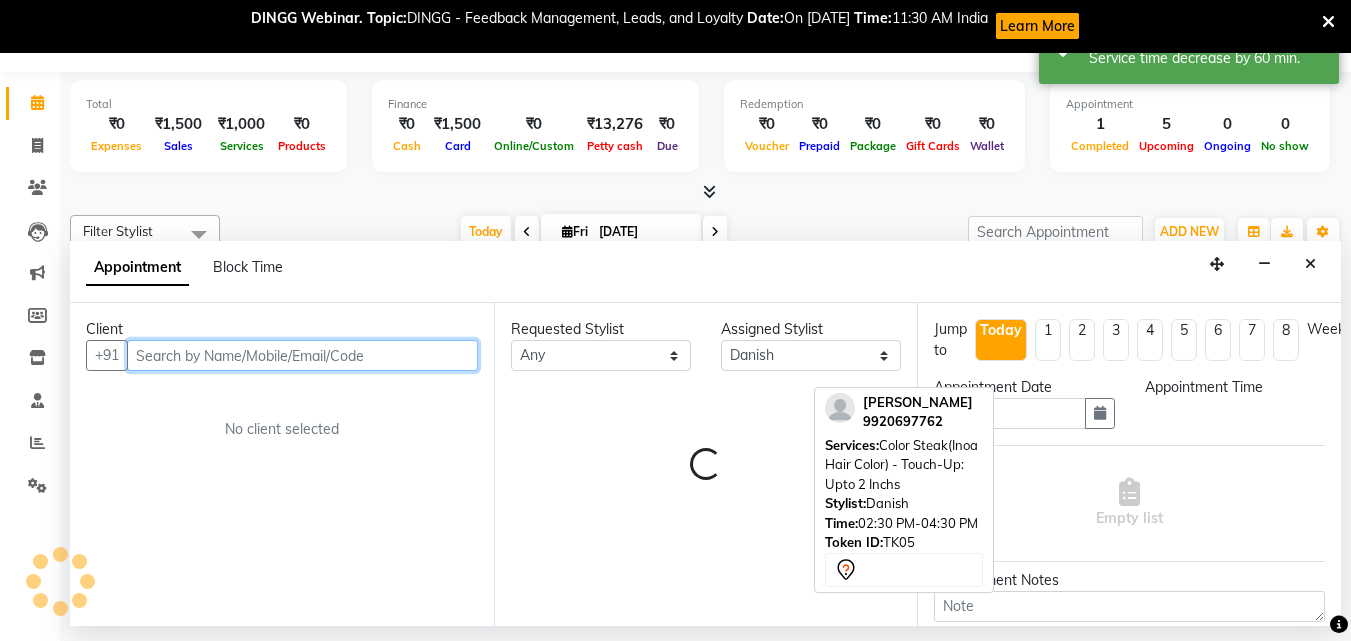 click at bounding box center (302, 355) 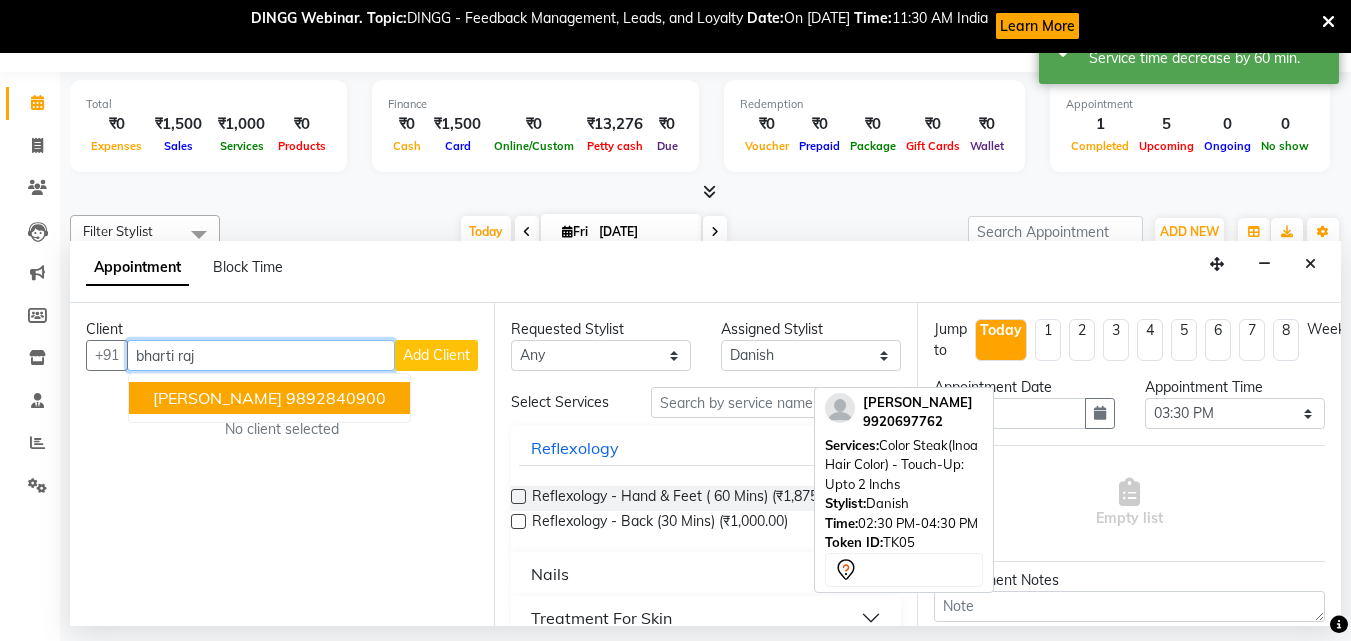 click on "9892840900" at bounding box center (336, 398) 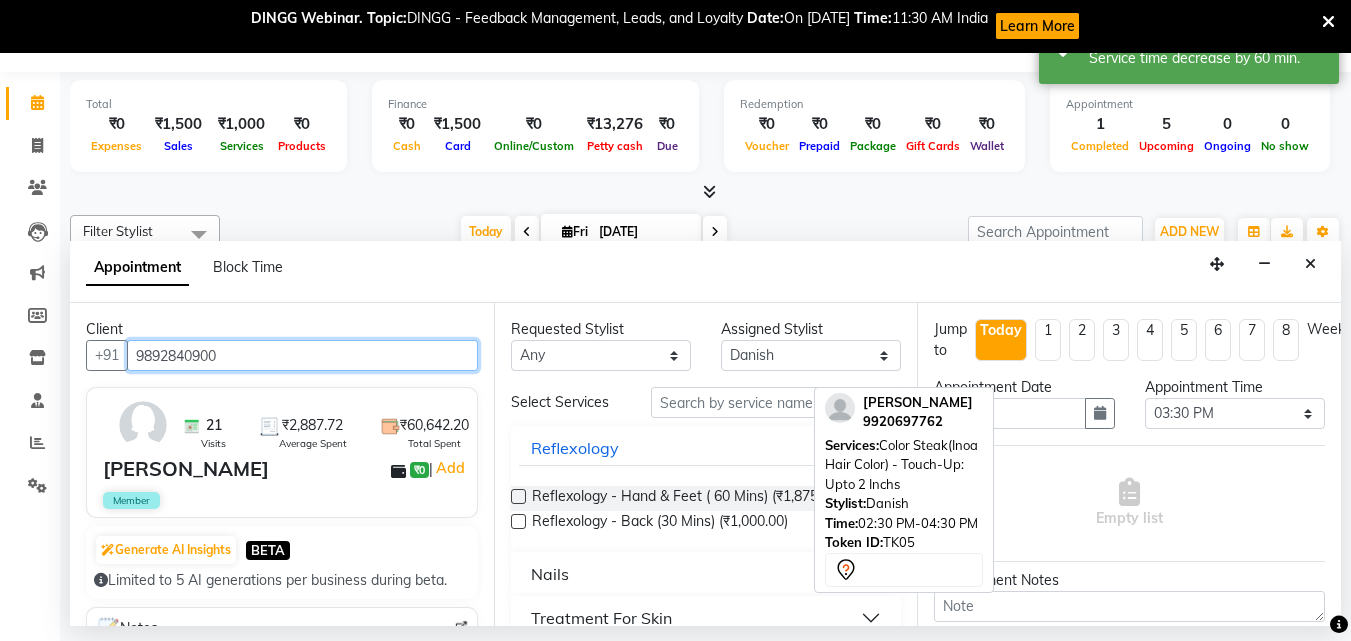 type on "9892840900" 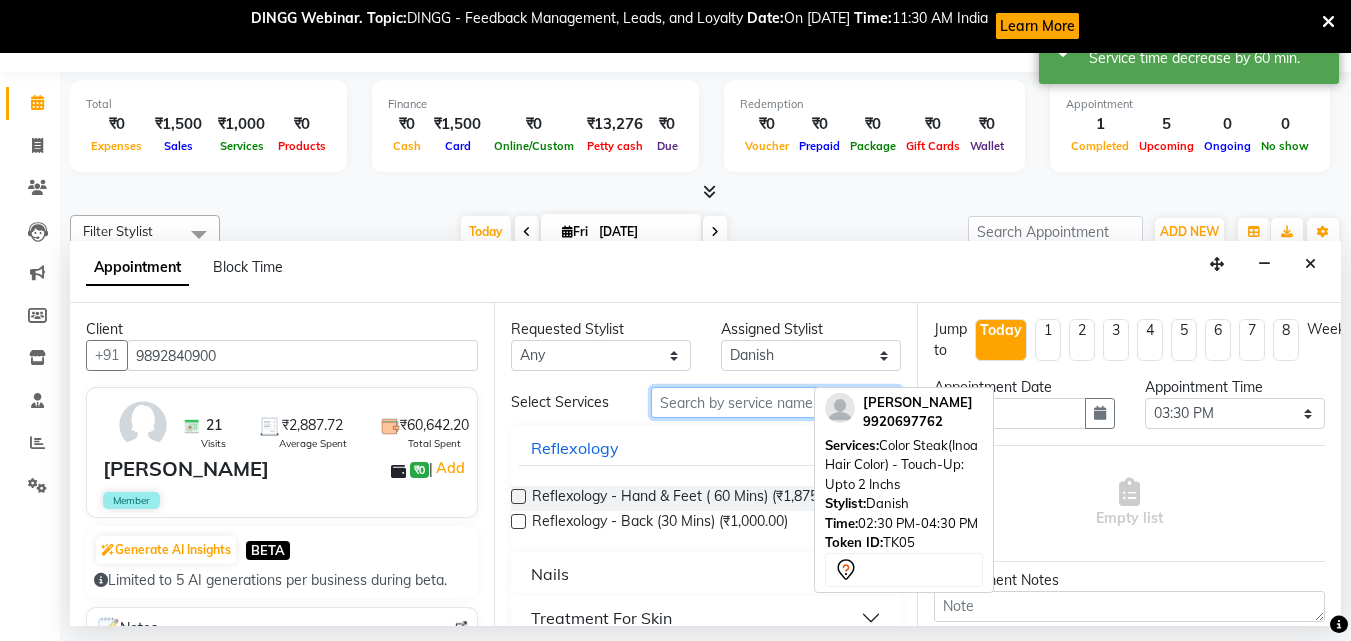 click at bounding box center (776, 402) 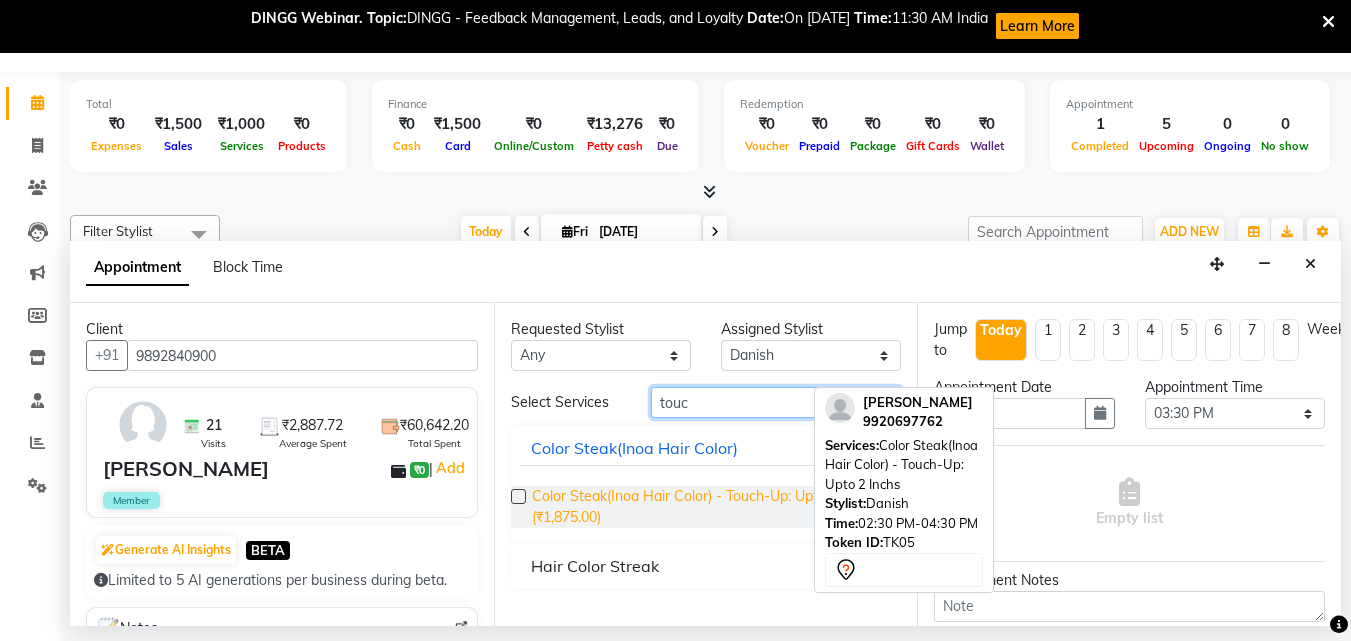 type on "touc" 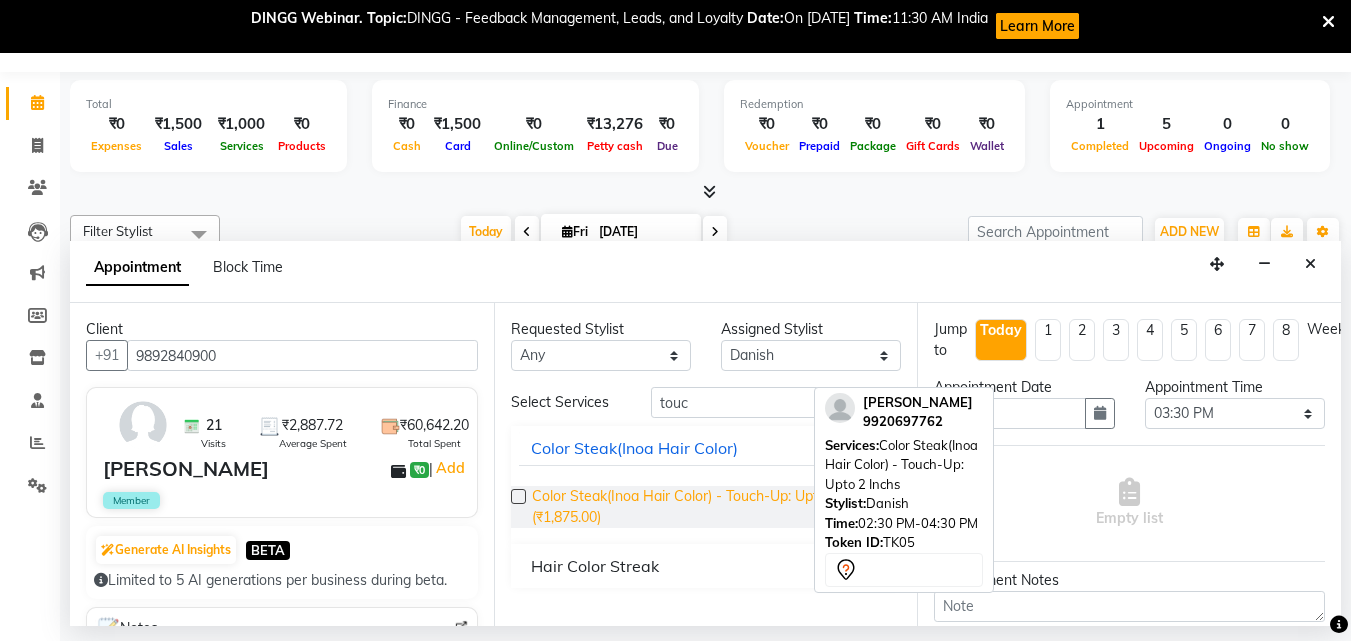 click on "Color Steak(Inoa Hair Color)  - Touch-Up: Upto 2 Inchs (₹1,875.00)" at bounding box center [709, 507] 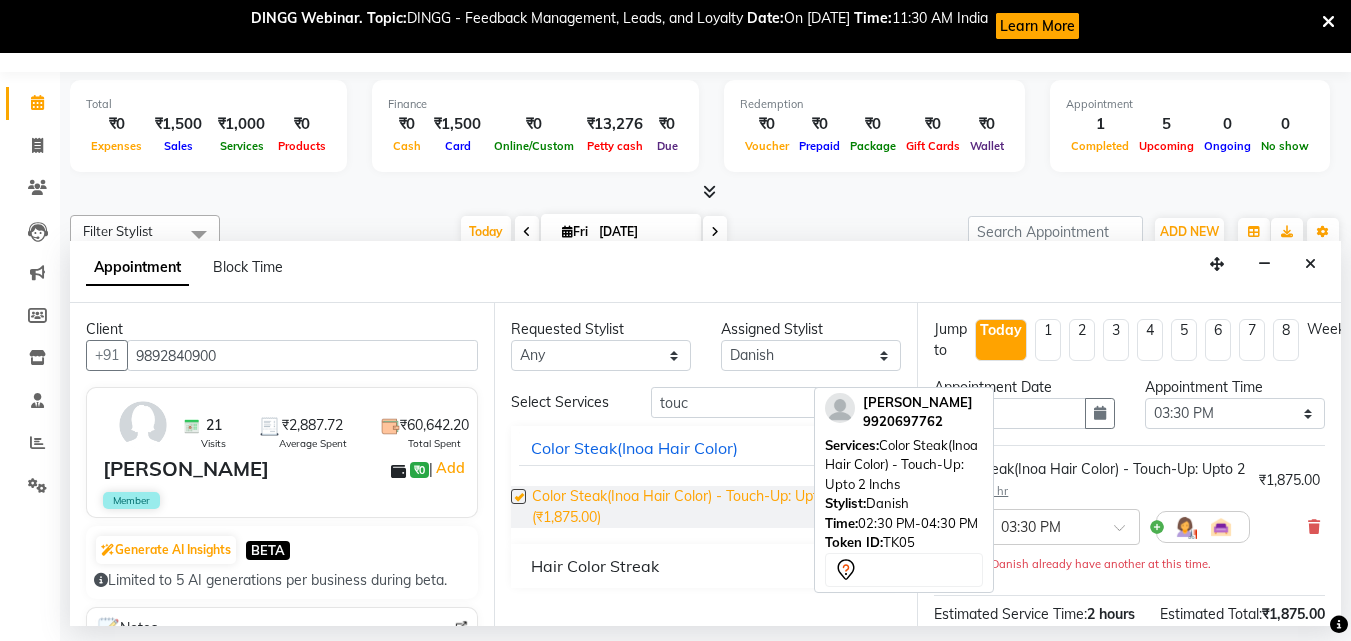 checkbox on "false" 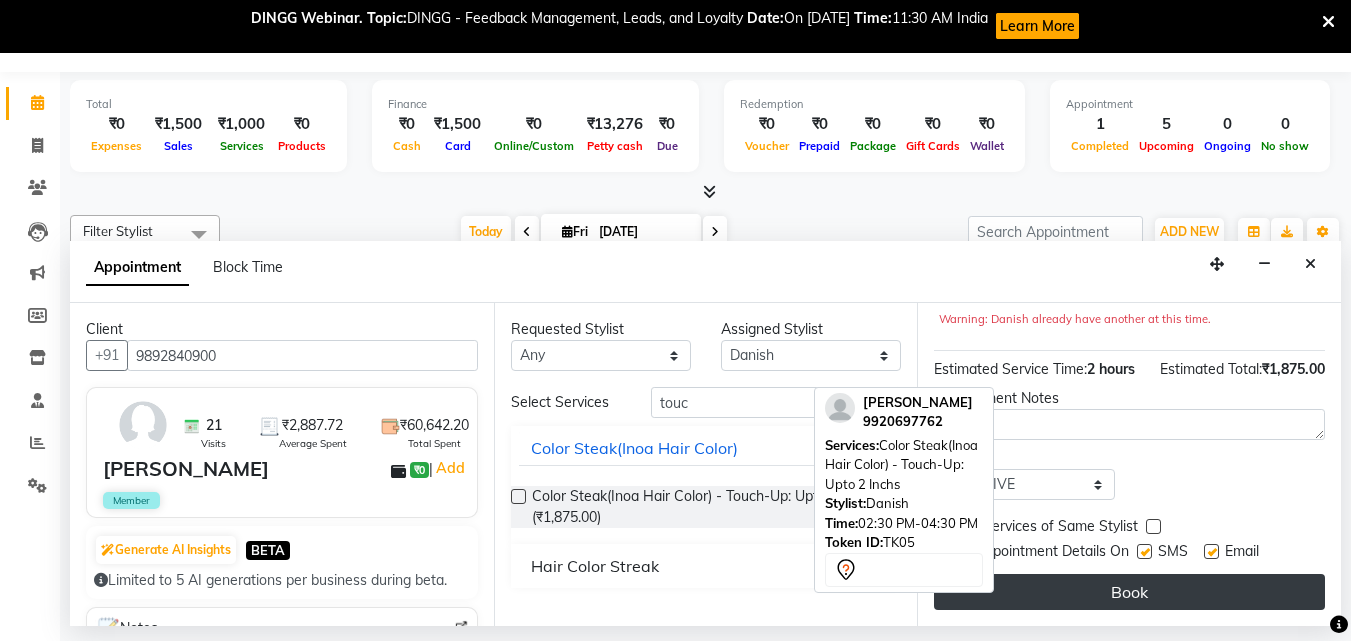 scroll, scrollTop: 281, scrollLeft: 0, axis: vertical 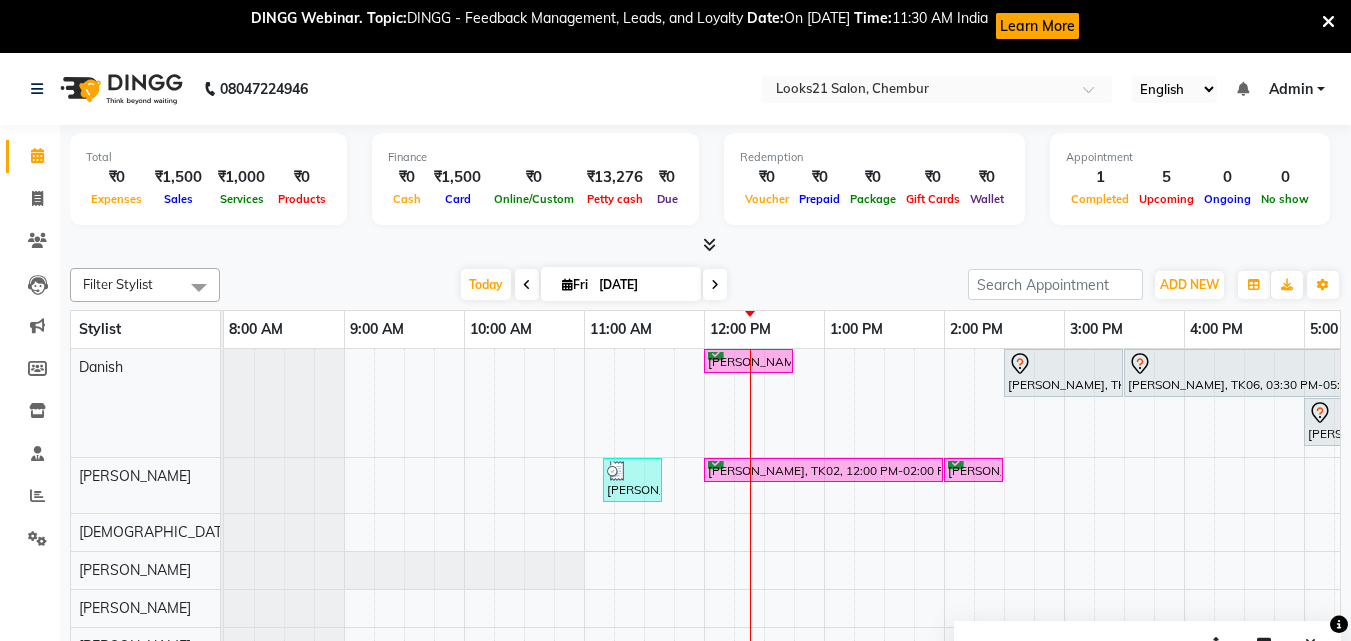click at bounding box center [715, 284] 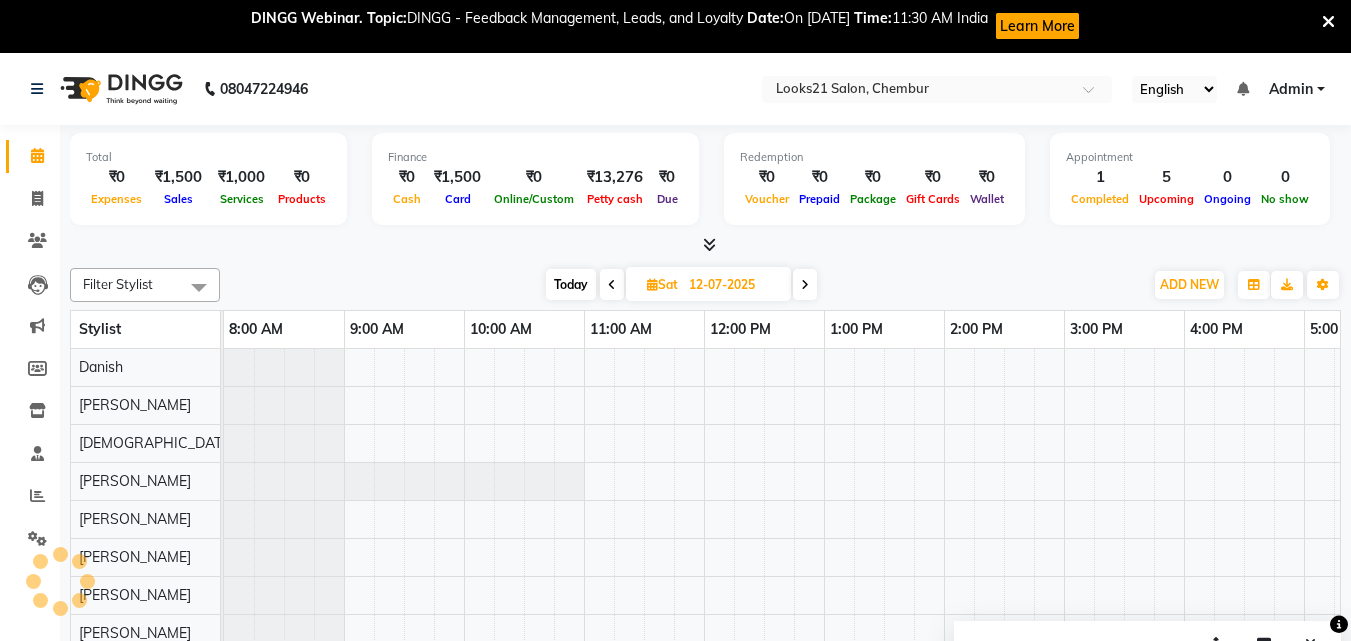 scroll, scrollTop: 0, scrollLeft: 444, axis: horizontal 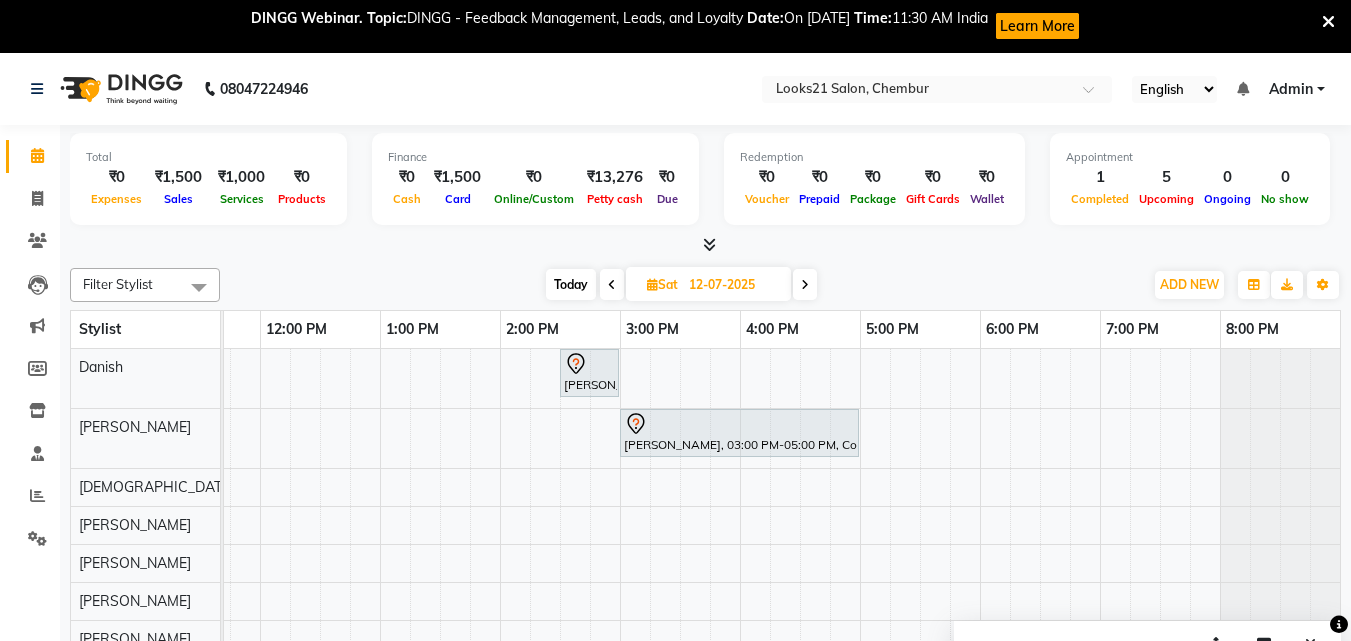 click on "[PERSON_NAME], 02:30 PM-03:00 PM, Hair Cut & More Women  - By Master Stylist             [PERSON_NAME], 03:00 PM-05:00 PM, Color Steak(Inoa Hair Color)  - Touch-Up: Upto 2 Inchs" at bounding box center [560, 560] 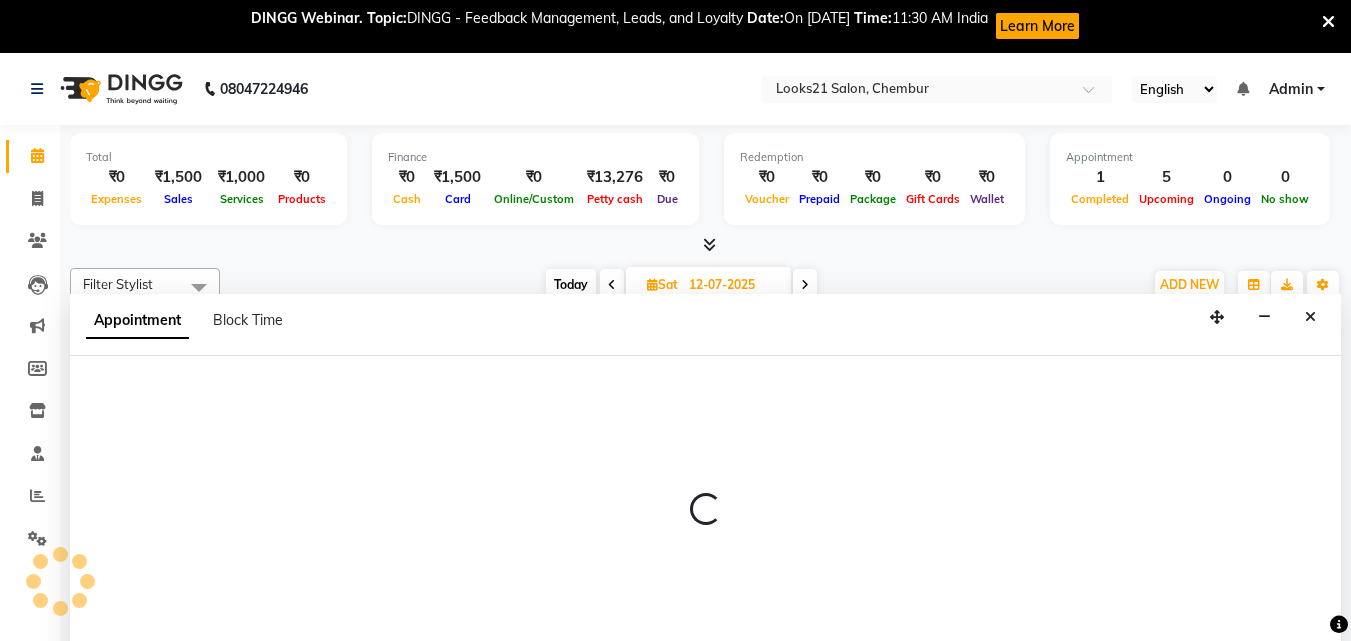 scroll, scrollTop: 53, scrollLeft: 0, axis: vertical 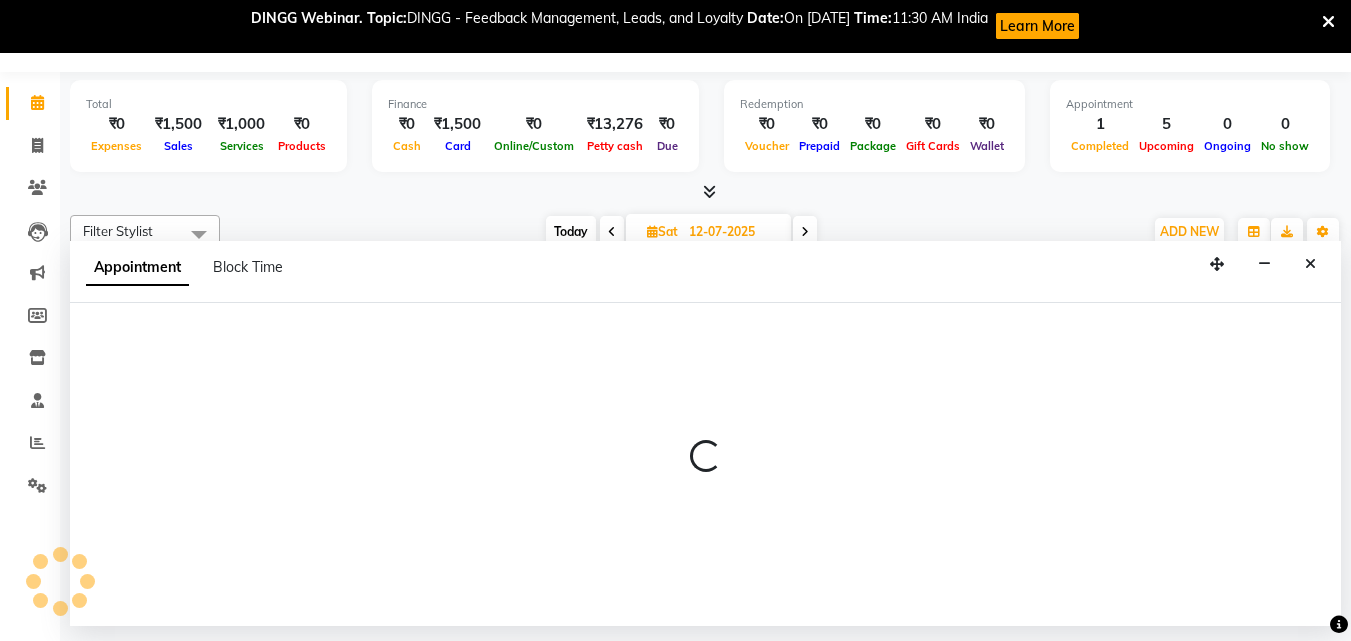 select on "13883" 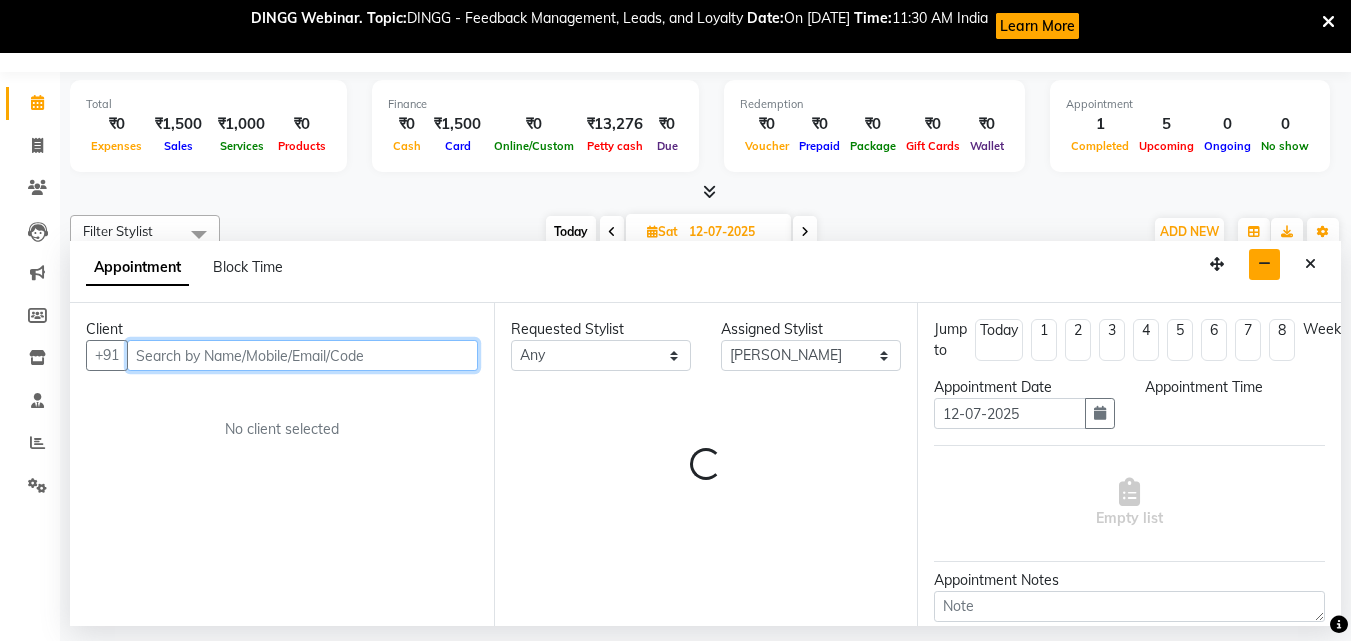 select on "720" 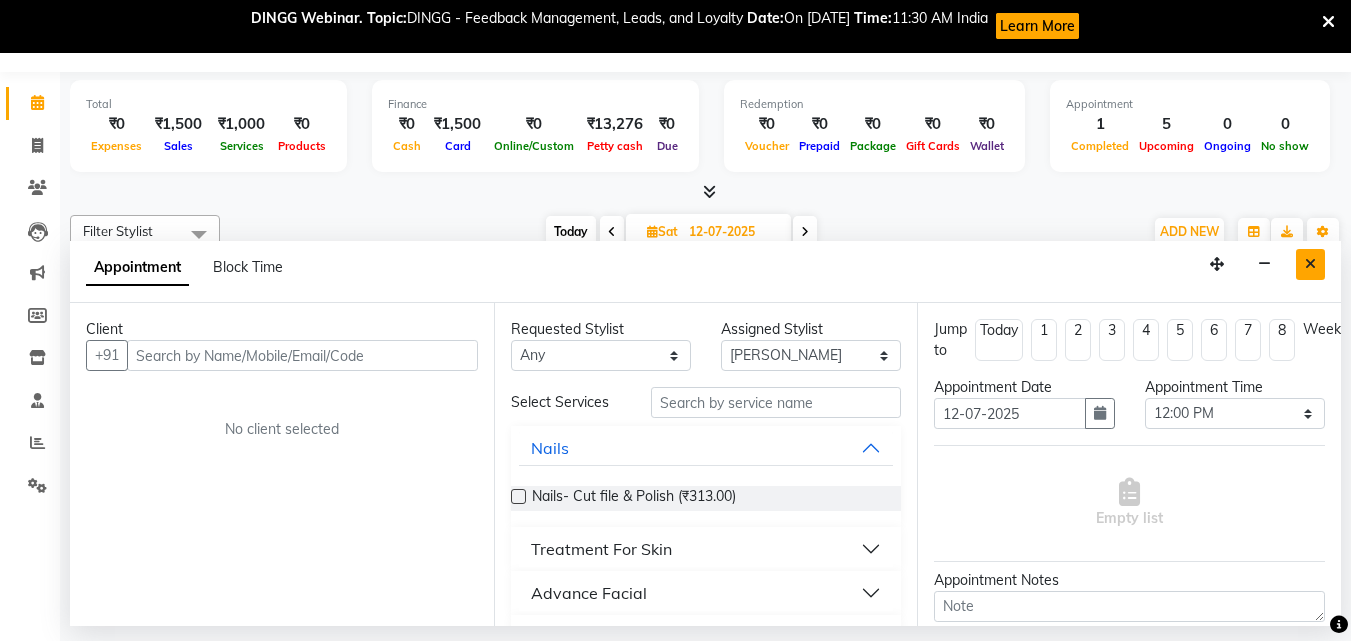 click at bounding box center [1310, 264] 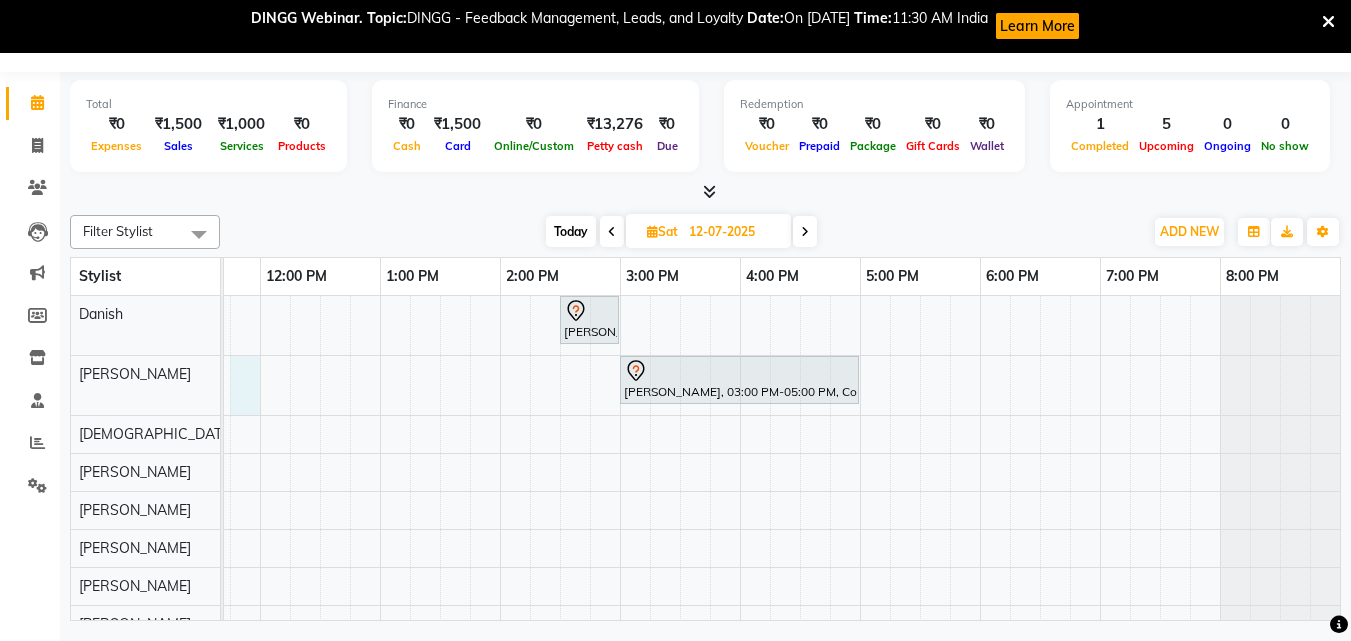 click on "[PERSON_NAME], 02:30 PM-03:00 PM, Hair Cut & More Women  - By Master Stylist             [PERSON_NAME], 03:00 PM-05:00 PM, Color Steak(Inoa Hair Color)  - Touch-Up: Upto 2 Inchs" at bounding box center (560, 507) 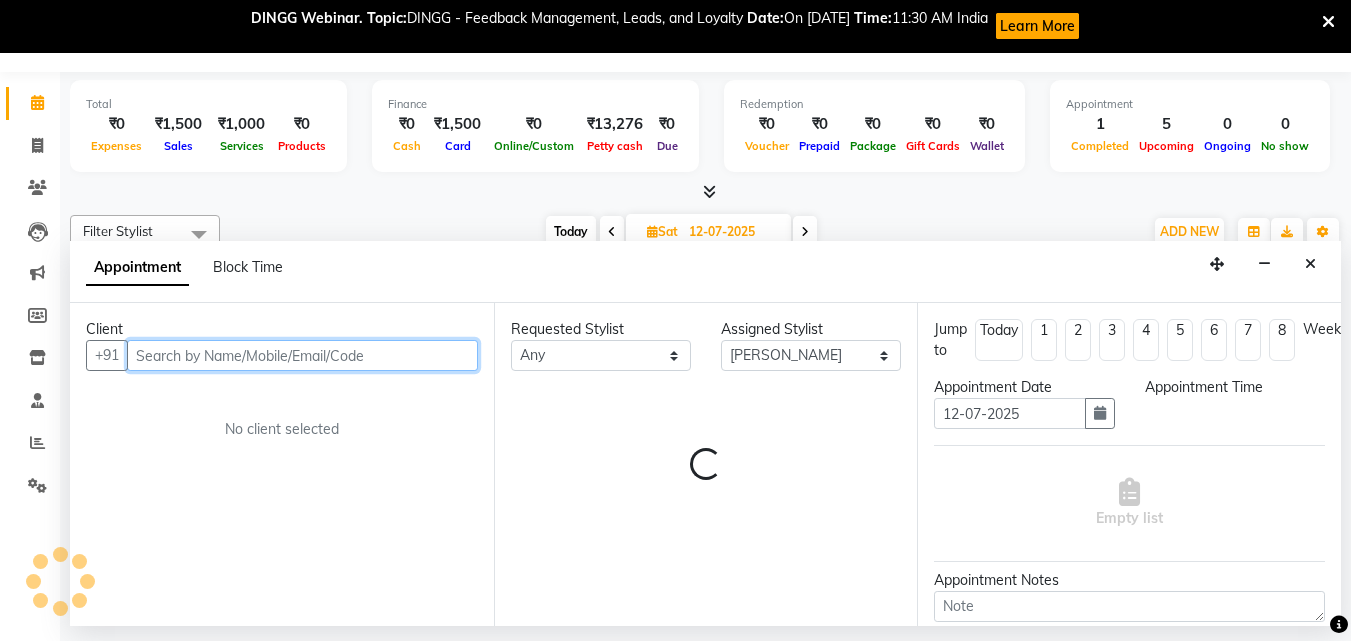 select on "705" 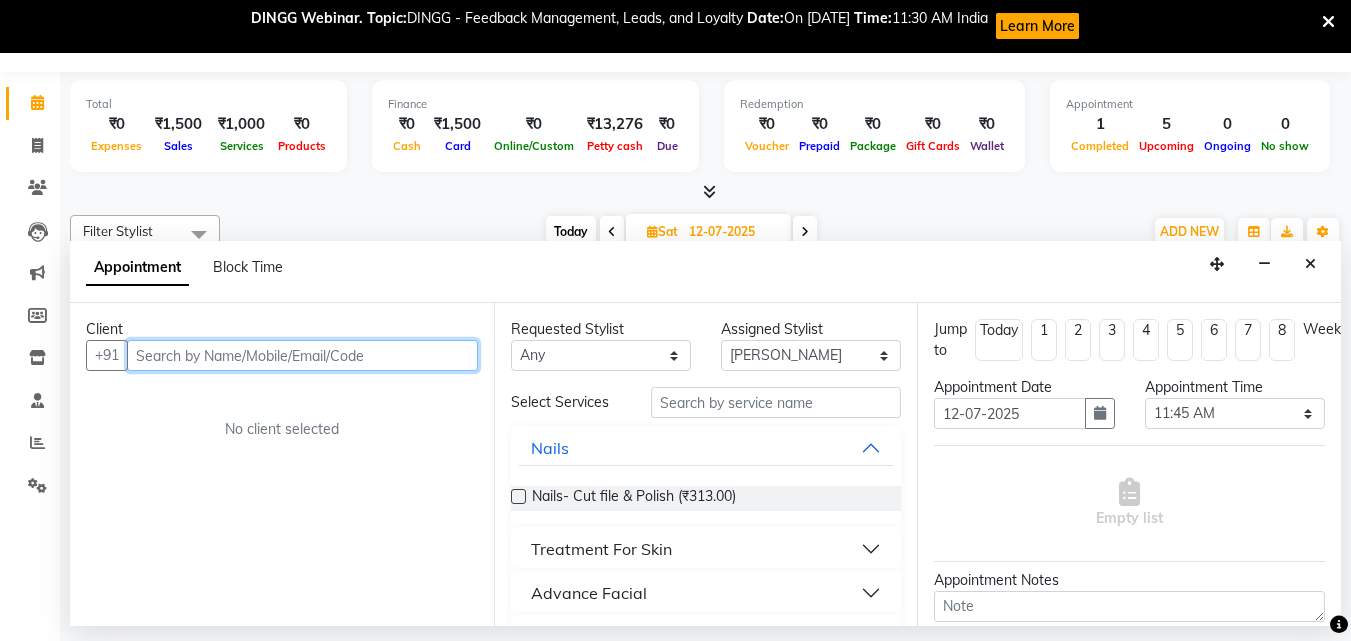 click at bounding box center [302, 355] 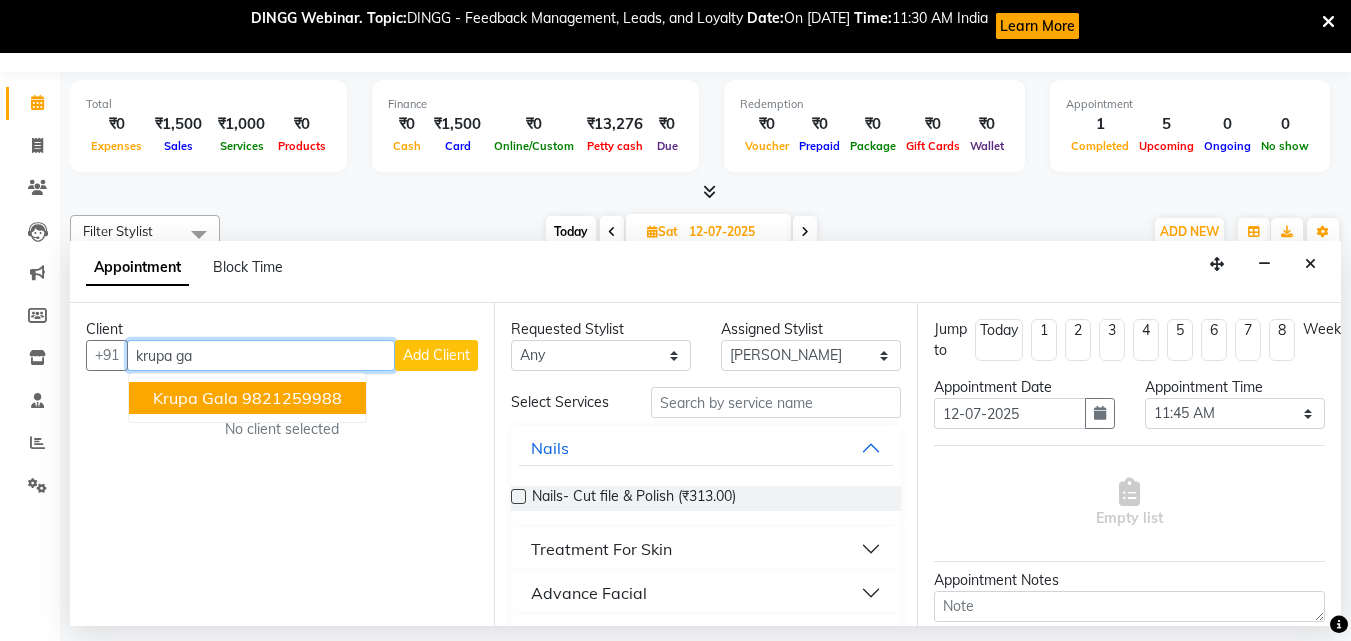 click on "9821259988" at bounding box center (292, 398) 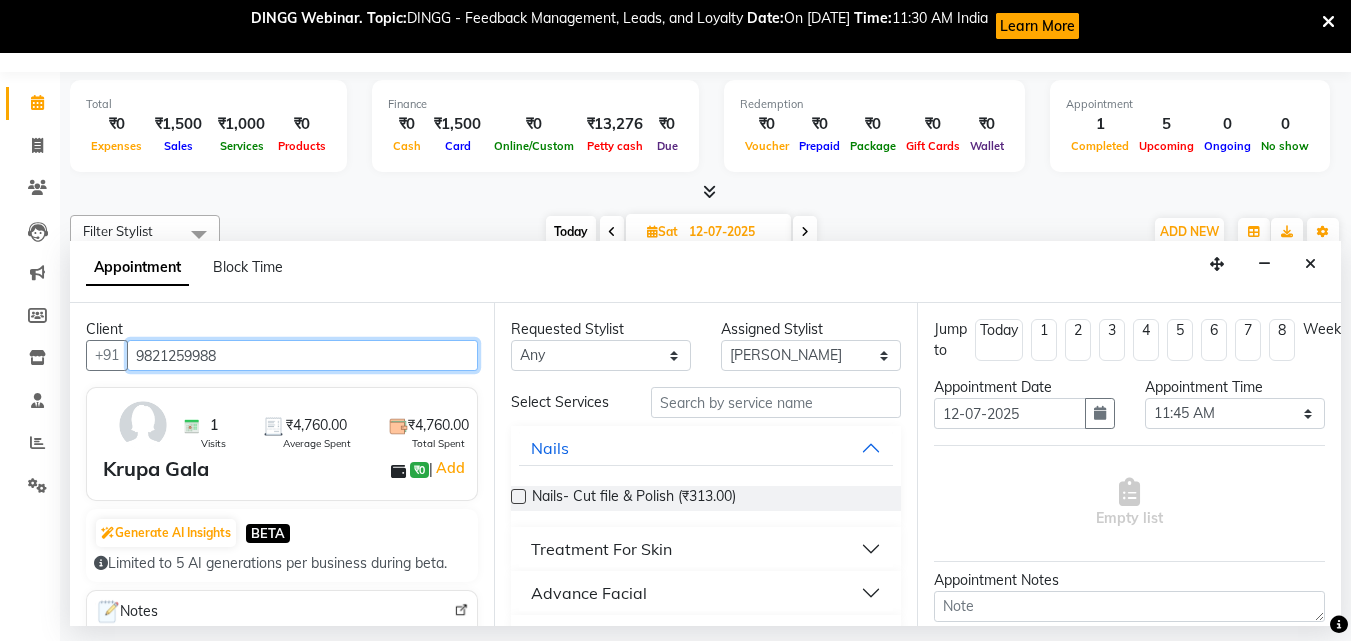 type on "9821259988" 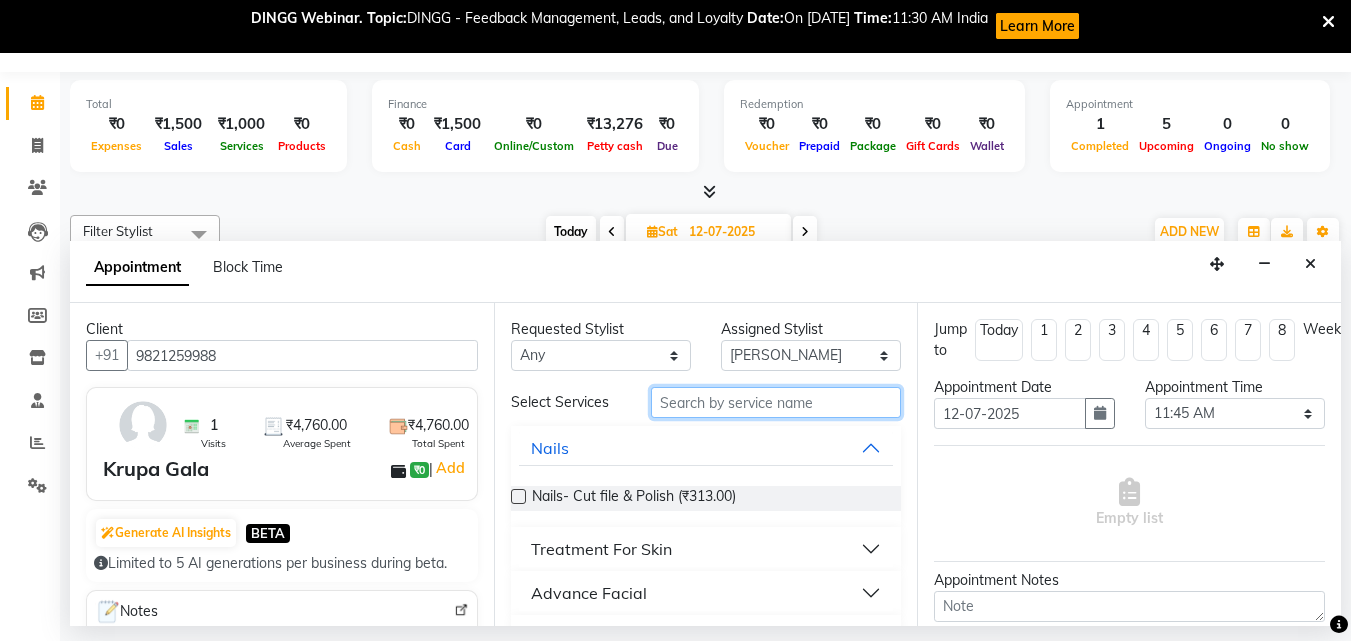 click at bounding box center [776, 402] 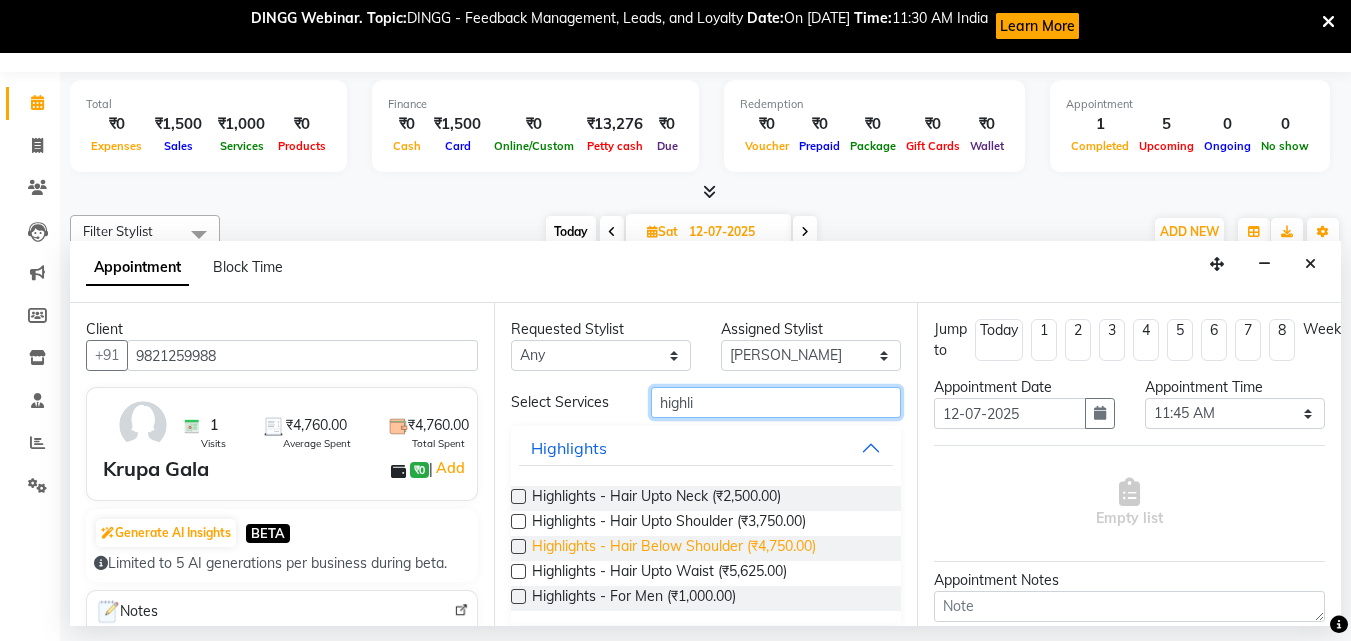 type on "highli" 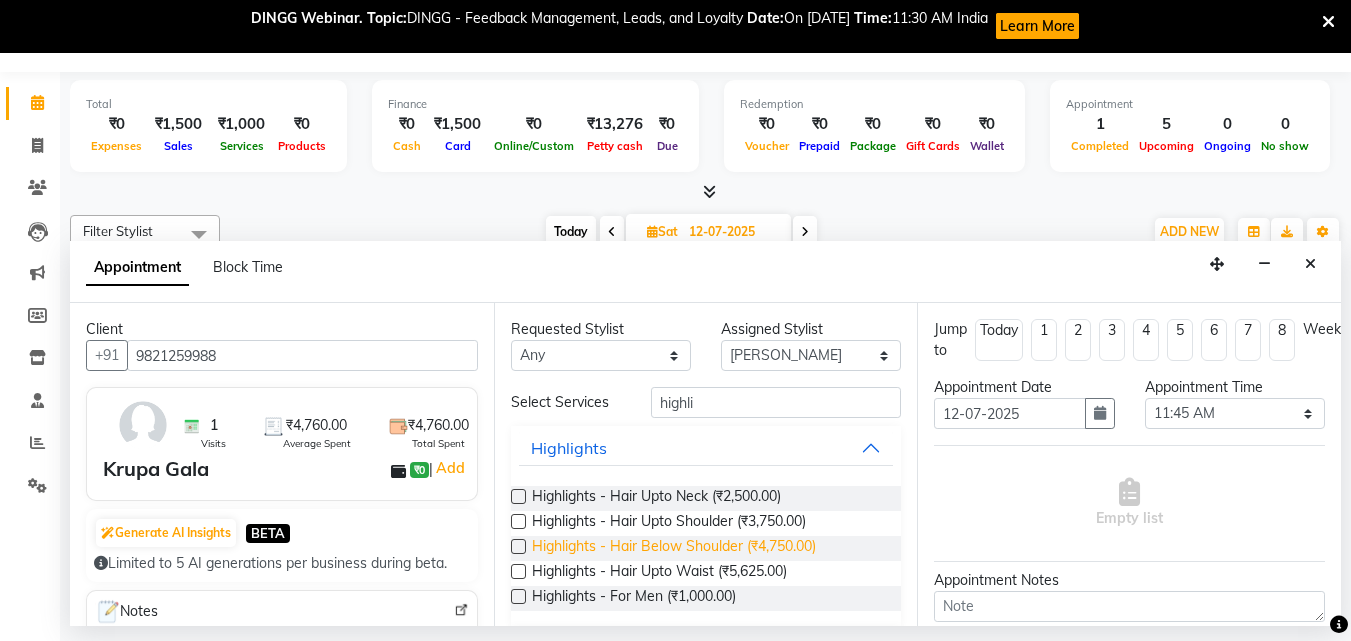 click on "Highlights  - Hair Below Shoulder (₹4,750.00)" at bounding box center [674, 548] 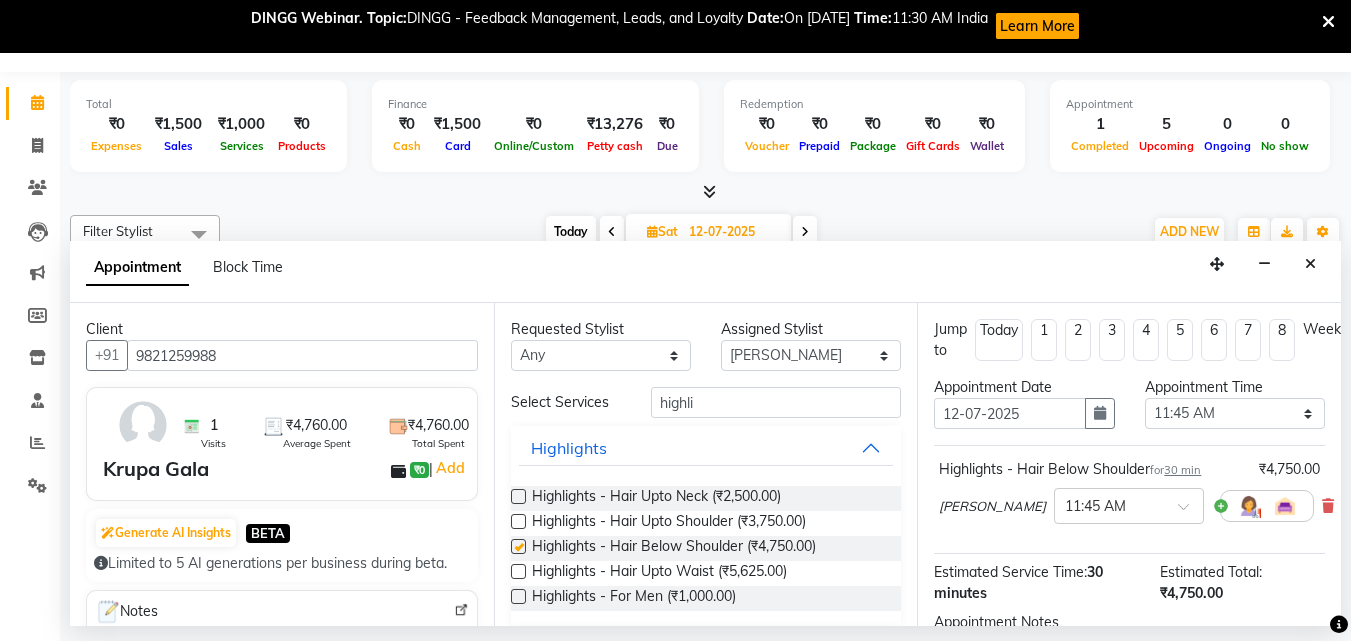 checkbox on "false" 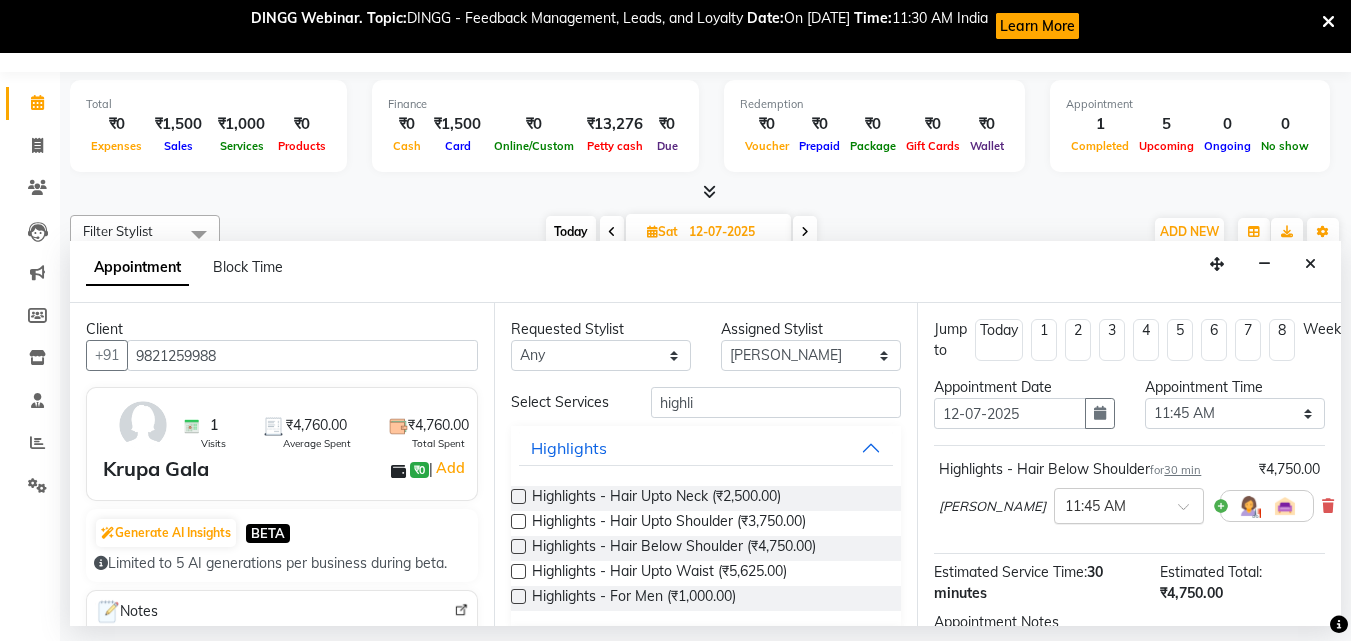 click at bounding box center (1129, 504) 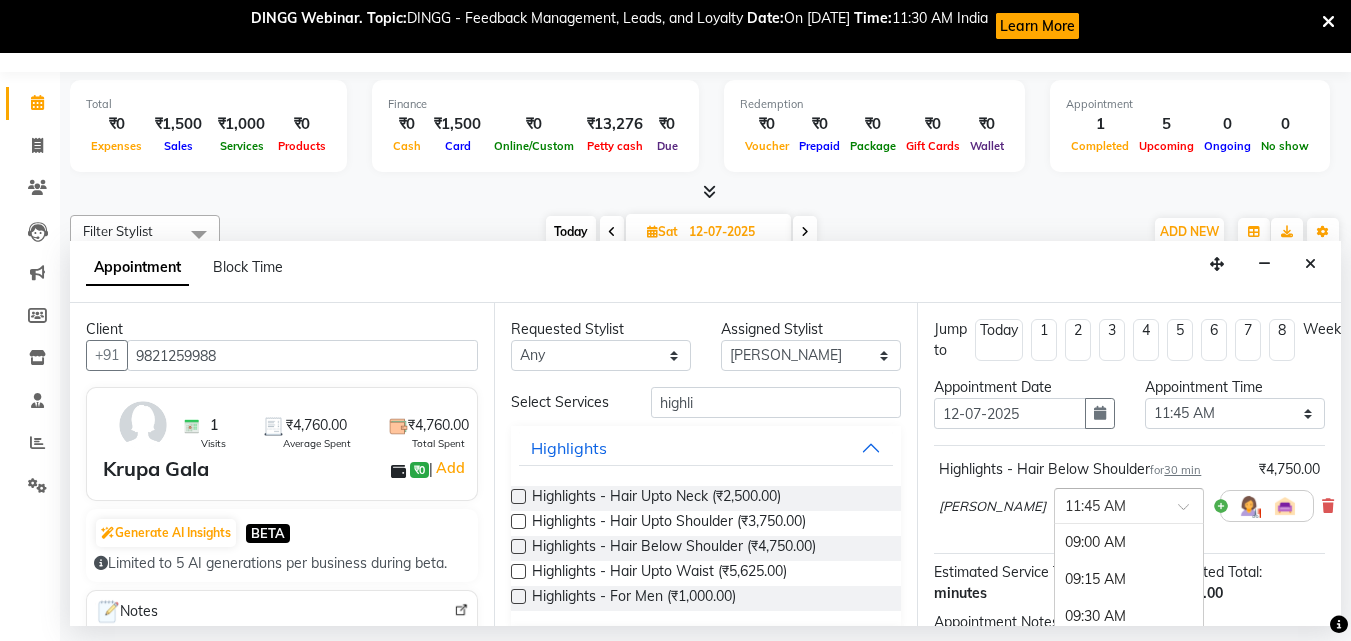 scroll, scrollTop: 407, scrollLeft: 0, axis: vertical 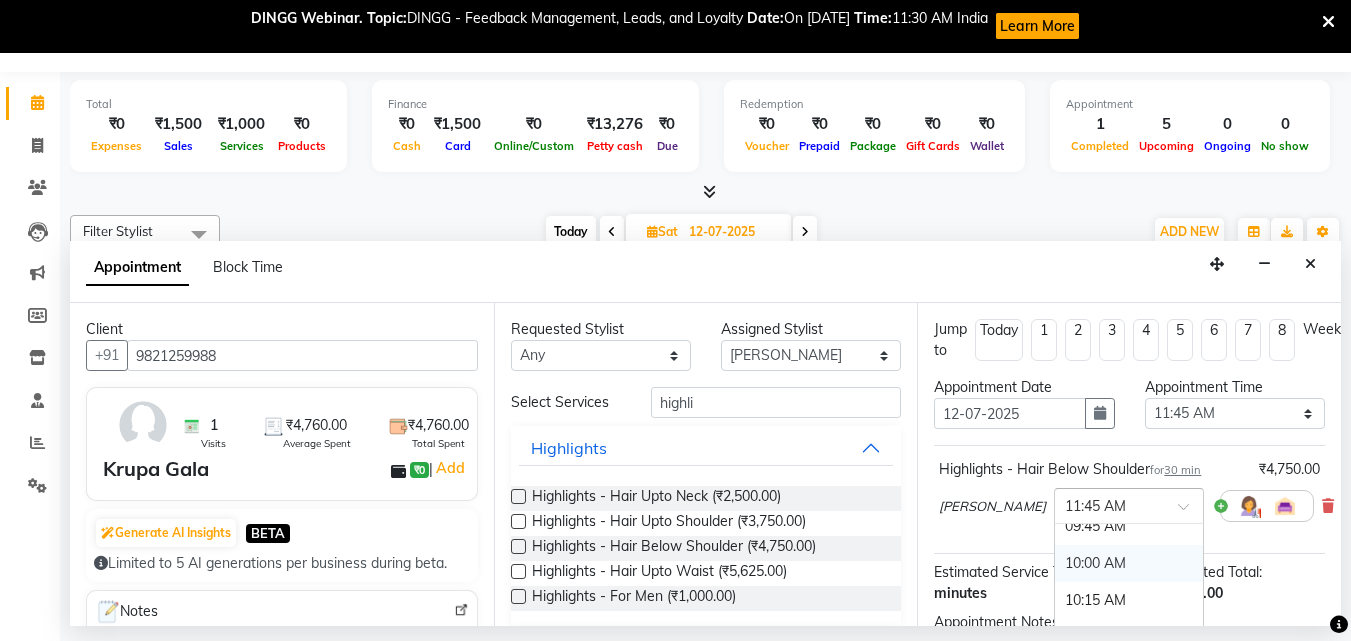 click on "10:00 AM" at bounding box center [1129, 563] 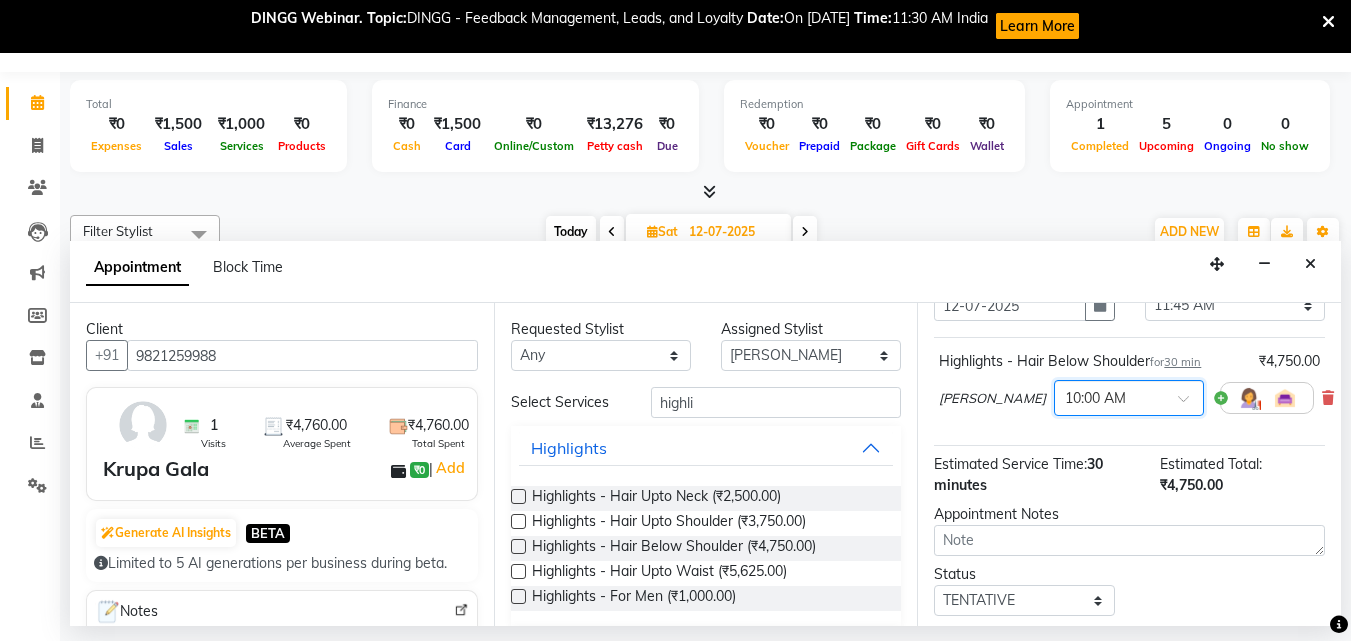 scroll, scrollTop: 242, scrollLeft: 0, axis: vertical 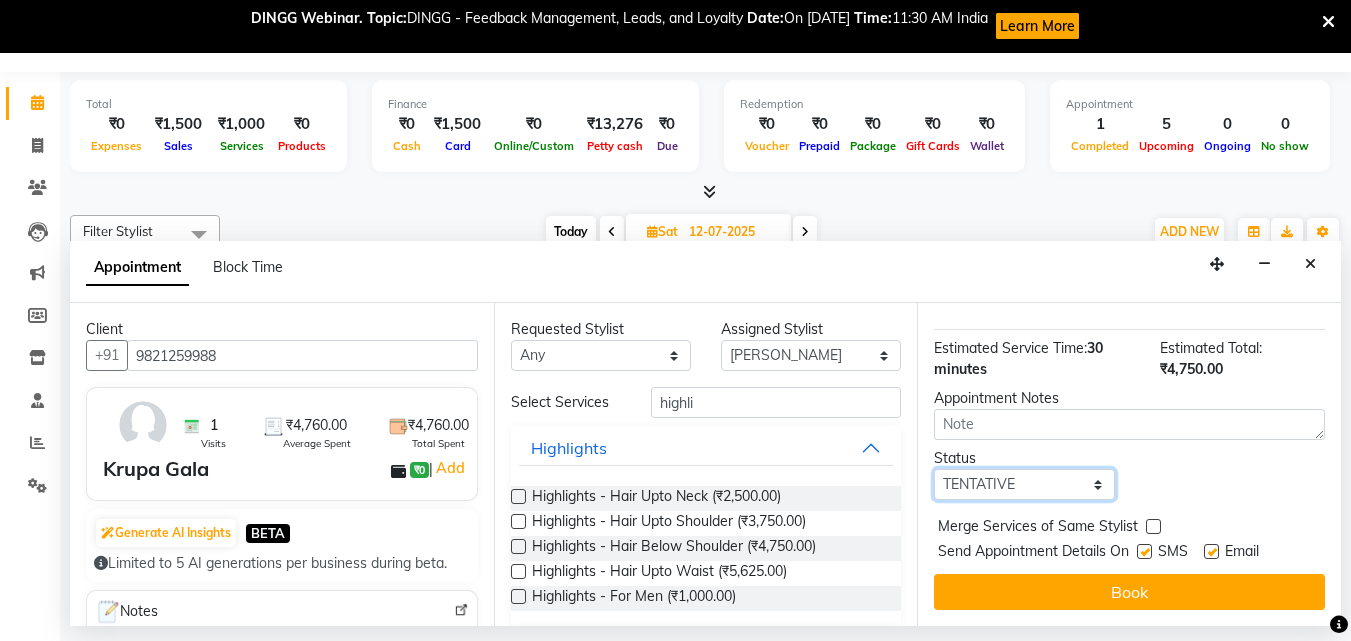 click on "Select TENTATIVE CONFIRM UPCOMING" at bounding box center (1024, 484) 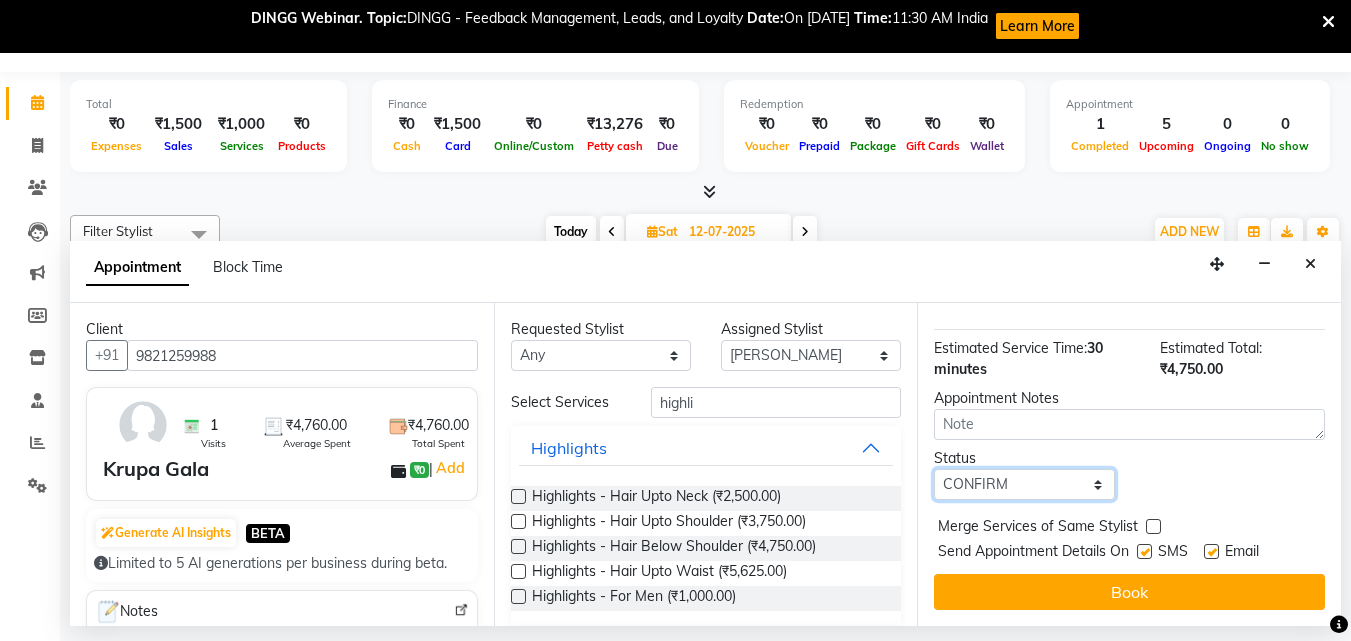 click on "Select TENTATIVE CONFIRM UPCOMING" at bounding box center [1024, 484] 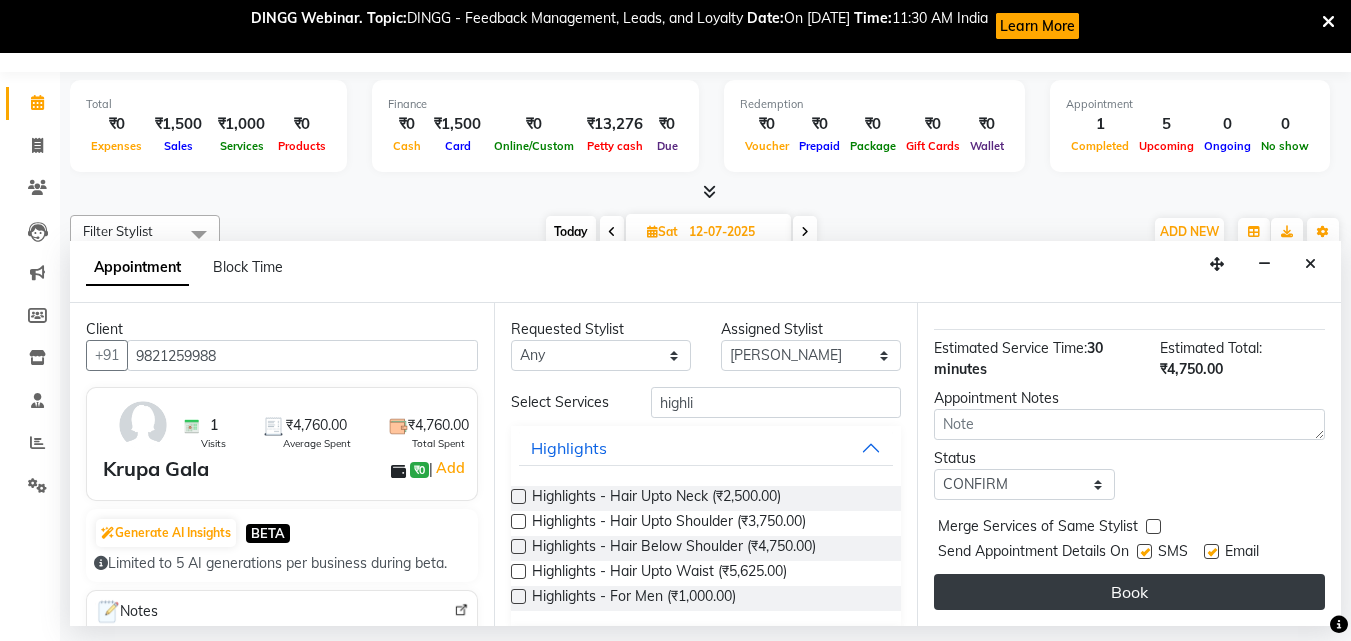 click on "Book" at bounding box center (1129, 592) 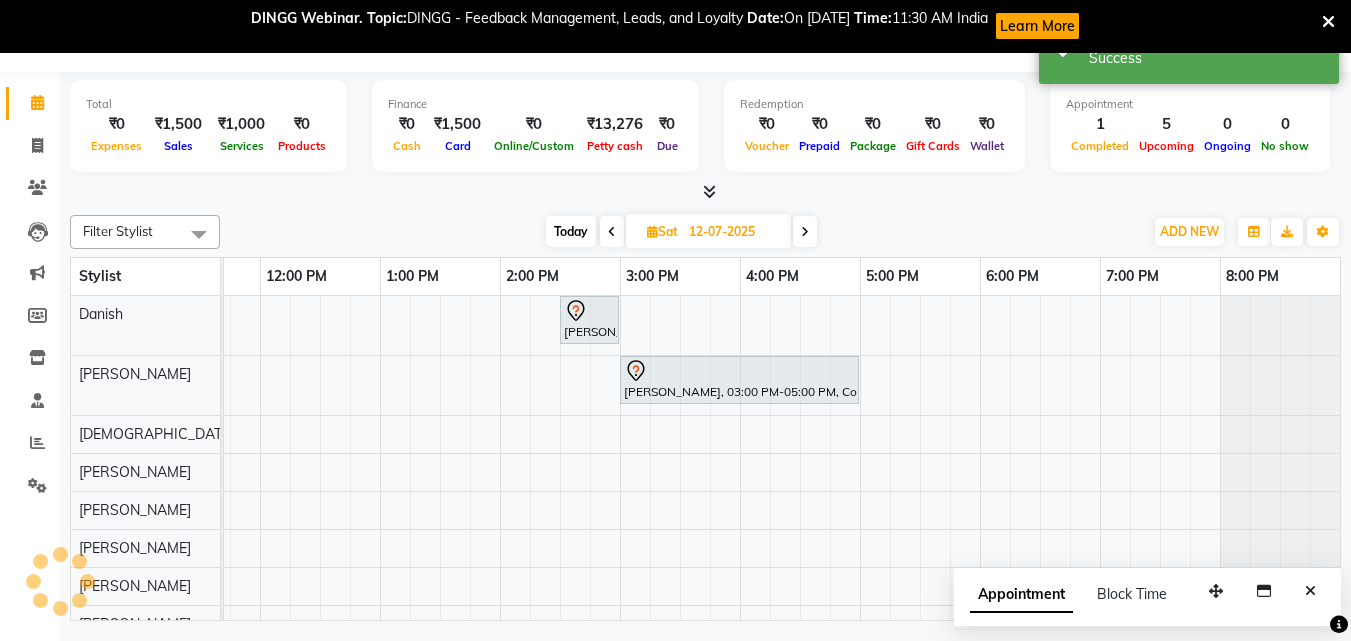 scroll, scrollTop: 0, scrollLeft: 0, axis: both 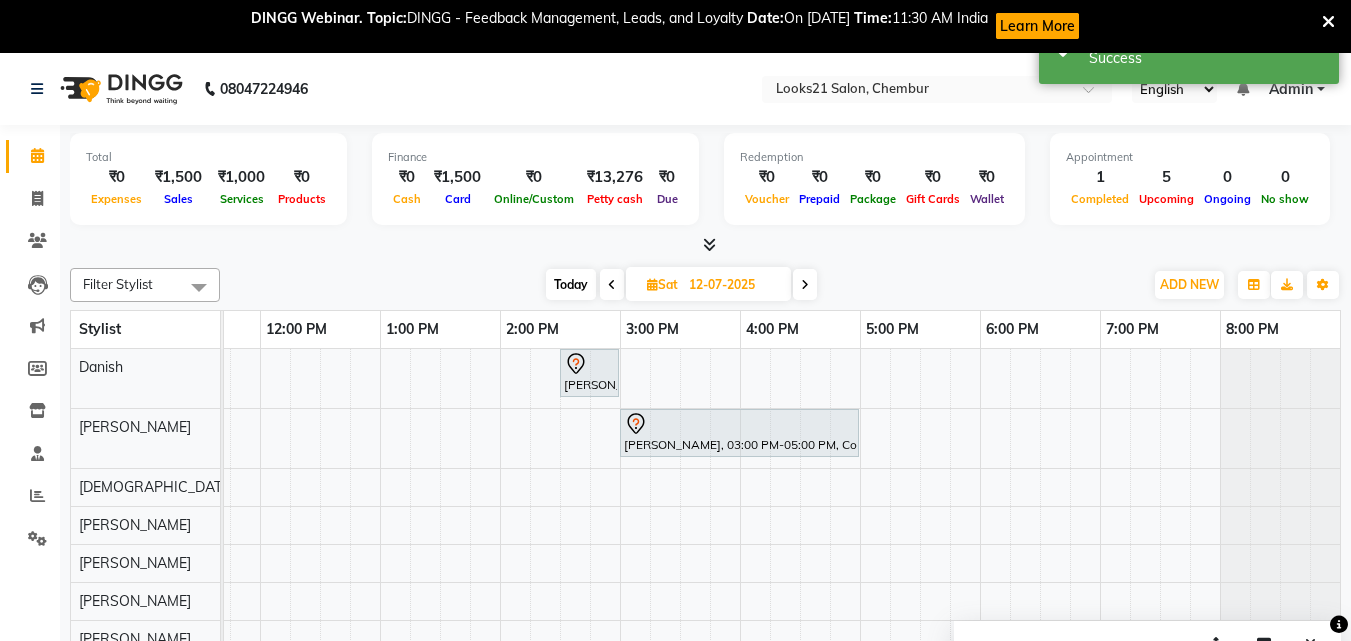 click on "Today" at bounding box center [571, 284] 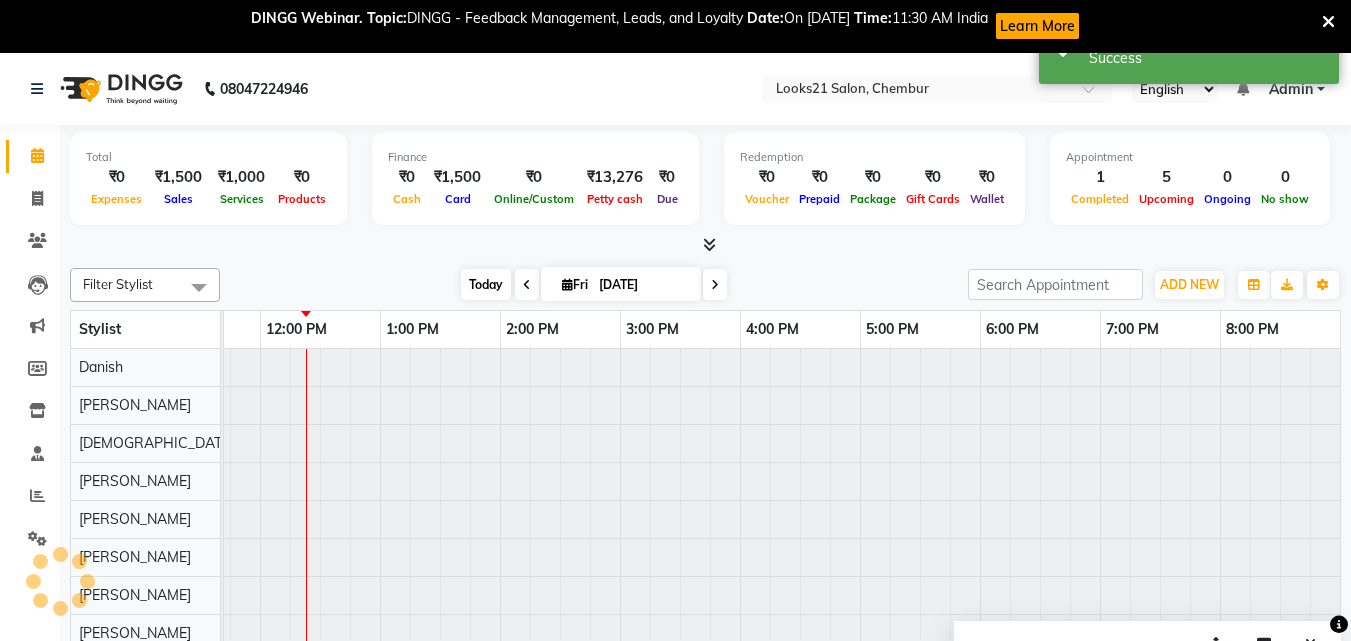 scroll, scrollTop: 0, scrollLeft: 0, axis: both 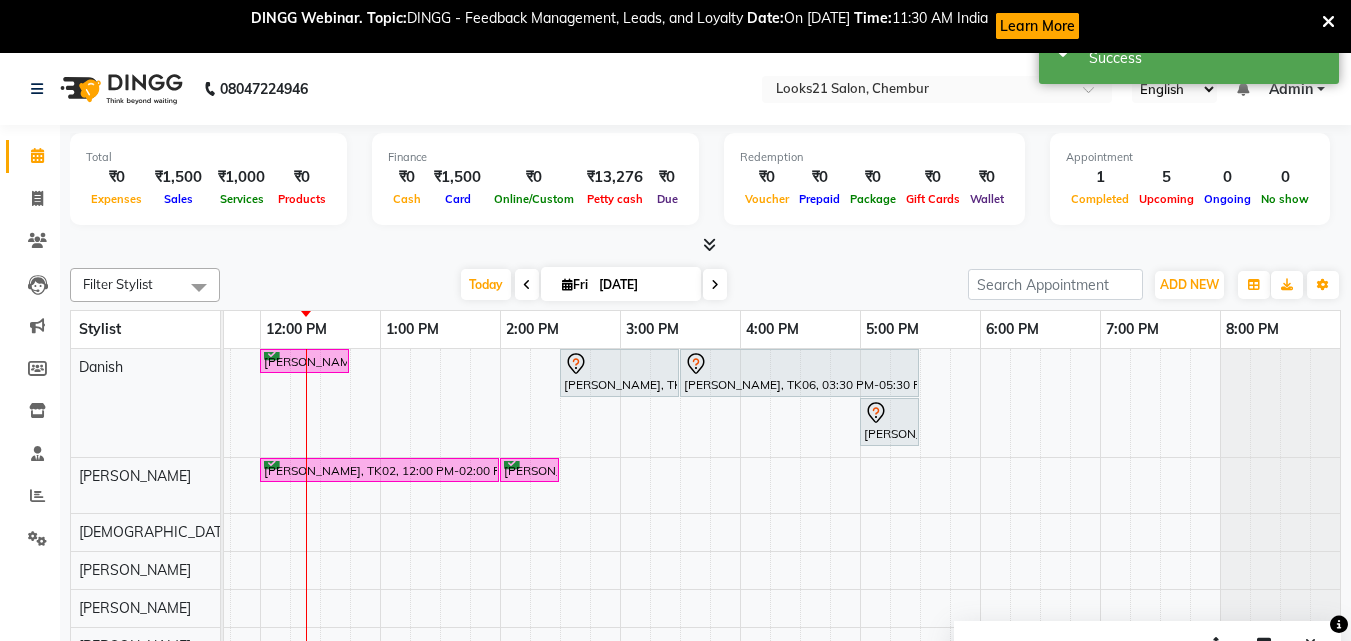 click at bounding box center [715, 285] 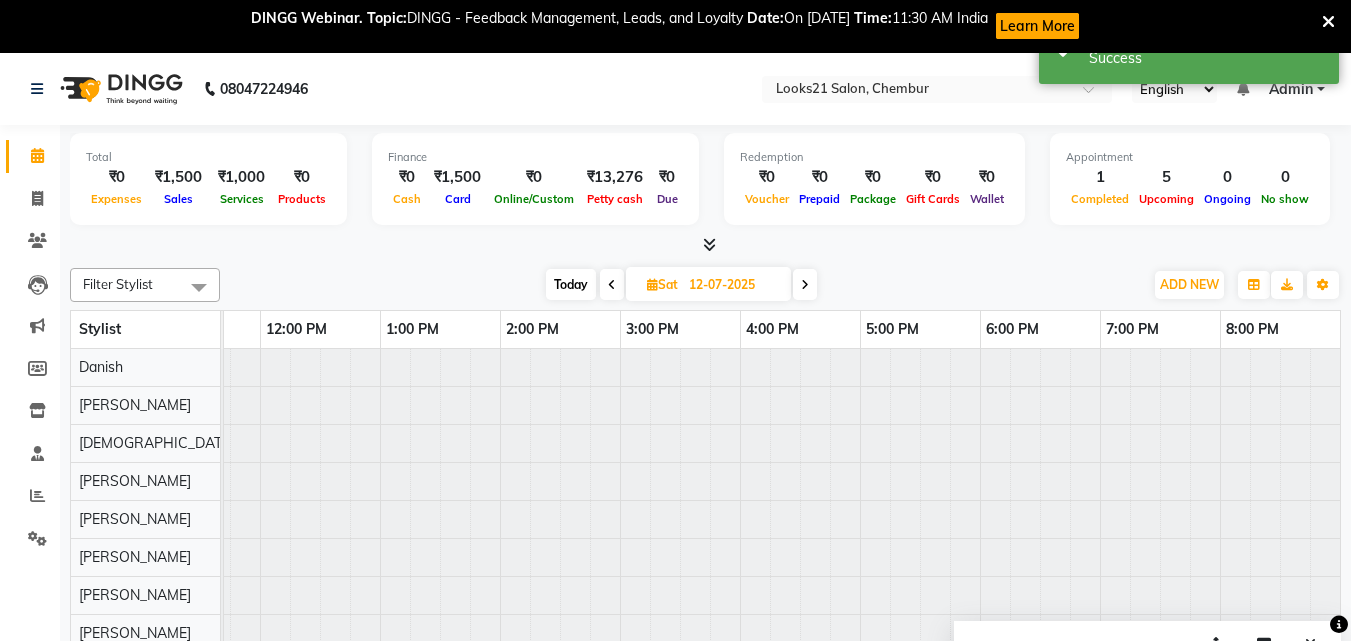 scroll, scrollTop: 0, scrollLeft: 0, axis: both 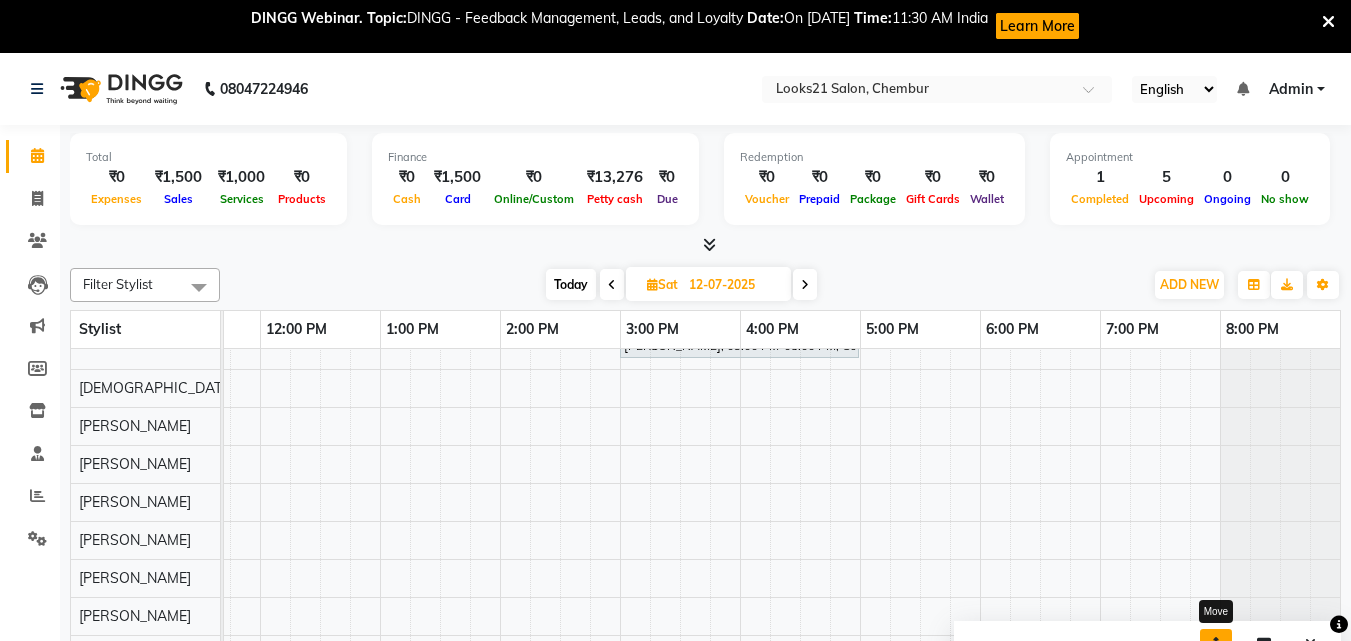 click at bounding box center [1216, 644] 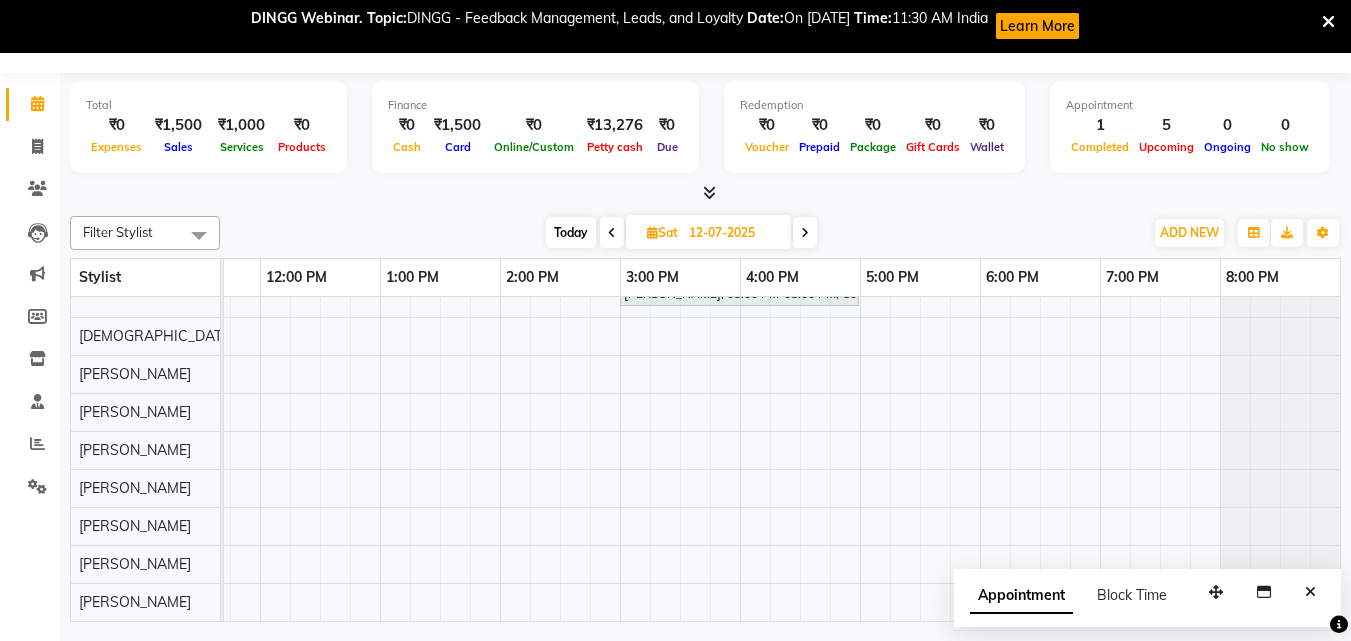 scroll, scrollTop: 53, scrollLeft: 0, axis: vertical 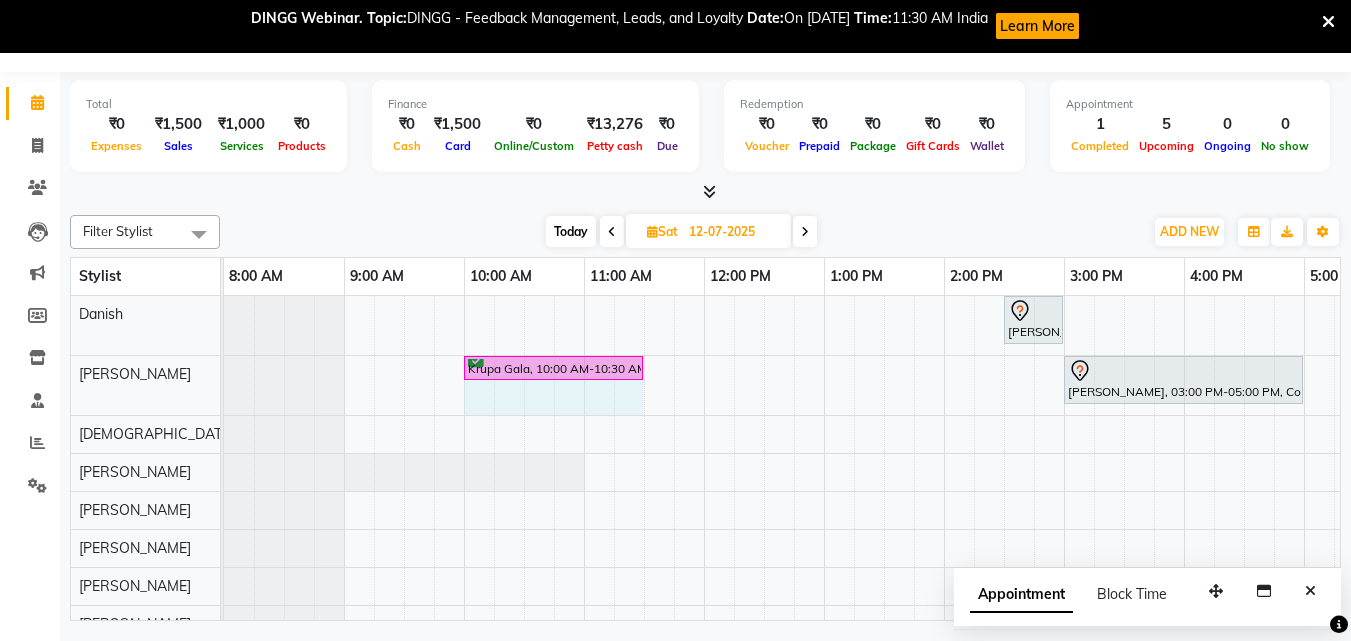 drag, startPoint x: 524, startPoint y: 362, endPoint x: 655, endPoint y: 385, distance: 133.00375 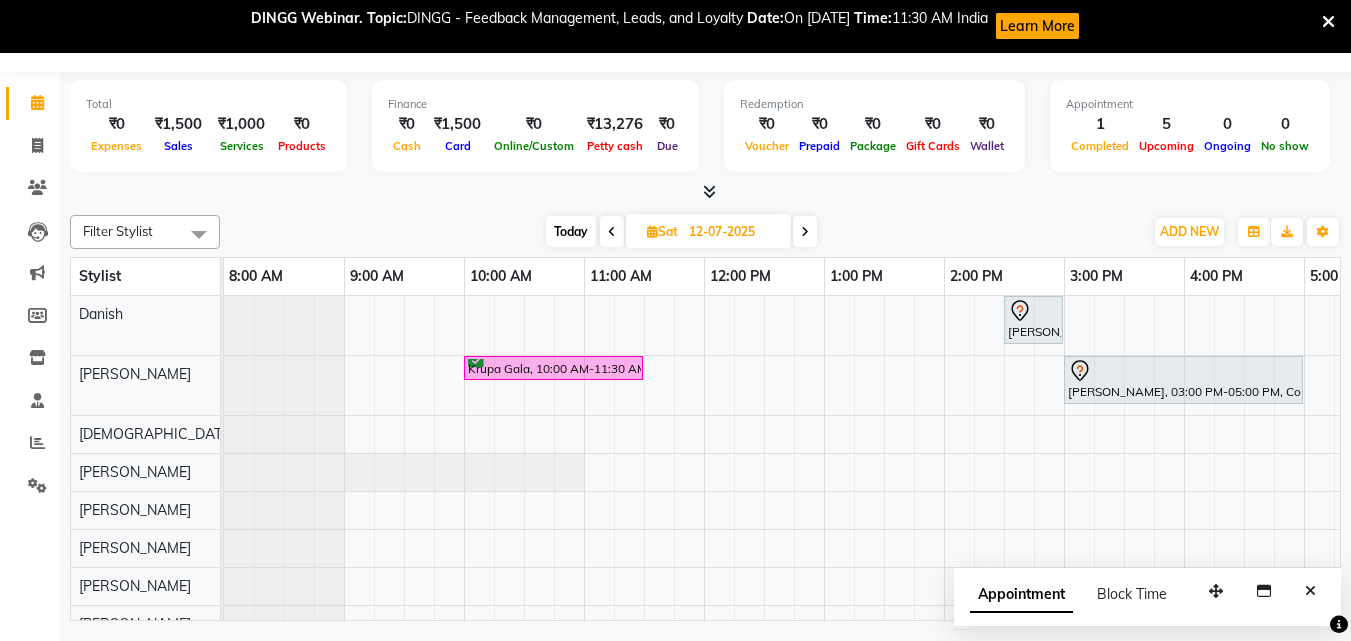 click on "[PERSON_NAME], 02:30 PM-03:00 PM, Hair Cut & More Women  - By Master Stylist     Krupa Gala, 10:00 AM-11:30 AM, Highlights  - Hair Below Shoulder             [PERSON_NAME], 03:00 PM-05:00 PM, Color Steak(Inoa Hair Color)  - Touch-Up: Upto 2 Inchs" at bounding box center (1004, 507) 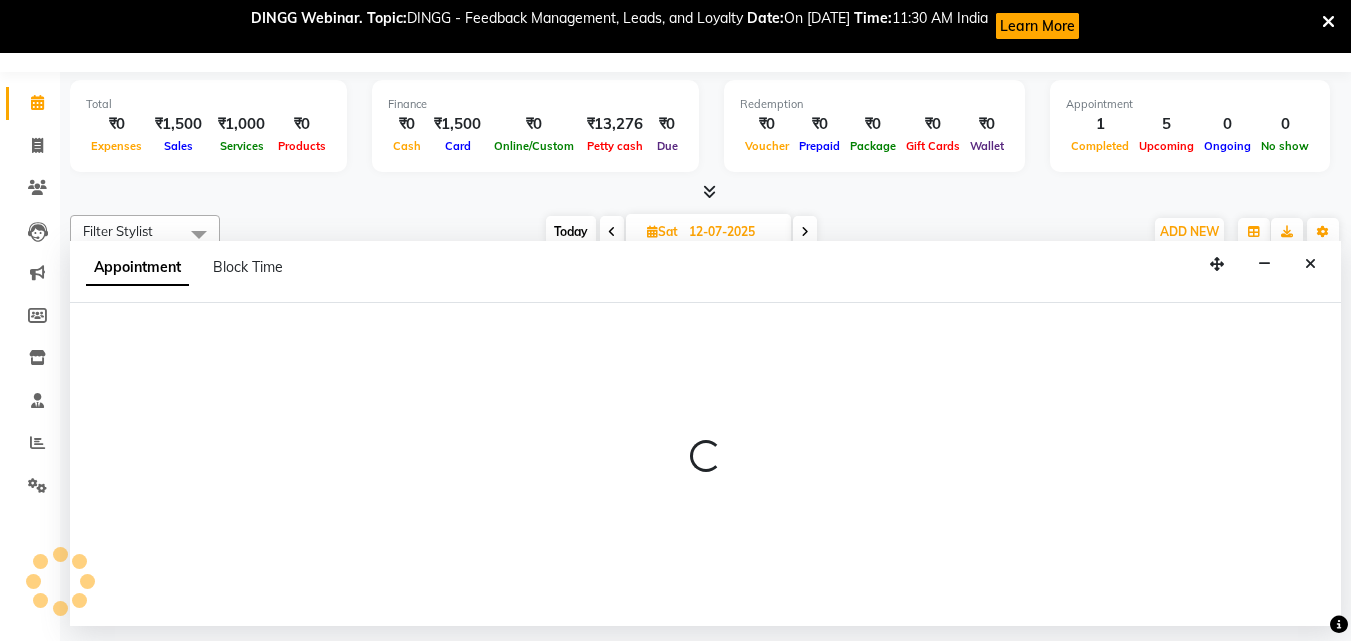 select on "13883" 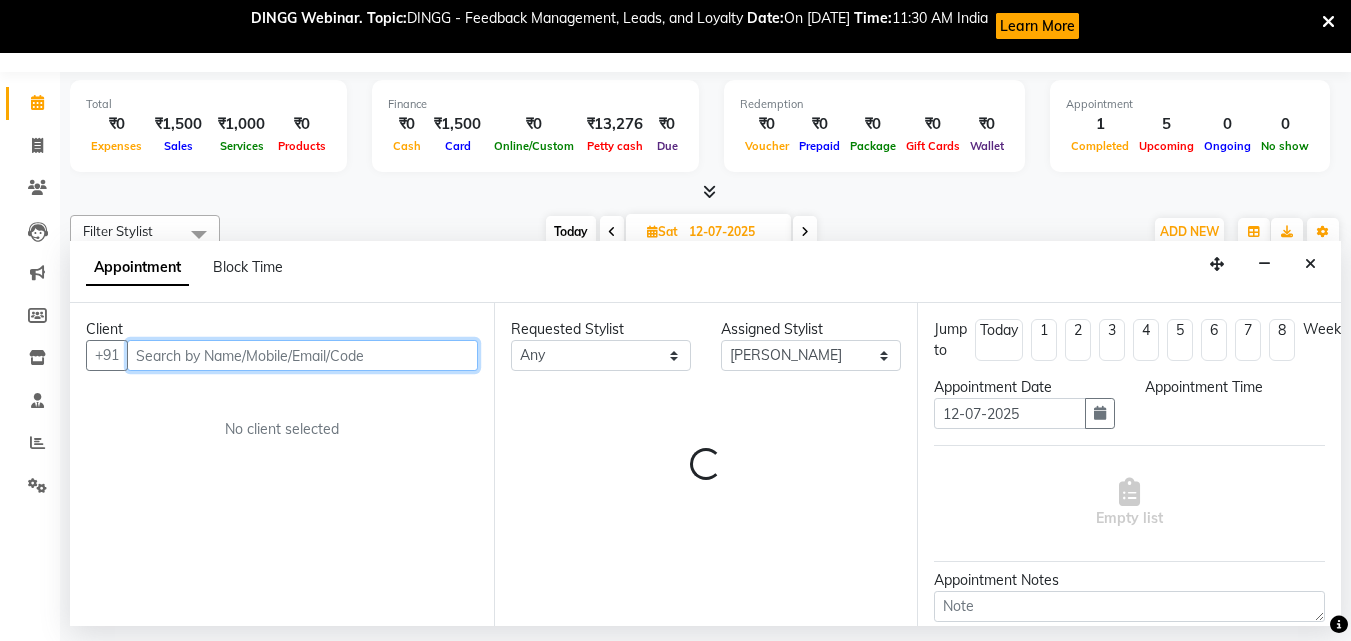 select on "690" 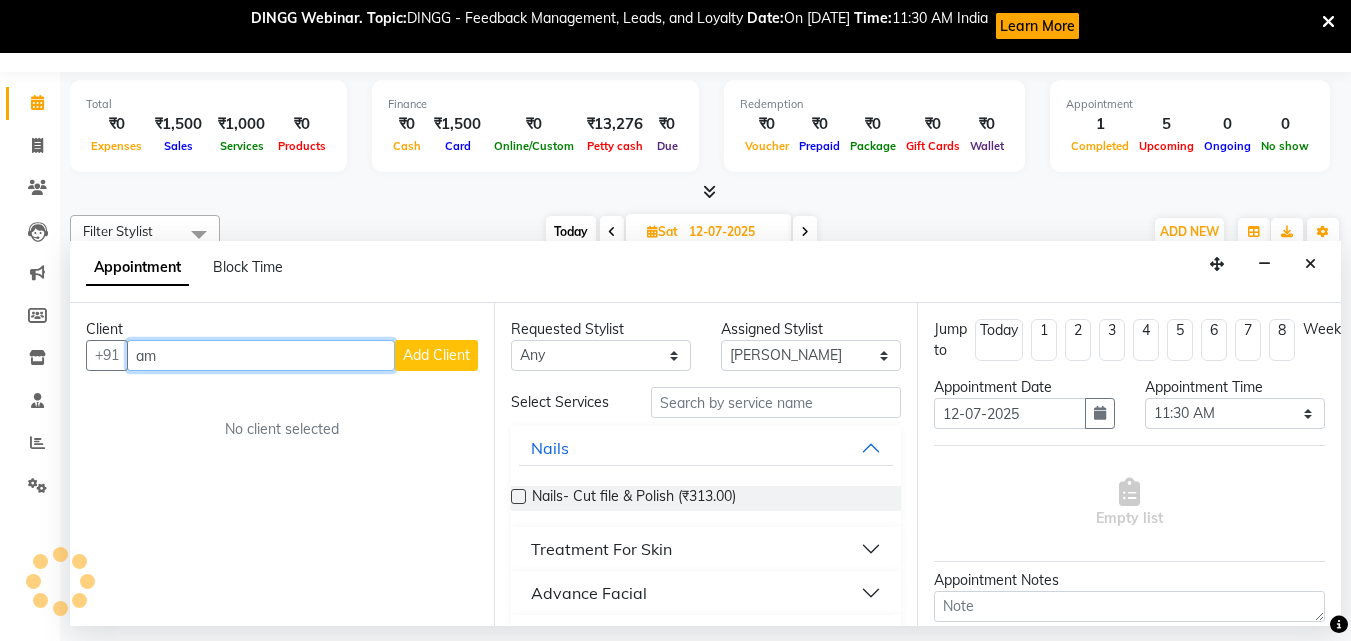 type on "a" 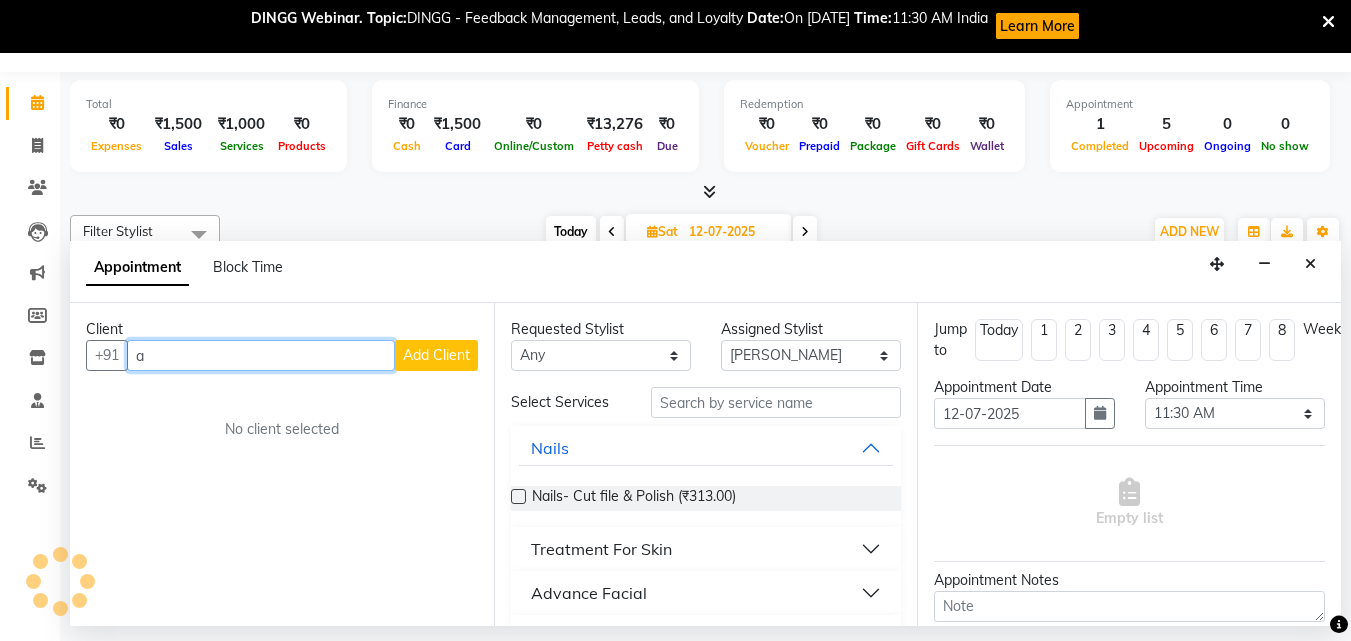 type 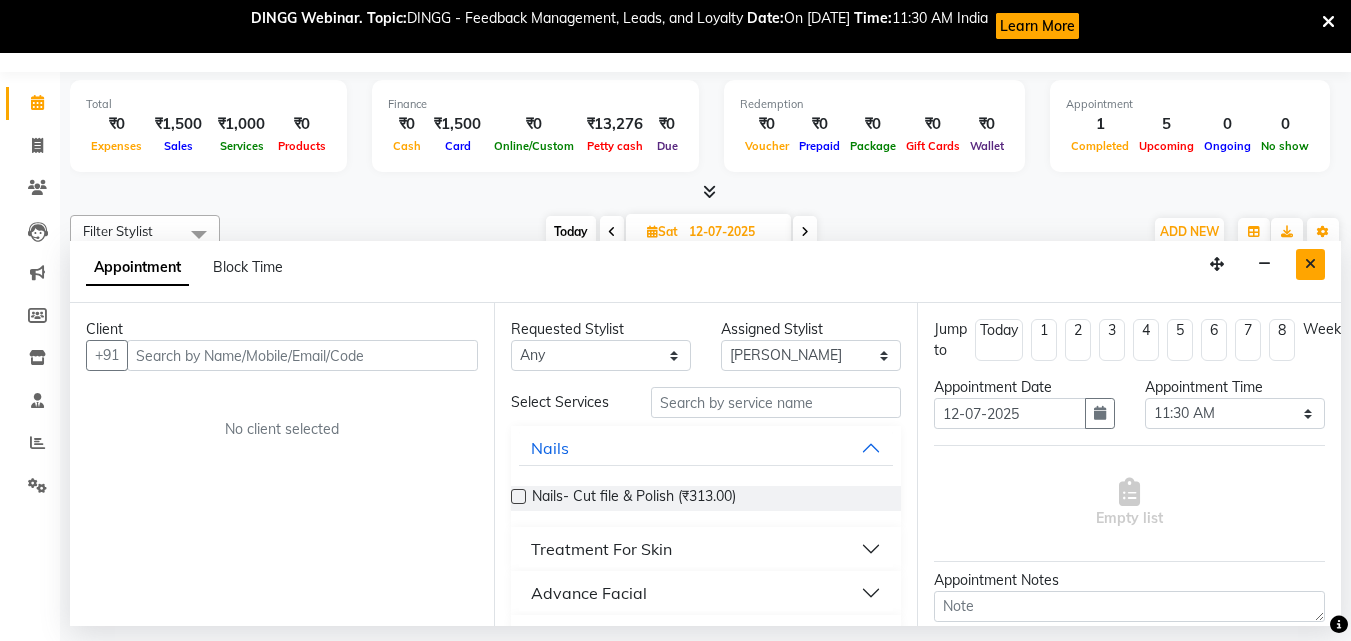 click at bounding box center [1310, 264] 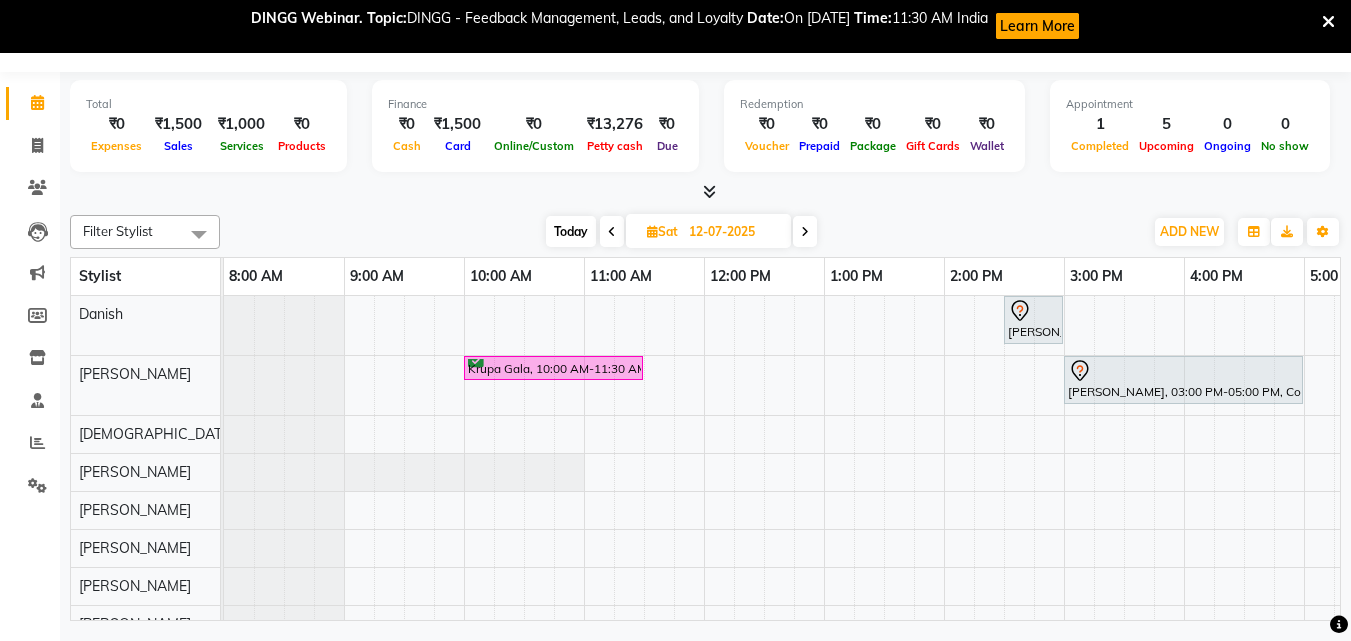 click on "Today" at bounding box center (571, 231) 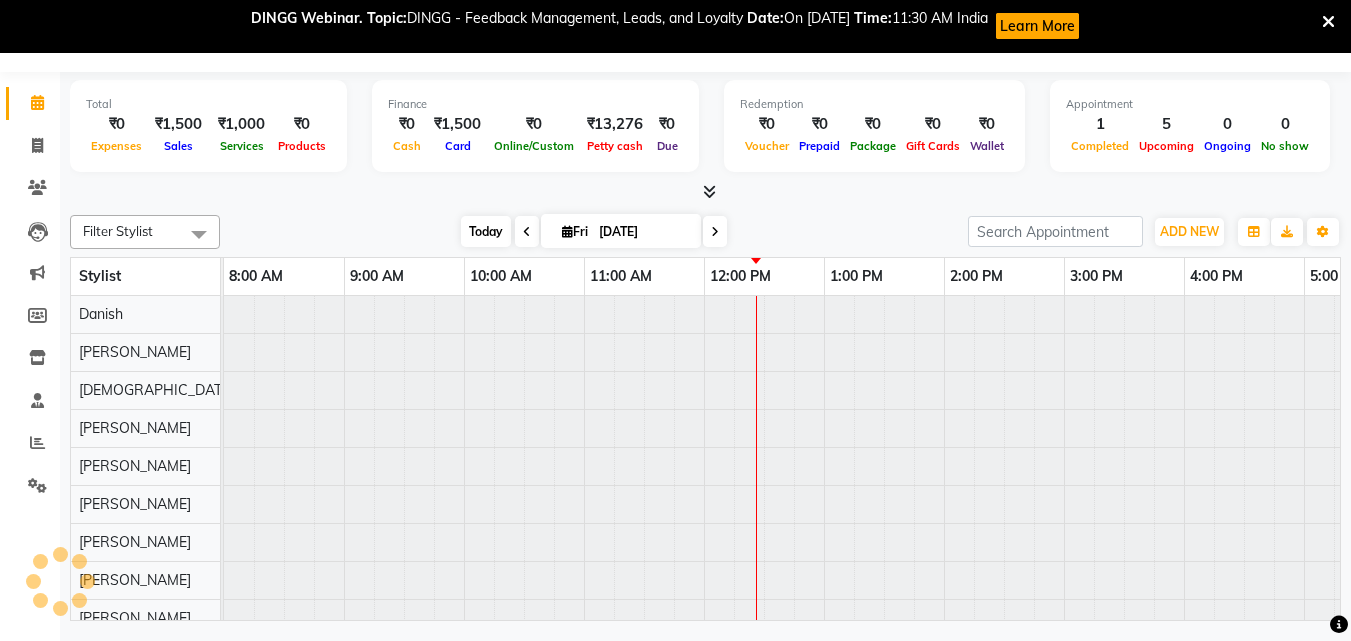 scroll, scrollTop: 0, scrollLeft: 444, axis: horizontal 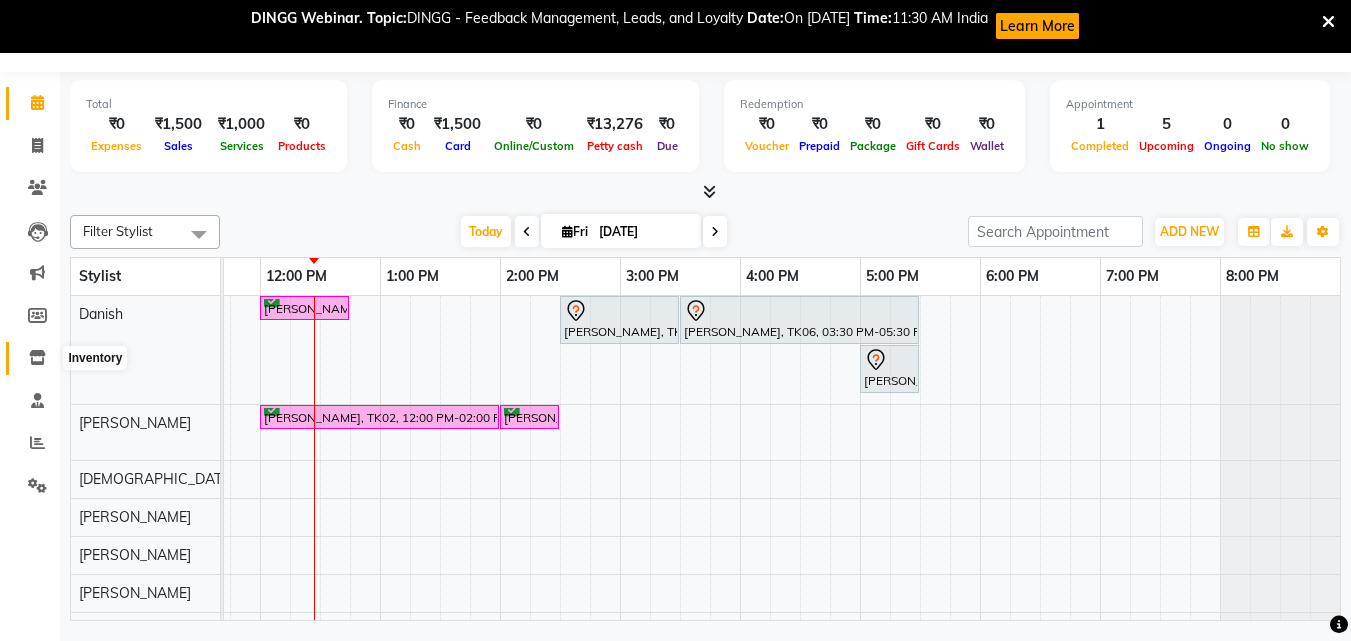 click 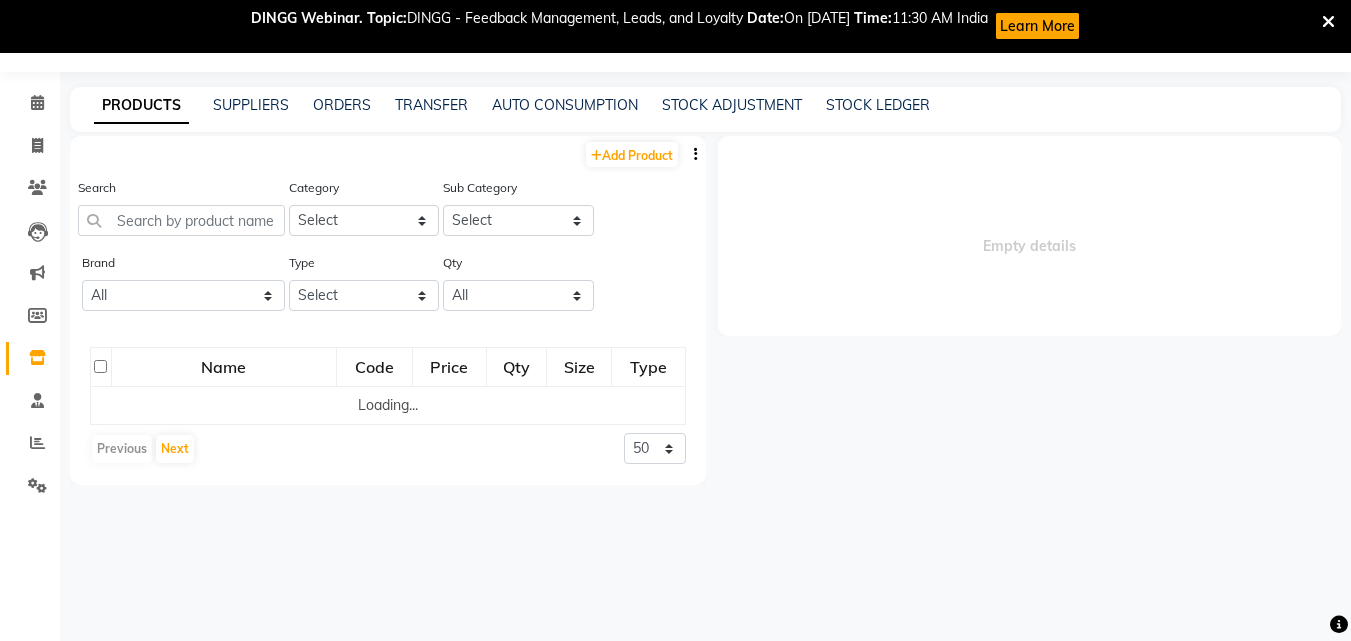 select 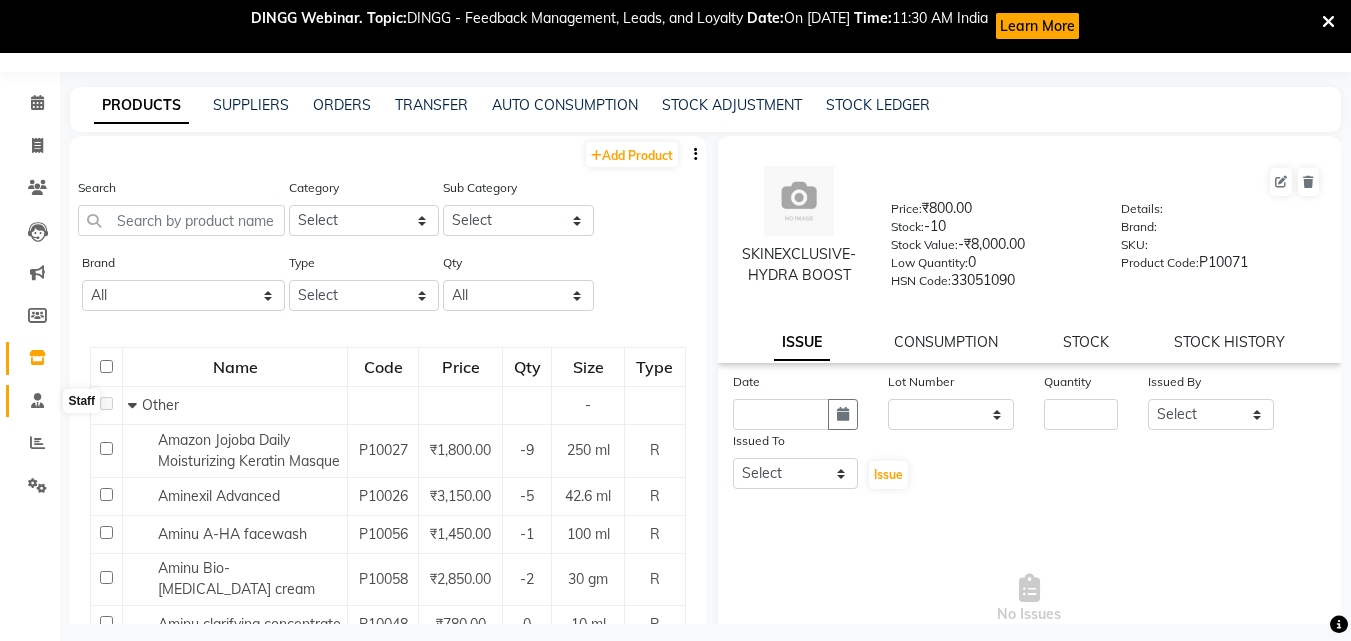 click 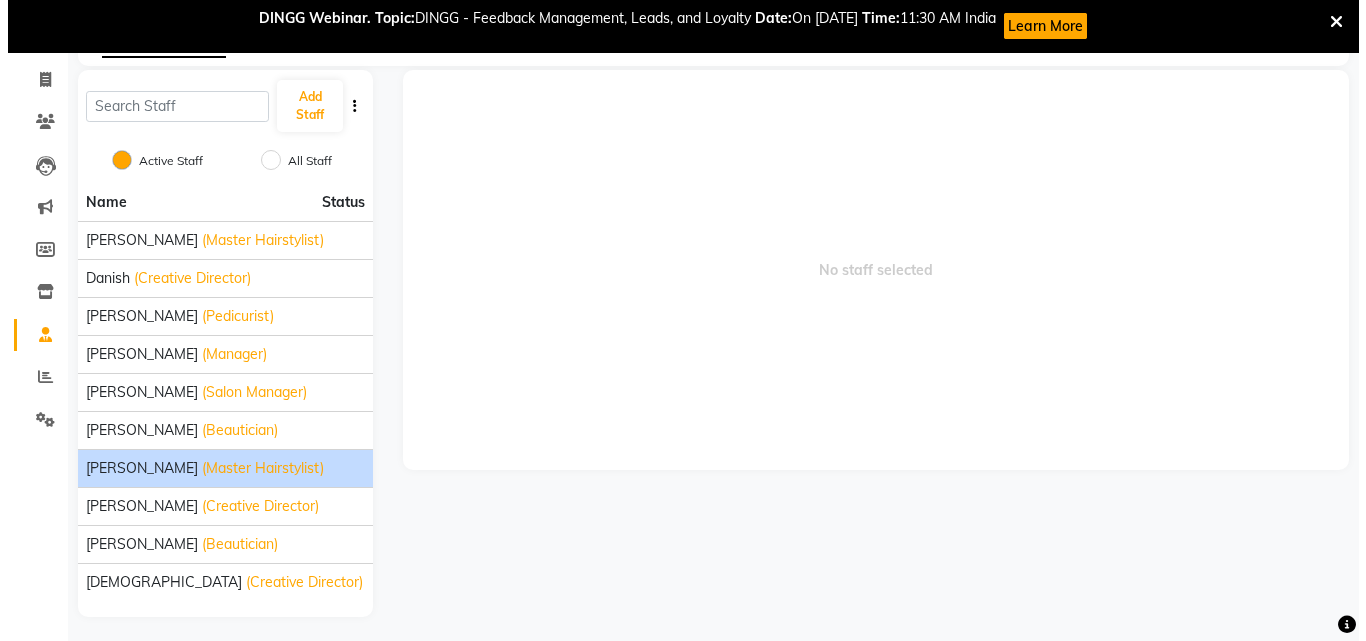 scroll, scrollTop: 125, scrollLeft: 0, axis: vertical 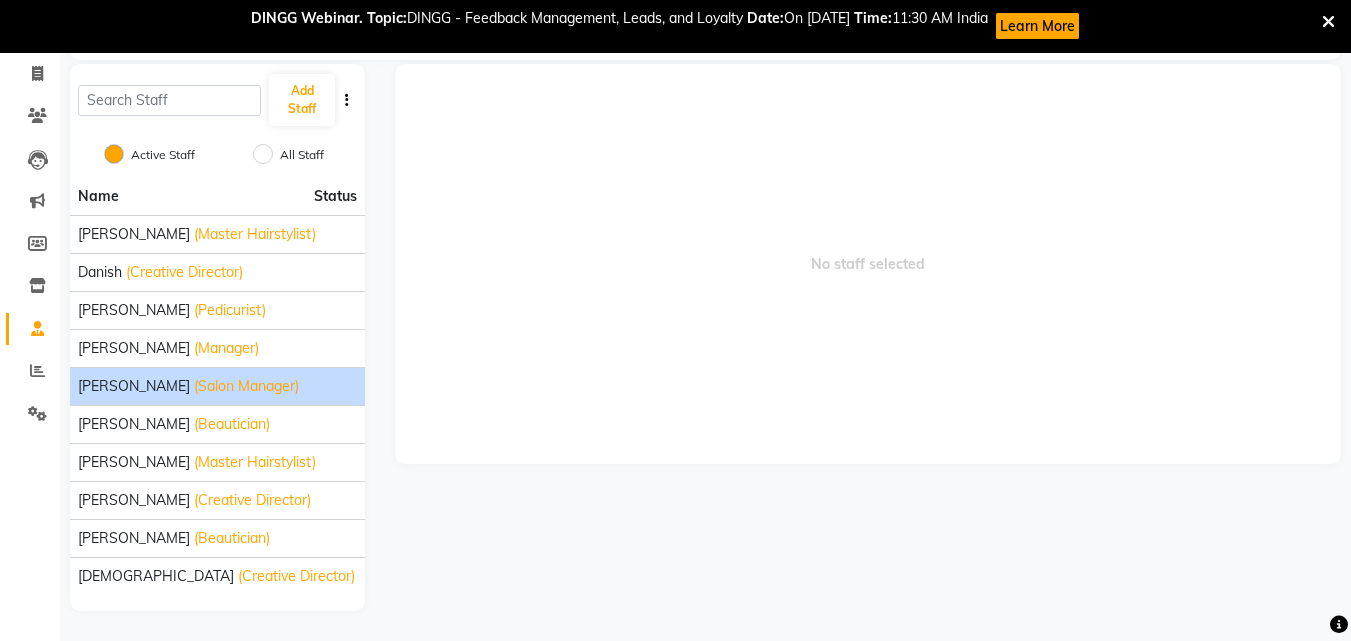click on "(Salon Manager)" 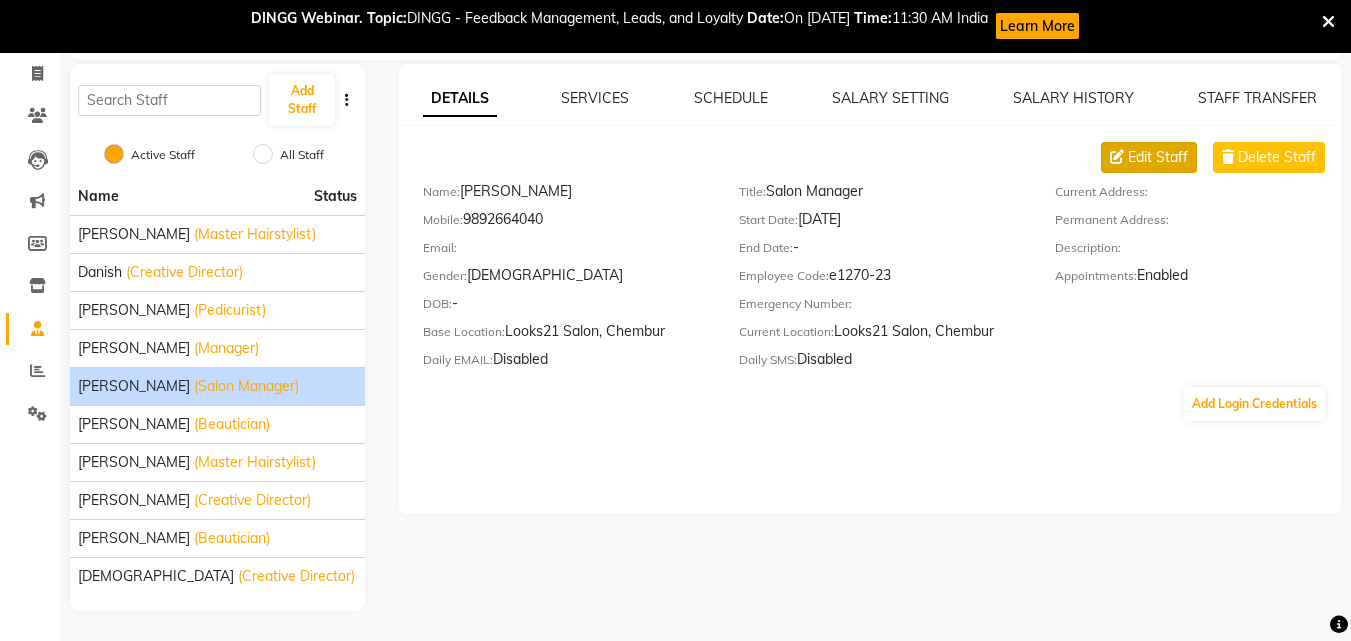 click on "Edit Staff" 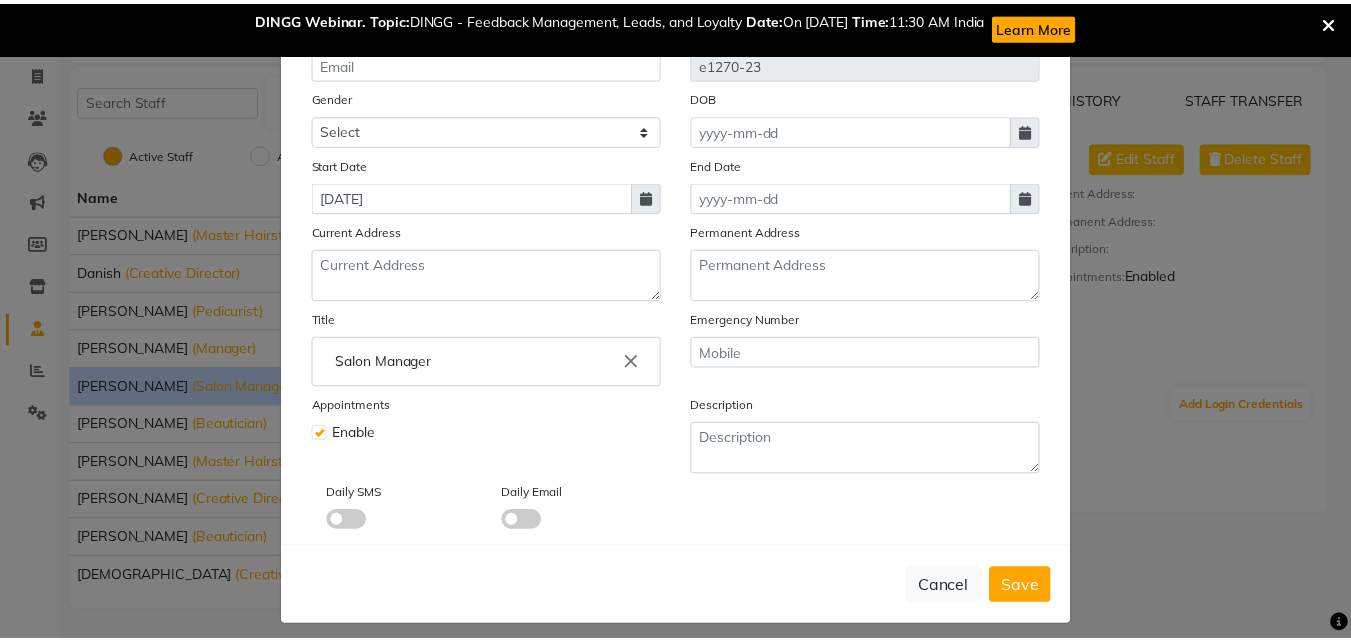 scroll, scrollTop: 241, scrollLeft: 0, axis: vertical 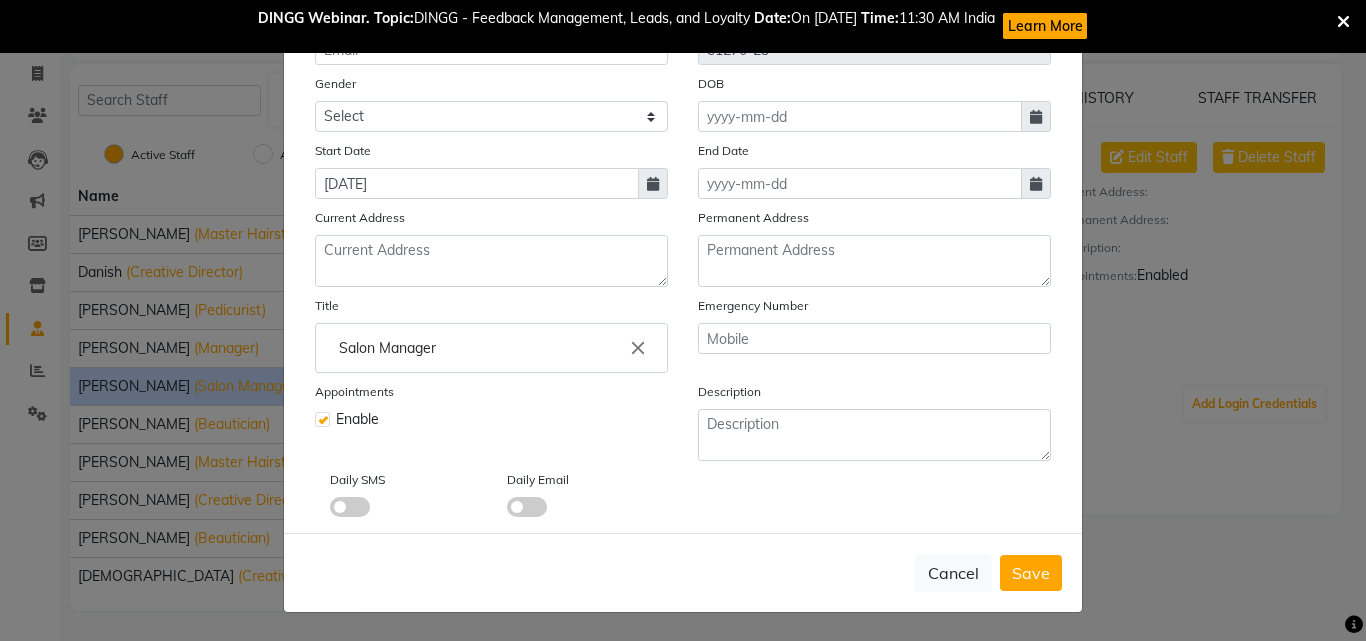 click 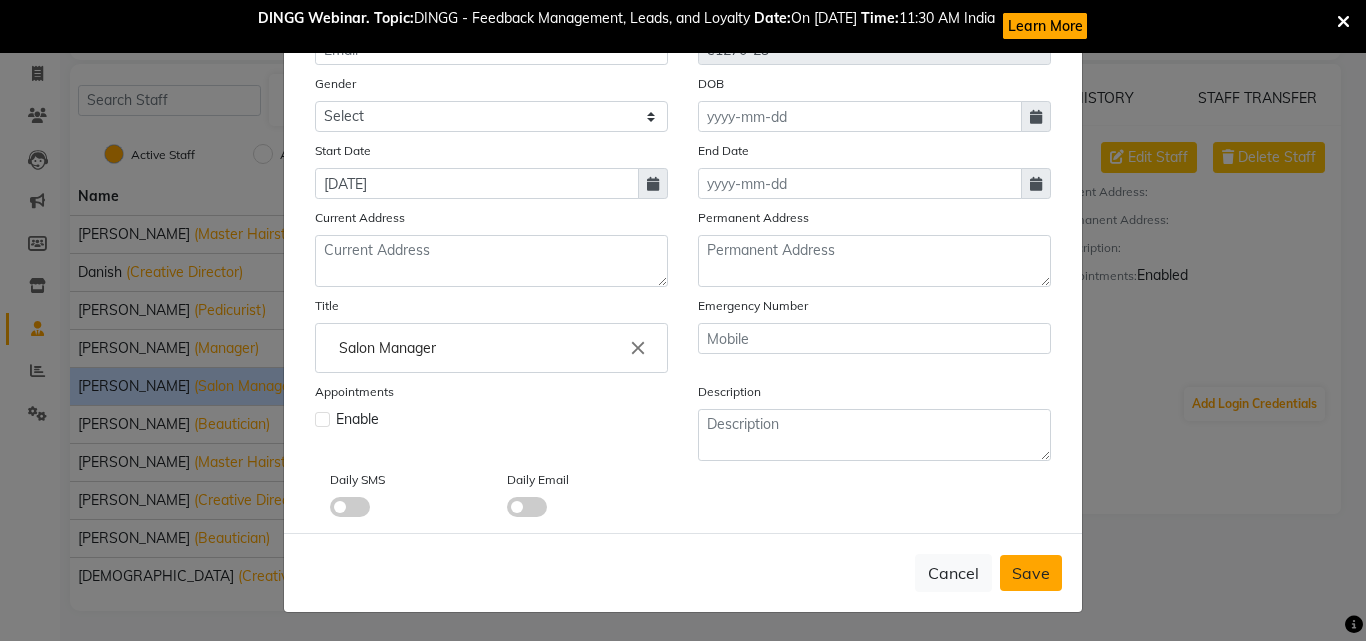 click on "Save" at bounding box center [1031, 573] 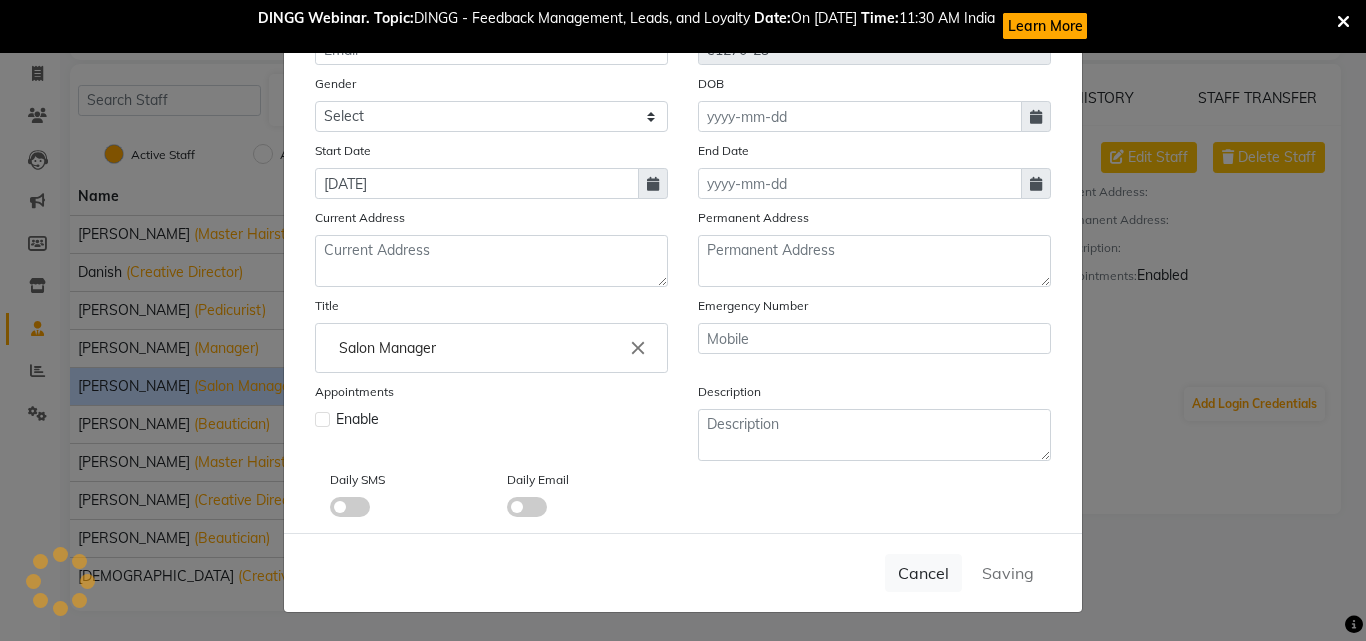 type 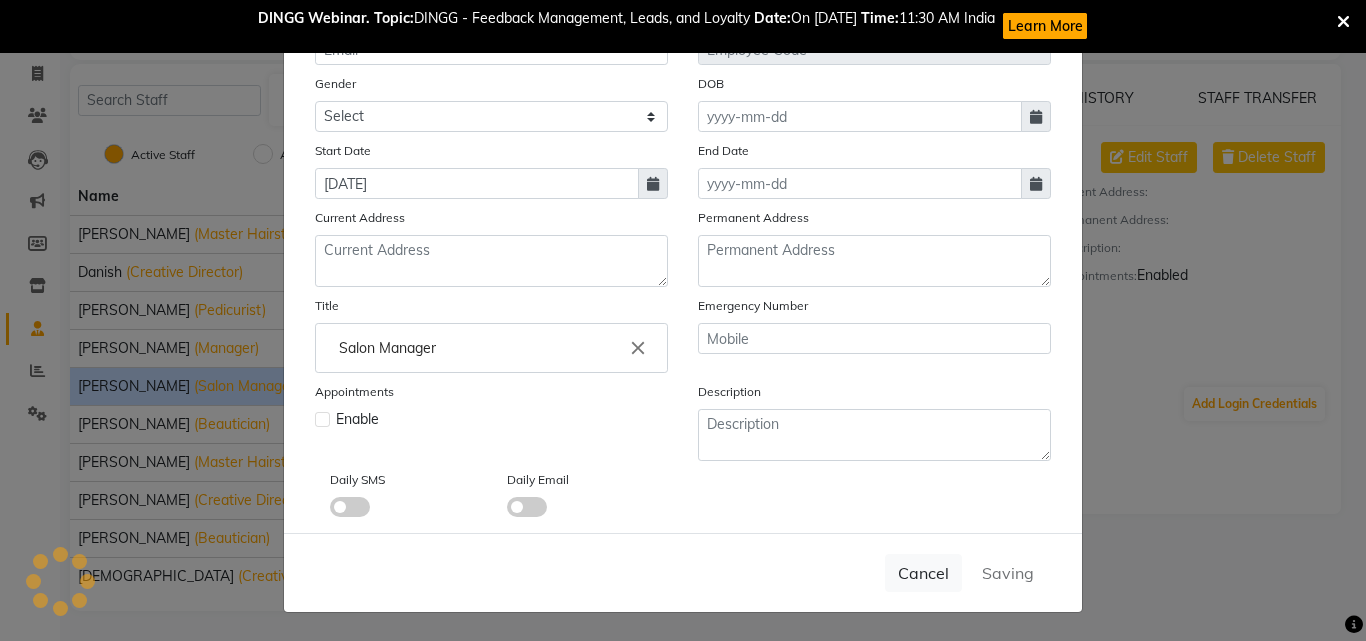 type 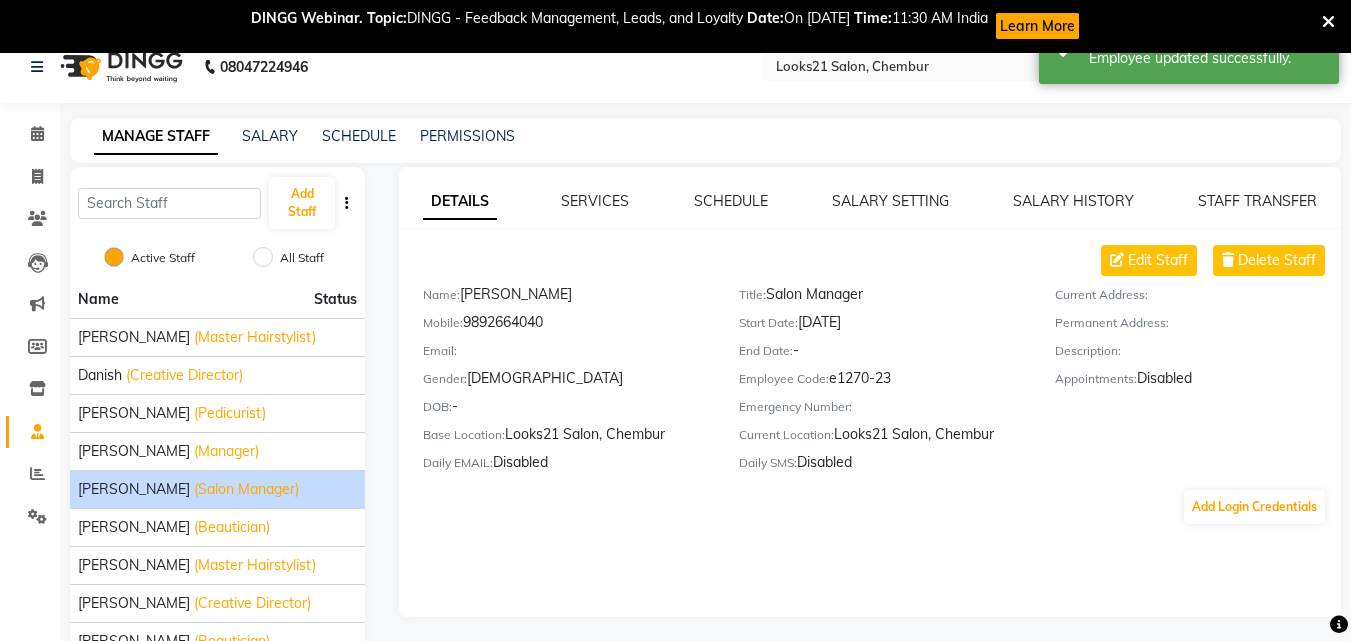 scroll, scrollTop: 0, scrollLeft: 0, axis: both 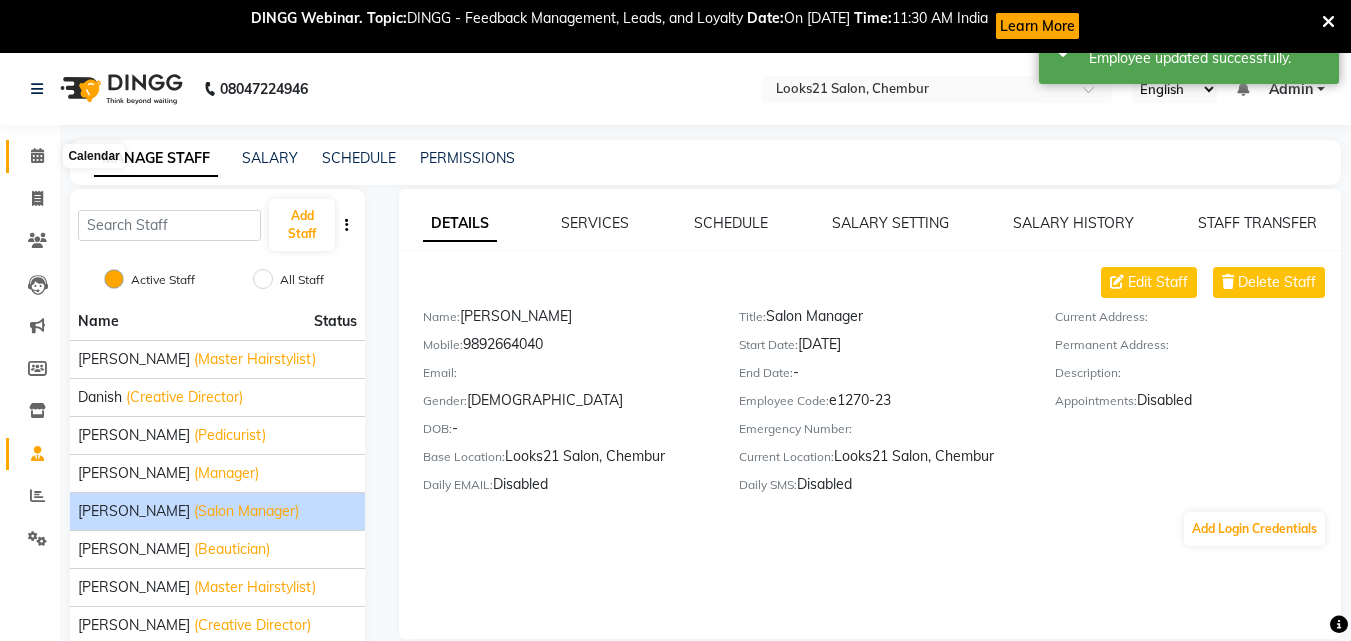 click 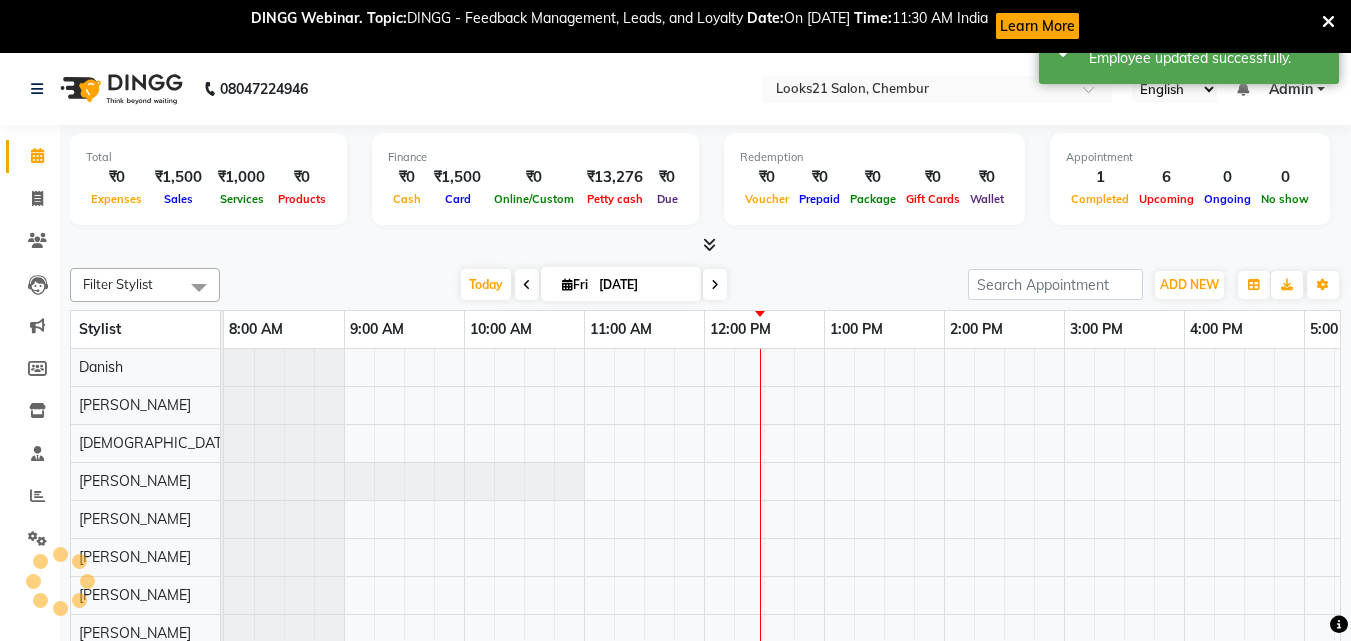 scroll, scrollTop: 0, scrollLeft: 0, axis: both 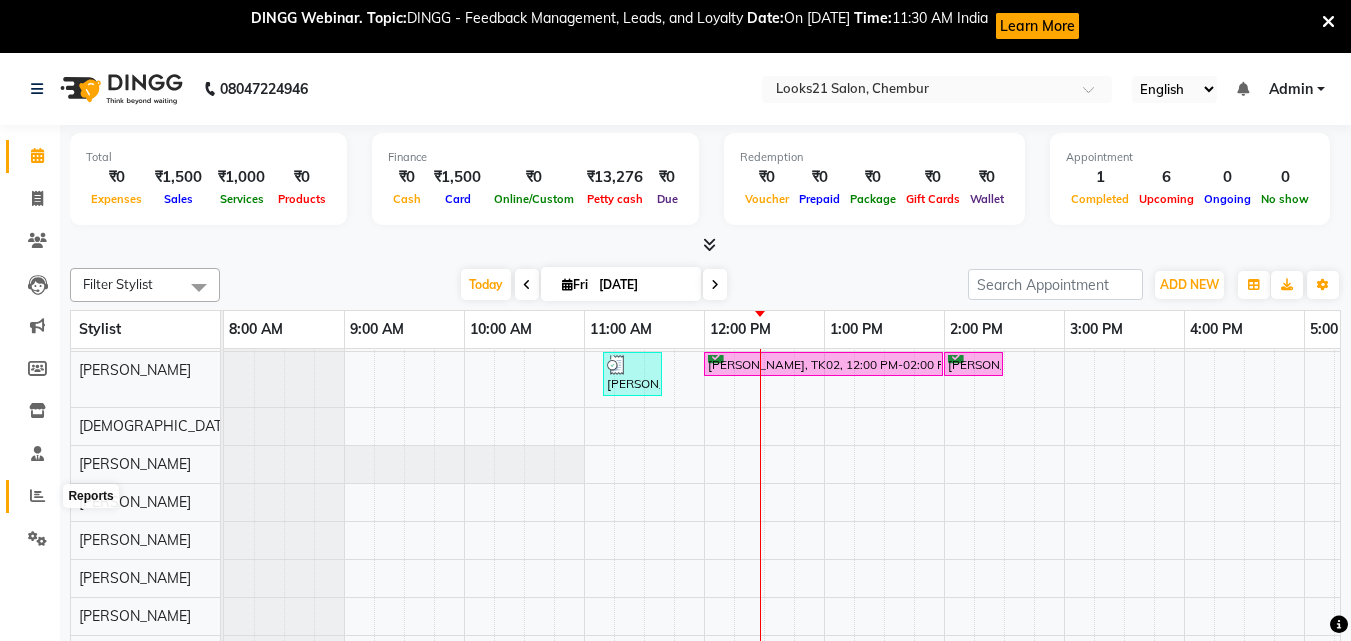 click 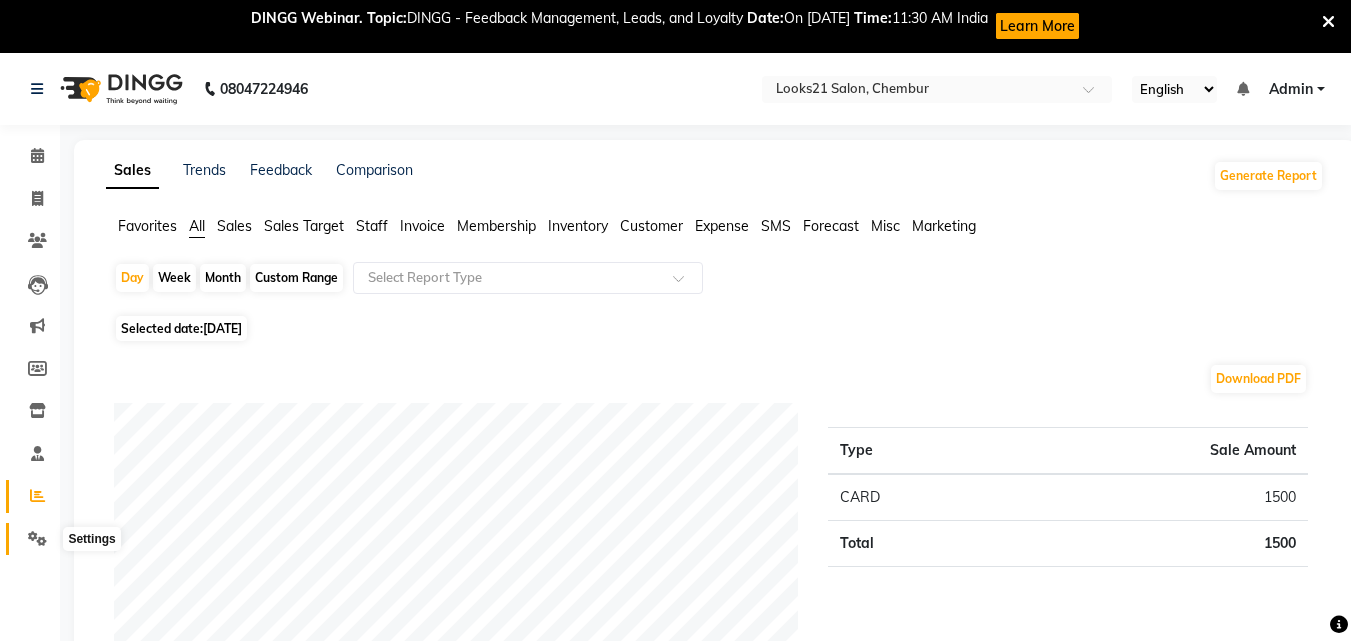 click 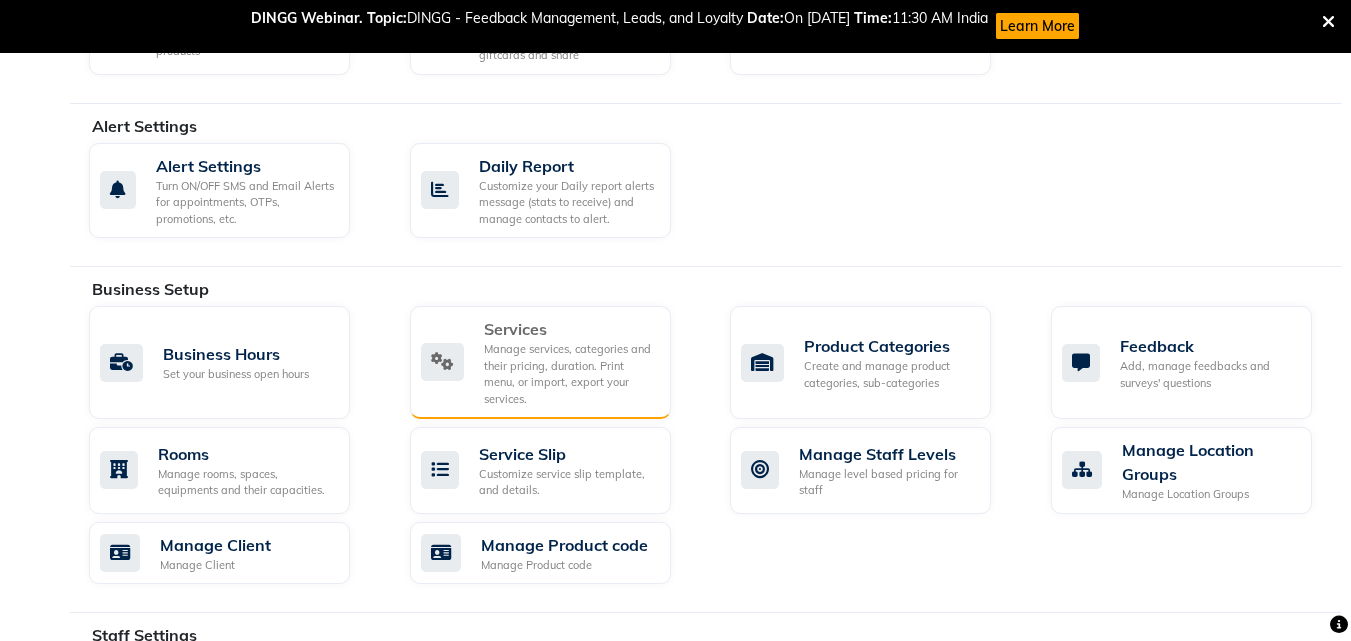 scroll, scrollTop: 600, scrollLeft: 0, axis: vertical 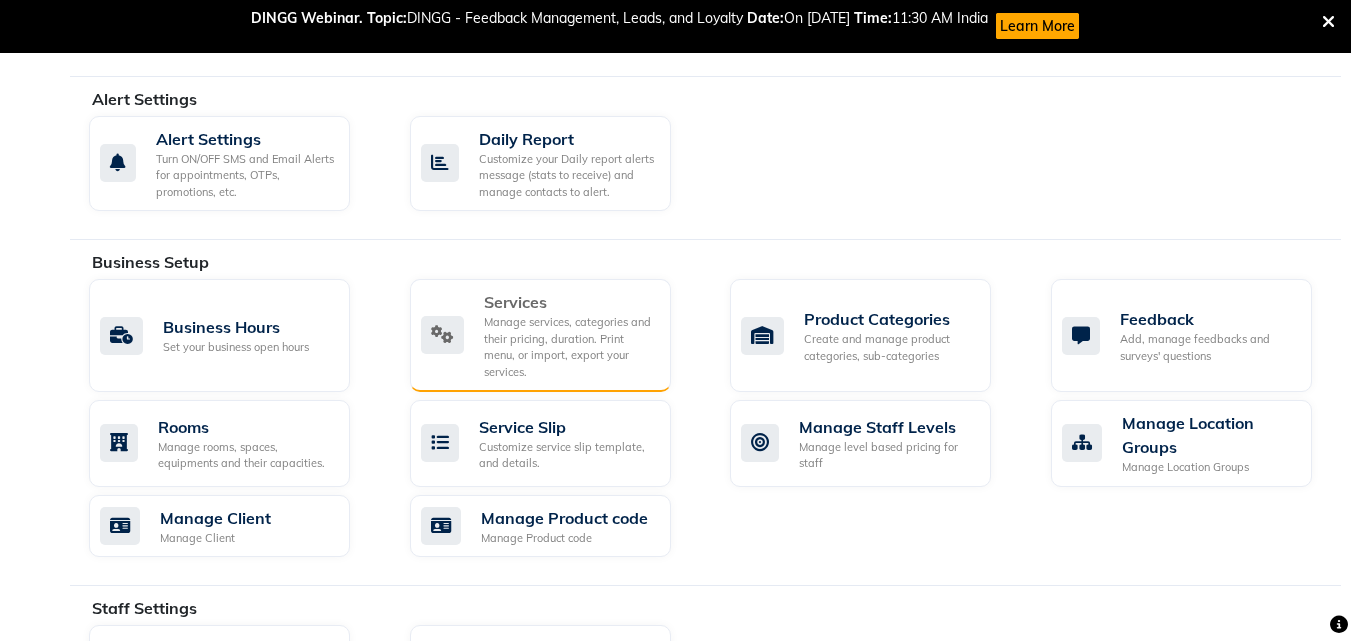 click on "Manage services, categories and their pricing, duration. Print menu, or import, export your services." 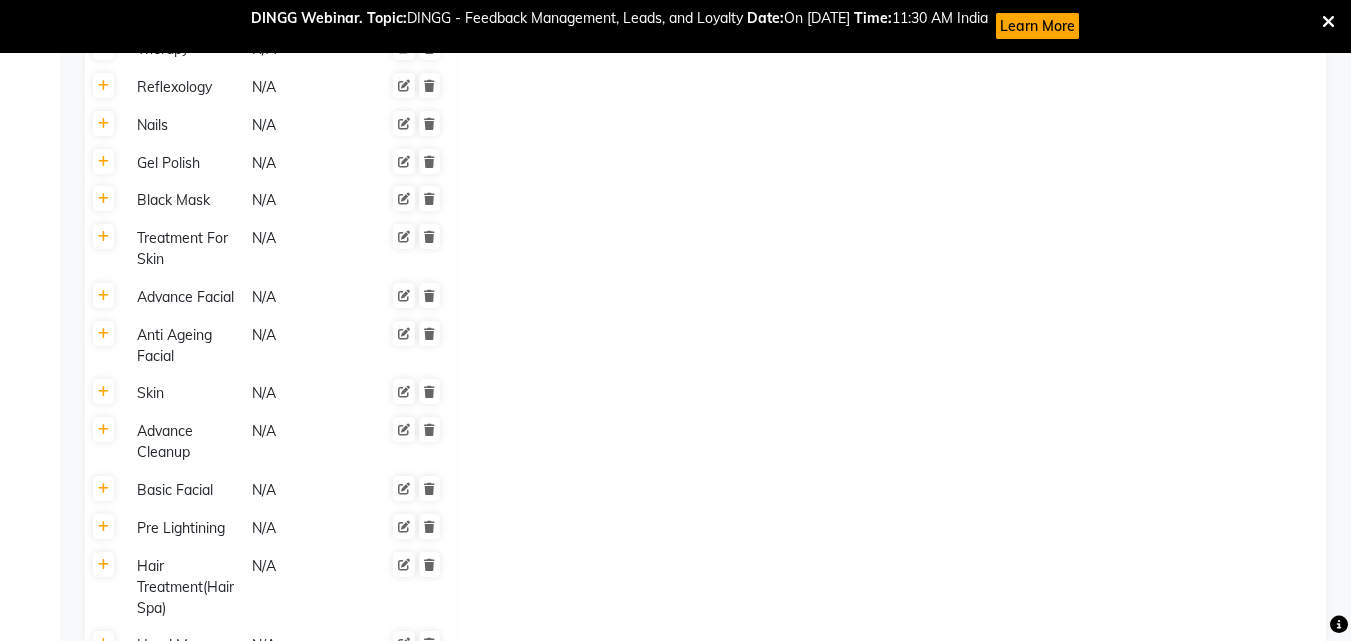 scroll, scrollTop: 700, scrollLeft: 0, axis: vertical 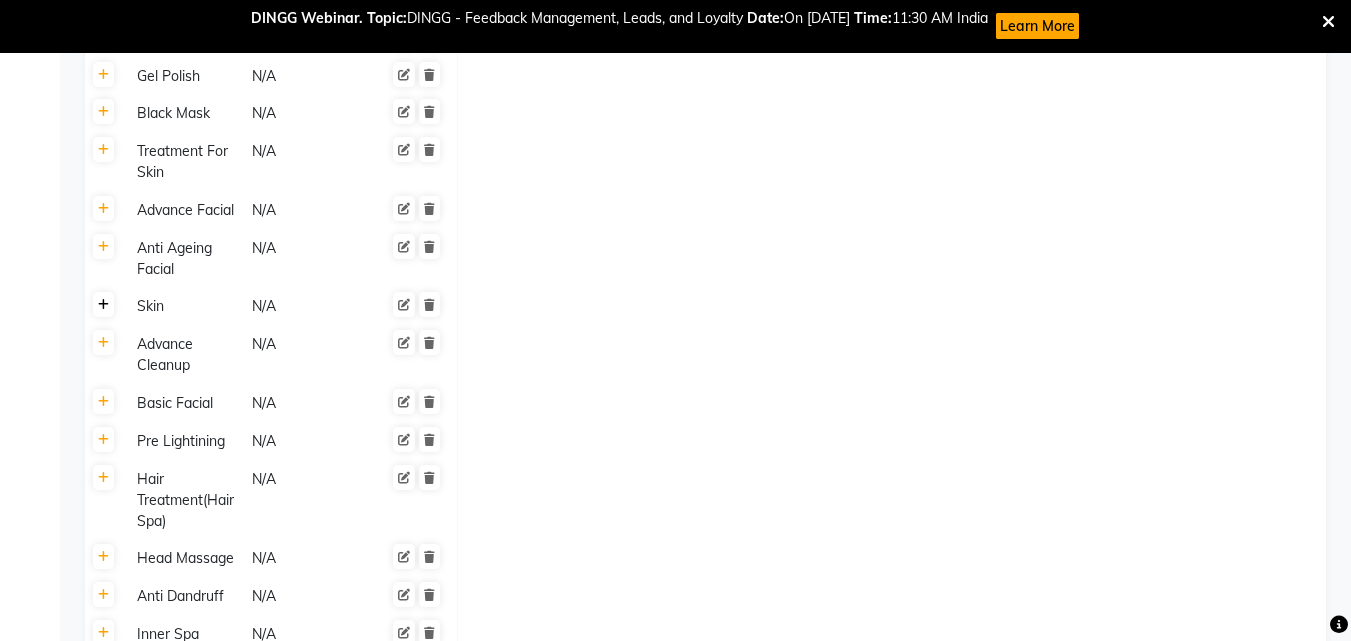 click 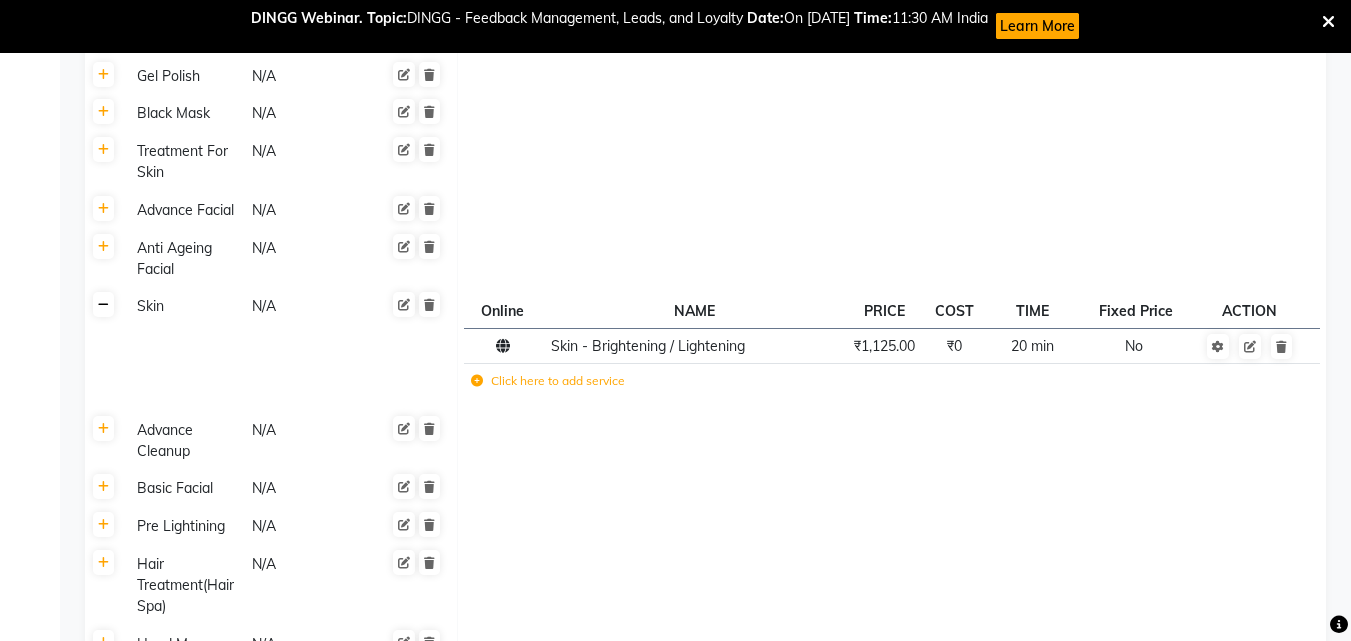 click 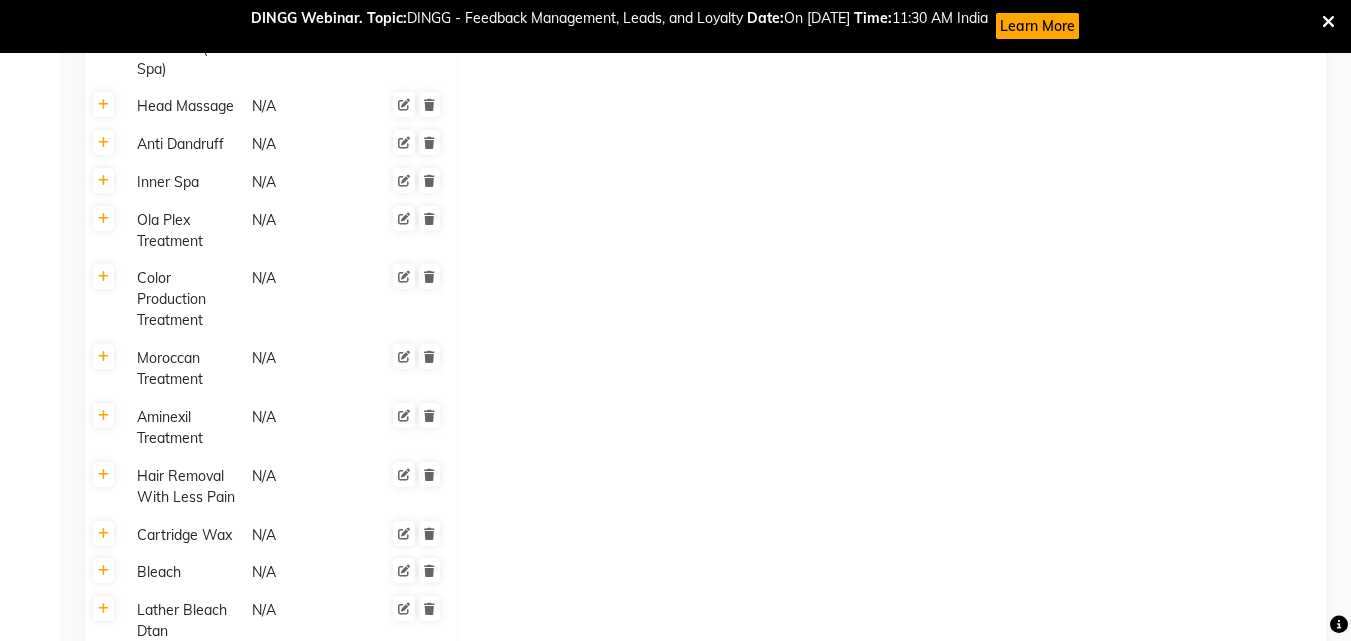 scroll, scrollTop: 1200, scrollLeft: 0, axis: vertical 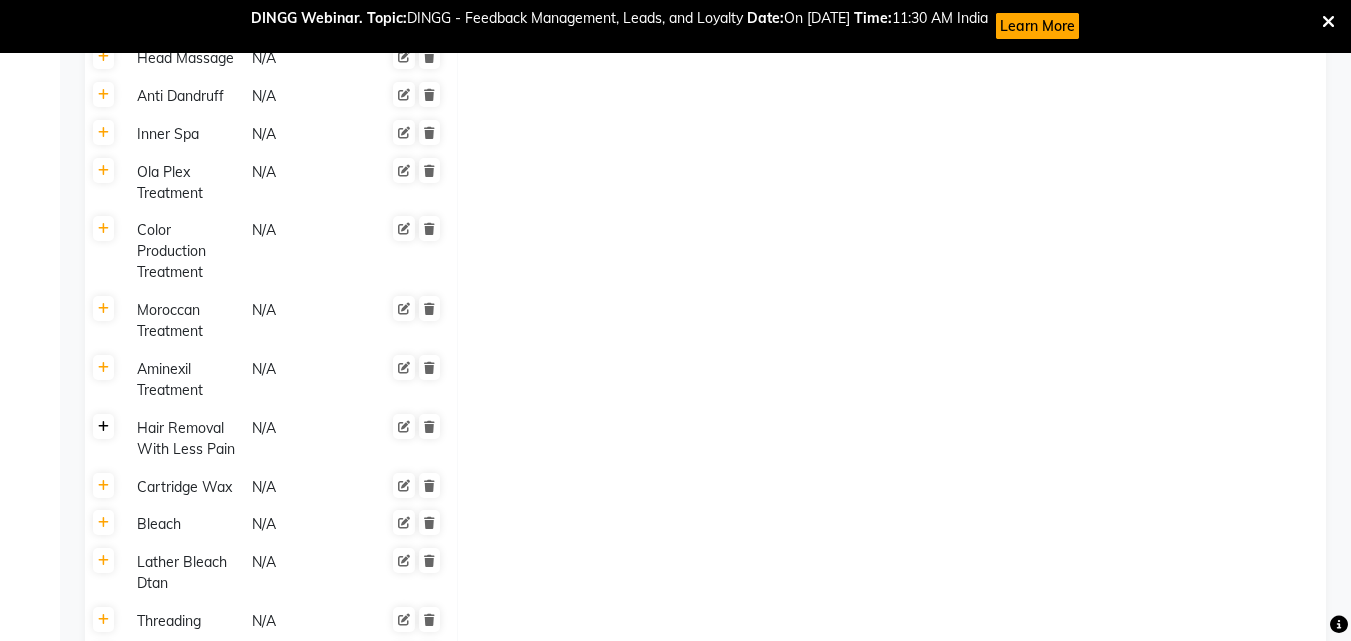 click 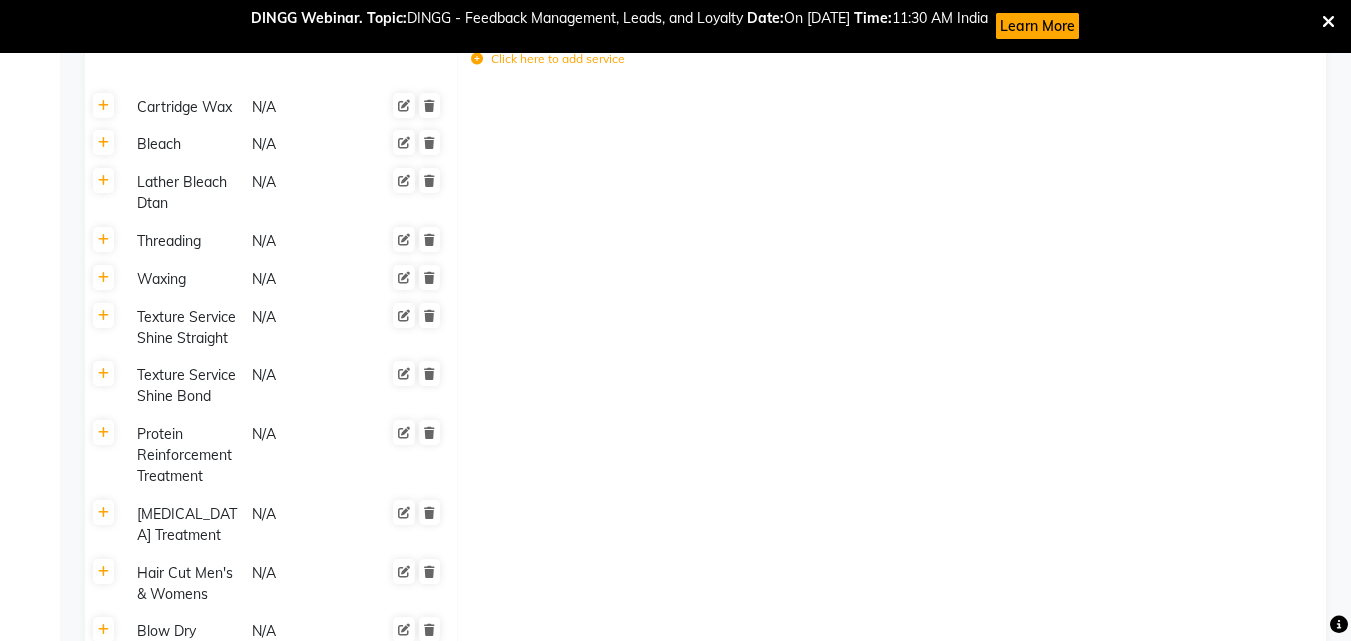 scroll, scrollTop: 2400, scrollLeft: 0, axis: vertical 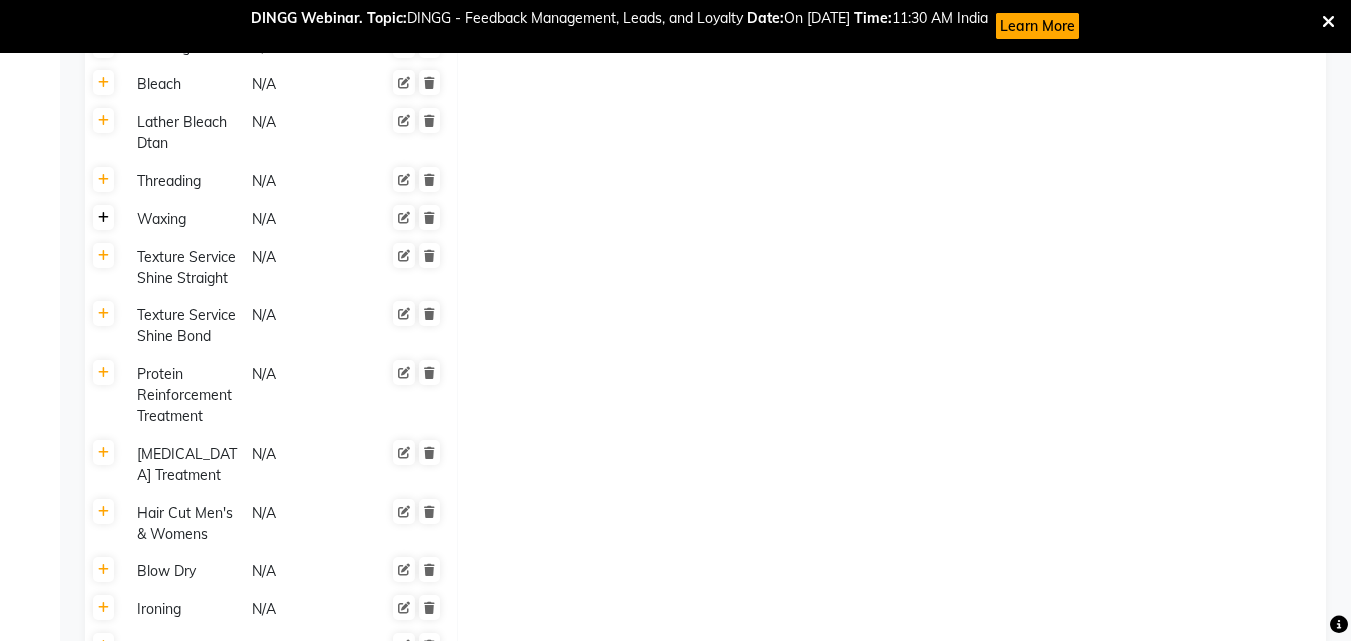 click 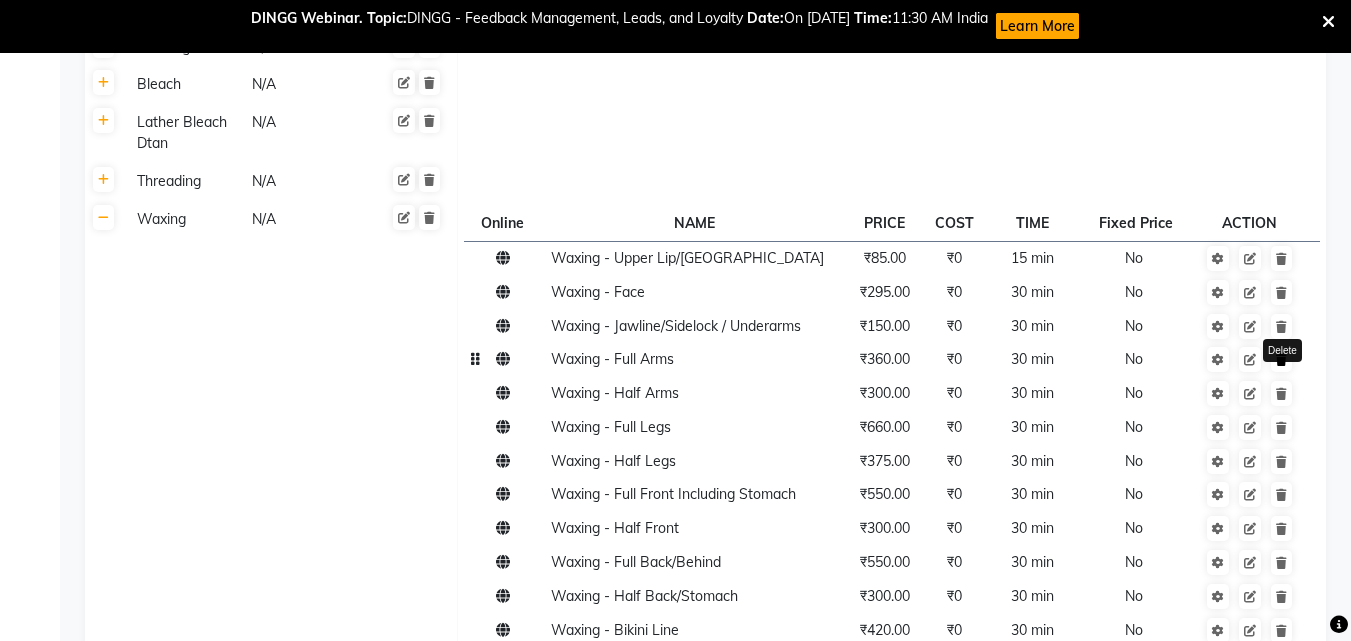 click 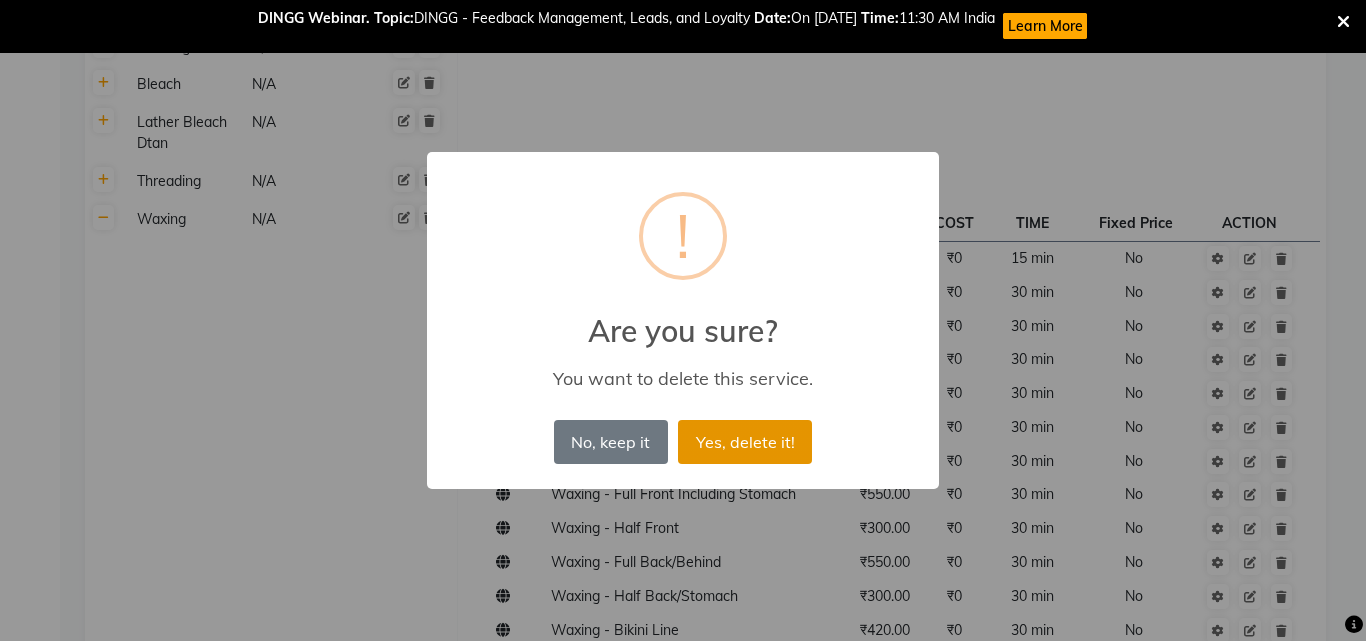 click on "Yes, delete it!" at bounding box center [745, 442] 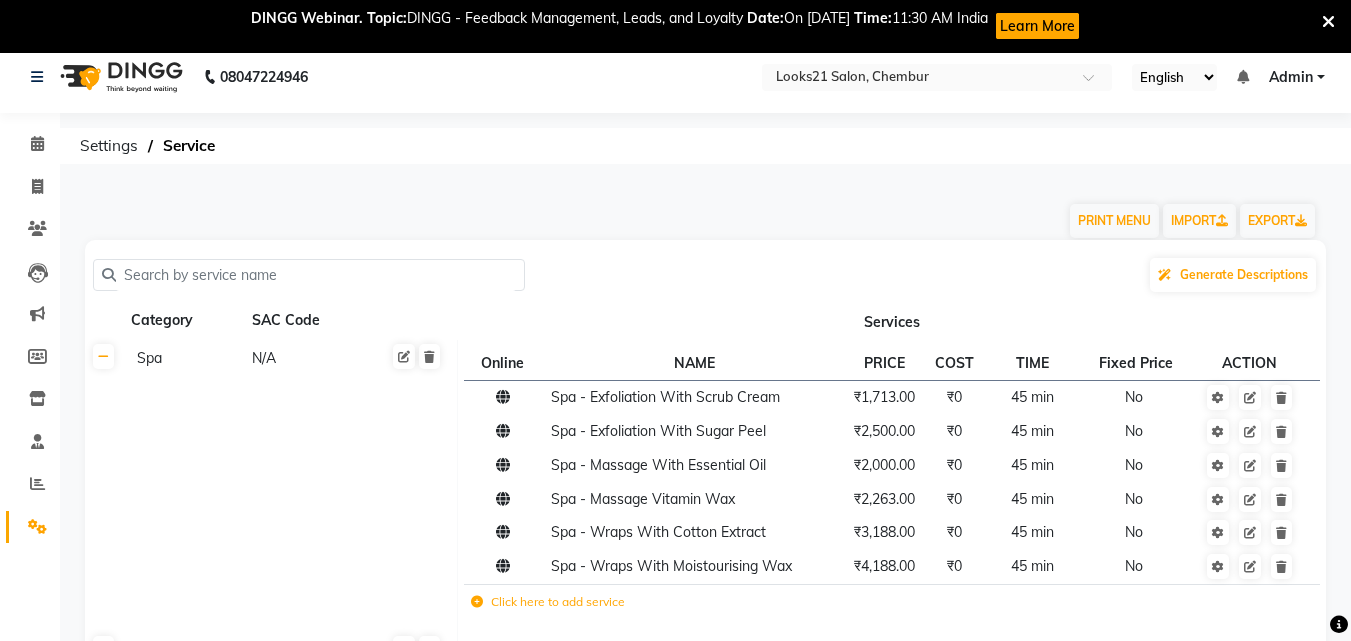 scroll, scrollTop: 0, scrollLeft: 0, axis: both 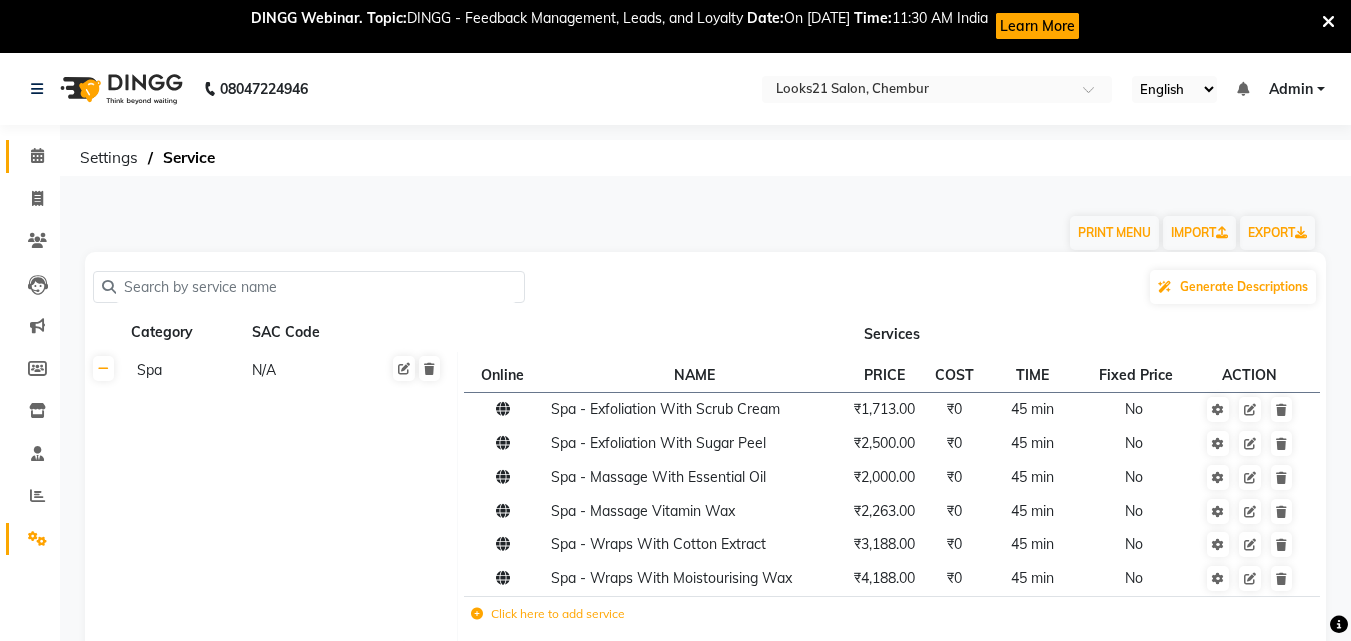click 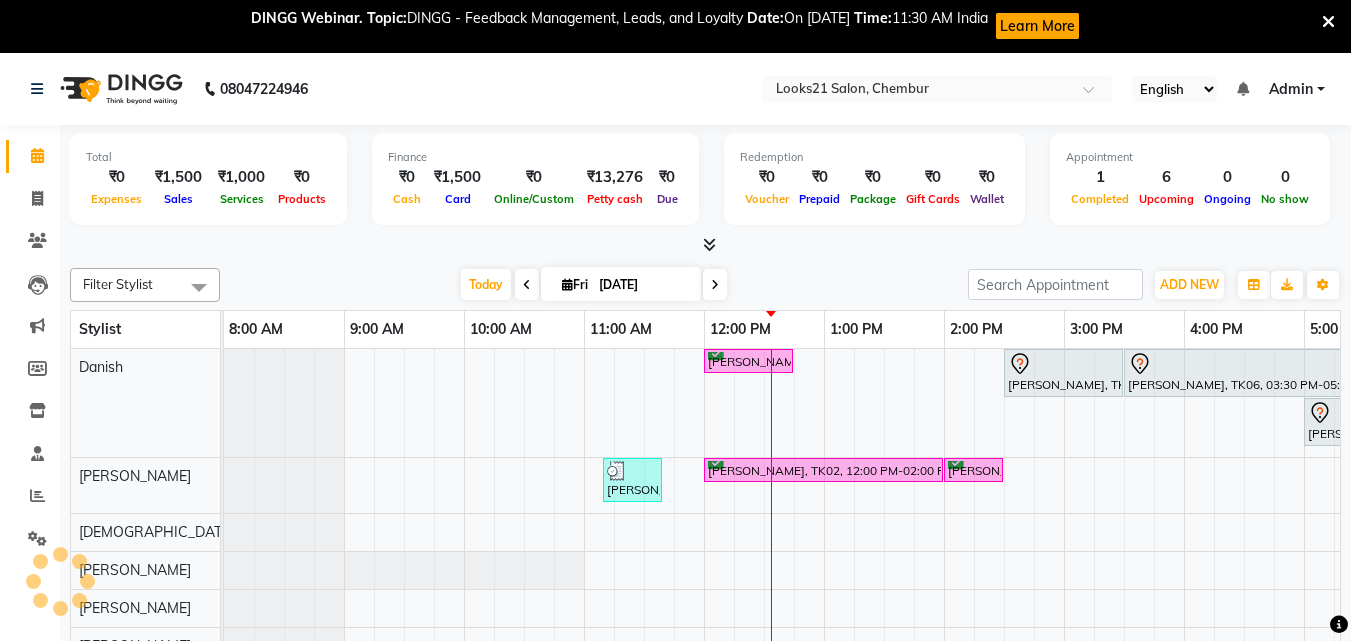 scroll, scrollTop: 53, scrollLeft: 0, axis: vertical 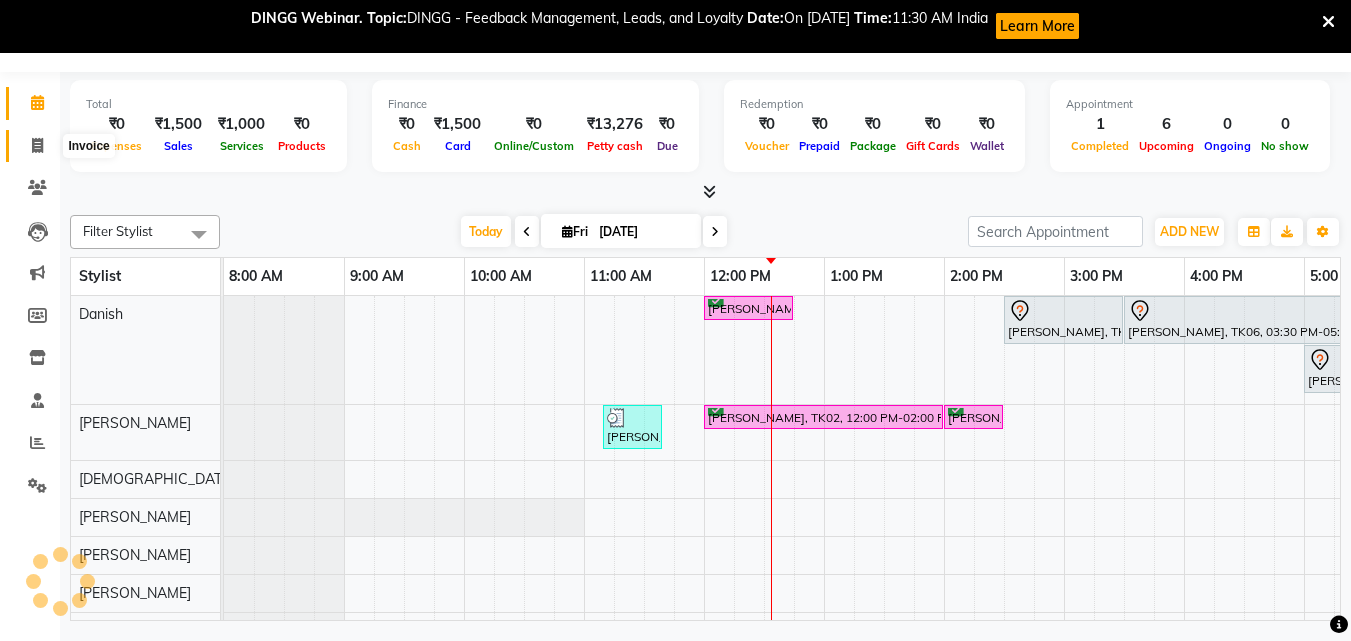 click 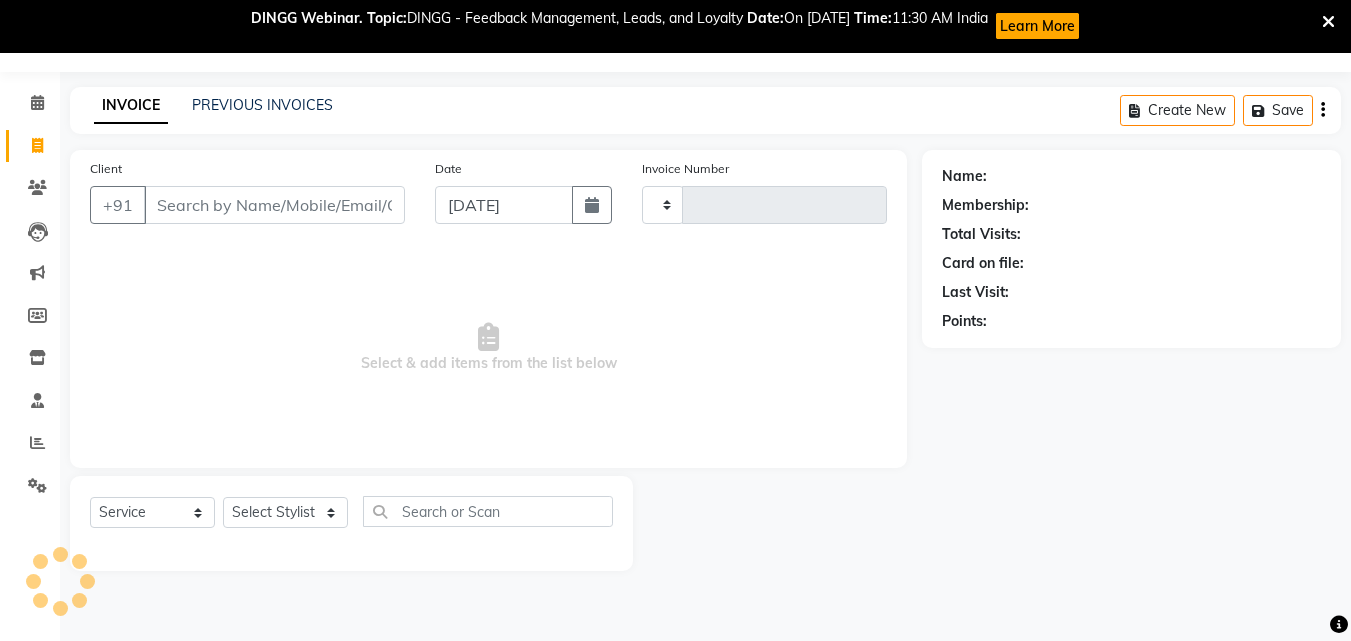 type on "1147" 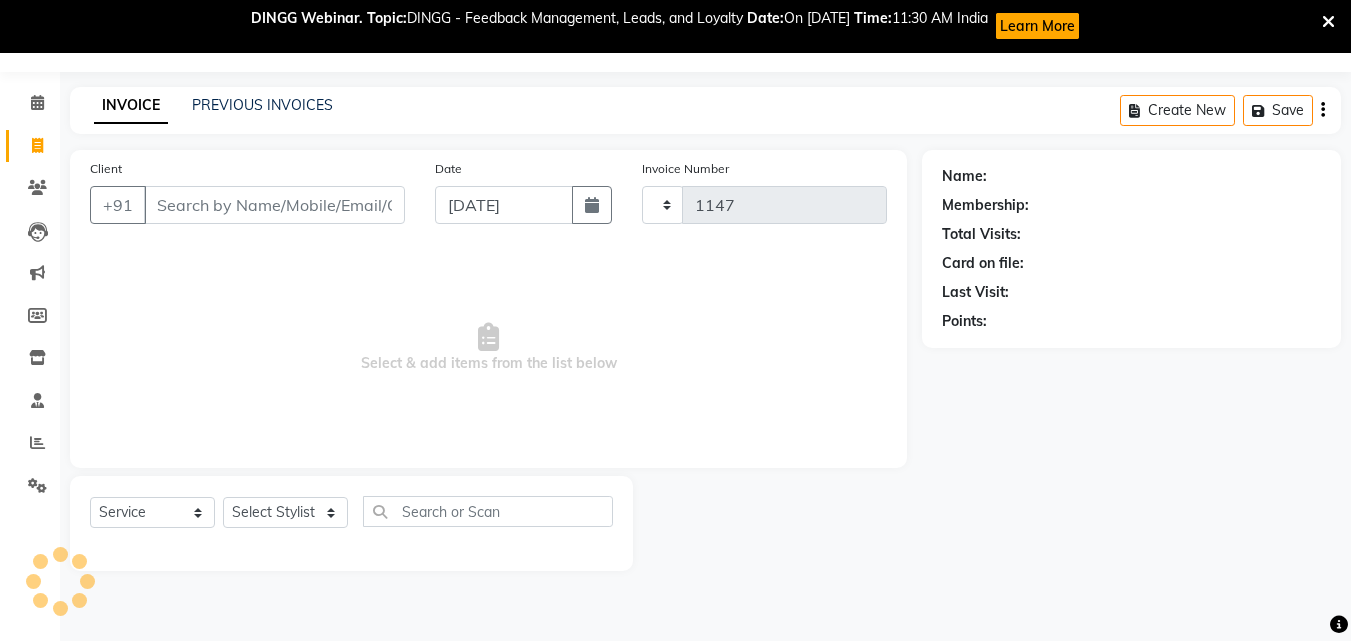 select on "844" 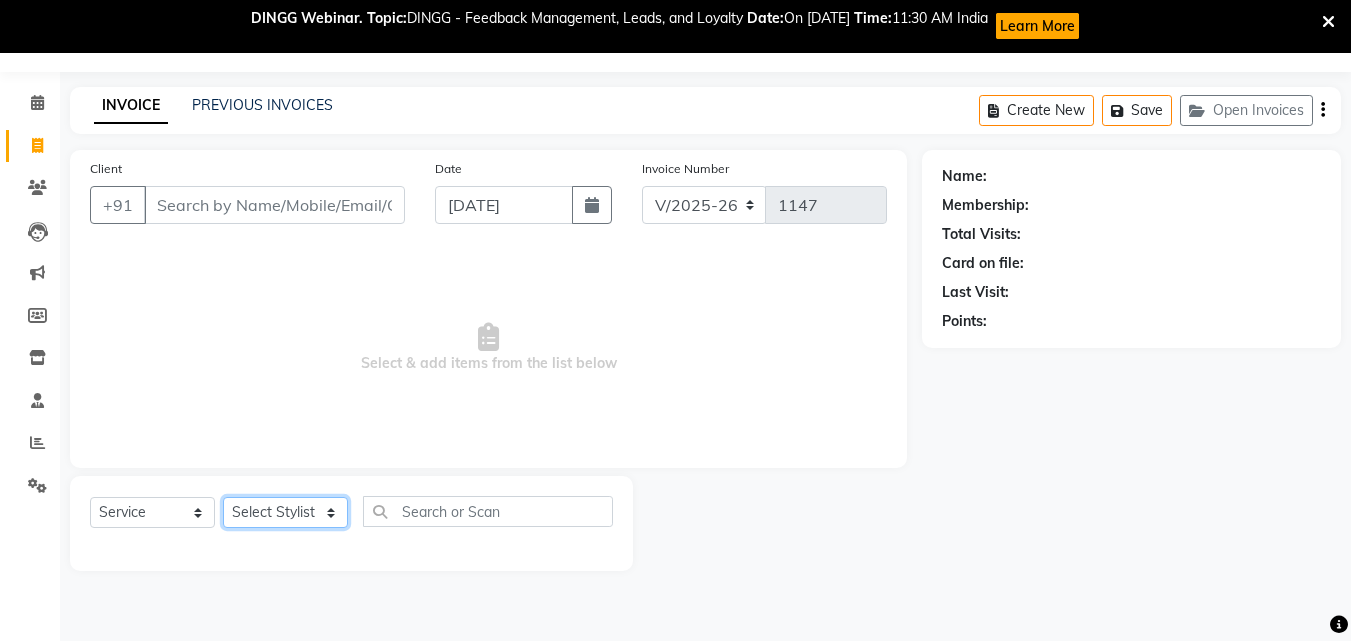 click on "Select Stylist" 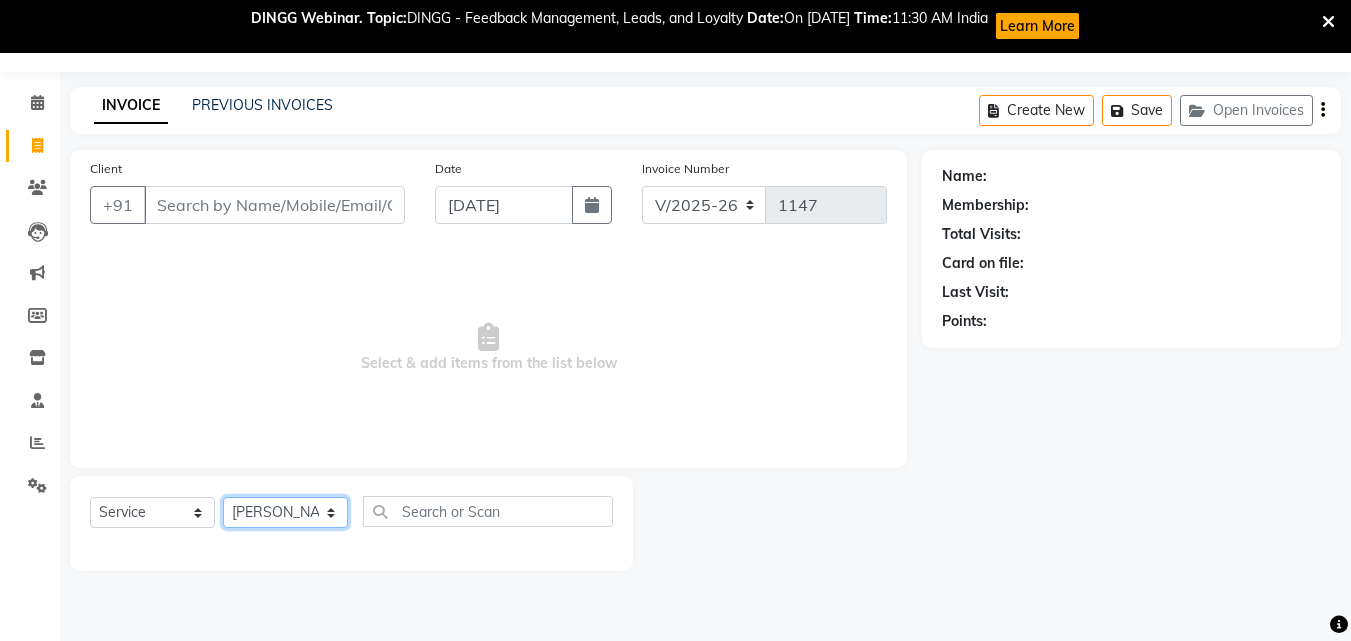 click on "Select Stylist [PERSON_NAME] [PERSON_NAME] [PERSON_NAME] [PERSON_NAME] [PERSON_NAME] [PERSON_NAME] [PERSON_NAME]" 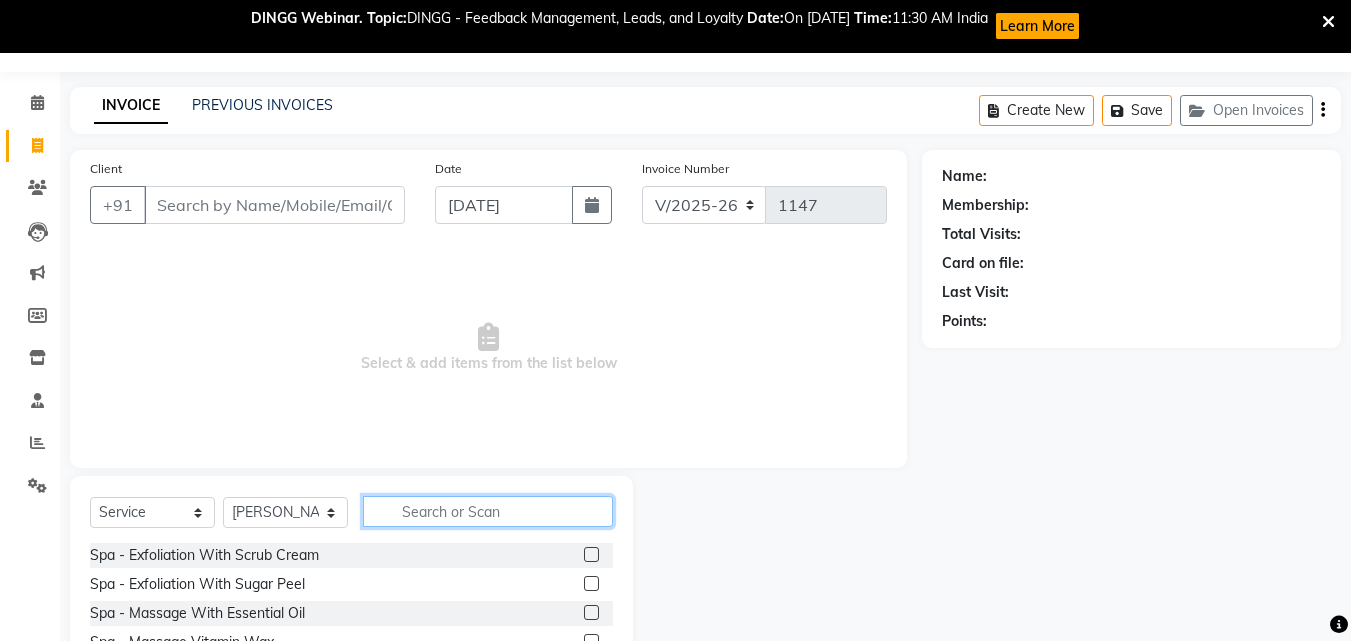 click 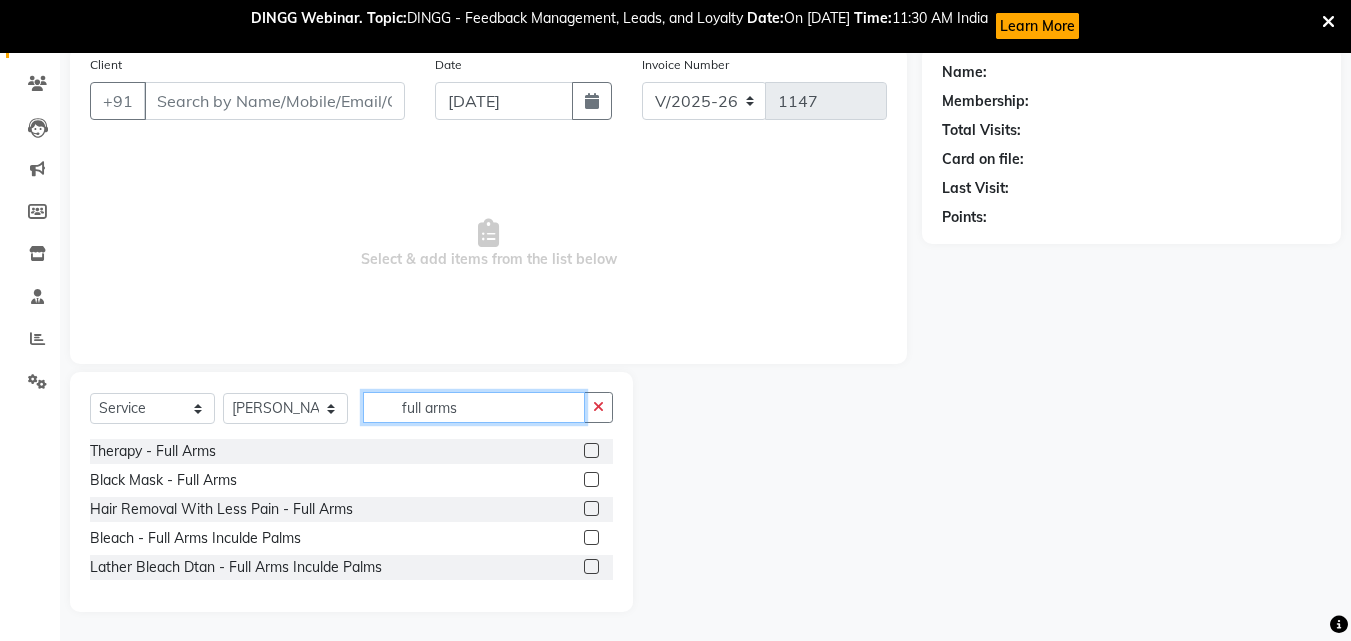 scroll, scrollTop: 158, scrollLeft: 0, axis: vertical 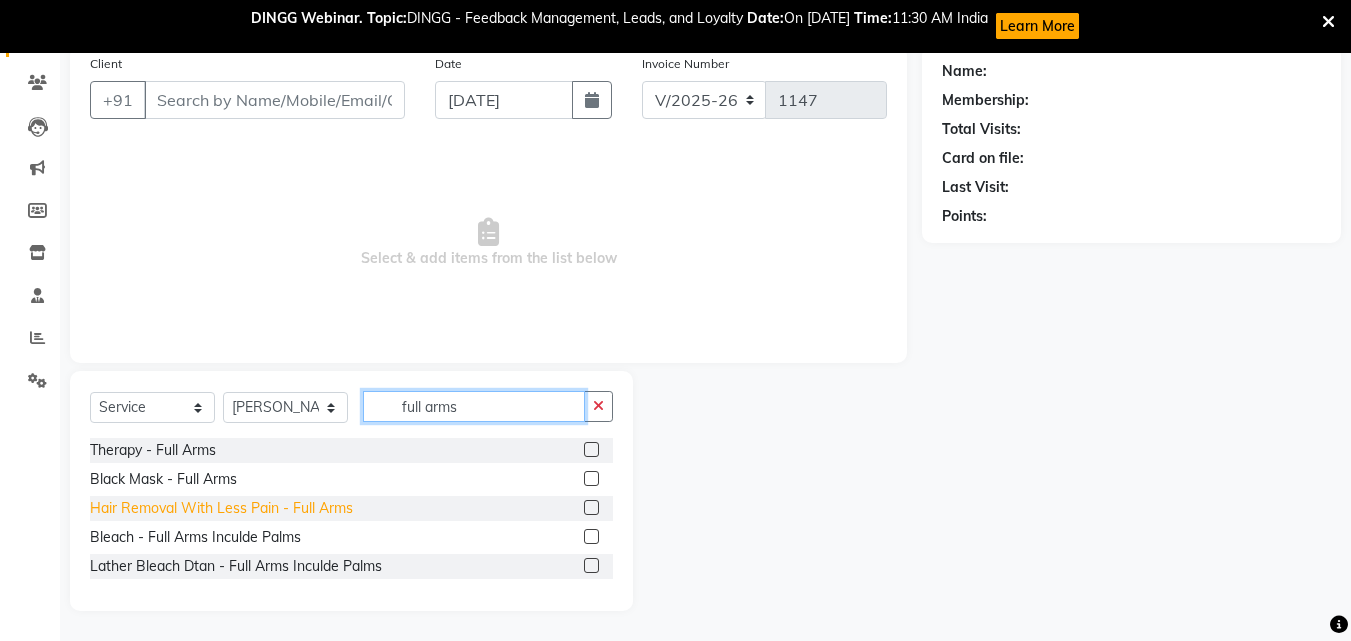 type on "full arms" 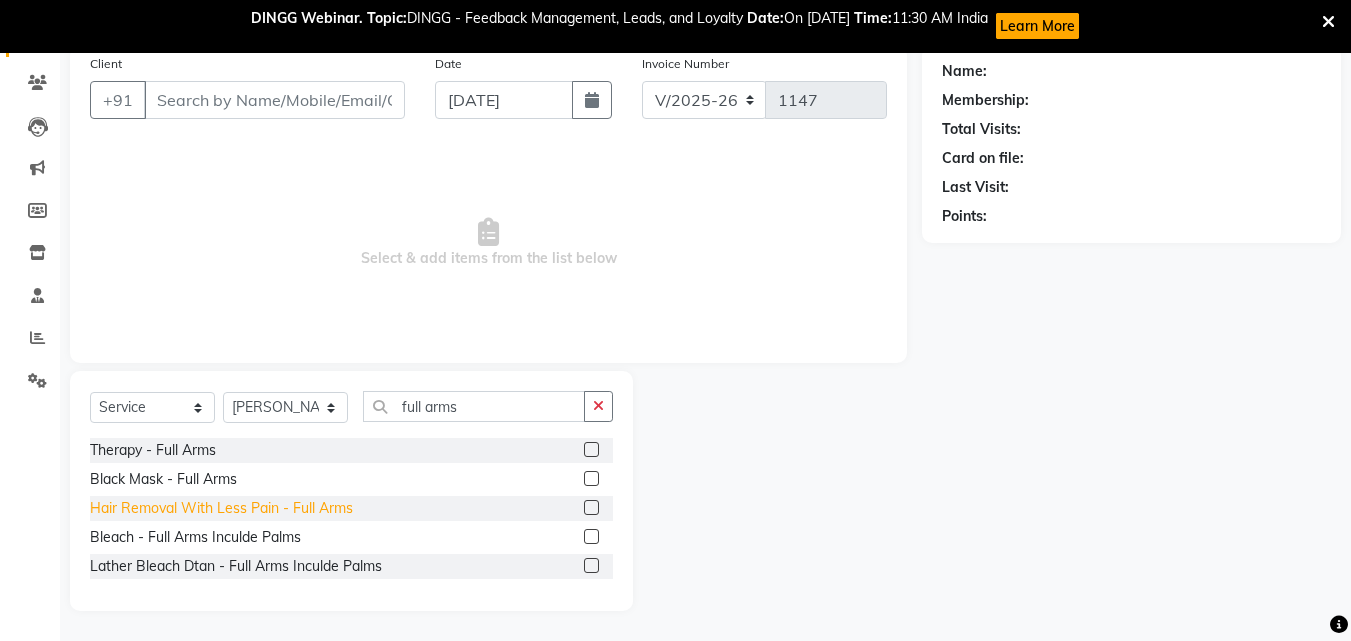 click on "Hair Removal With Less Pain  - Full Arms" 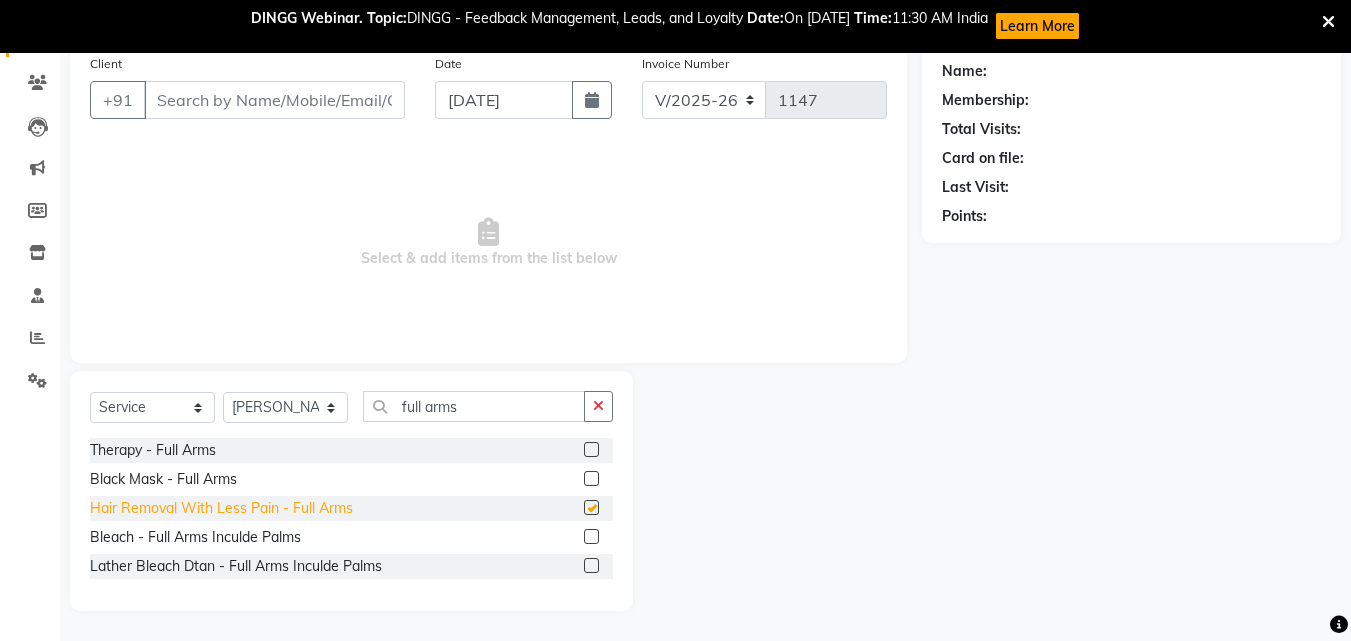 checkbox on "false" 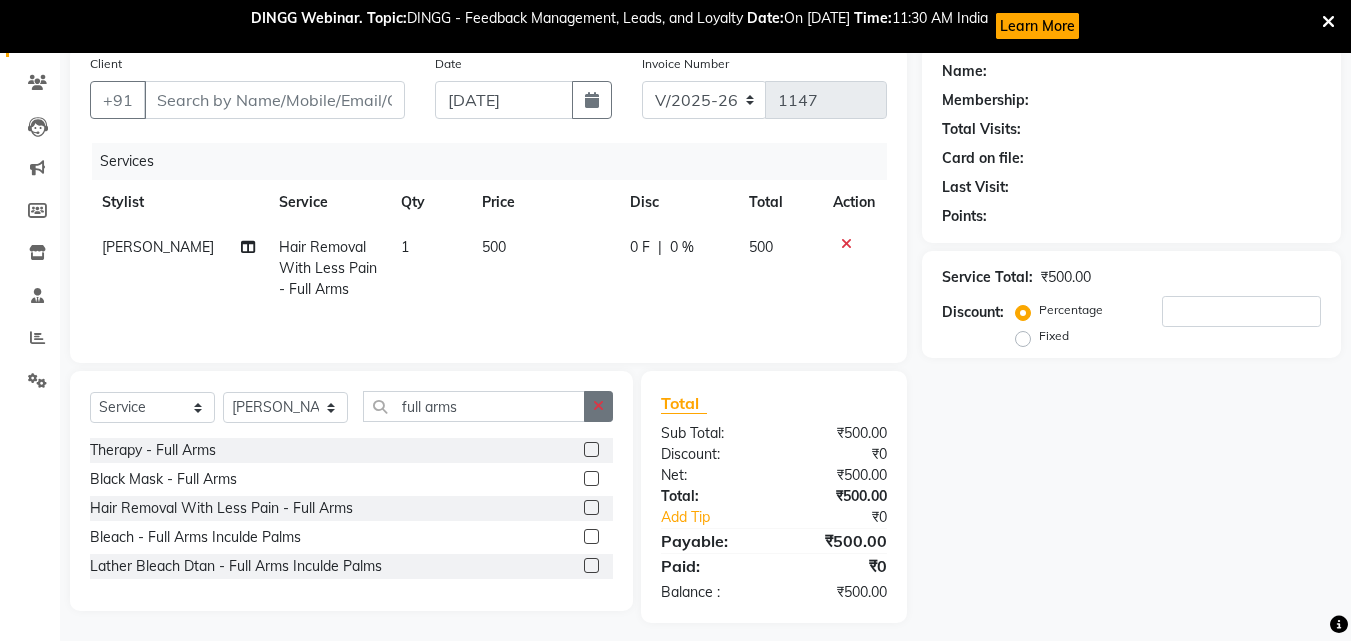 click 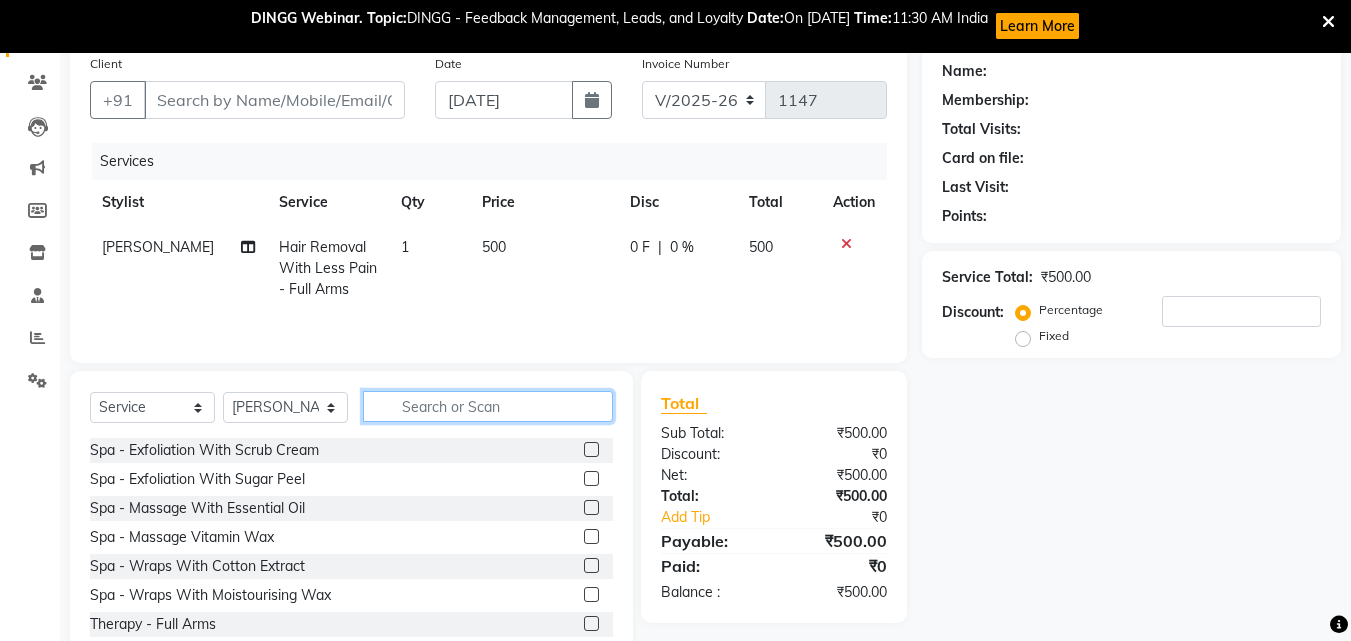 click 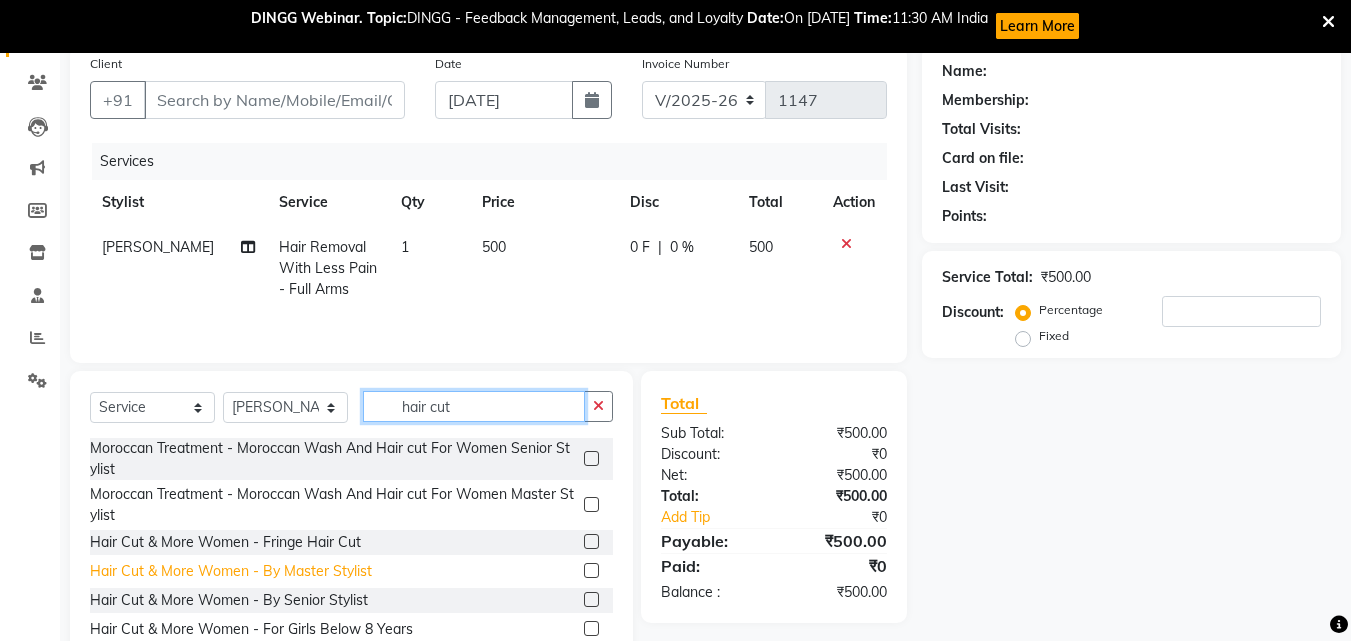 scroll, scrollTop: 100, scrollLeft: 0, axis: vertical 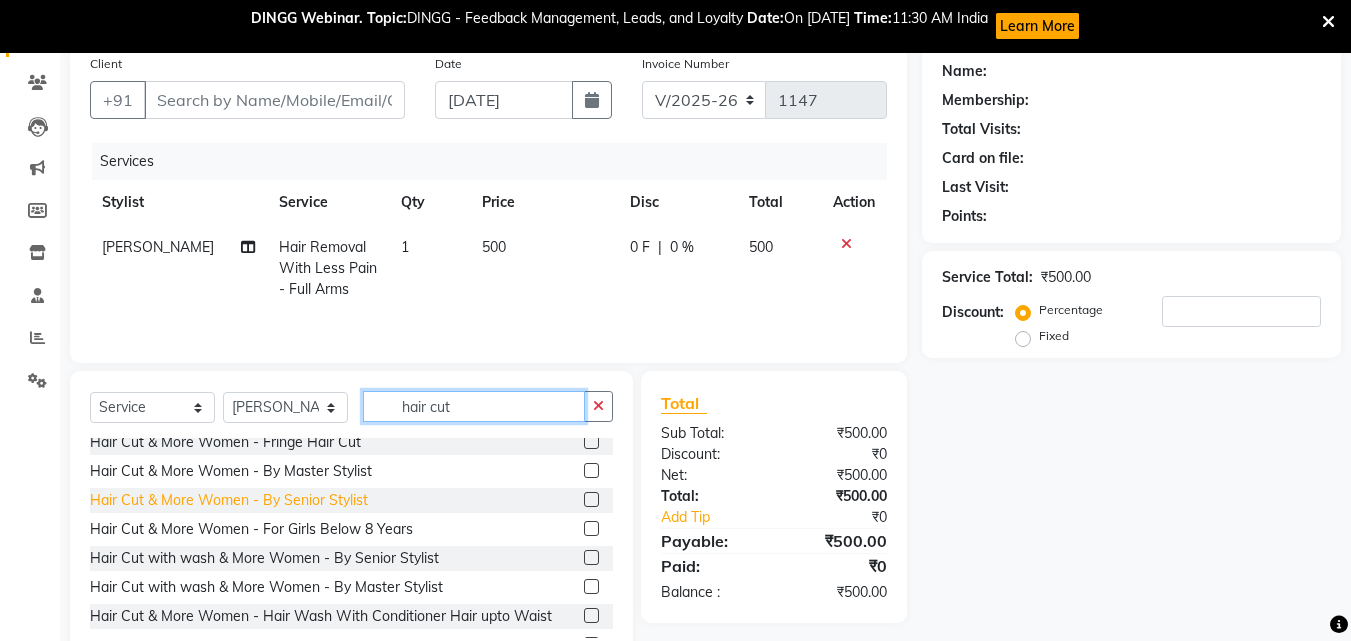 type on "hair cut" 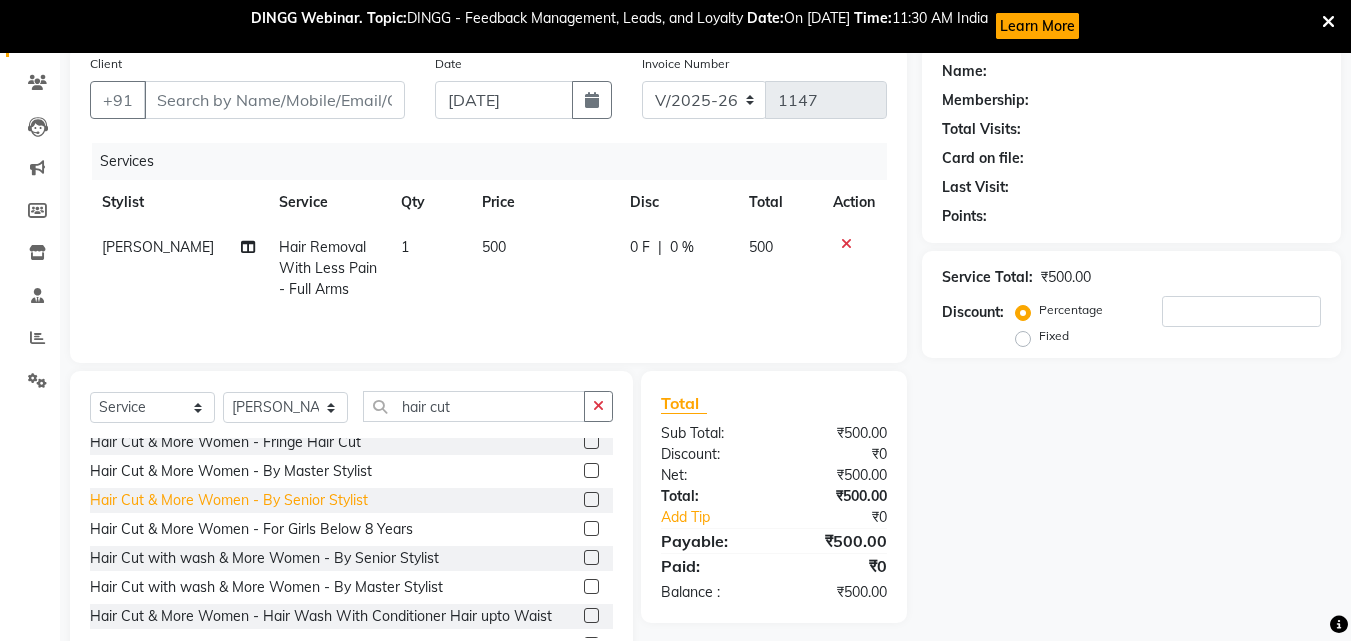 click on "Hair Cut & More Women  - By Senior Stylist" 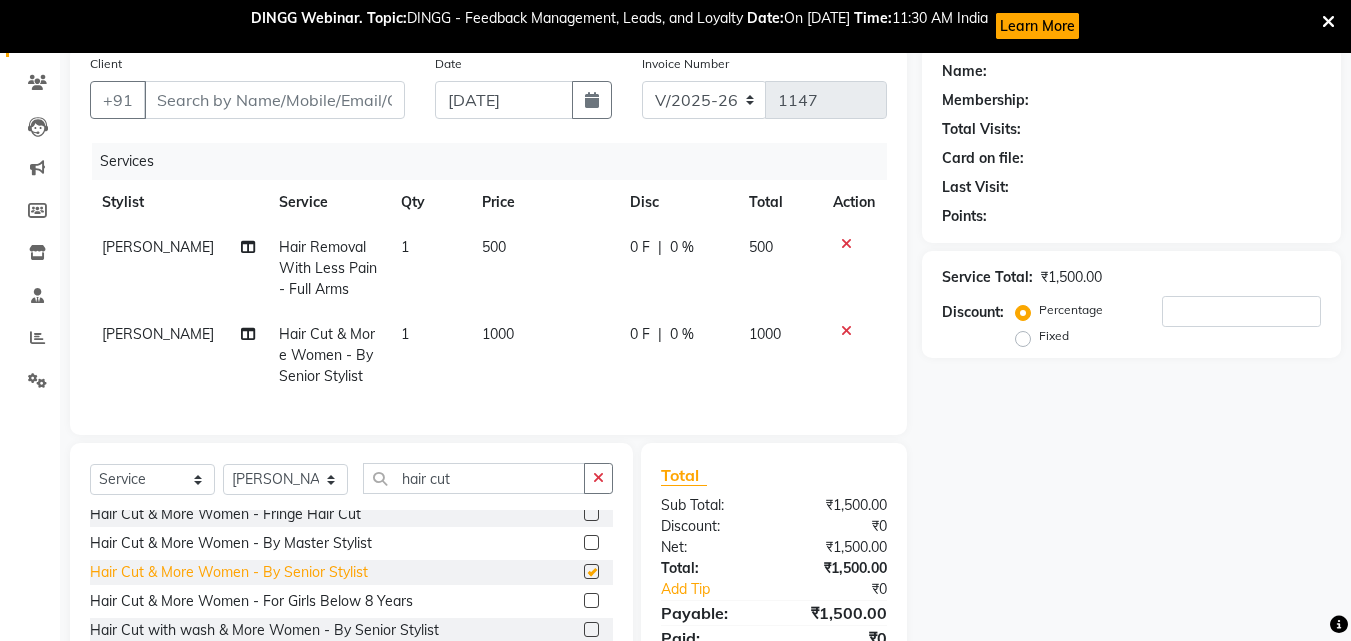 checkbox on "false" 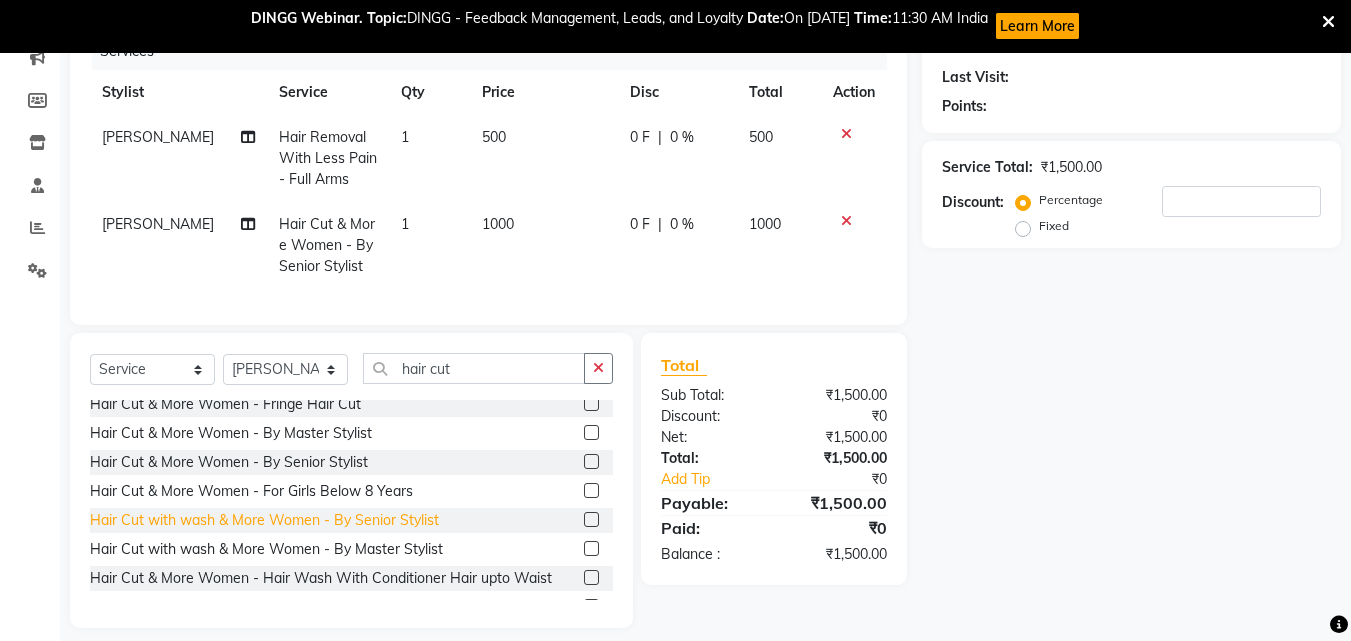 scroll, scrollTop: 300, scrollLeft: 0, axis: vertical 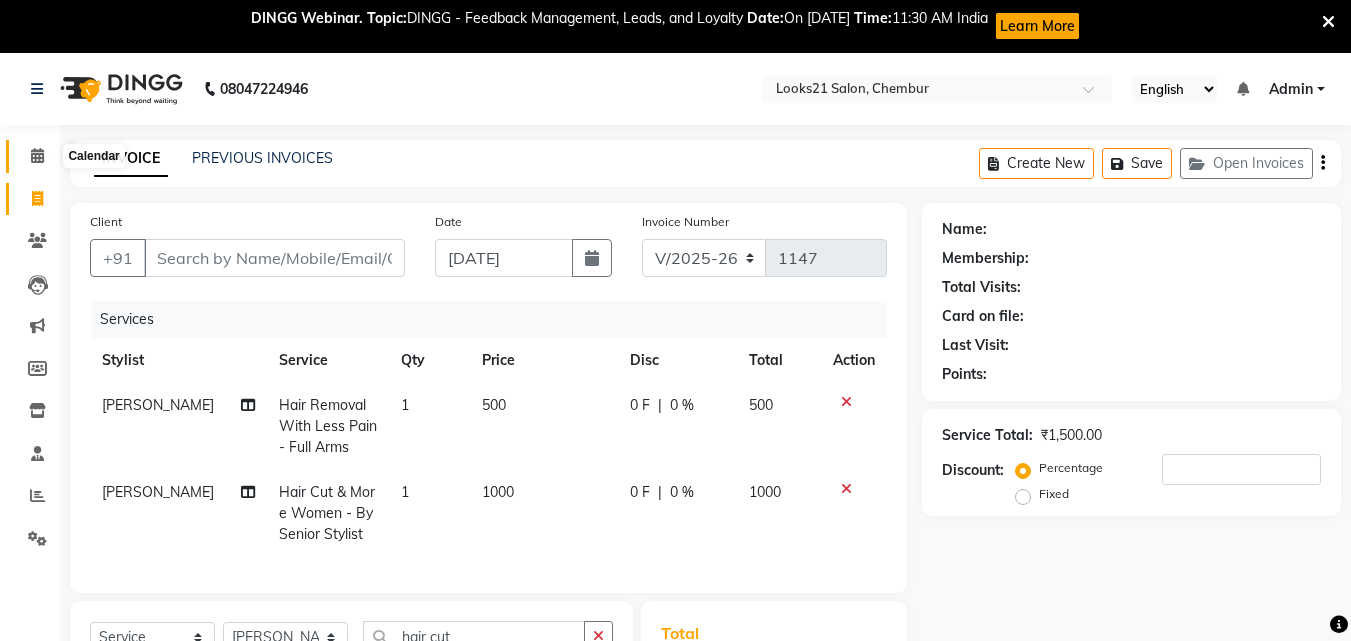 click 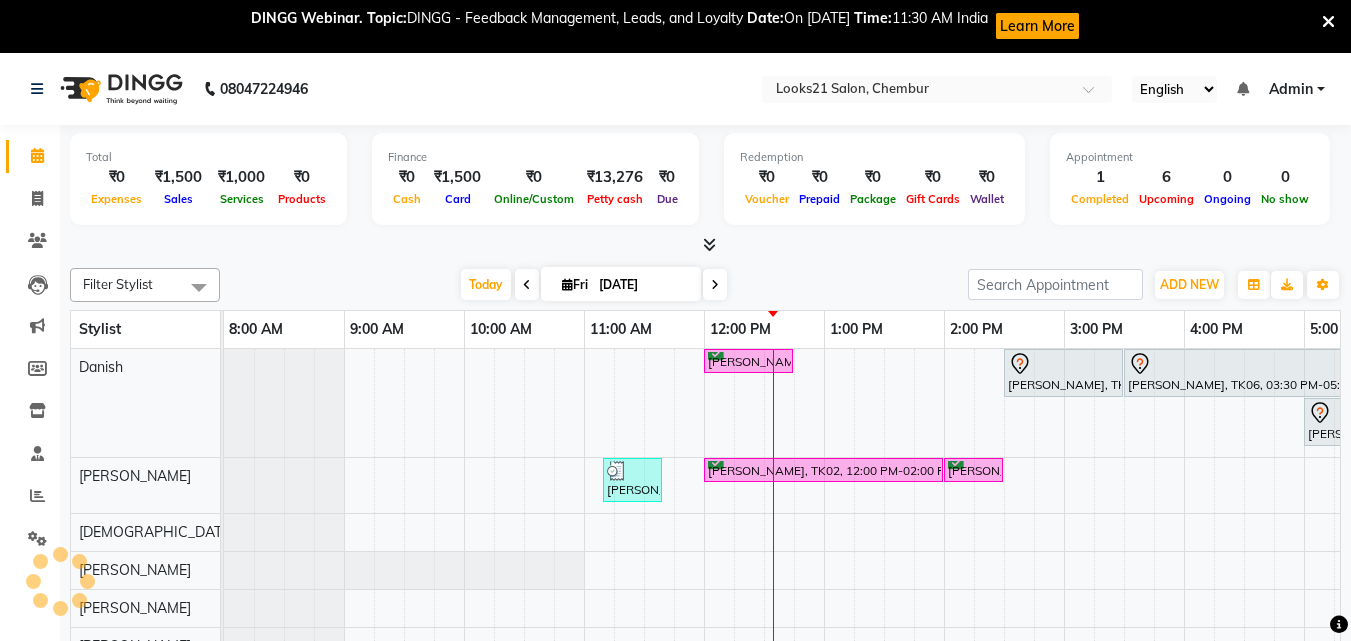 scroll, scrollTop: 0, scrollLeft: 444, axis: horizontal 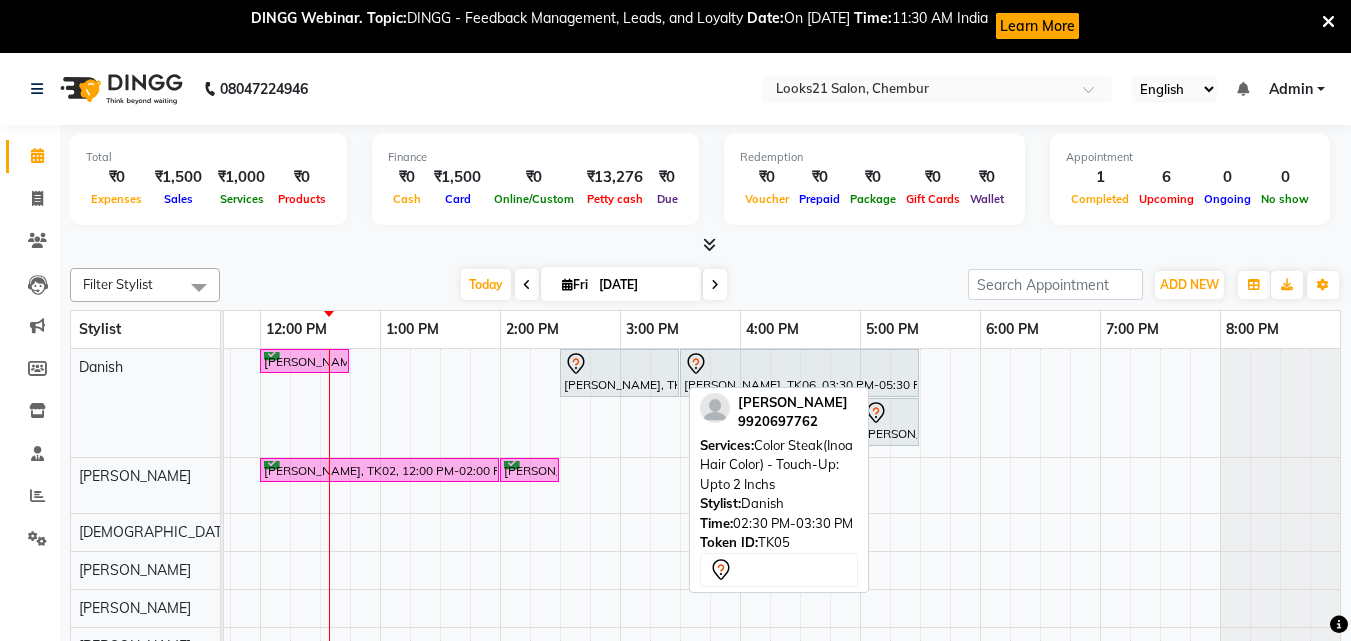 click 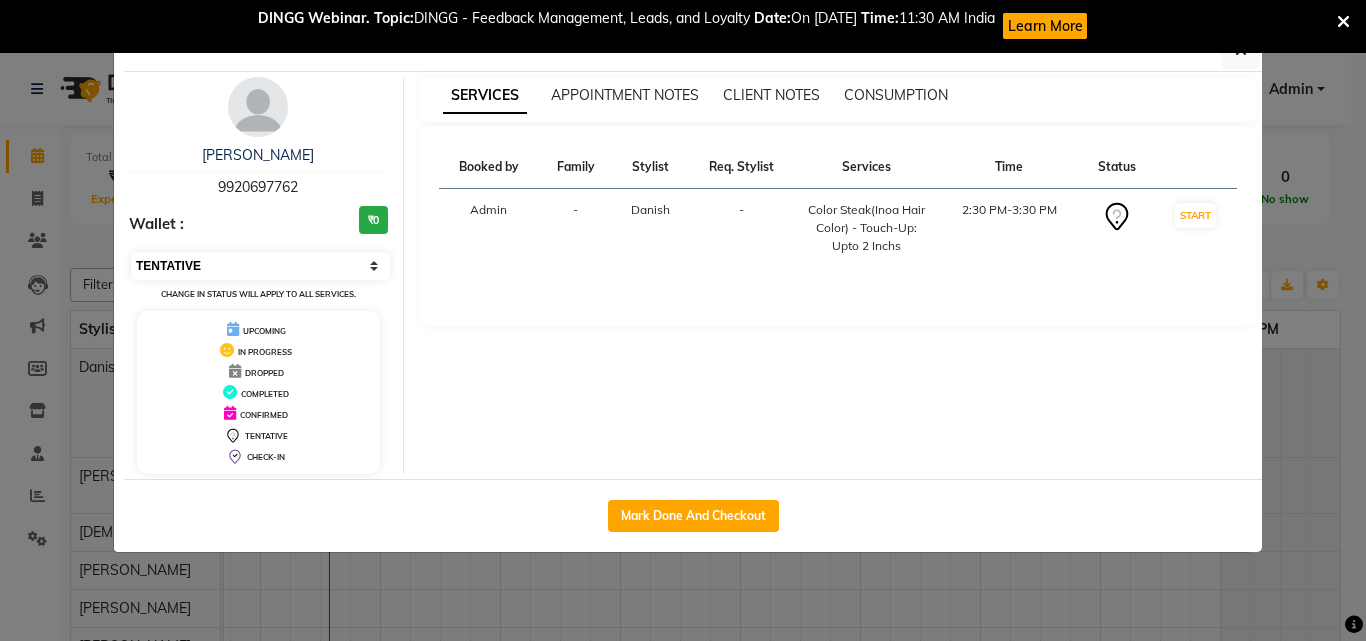 click on "Select IN SERVICE CONFIRMED TENTATIVE CHECK IN MARK DONE DROPPED UPCOMING" at bounding box center [260, 266] 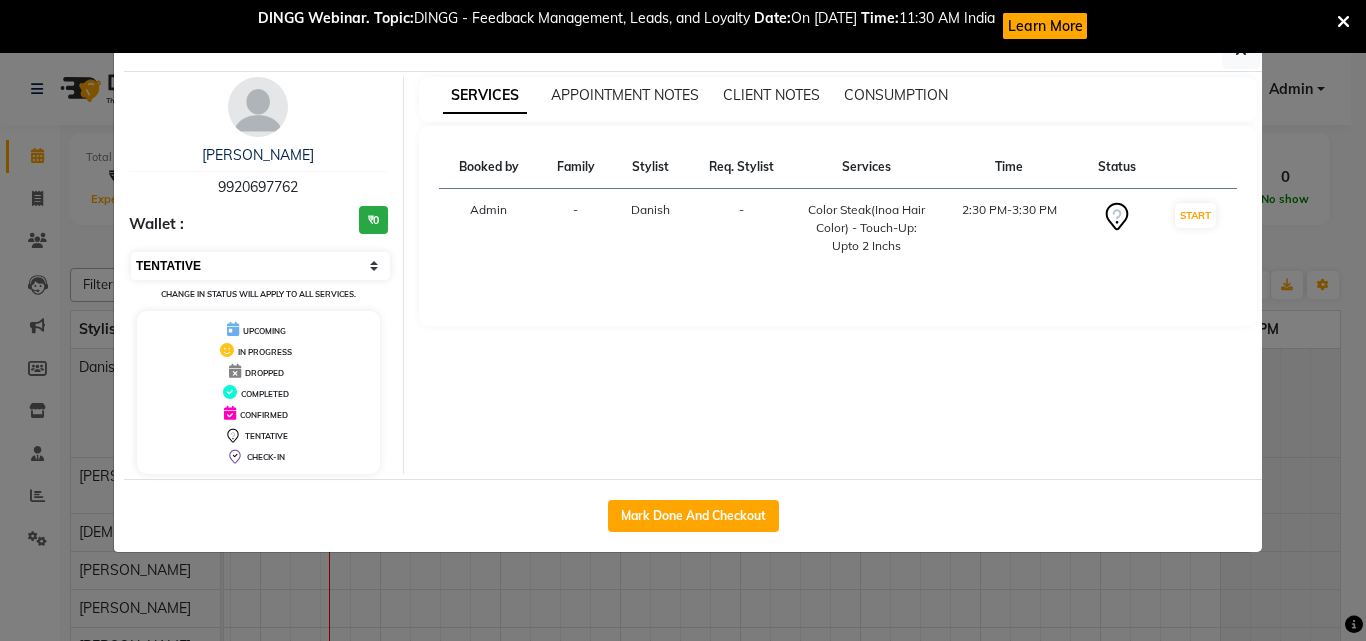 select on "6" 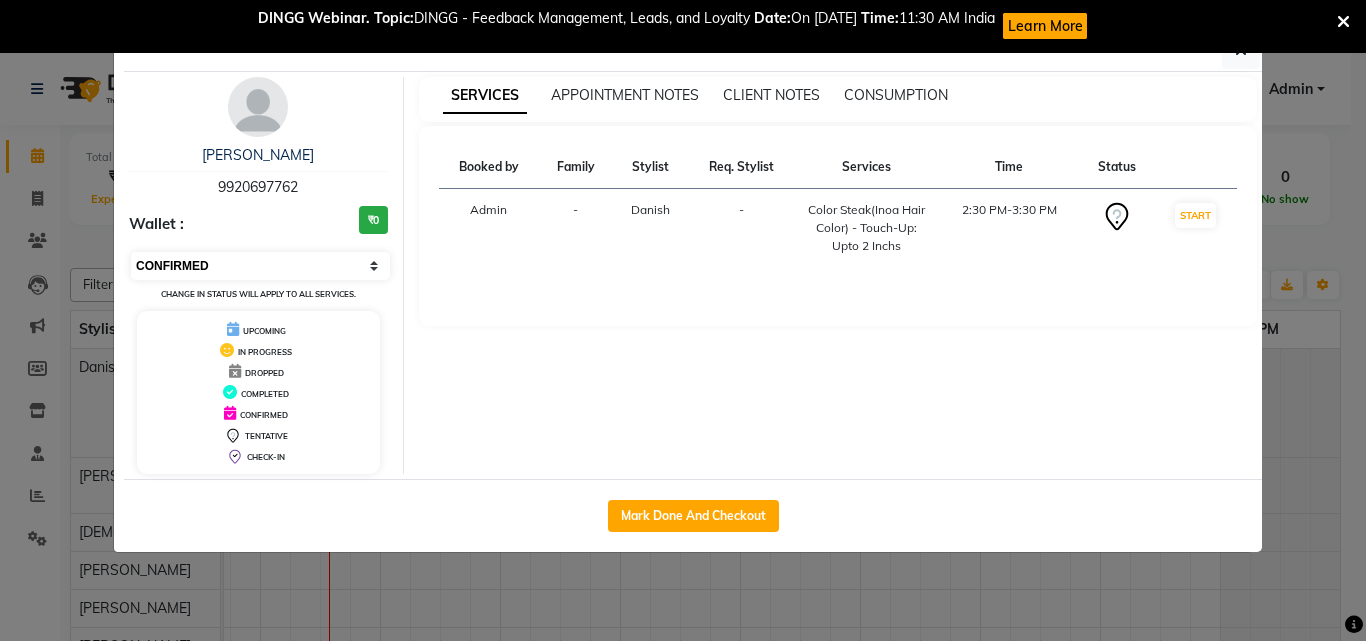 click on "Select IN SERVICE CONFIRMED TENTATIVE CHECK IN MARK DONE DROPPED UPCOMING" at bounding box center (260, 266) 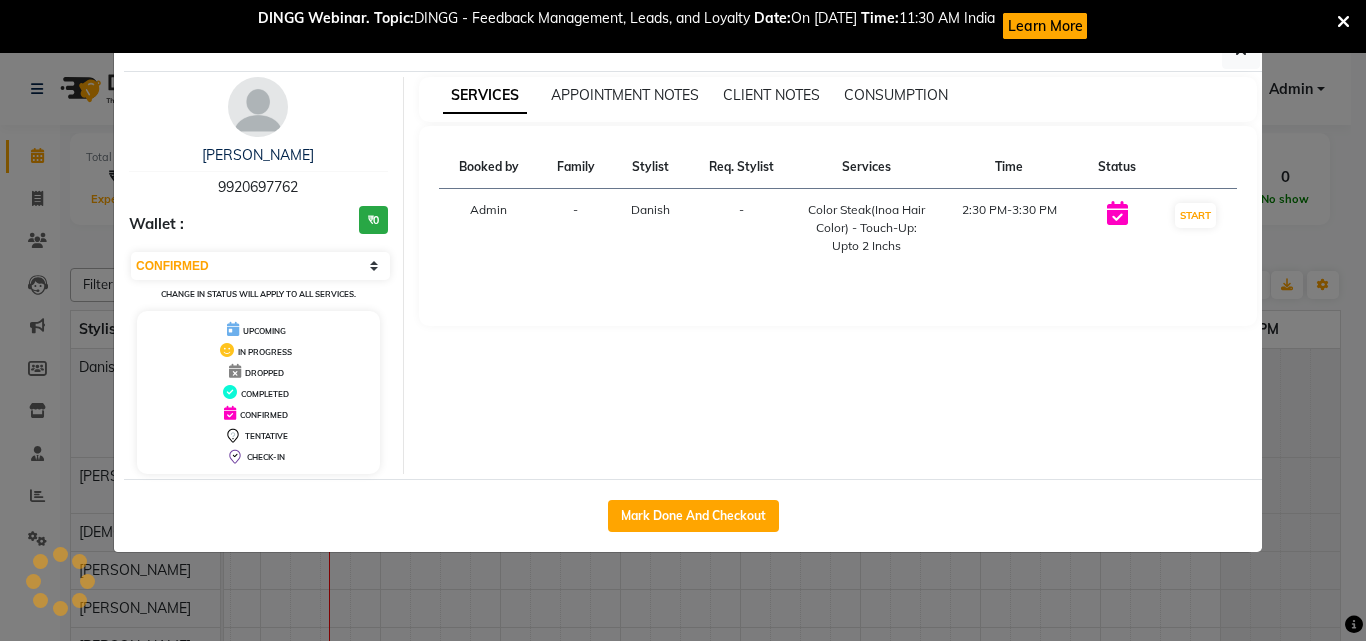click on "Client Detail  [PERSON_NAME]   9920697762 Wallet : ₹0 Select IN SERVICE CONFIRMED TENTATIVE CHECK IN MARK DONE DROPPED UPCOMING Change in status will apply to all services. UPCOMING IN PROGRESS DROPPED COMPLETED CONFIRMED TENTATIVE CHECK-IN SERVICES APPOINTMENT NOTES CLIENT NOTES CONSUMPTION Booked by Family Stylist Req. Stylist Services Time Status  Admin  - Danish -  Color Steak(Inoa Hair Color)  - Touch-Up: Upto 2 Inchs   2:30 PM-3:30 PM   START   Mark Done And Checkout" 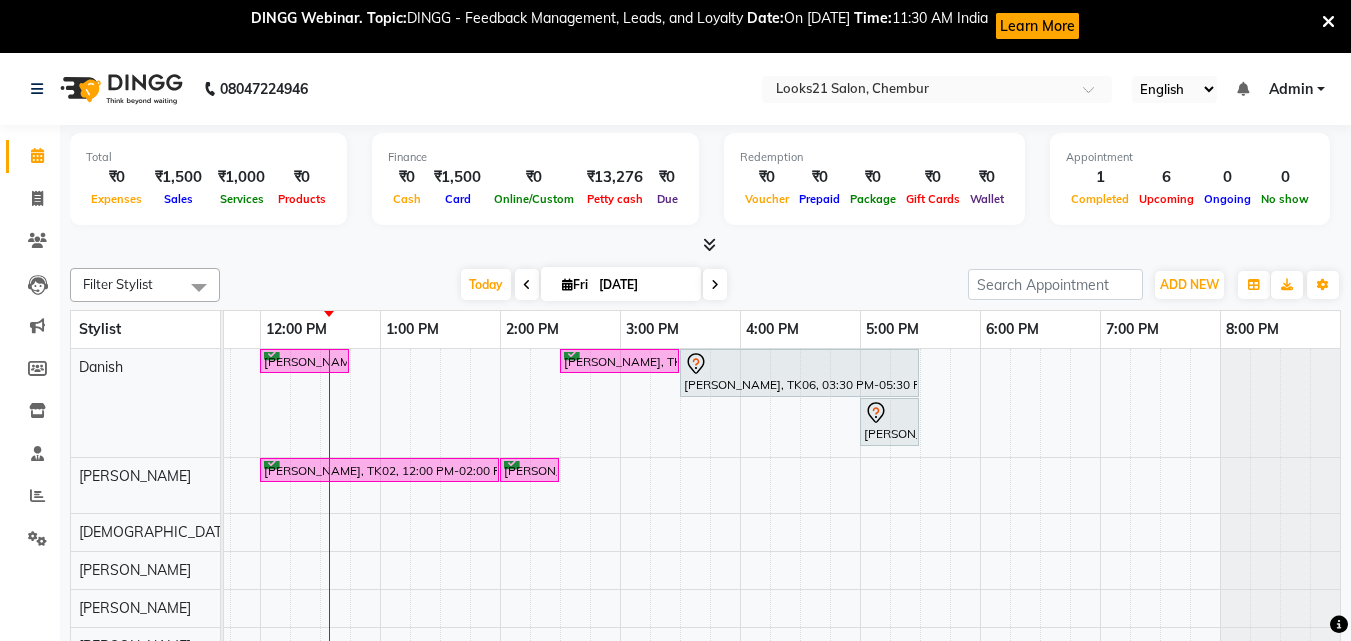 scroll, scrollTop: 0, scrollLeft: 429, axis: horizontal 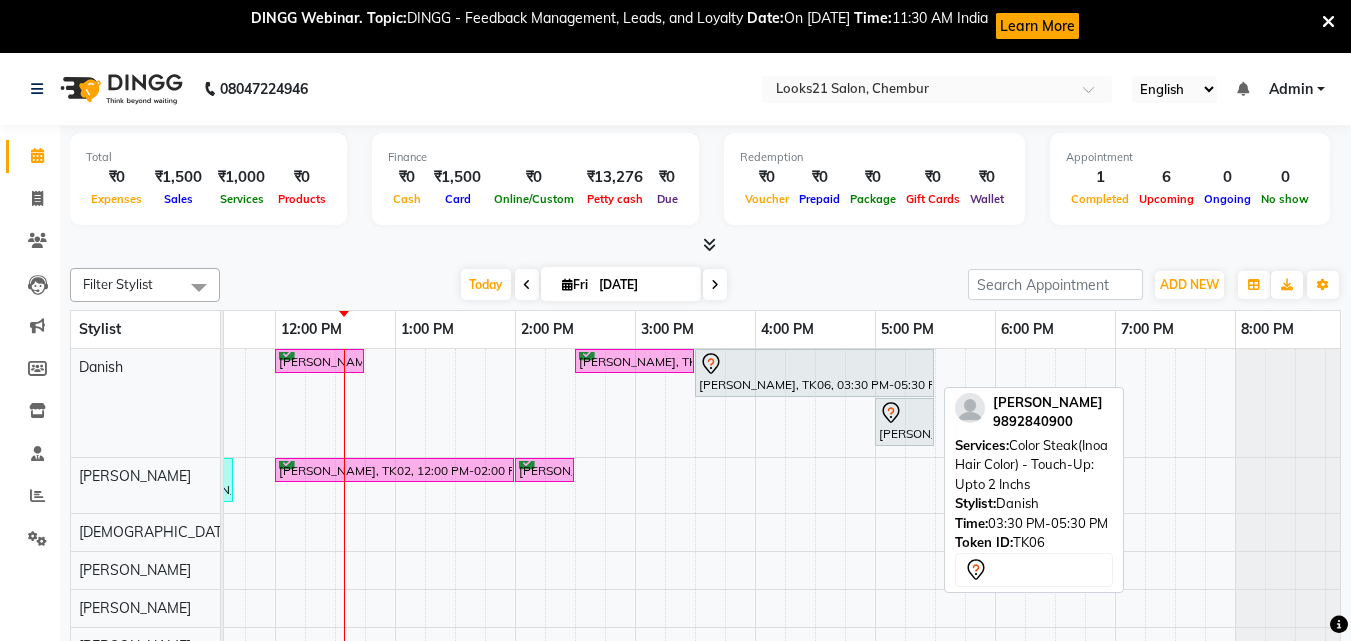 click at bounding box center [814, 364] 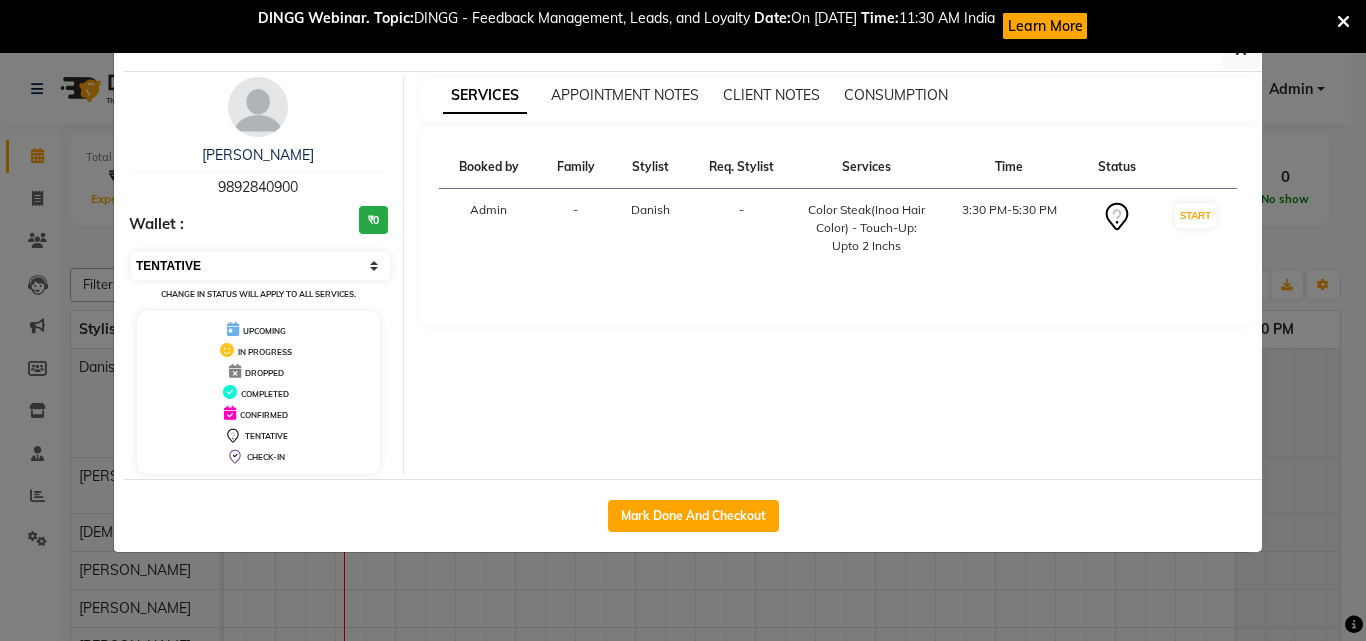 click on "Select IN SERVICE CONFIRMED TENTATIVE CHECK IN MARK DONE DROPPED UPCOMING" at bounding box center (260, 266) 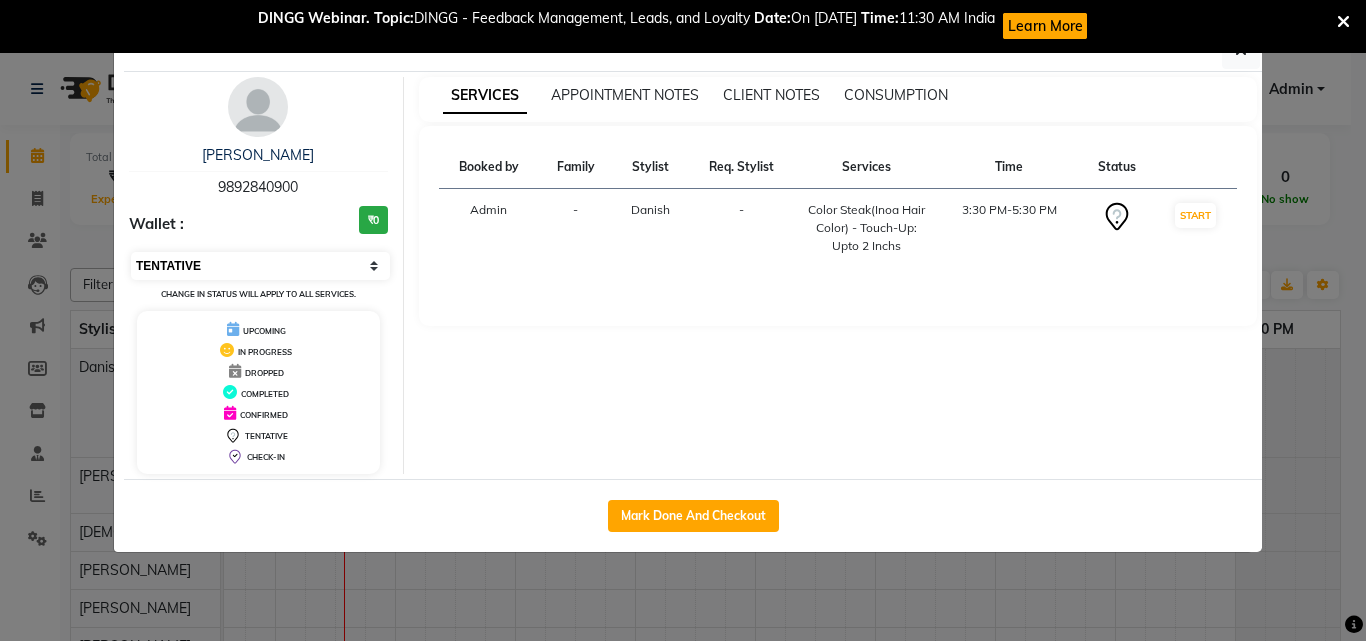select on "6" 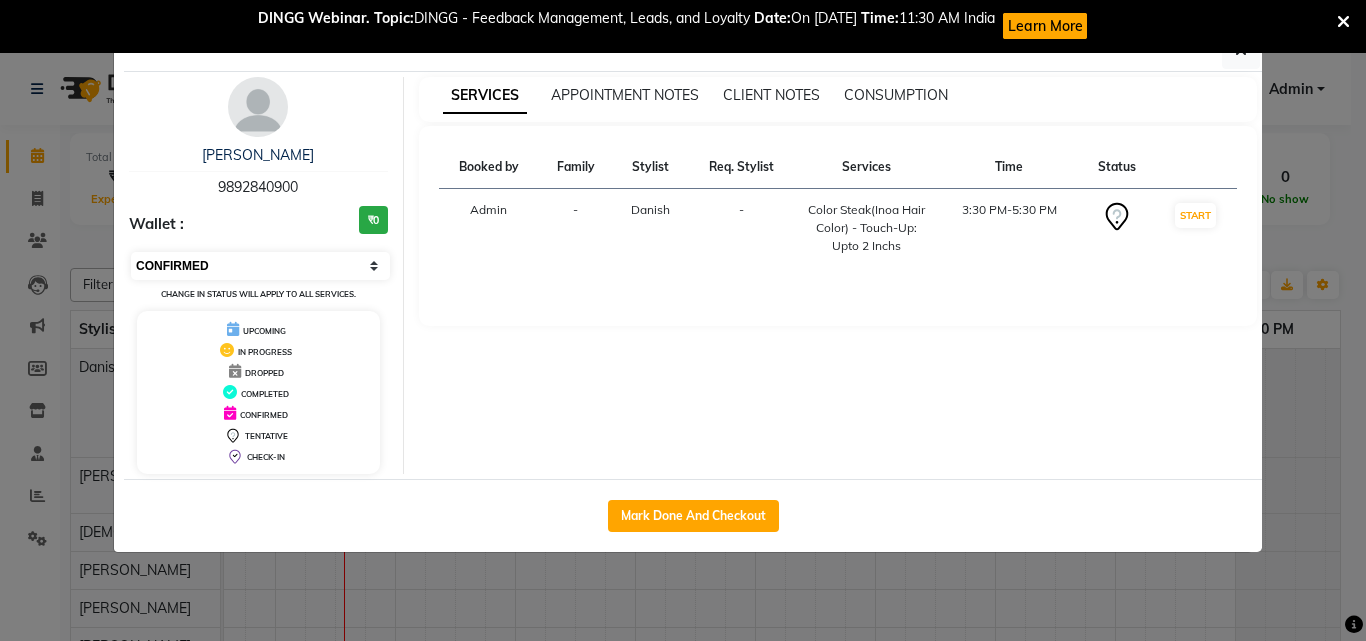 click on "Select IN SERVICE CONFIRMED TENTATIVE CHECK IN MARK DONE DROPPED UPCOMING" at bounding box center [260, 266] 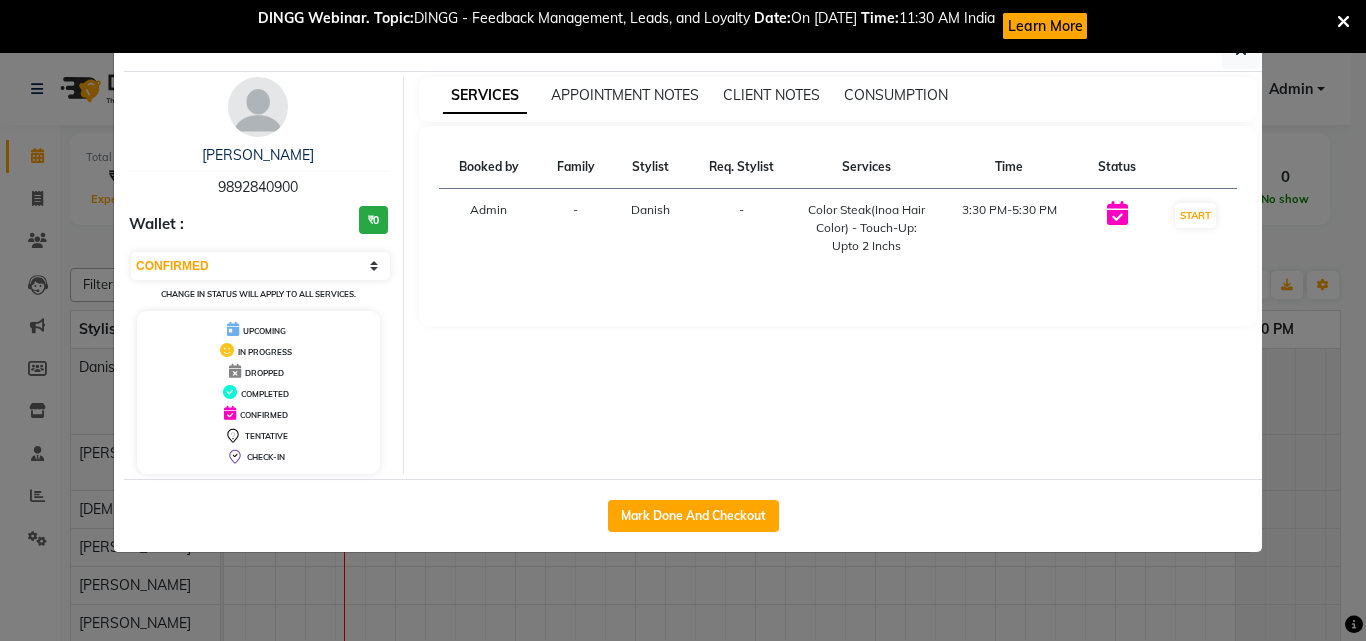 click on "Client Detail  Bharti [PERSON_NAME]   9892840900 Wallet : ₹0 Select IN SERVICE CONFIRMED TENTATIVE CHECK IN MARK DONE DROPPED UPCOMING Change in status will apply to all services. UPCOMING IN PROGRESS DROPPED COMPLETED CONFIRMED TENTATIVE CHECK-IN SERVICES APPOINTMENT NOTES CLIENT NOTES CONSUMPTION Booked by Family Stylist Req. Stylist Services Time Status  Admin  - Danish -  Color Steak(Inoa Hair Color)  - Touch-Up: Upto 2 Inchs   3:30 PM-5:30 PM   START   Mark Done And Checkout" 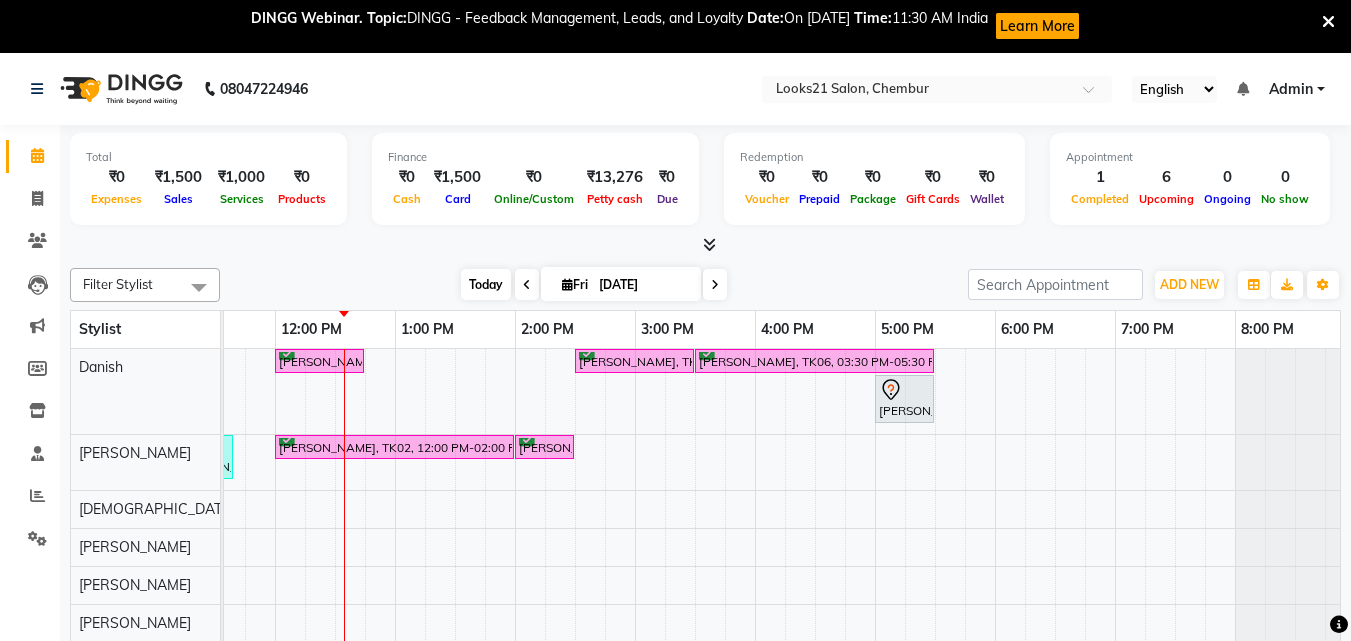 click on "Today" at bounding box center (486, 284) 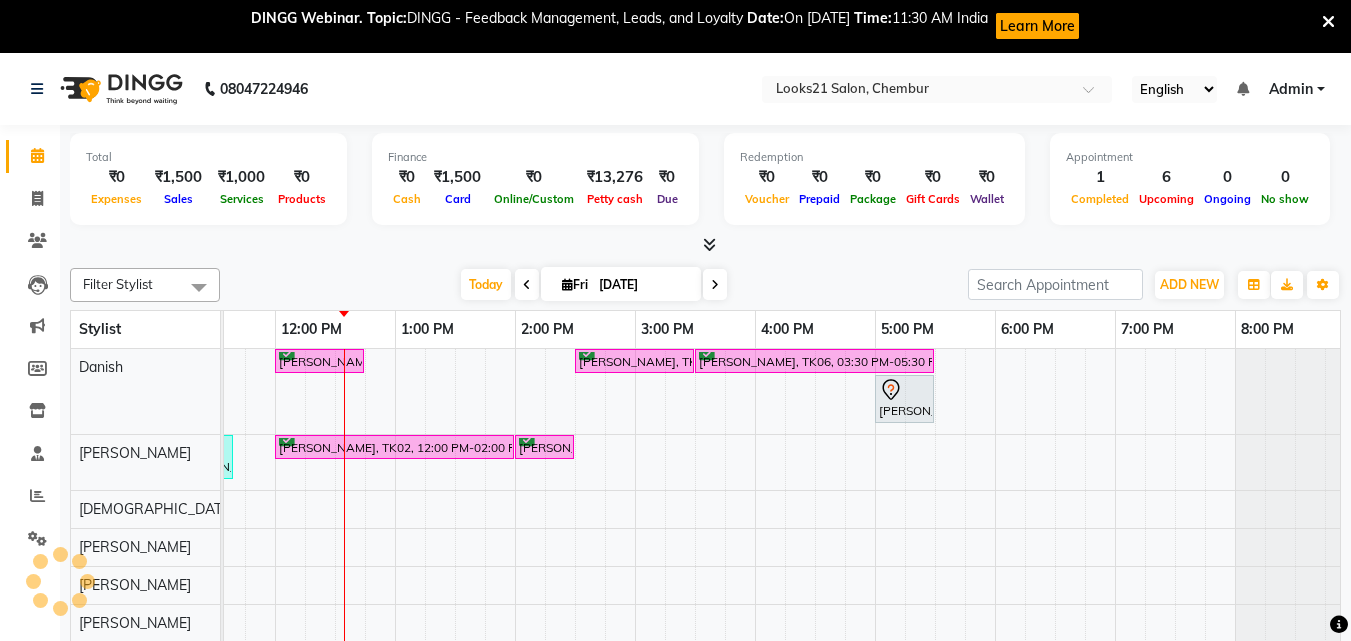 scroll, scrollTop: 0, scrollLeft: 0, axis: both 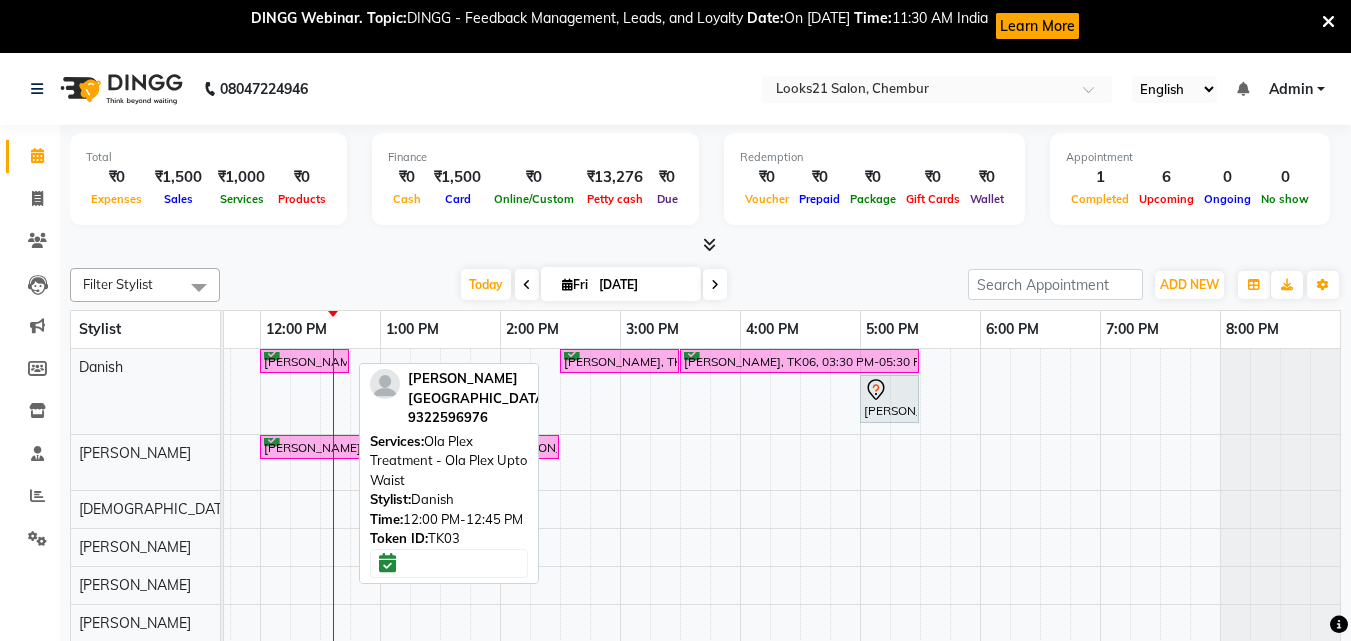 click on "[PERSON_NAME], TK03, 12:00 PM-12:45 PM, Ola Plex Treatment  - Ola Plex Upto Waist" at bounding box center [304, 361] 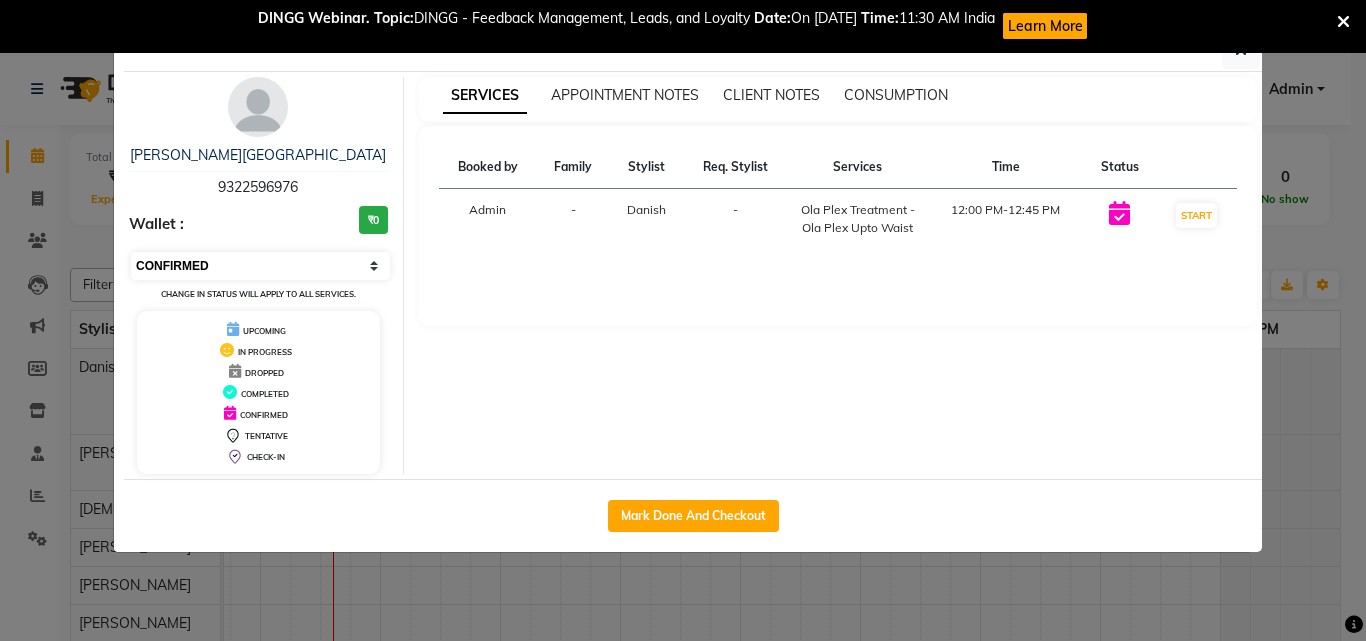 click on "Select IN SERVICE CONFIRMED TENTATIVE CHECK IN MARK DONE DROPPED UPCOMING" at bounding box center [260, 266] 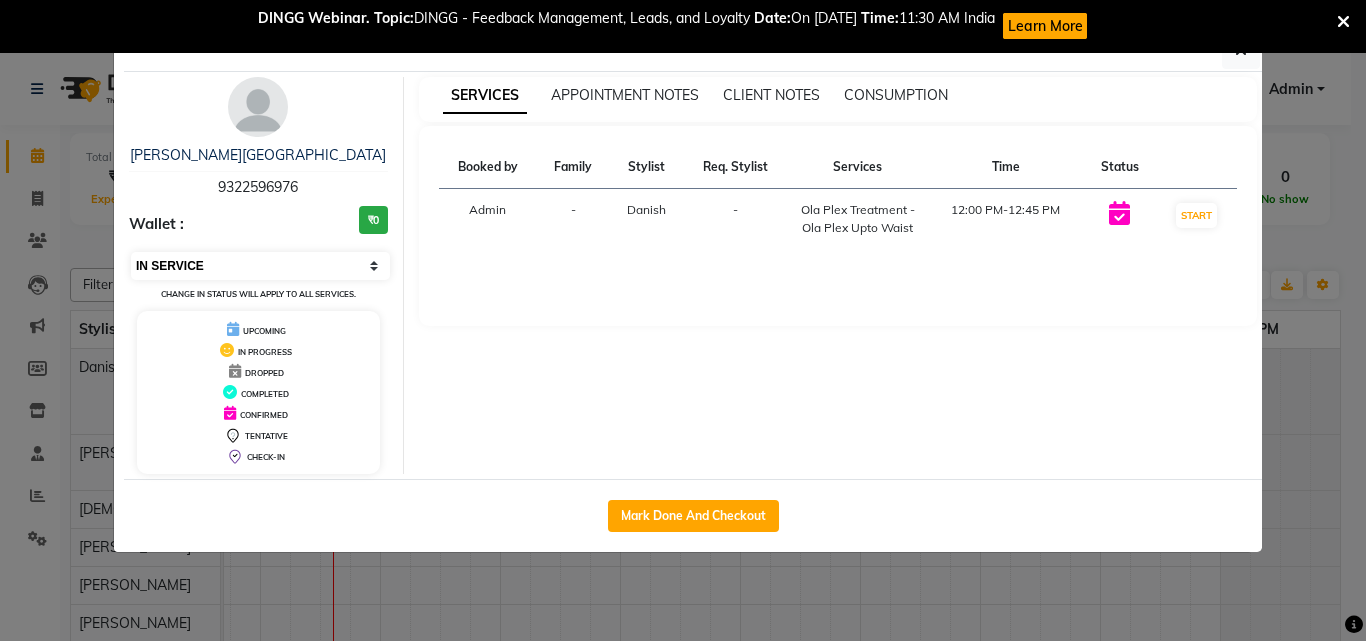click on "Select IN SERVICE CONFIRMED TENTATIVE CHECK IN MARK DONE DROPPED UPCOMING" at bounding box center [260, 266] 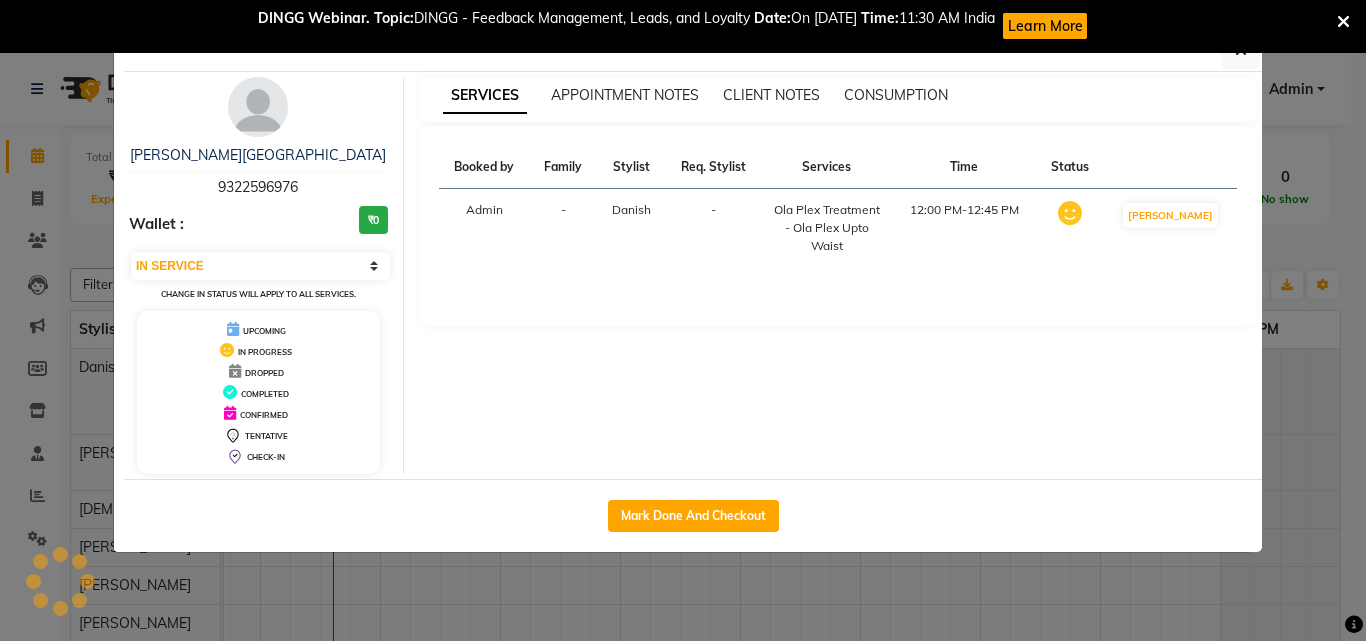 click on "Client Detail  [PERSON_NAME][GEOGRAPHIC_DATA]   9322596976 Wallet : ₹0 Select IN SERVICE CONFIRMED TENTATIVE CHECK IN MARK DONE DROPPED UPCOMING Change in status will apply to all services. UPCOMING IN PROGRESS DROPPED COMPLETED CONFIRMED TENTATIVE CHECK-IN SERVICES APPOINTMENT NOTES CLIENT NOTES CONSUMPTION Booked by Family Stylist Req. Stylist Services Time Status  Admin  - Danish -  Ola Plex Treatment  - Ola Plex Upto Waist   12:00 PM-12:45 PM   MARK DONE   Mark Done And Checkout" 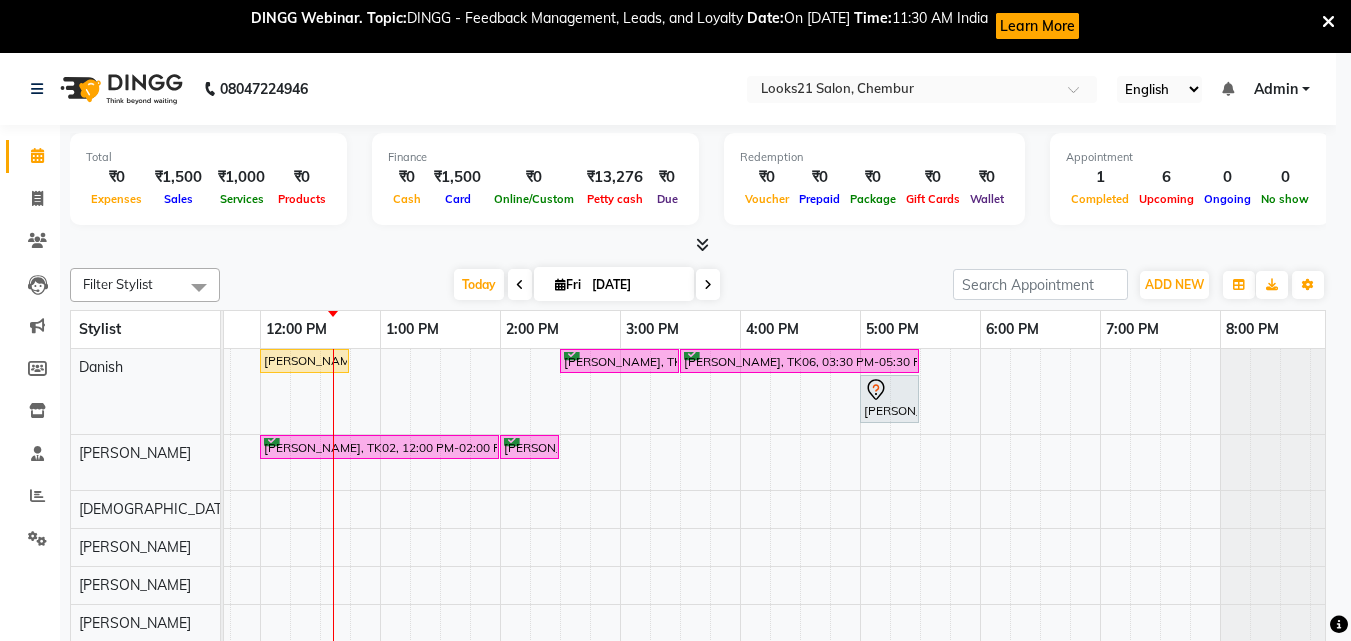 scroll, scrollTop: 0, scrollLeft: 429, axis: horizontal 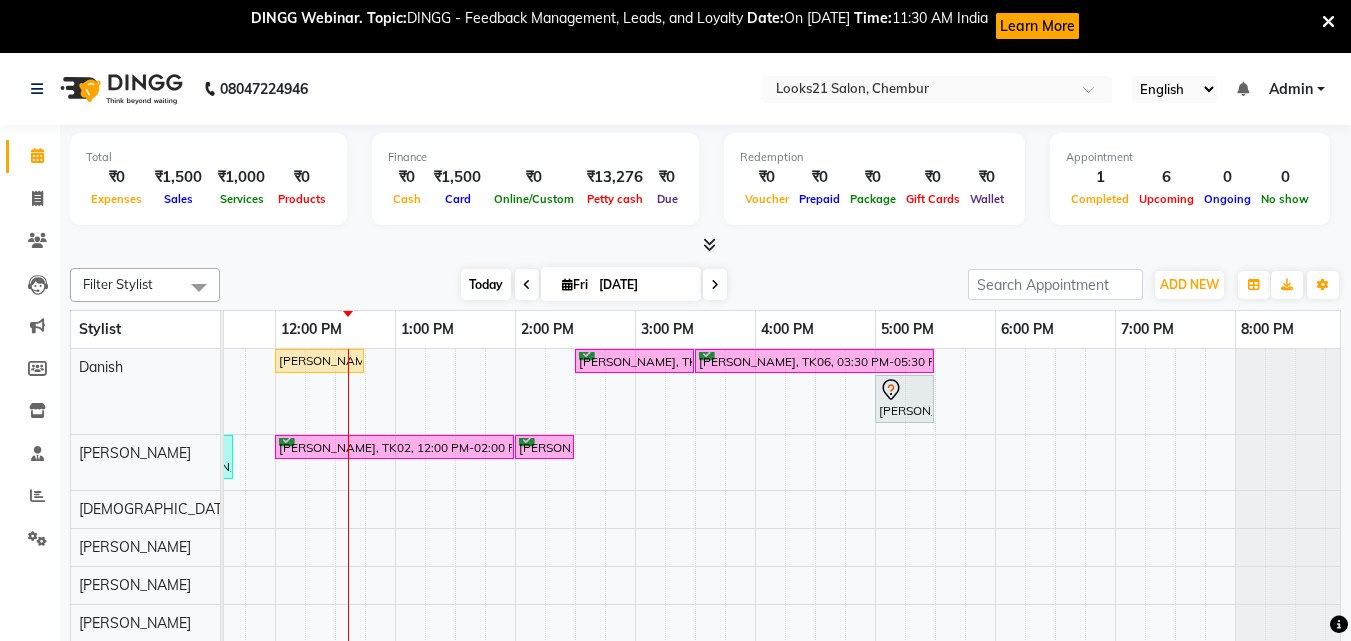 click on "Today" at bounding box center [486, 284] 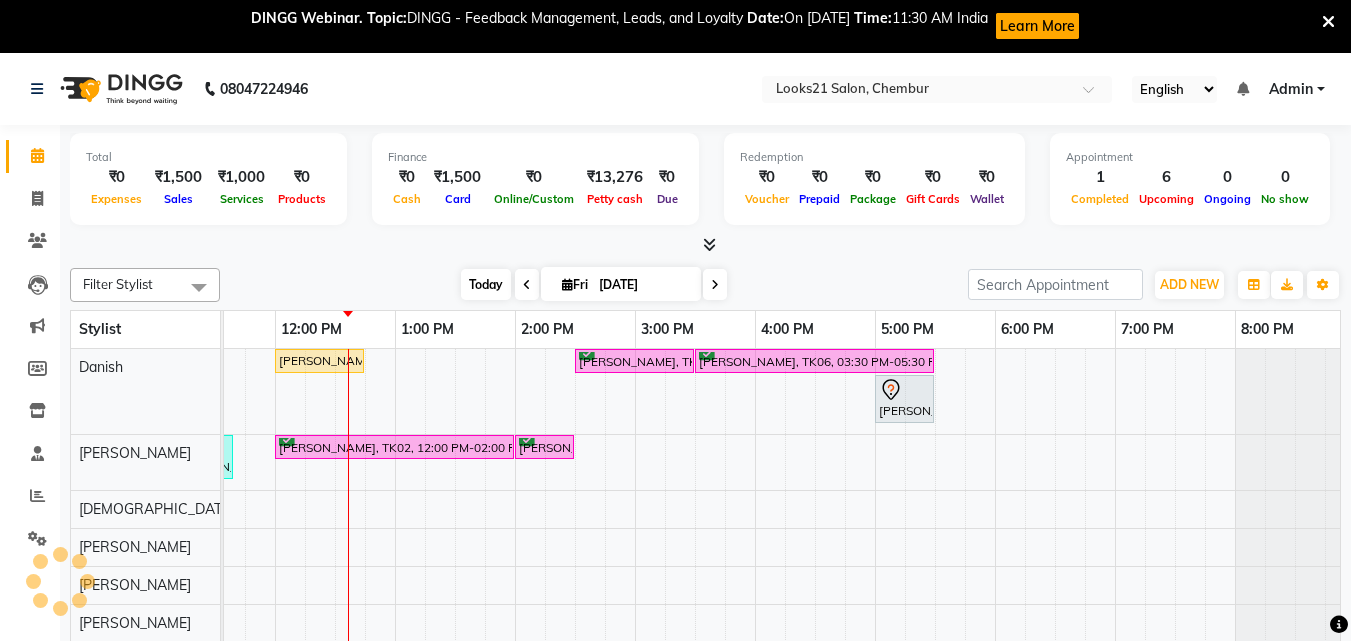 scroll, scrollTop: 0, scrollLeft: 0, axis: both 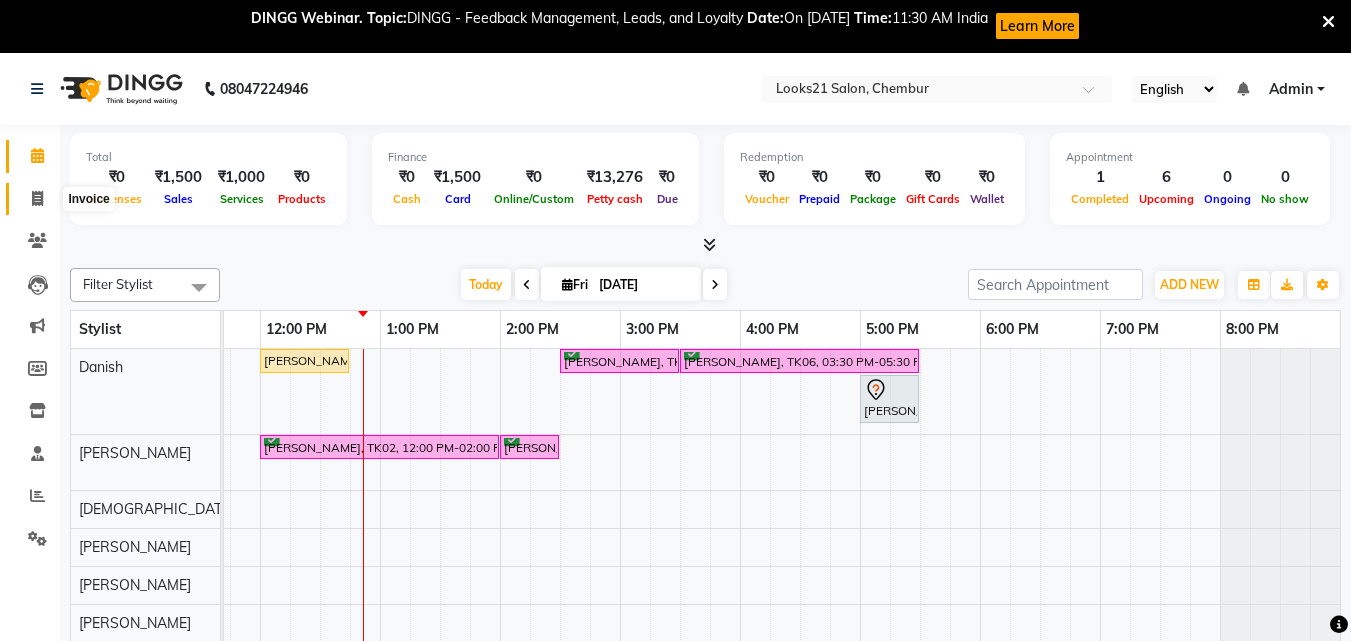 click 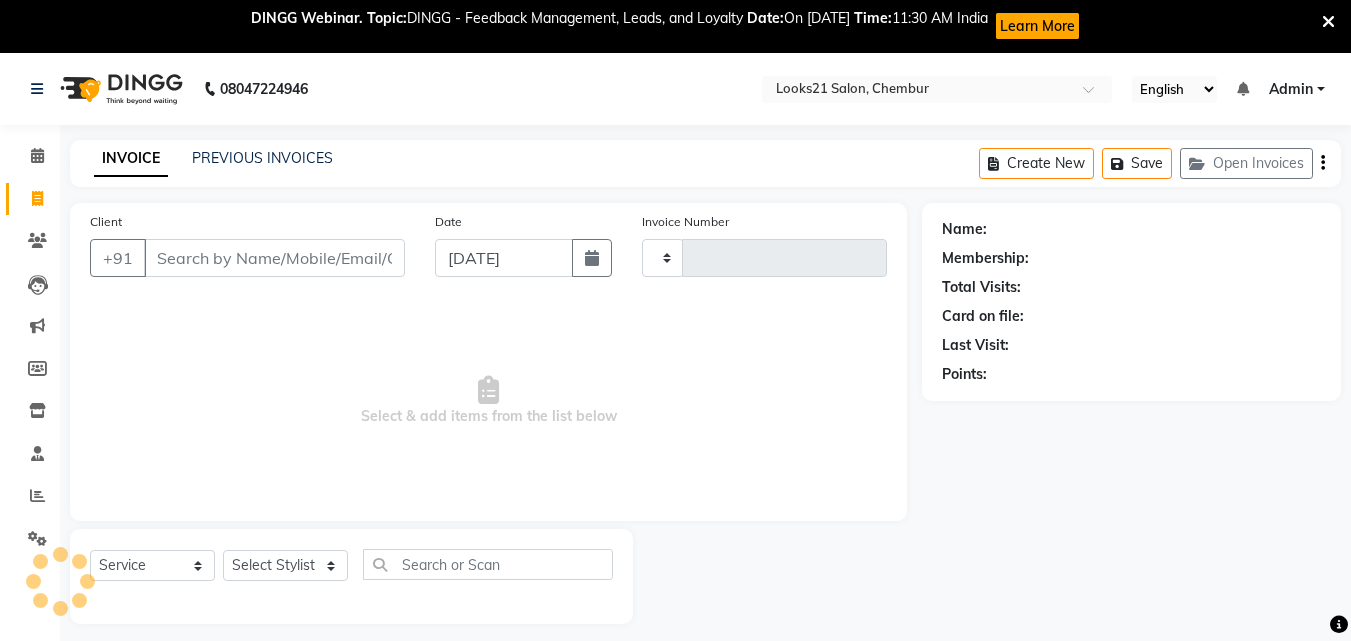 type on "1147" 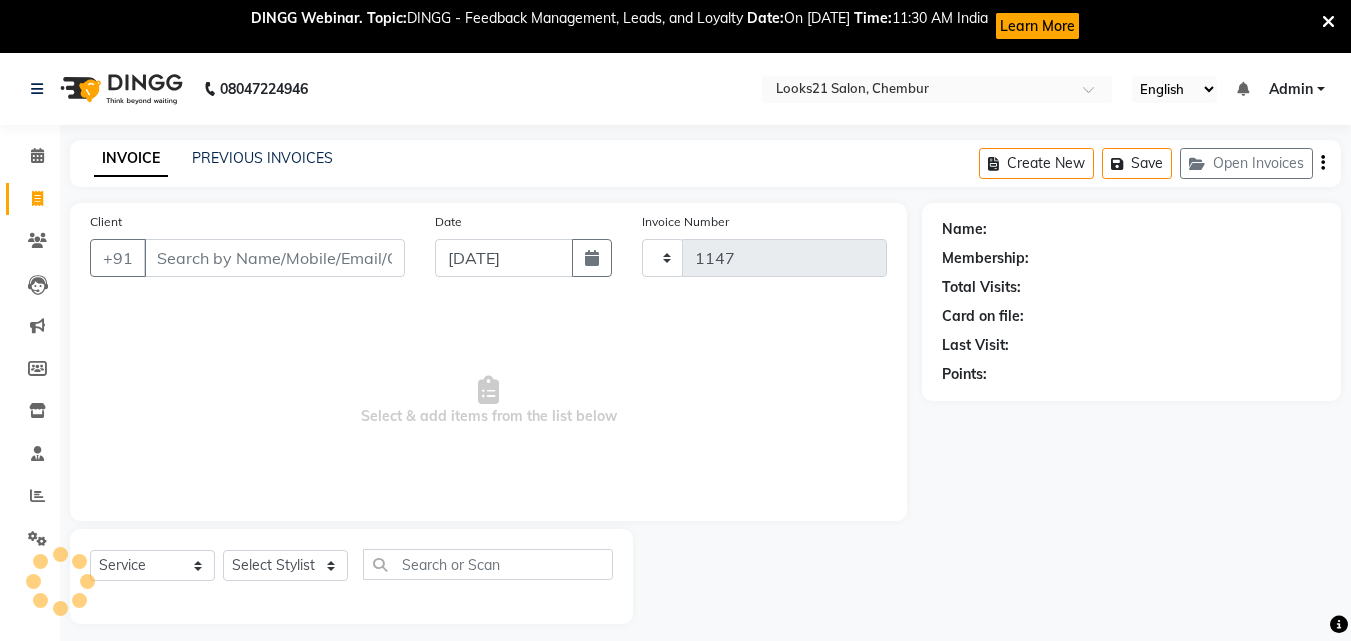 click on "Client" at bounding box center (274, 258) 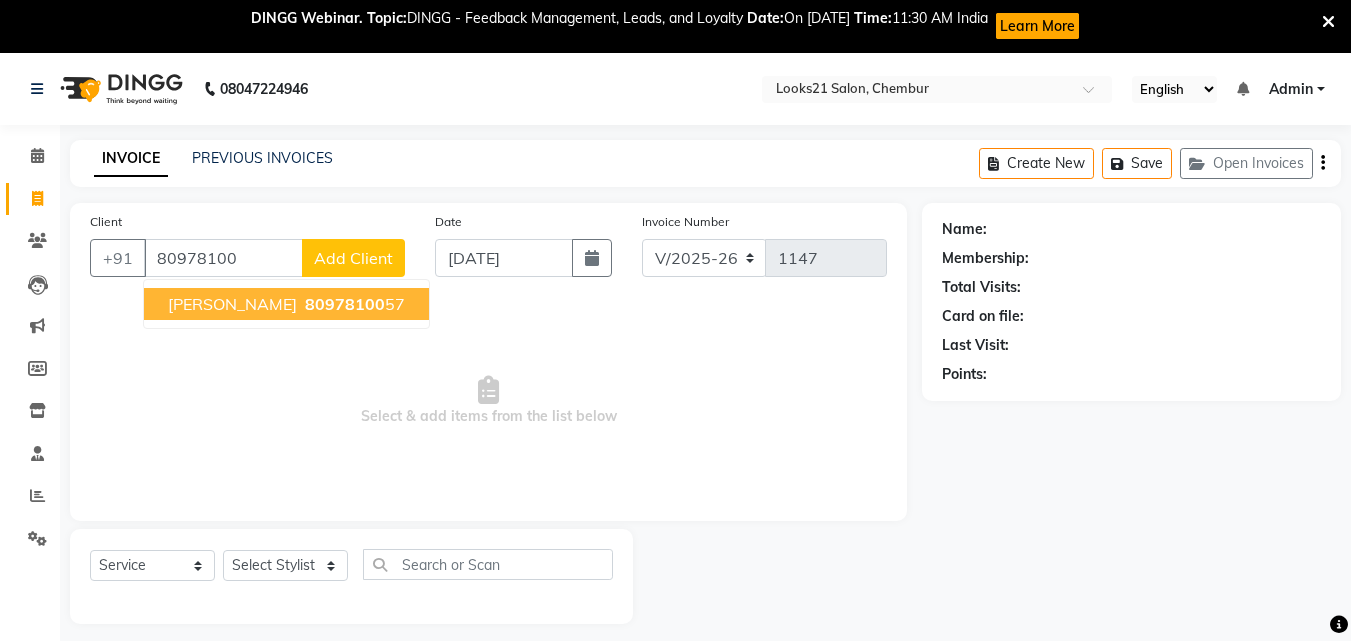 click on "[PERSON_NAME]" at bounding box center [232, 304] 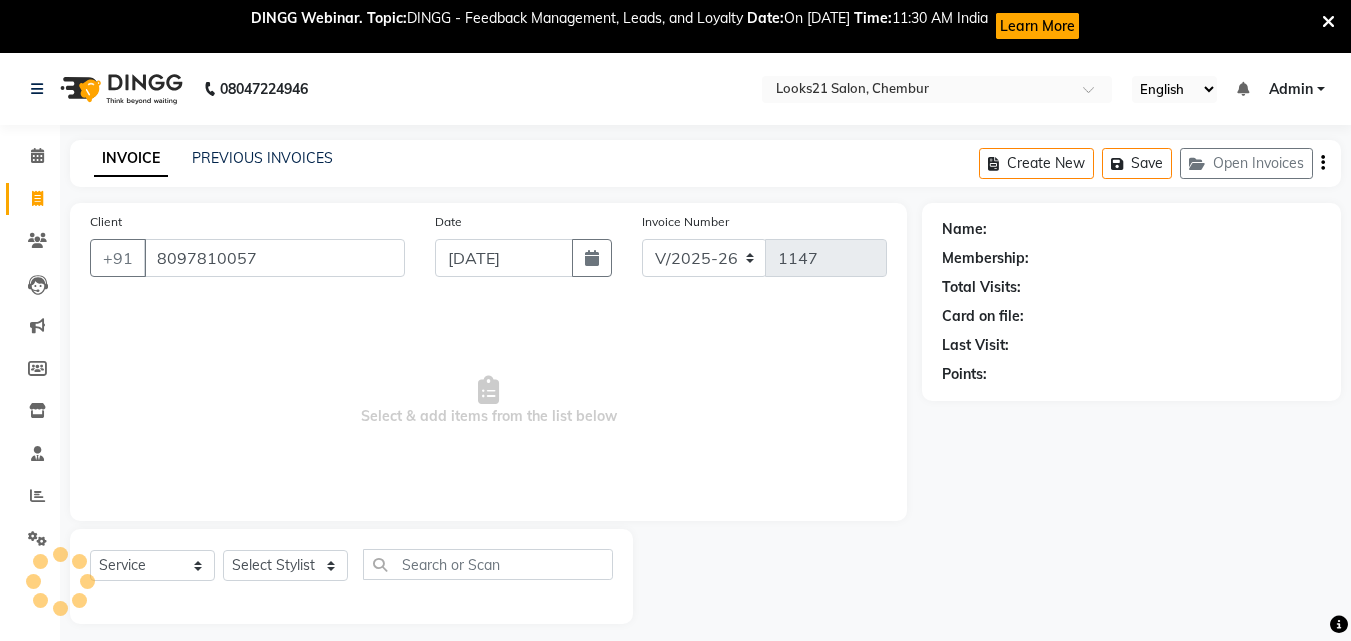 type on "8097810057" 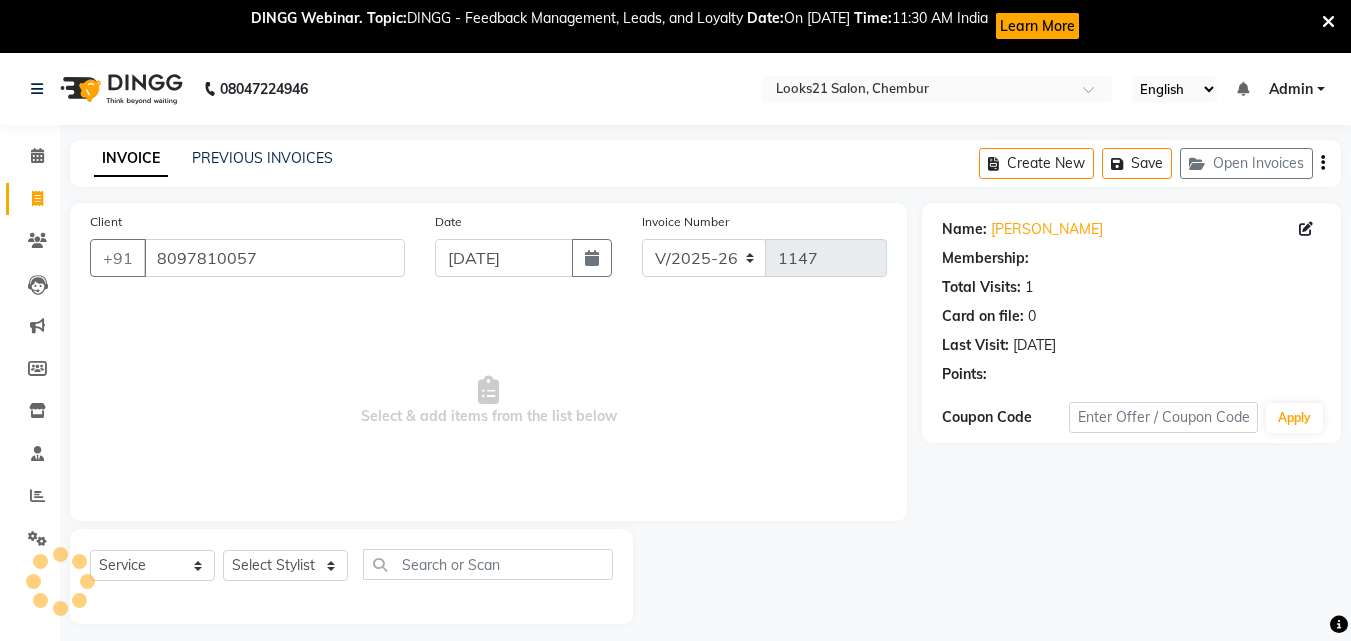 select on "1: Object" 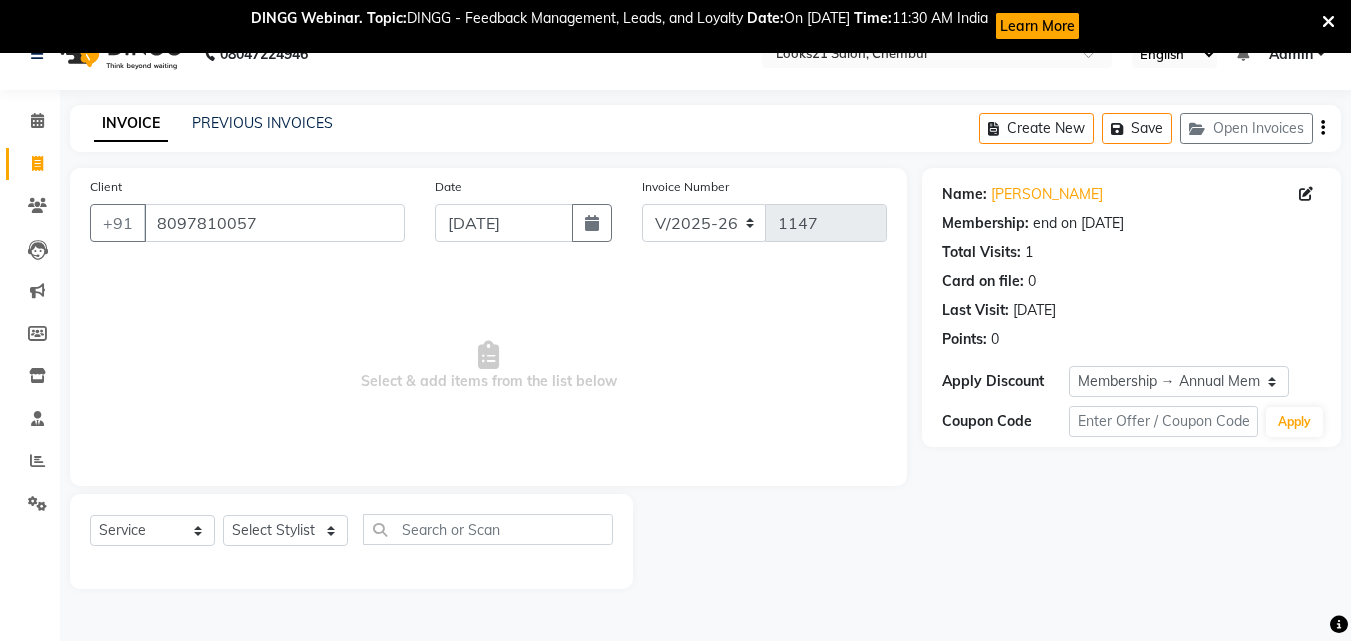 scroll, scrollTop: 53, scrollLeft: 0, axis: vertical 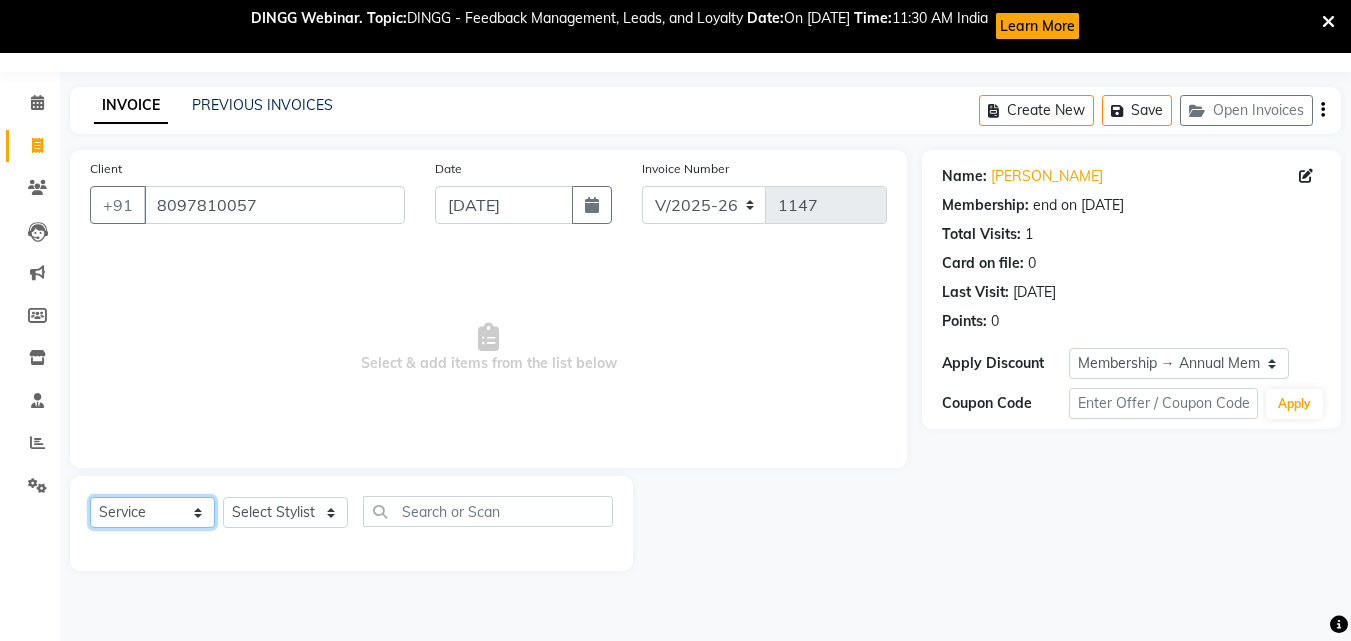 click on "Select  Service  Product  Membership  Package Voucher Prepaid Gift Card" 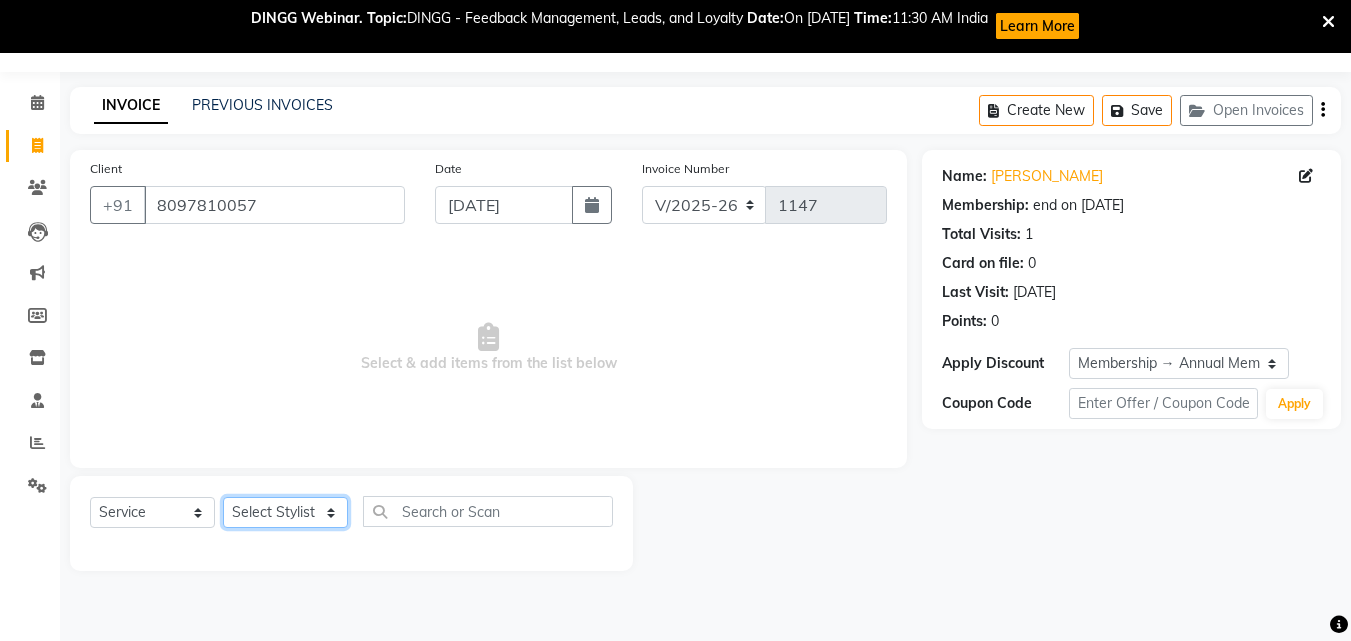 click on "Select Stylist [PERSON_NAME] [PERSON_NAME] [PERSON_NAME] [PERSON_NAME] [PERSON_NAME] [PERSON_NAME] [PERSON_NAME]" 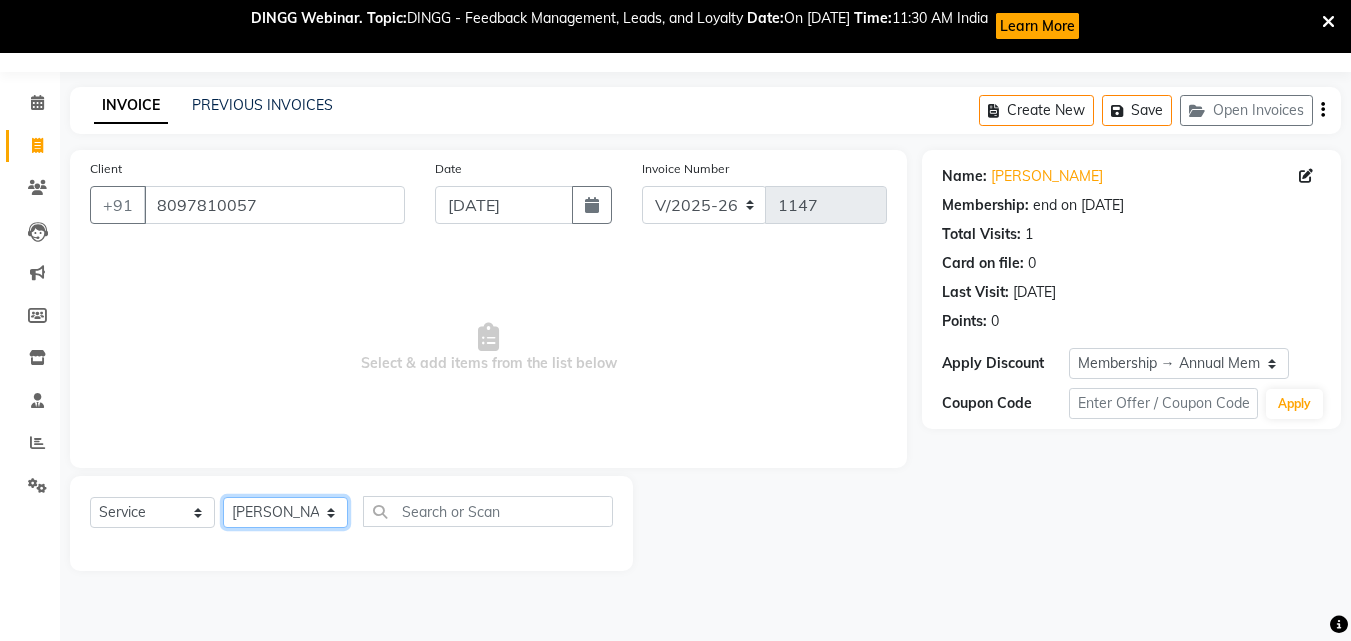 click on "Select Stylist [PERSON_NAME] [PERSON_NAME] [PERSON_NAME] [PERSON_NAME] [PERSON_NAME] [PERSON_NAME] [PERSON_NAME]" 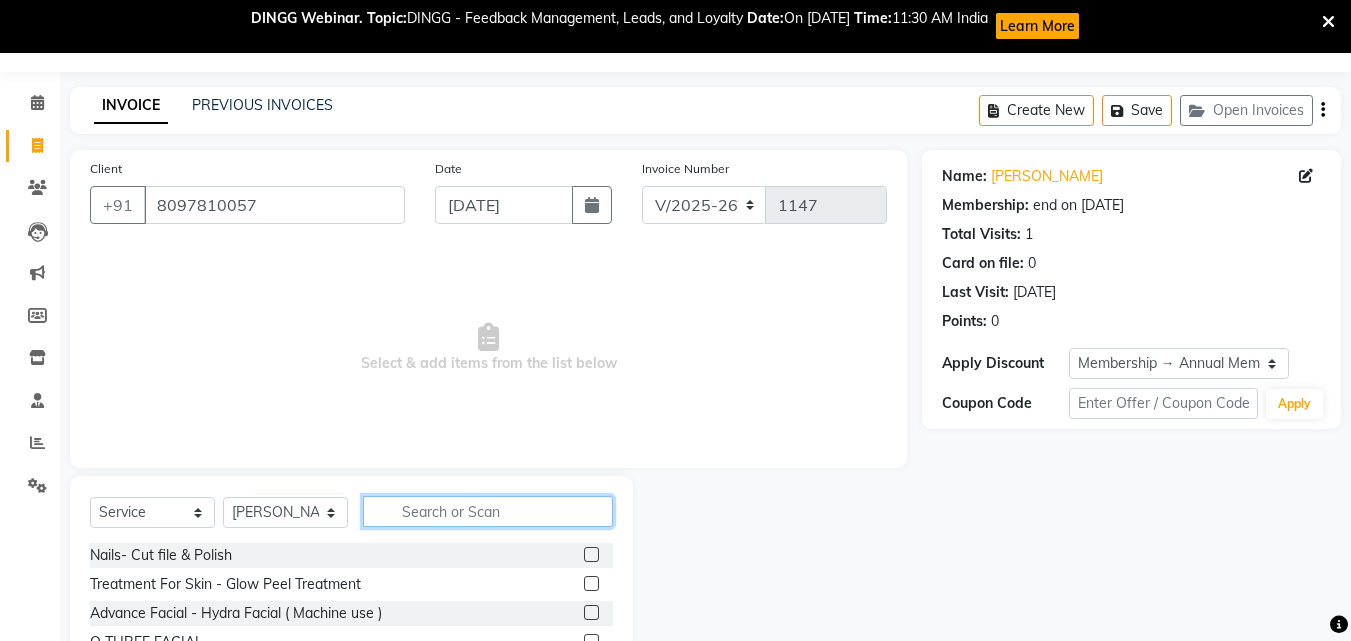 click 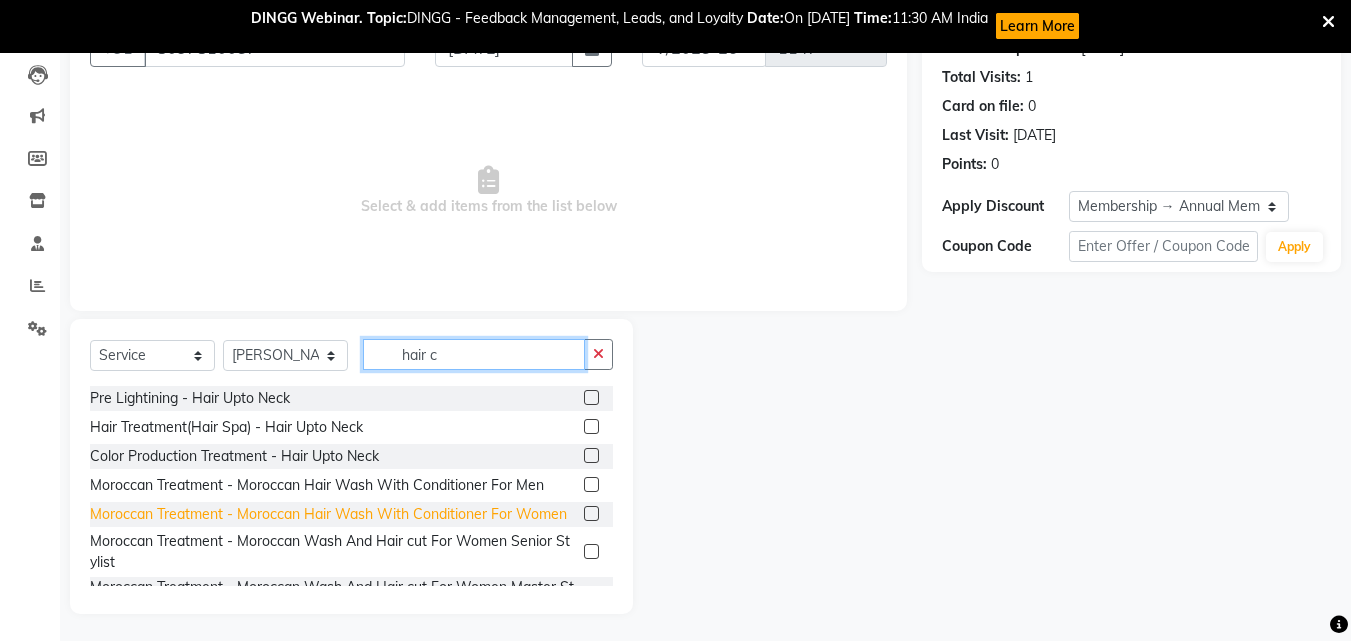 scroll, scrollTop: 213, scrollLeft: 0, axis: vertical 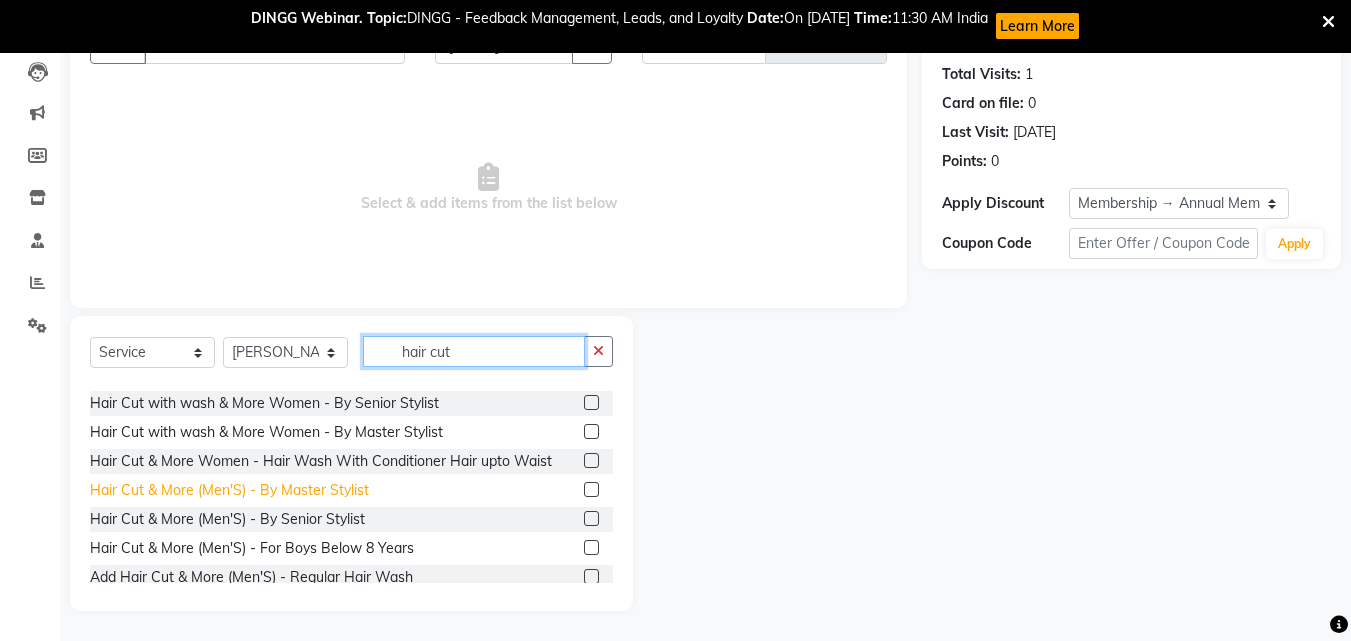 type on "hair cut" 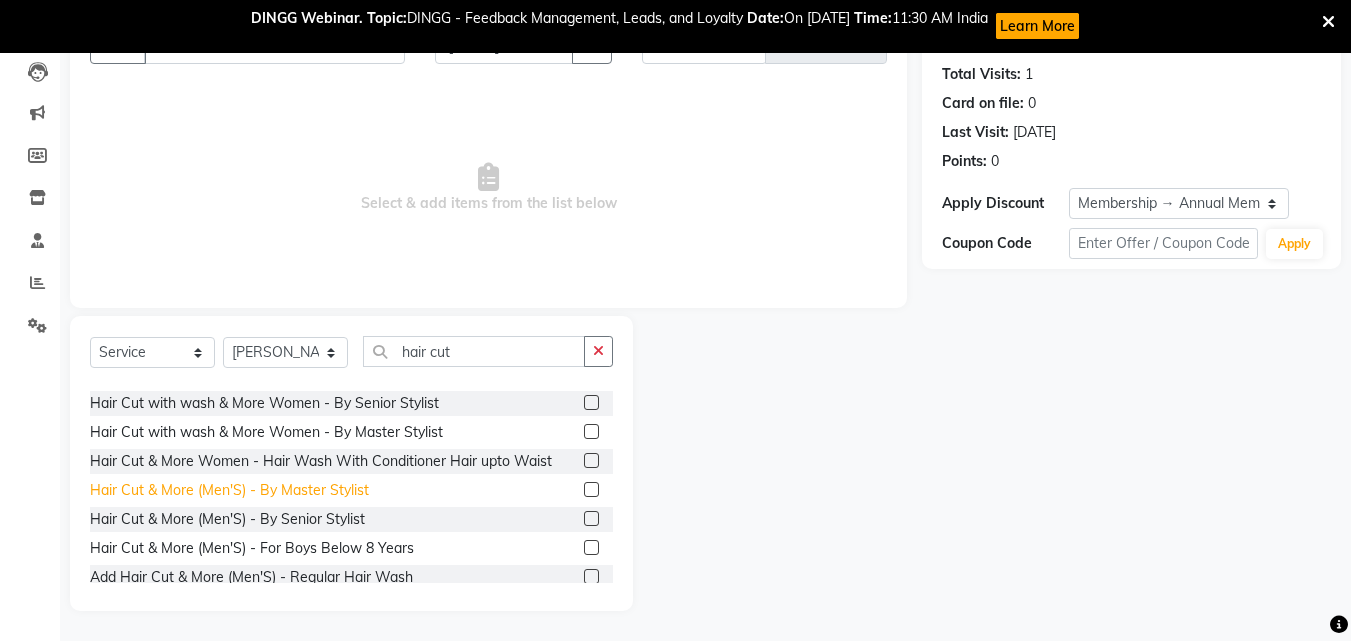 click on "Hair Cut & More (Men'S)  - By Master Stylist" 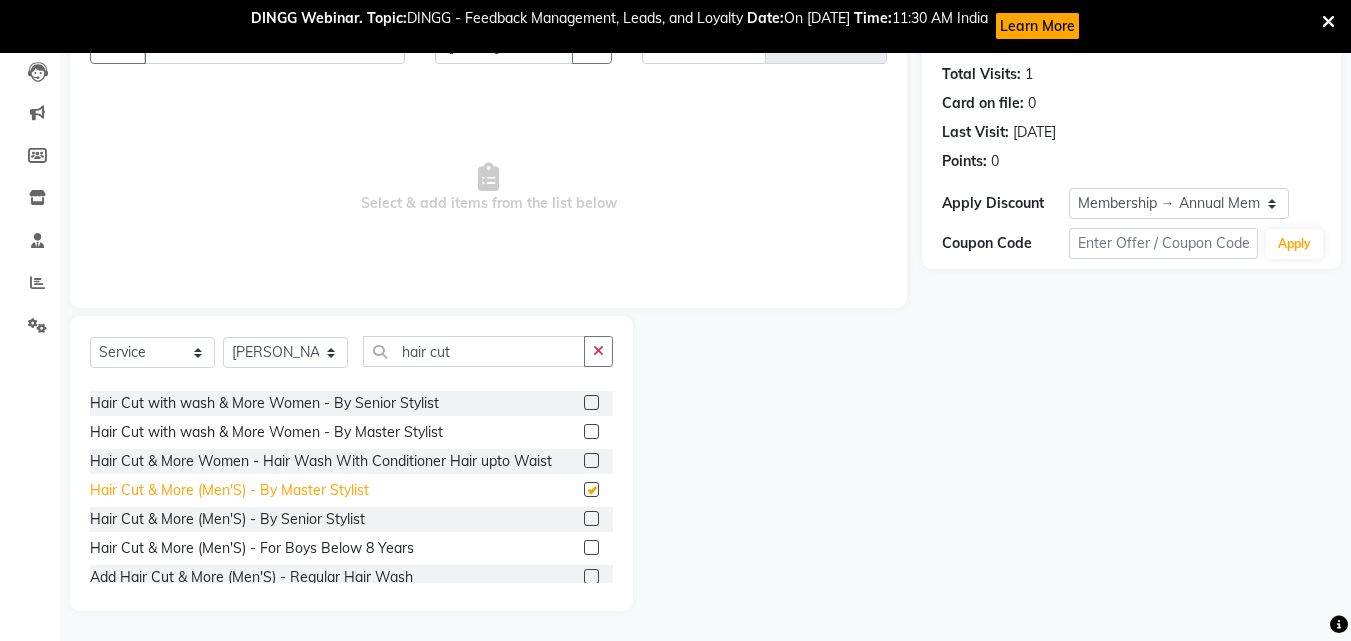 checkbox on "false" 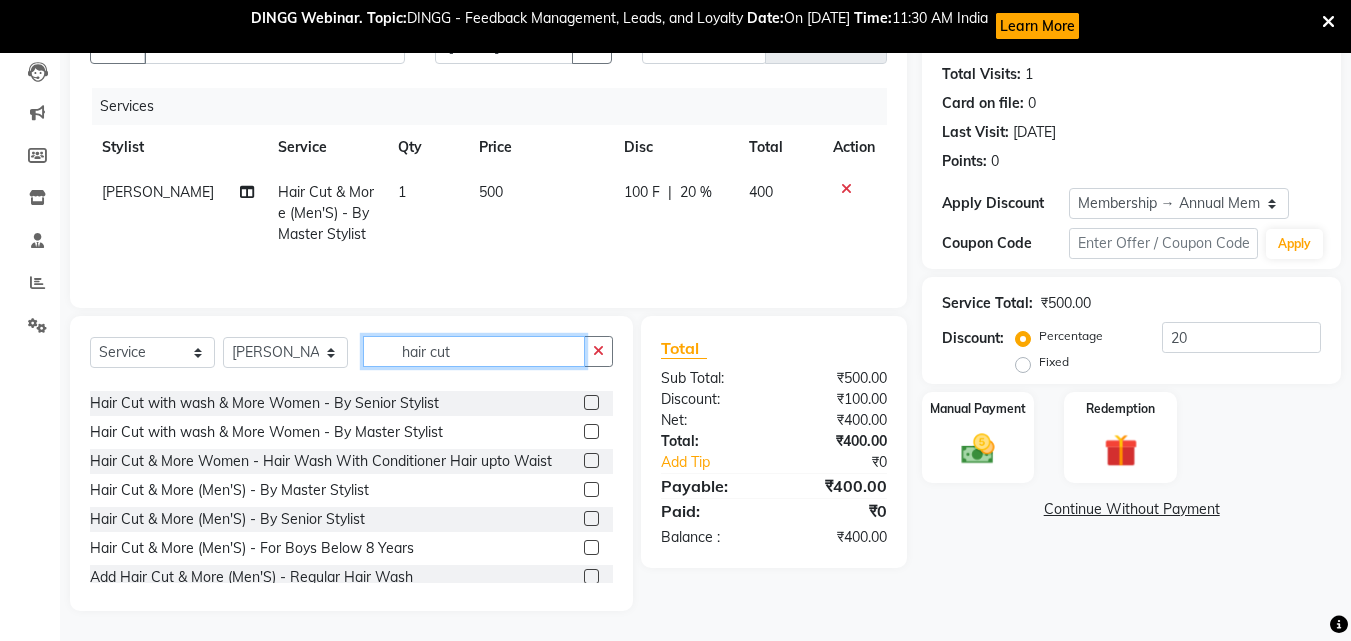 drag, startPoint x: 469, startPoint y: 340, endPoint x: 304, endPoint y: 325, distance: 165.68042 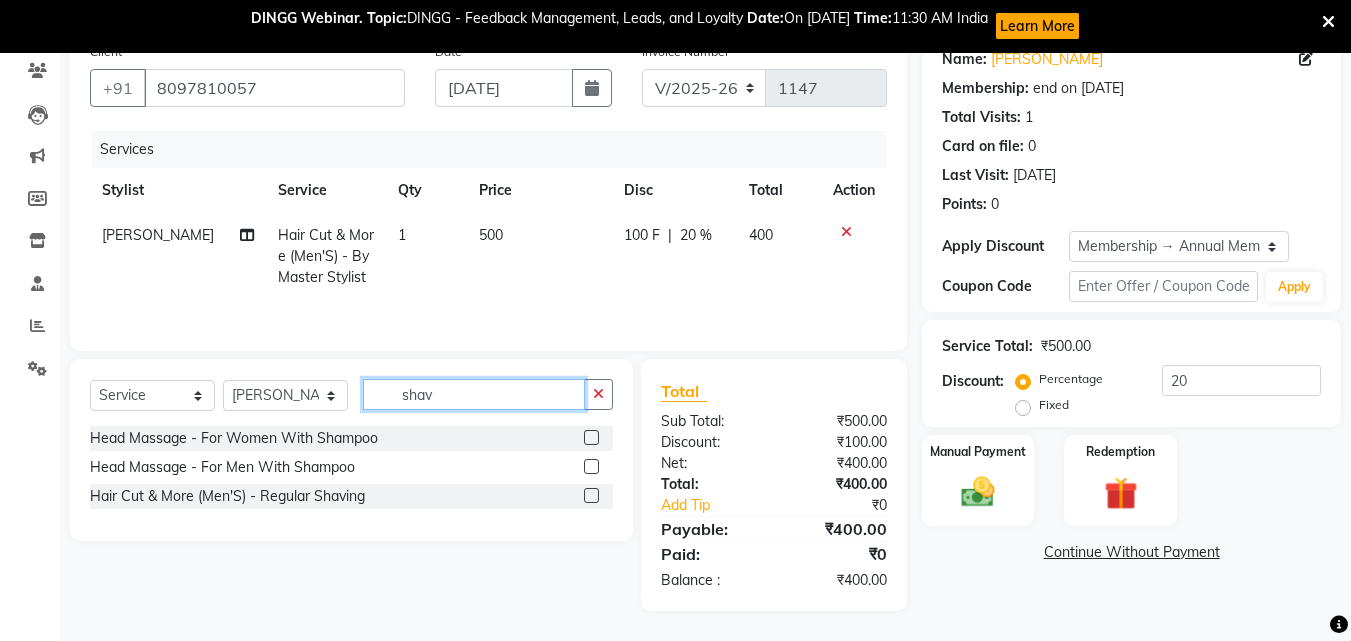 scroll, scrollTop: 170, scrollLeft: 0, axis: vertical 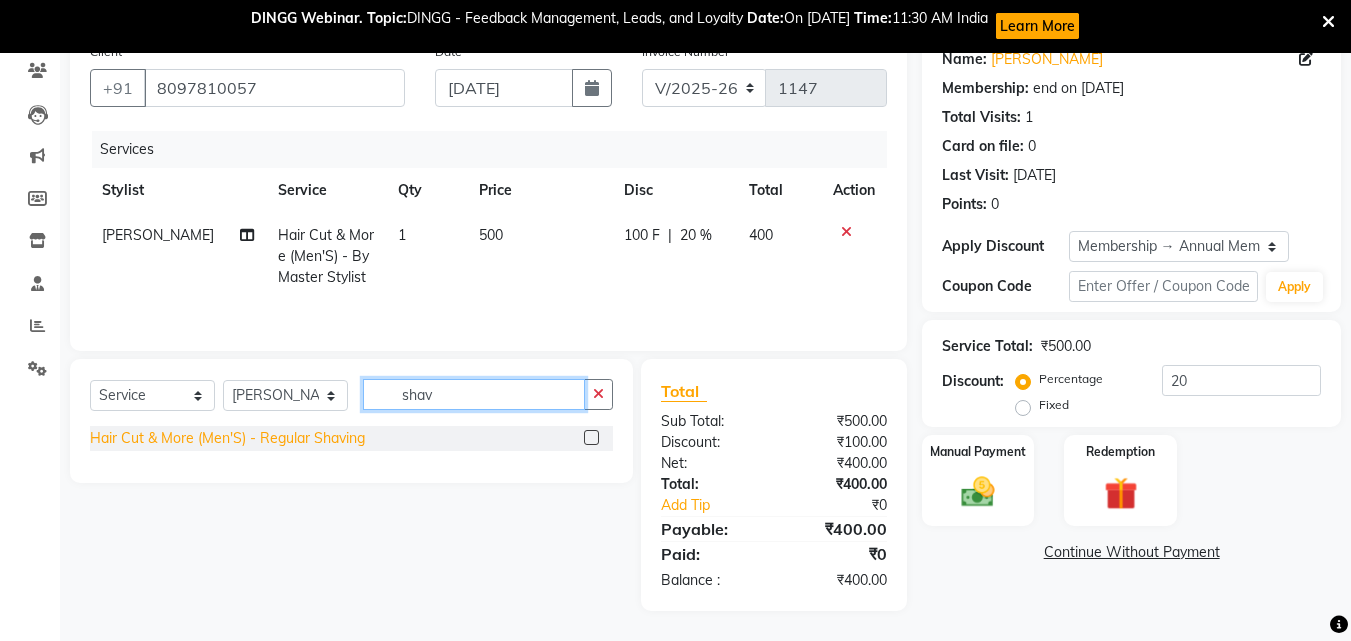 type on "shav" 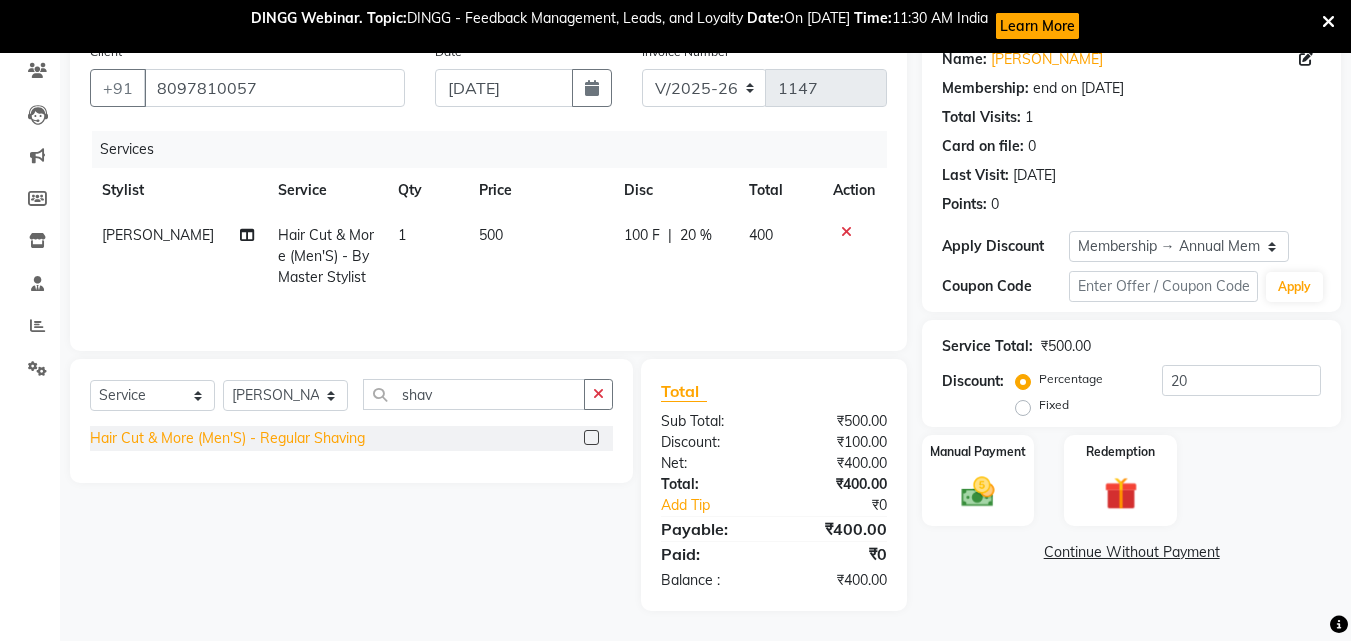 click on "Hair Cut & More (Men'S)  - Regular Shaving" 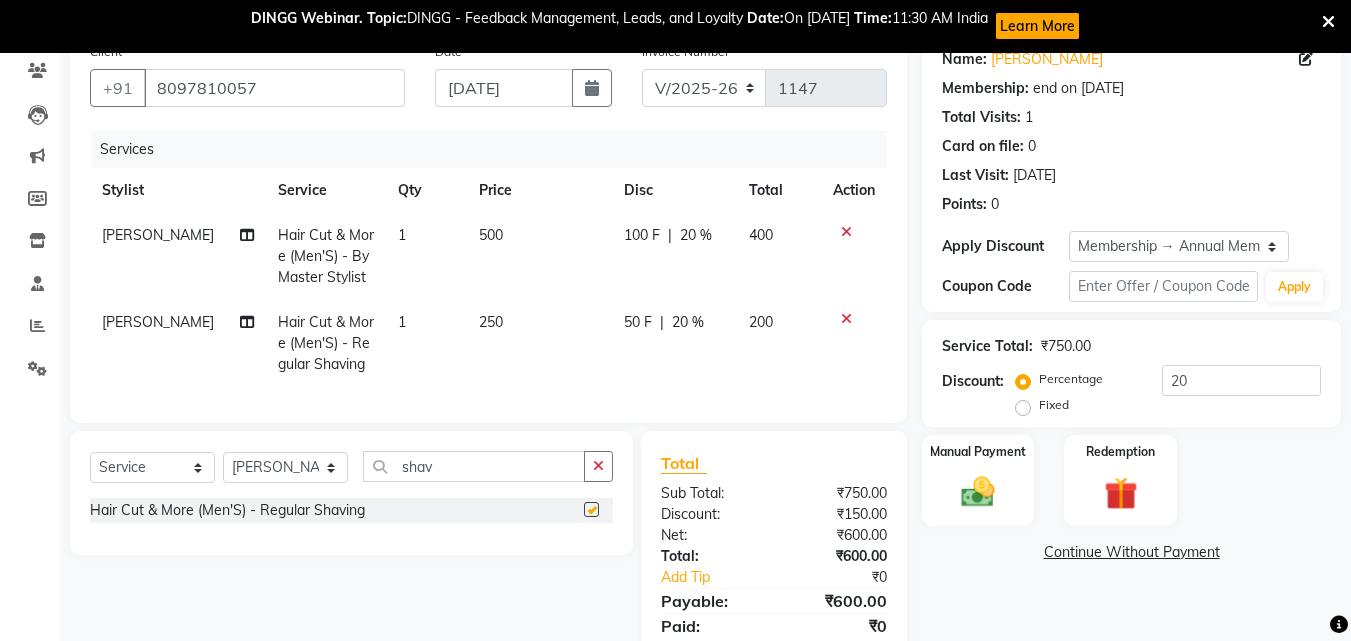 checkbox on "false" 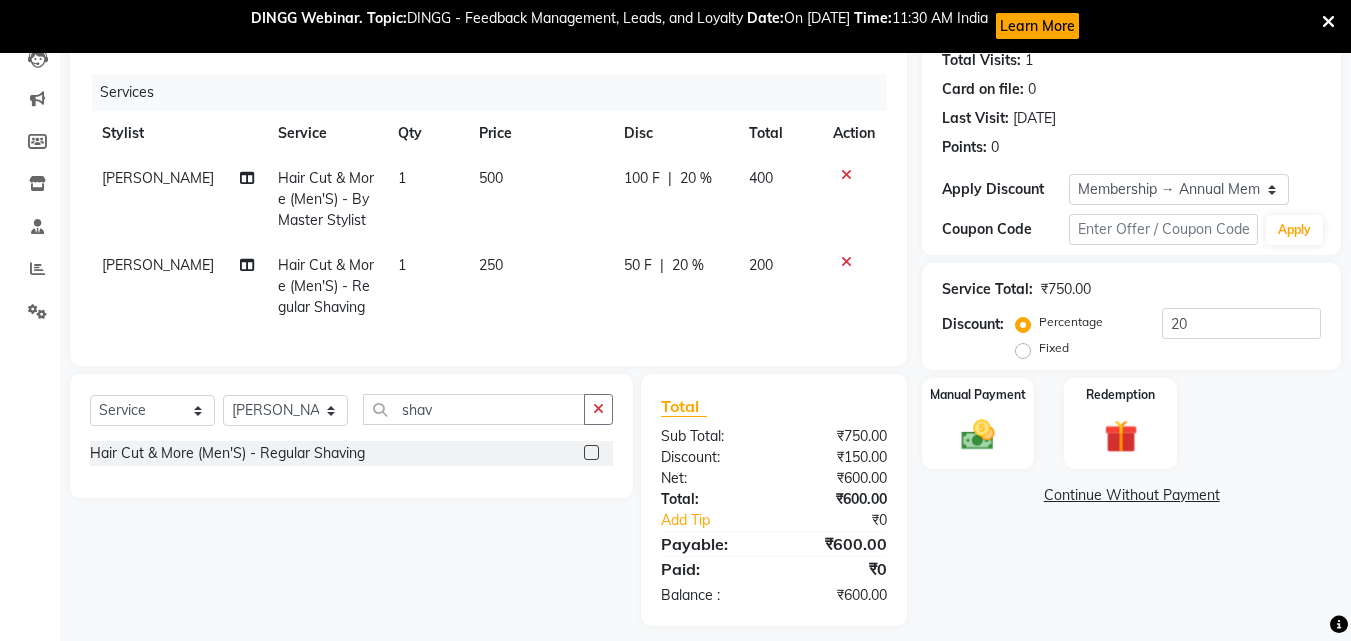 scroll, scrollTop: 257, scrollLeft: 0, axis: vertical 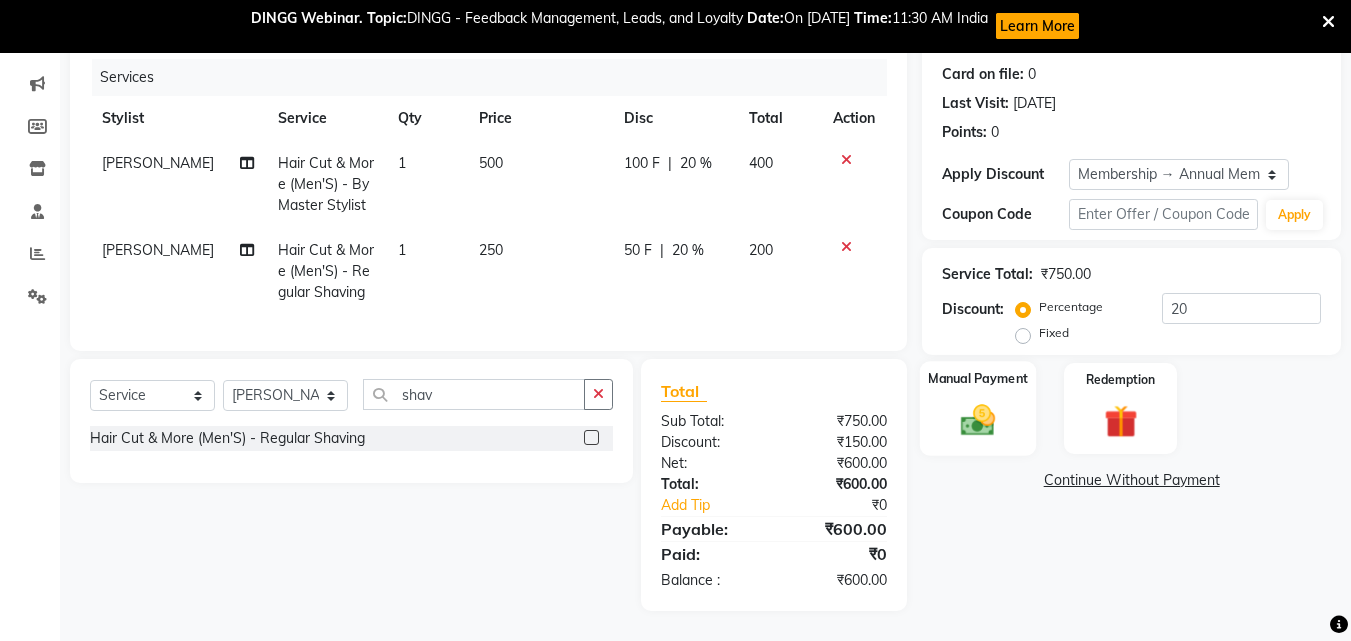 click 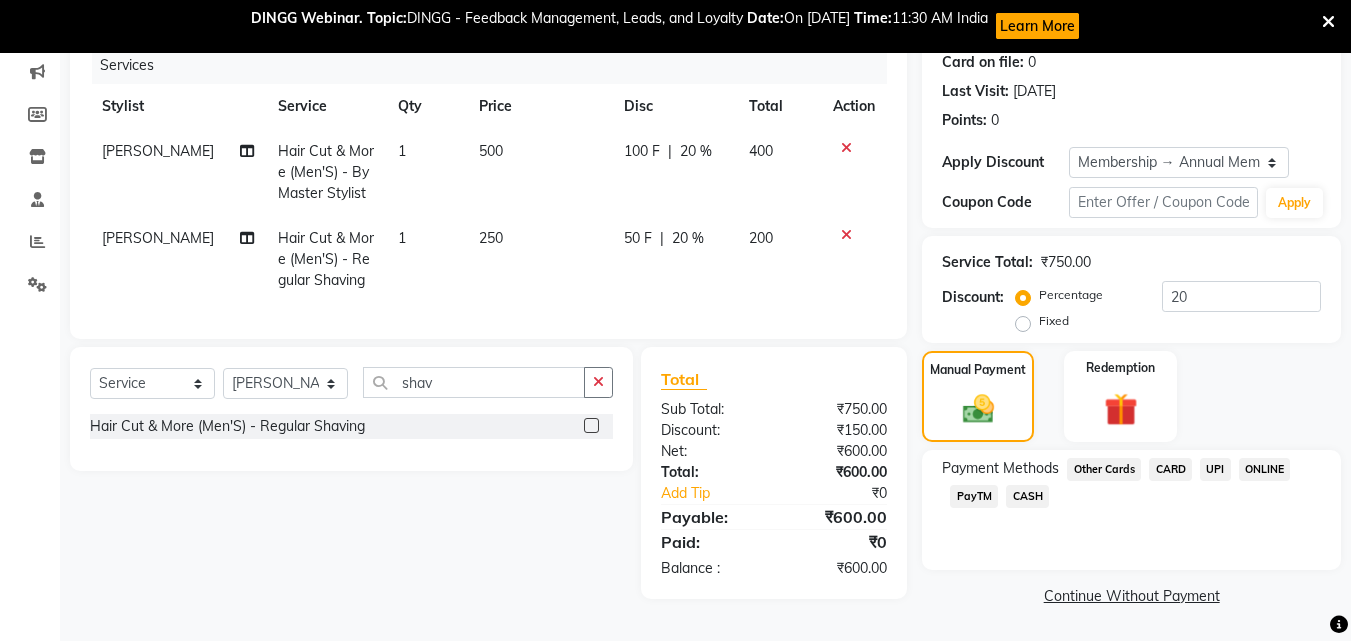 click on "UPI" 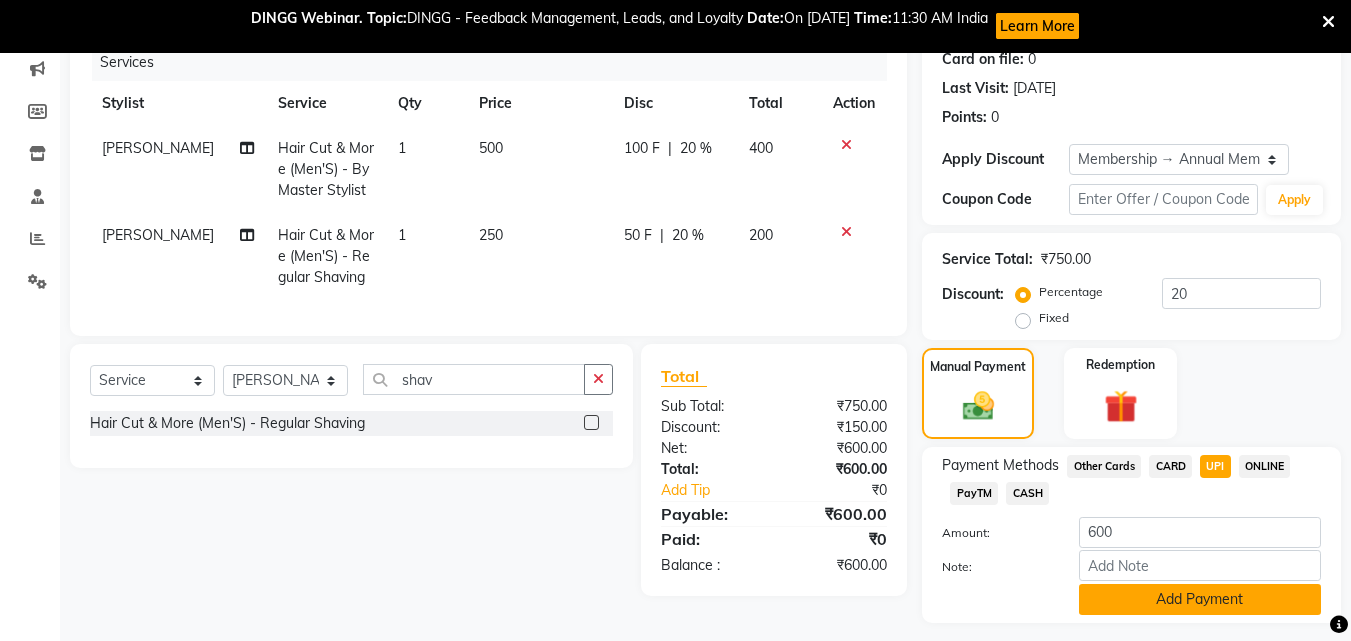 click on "Add Payment" 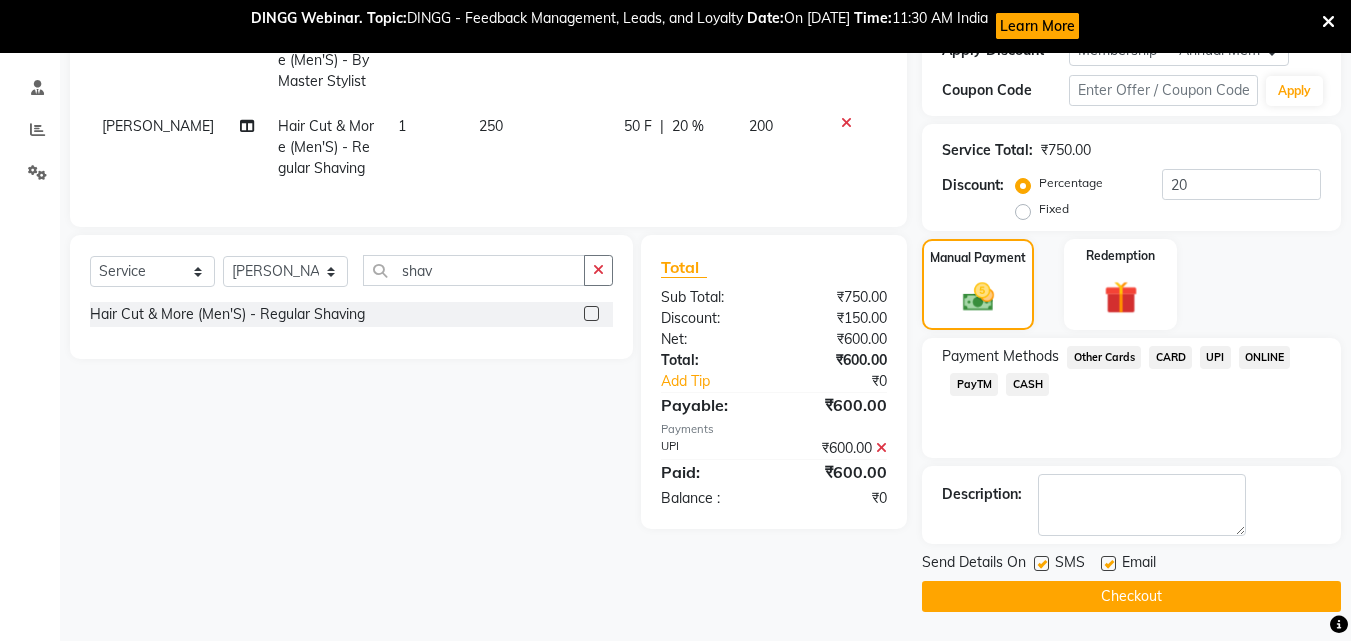 scroll, scrollTop: 367, scrollLeft: 0, axis: vertical 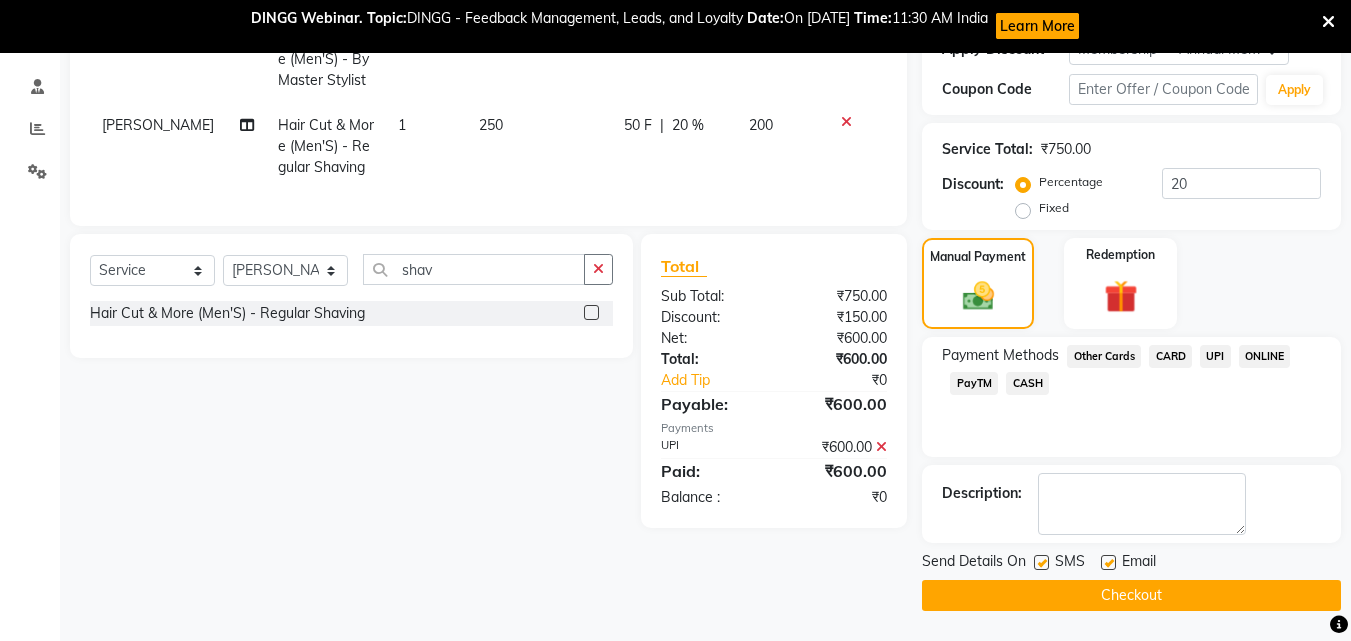 click on "Checkout" 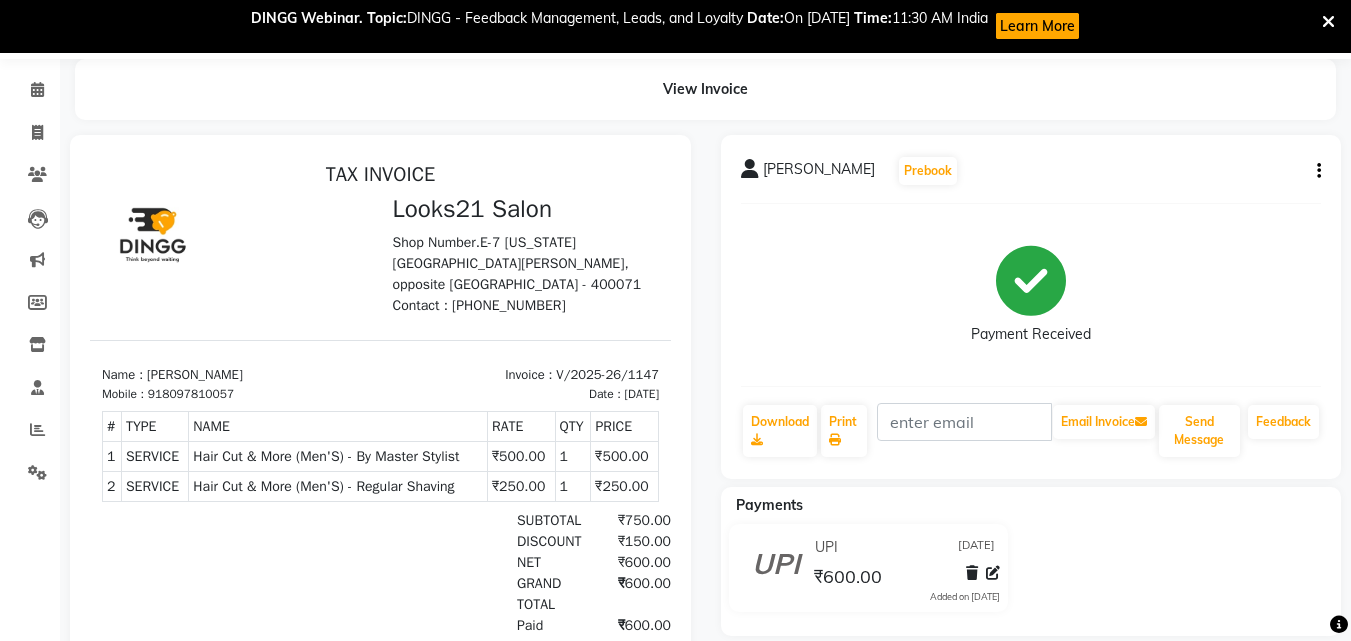 scroll, scrollTop: 0, scrollLeft: 0, axis: both 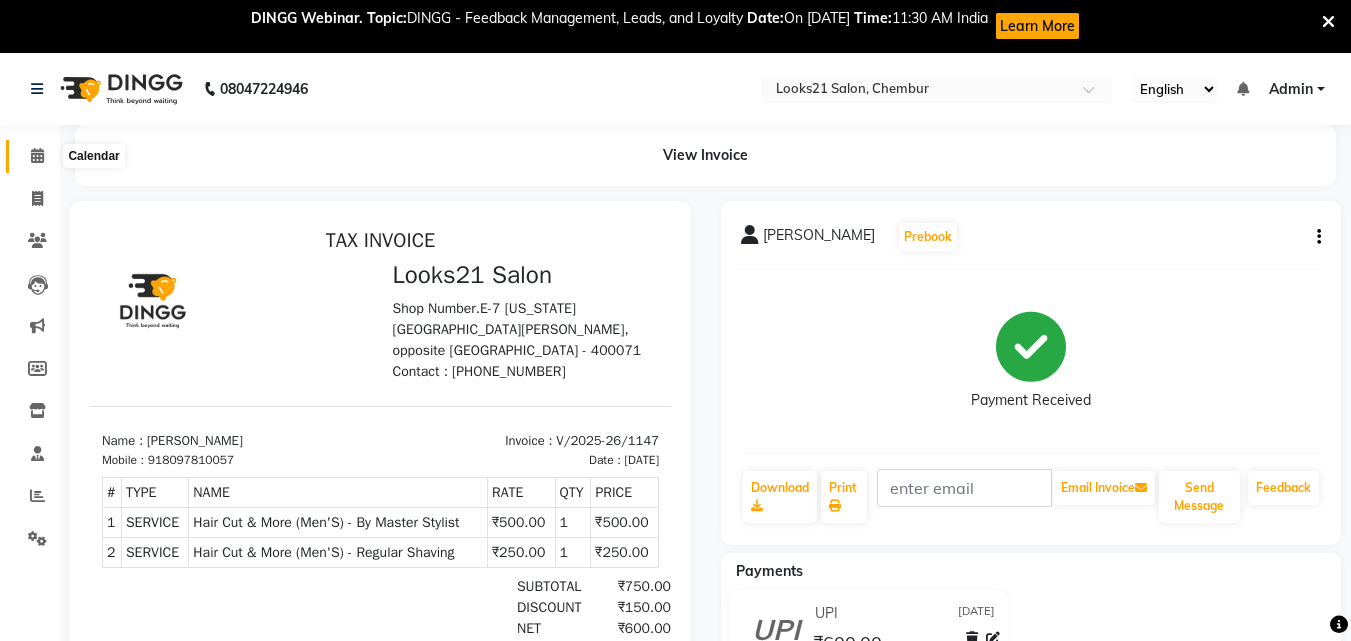 click 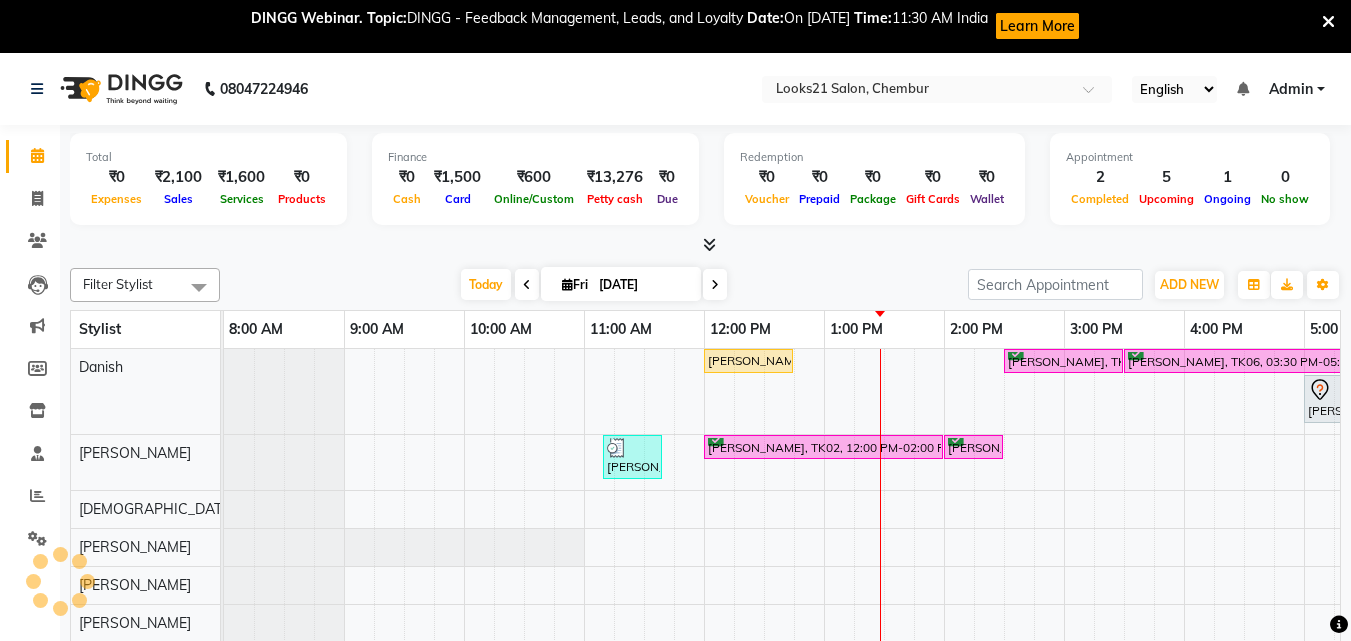 scroll, scrollTop: 0, scrollLeft: 0, axis: both 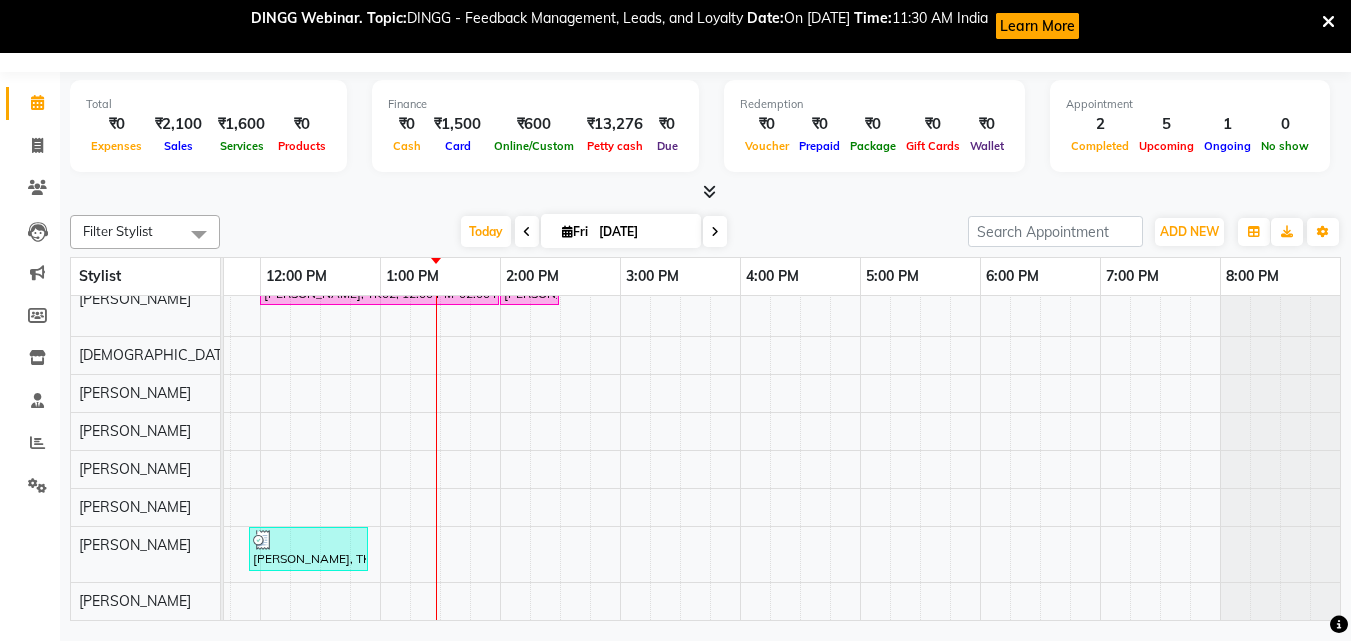 click at bounding box center [1280, 507] 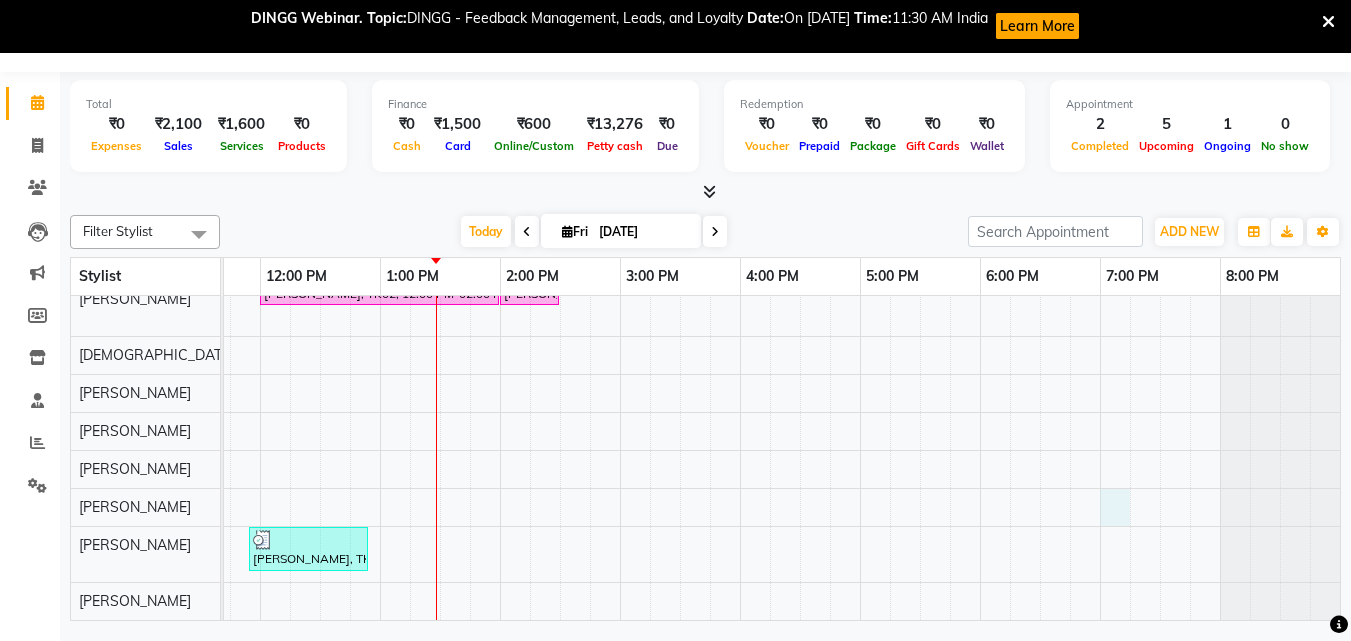 click on "[PERSON_NAME], TK03, 12:00 PM-12:45 PM, Ola Plex Treatment  - Ola Plex Upto Waist     [PERSON_NAME], TK05, 02:30 PM-03:30 PM, Color Steak(Inoa Hair Color)  - Touch-Up: Upto 2 Inchs     Bharti [PERSON_NAME], TK06, 03:30 PM-05:30 PM, Color Steak(Inoa Hair Color)  - Touch-Up: Upto 2 Inchs             [PERSON_NAME], TK01, 05:00 PM-05:30 PM, Highlights  - Hair Upto Waist     [PERSON_NAME], TK04, 11:10 AM-11:40 AM, Hair Cut & More Women  - By Senior Stylist     [PERSON_NAME], TK02, 12:00 PM-02:00 PM, Color Steak(Inoa Hair Color)  - Touch-Up: Upto 2 Inchs     [PERSON_NAME], TK02, 02:00 PM-02:30 PM, Hair Cut & More Women  - By Senior Stylist     [PERSON_NAME], TK07, 11:55 AM-12:55 PM, Hair Cut & More (Men'S)  - By Master Stylist,Hair Cut & More (Men'S)  - Regular Shaving" at bounding box center (560, 407) 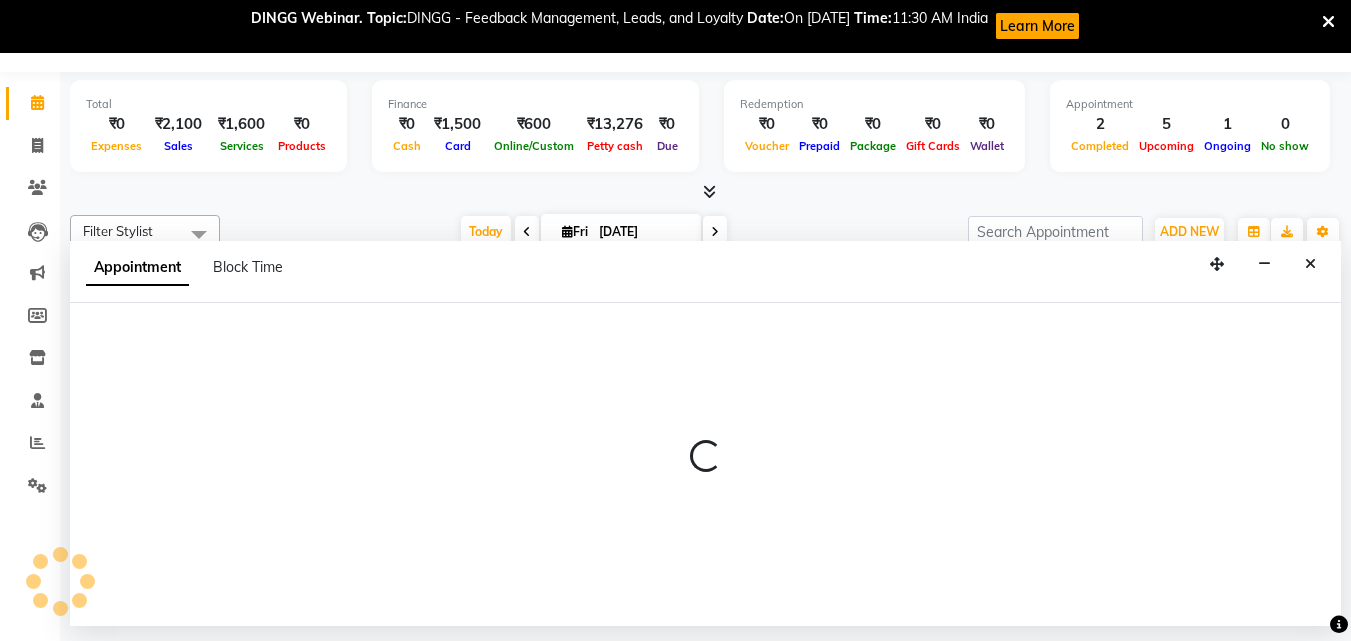 select on "13888" 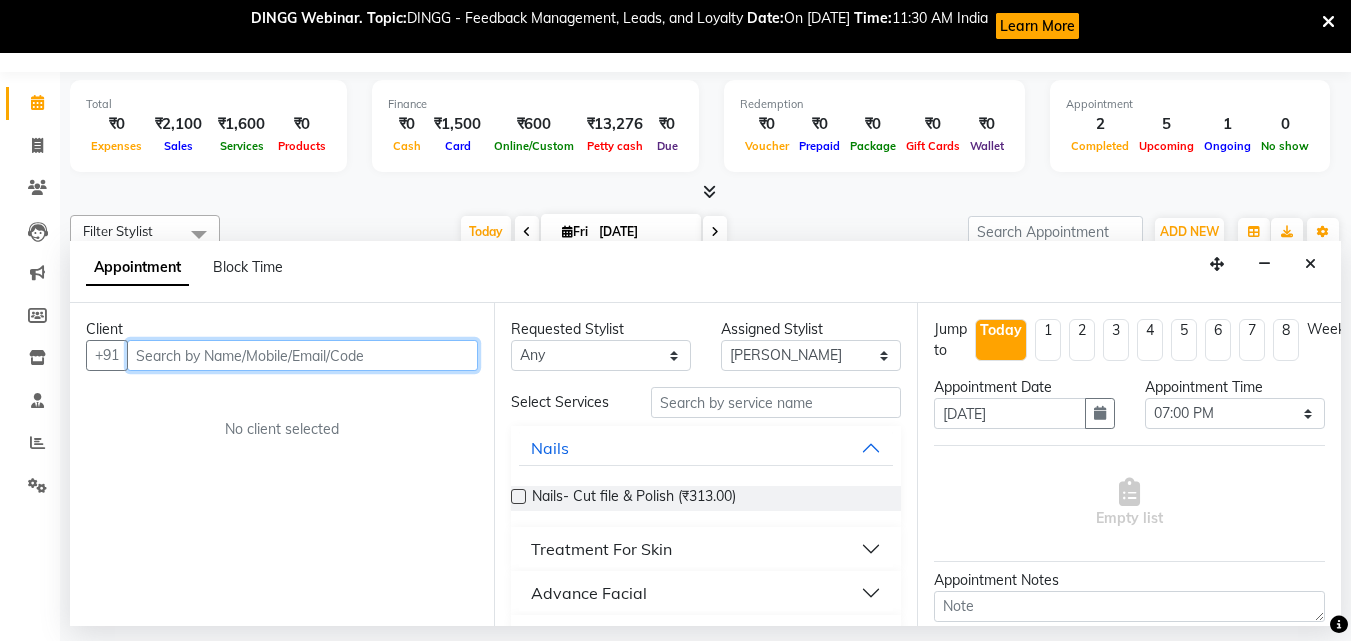 click at bounding box center [302, 355] 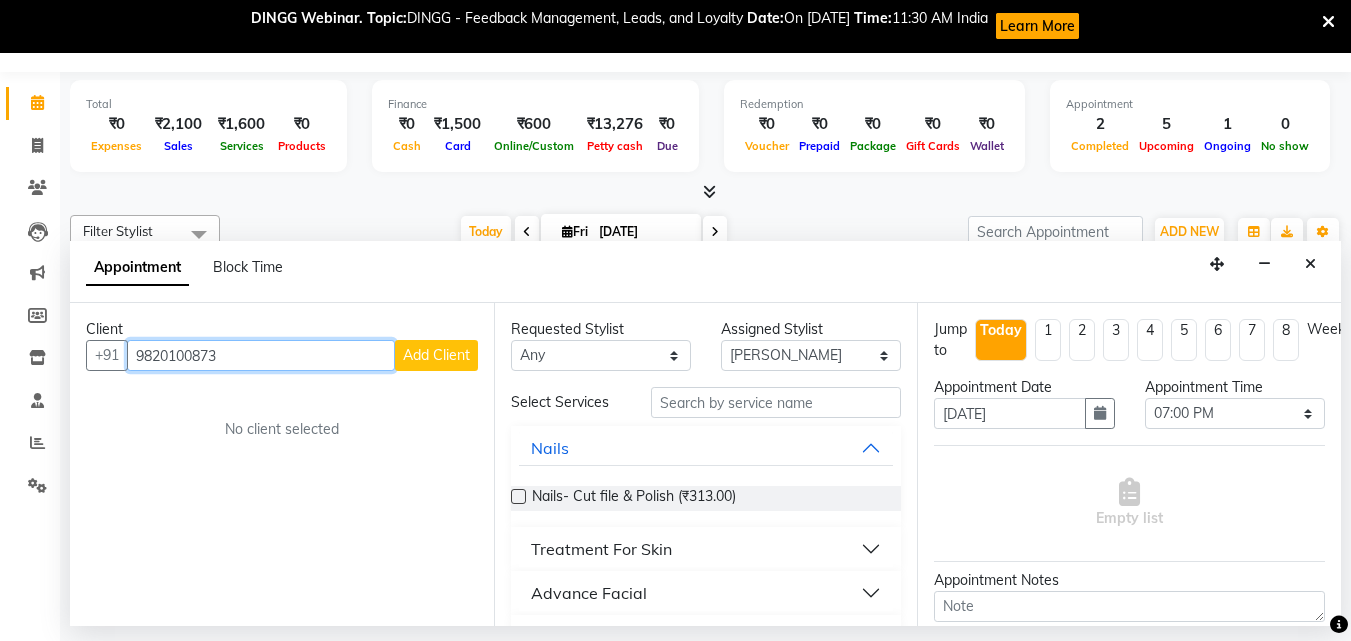 type on "9820100873" 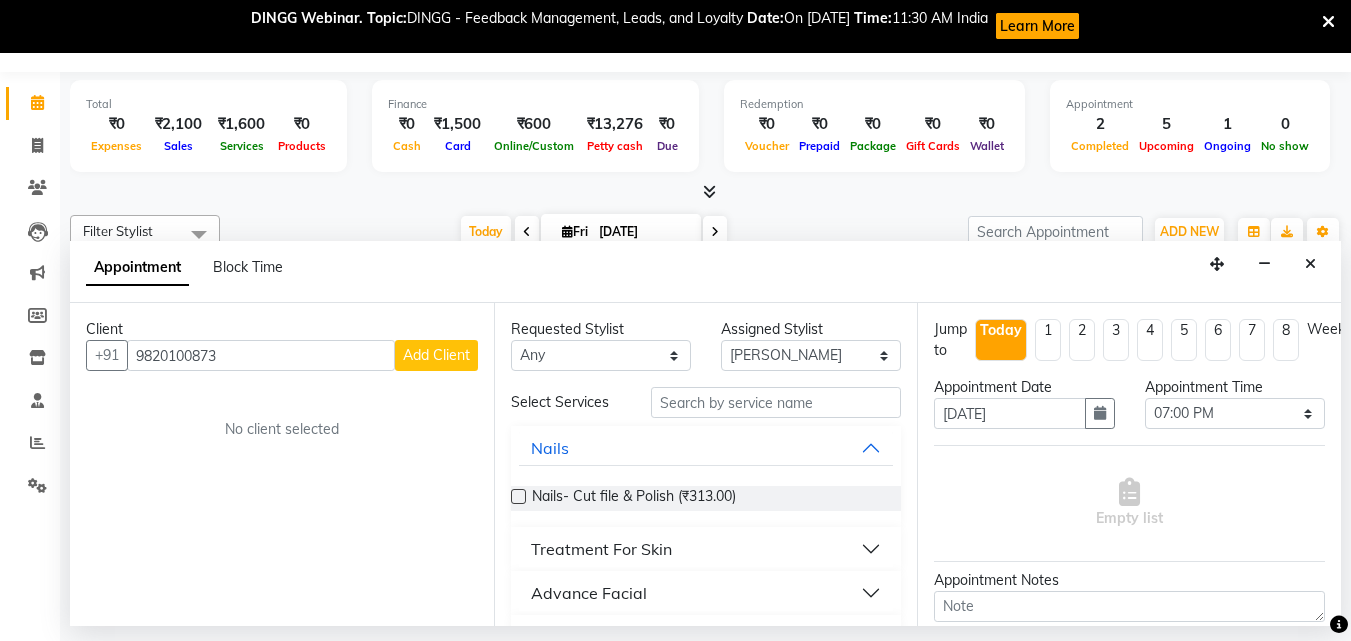 click on "Add Client" at bounding box center [436, 355] 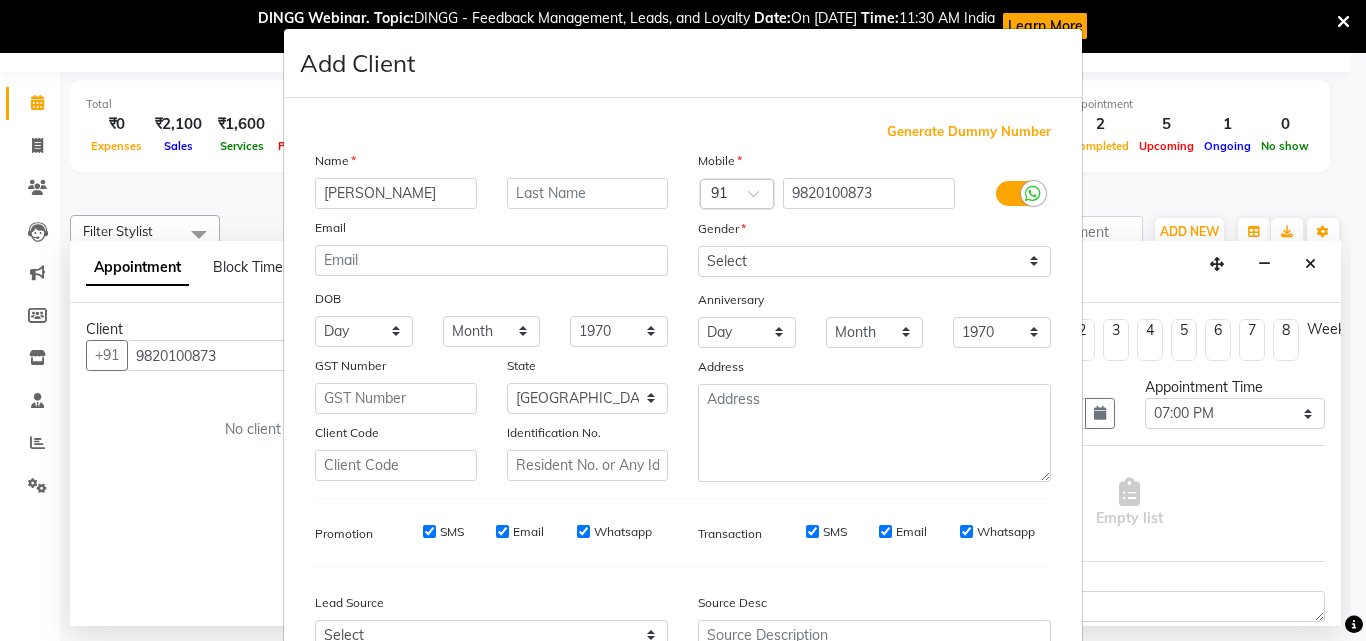 type on "[PERSON_NAME]" 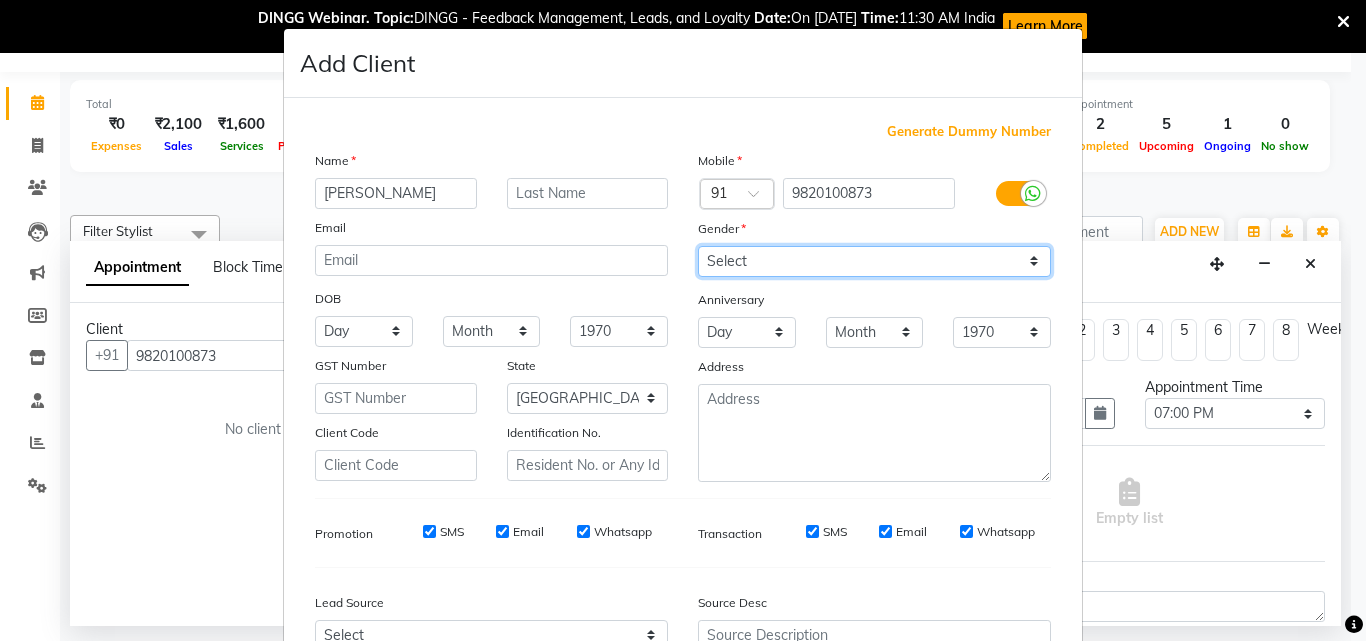 click on "Select [DEMOGRAPHIC_DATA] [DEMOGRAPHIC_DATA] Other Prefer Not To Say" at bounding box center [874, 261] 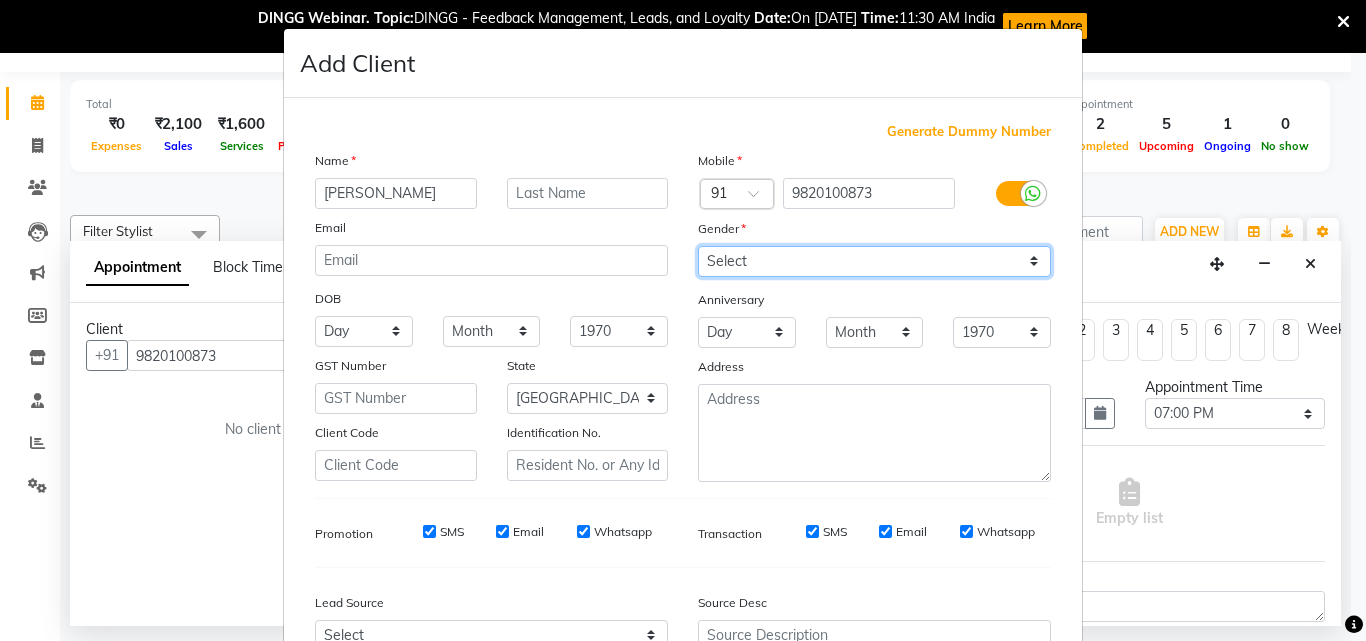 select on "[DEMOGRAPHIC_DATA]" 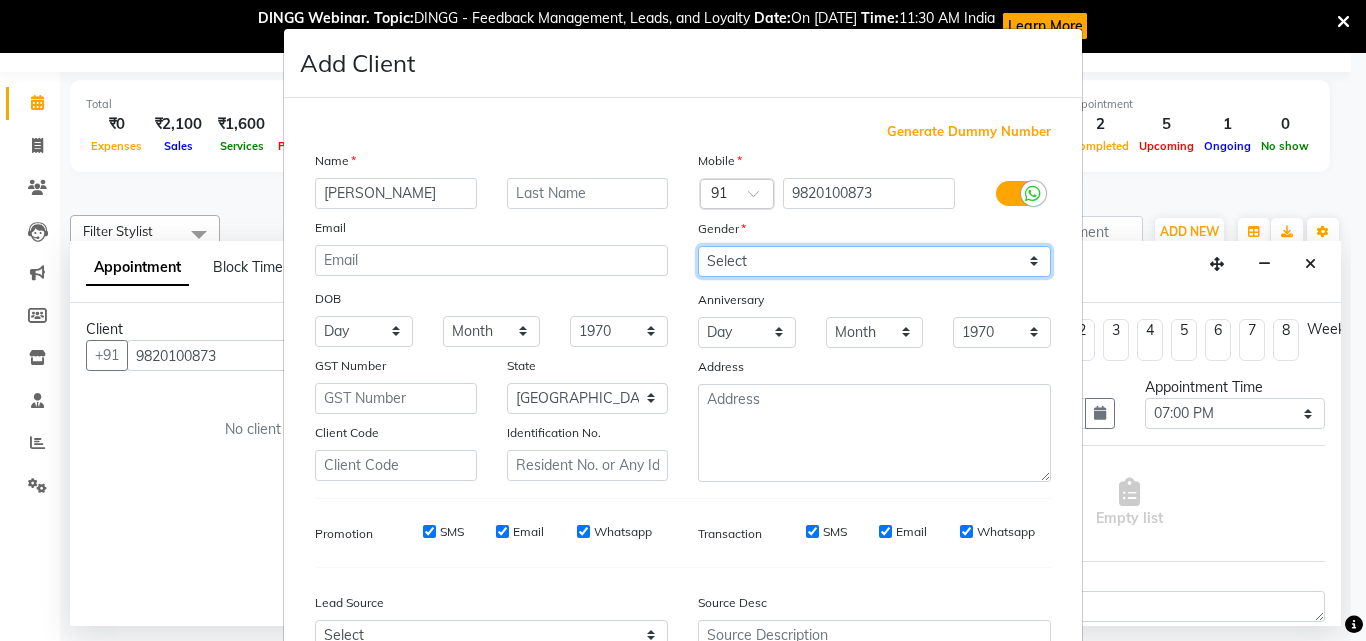 click on "Select [DEMOGRAPHIC_DATA] [DEMOGRAPHIC_DATA] Other Prefer Not To Say" at bounding box center (874, 261) 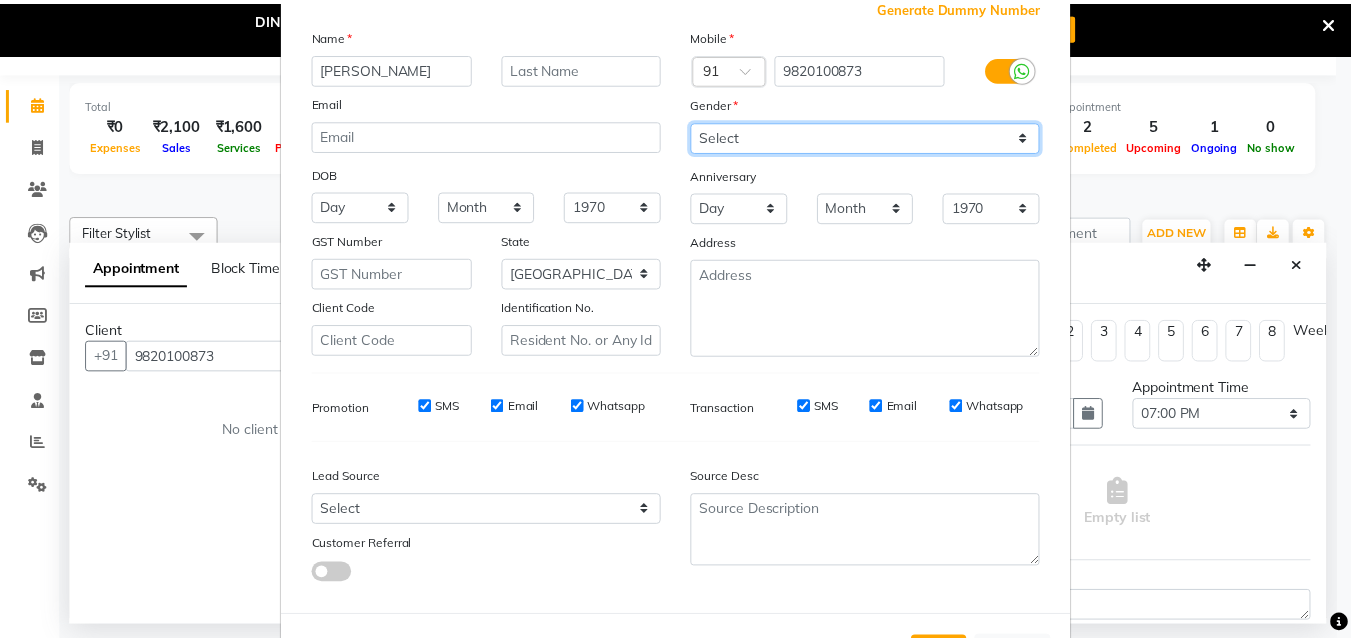 scroll, scrollTop: 208, scrollLeft: 0, axis: vertical 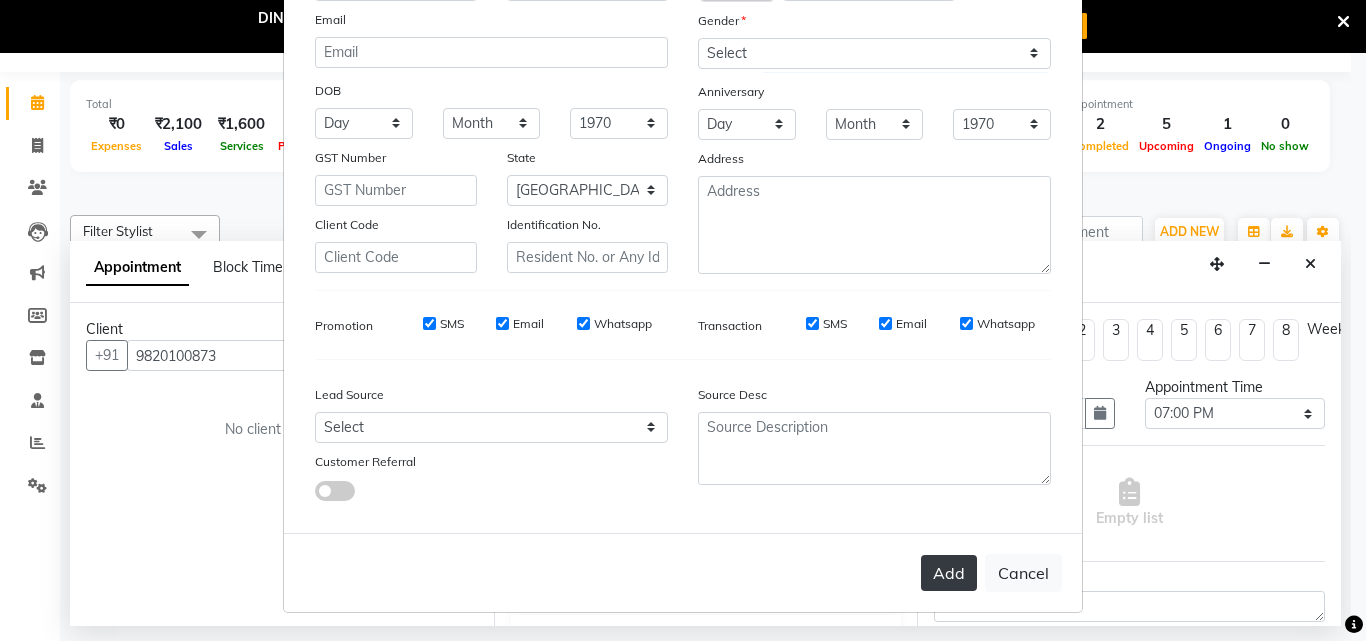 click on "Add" at bounding box center [949, 573] 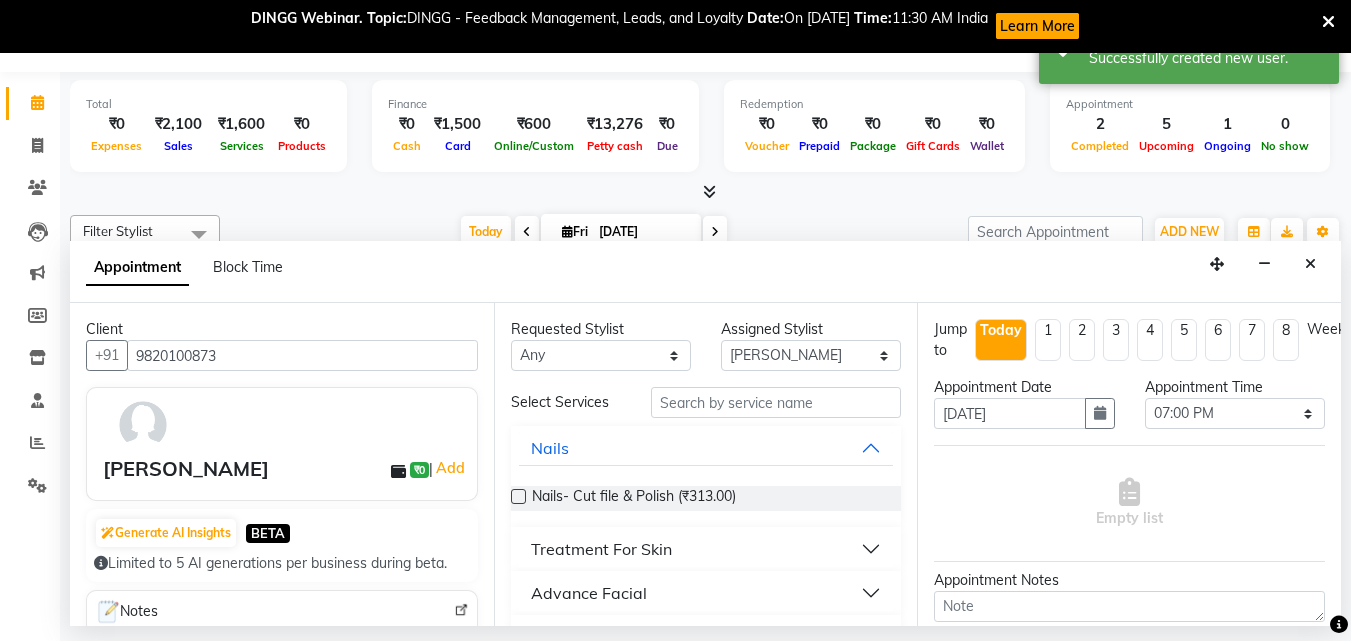 scroll, scrollTop: 0, scrollLeft: 429, axis: horizontal 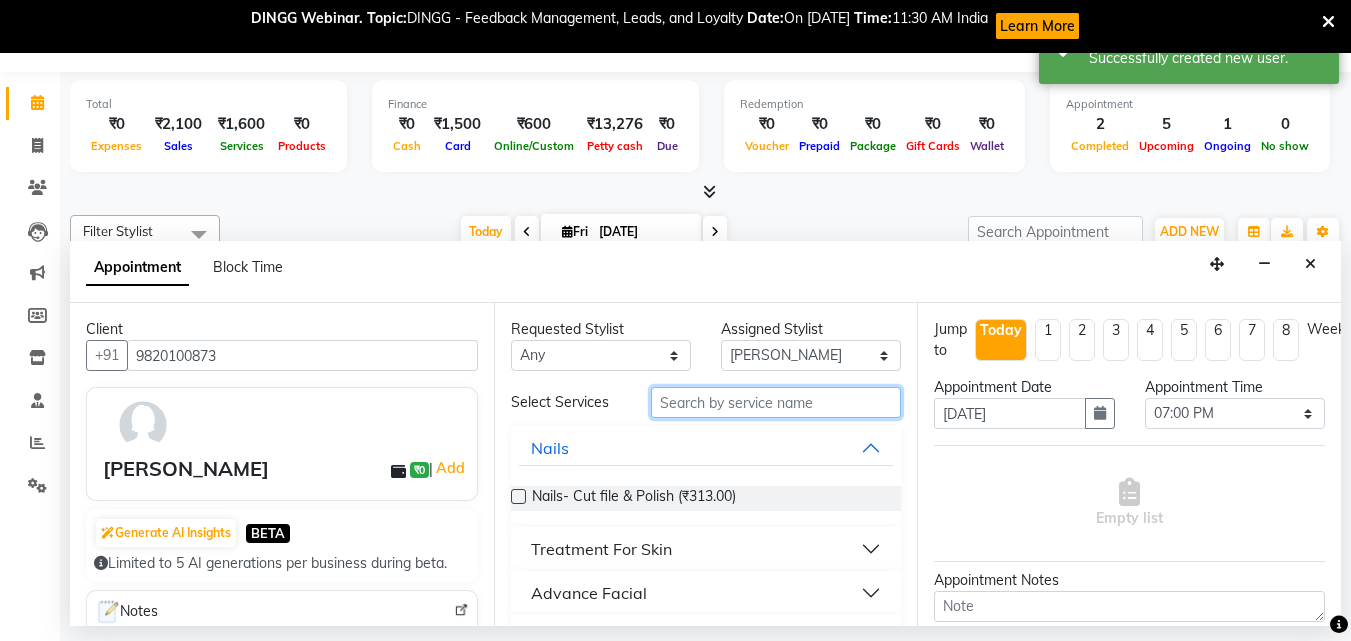 click at bounding box center [776, 402] 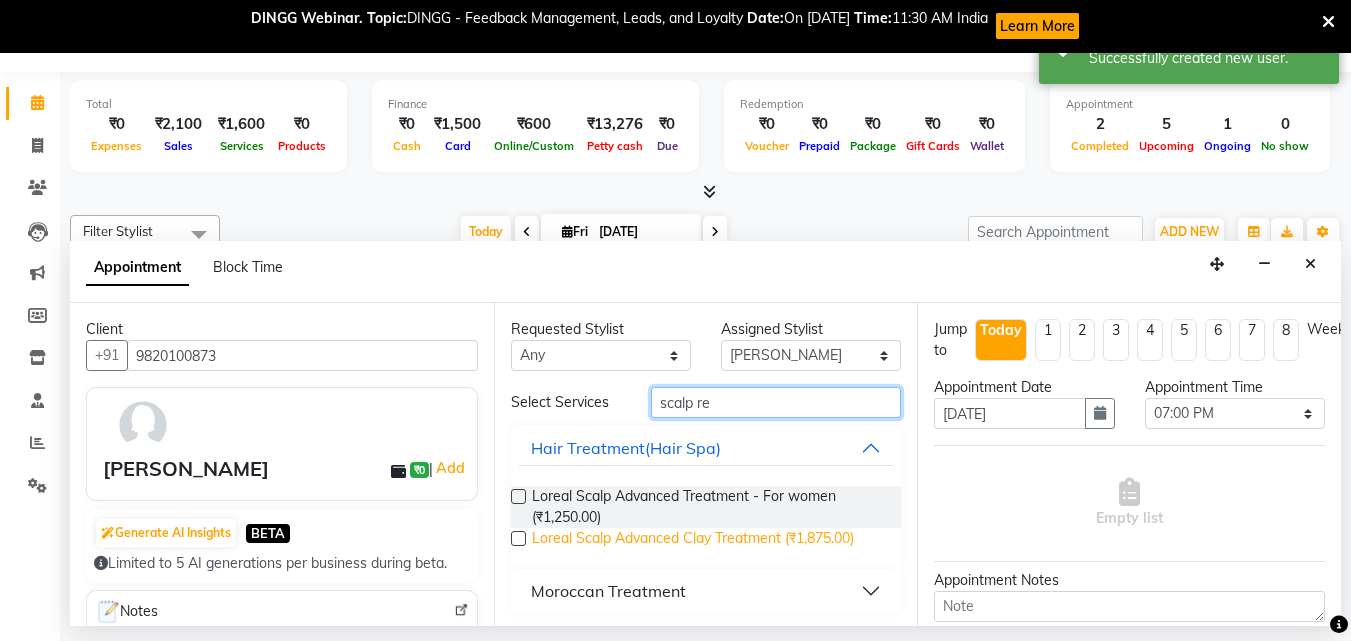 type on "scalp re" 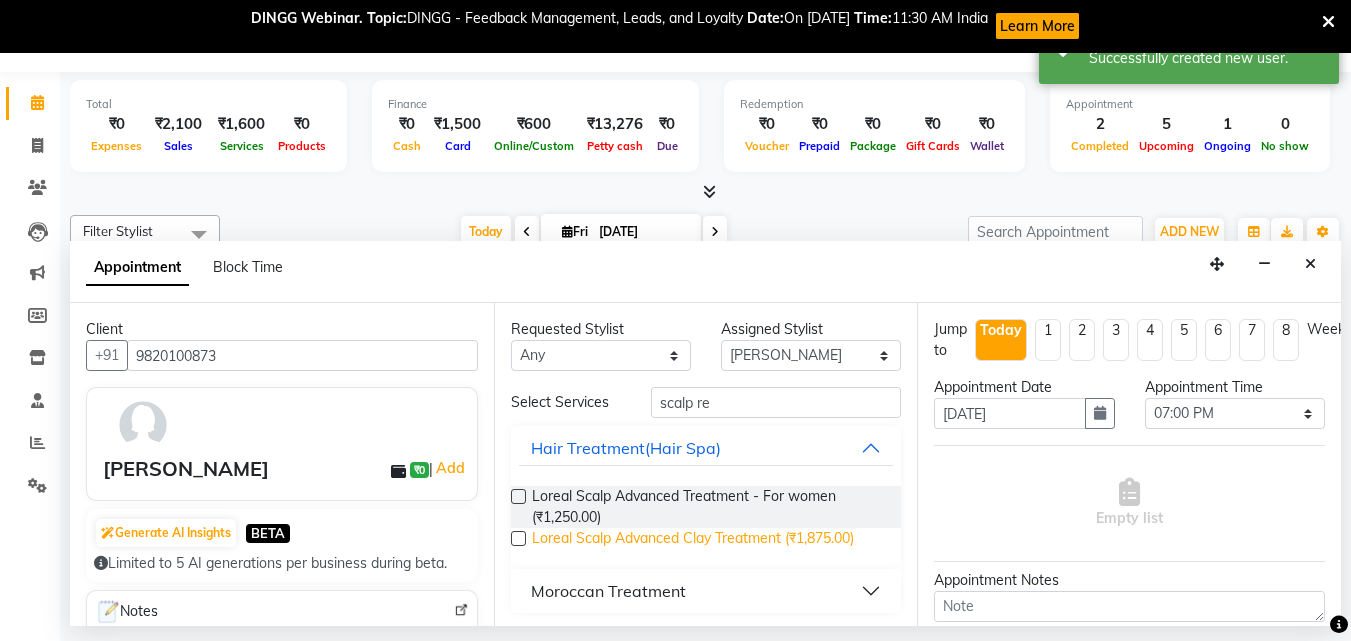 click on "Loreal Scalp Advanced Clay Treatment  (₹1,875.00)" at bounding box center [693, 540] 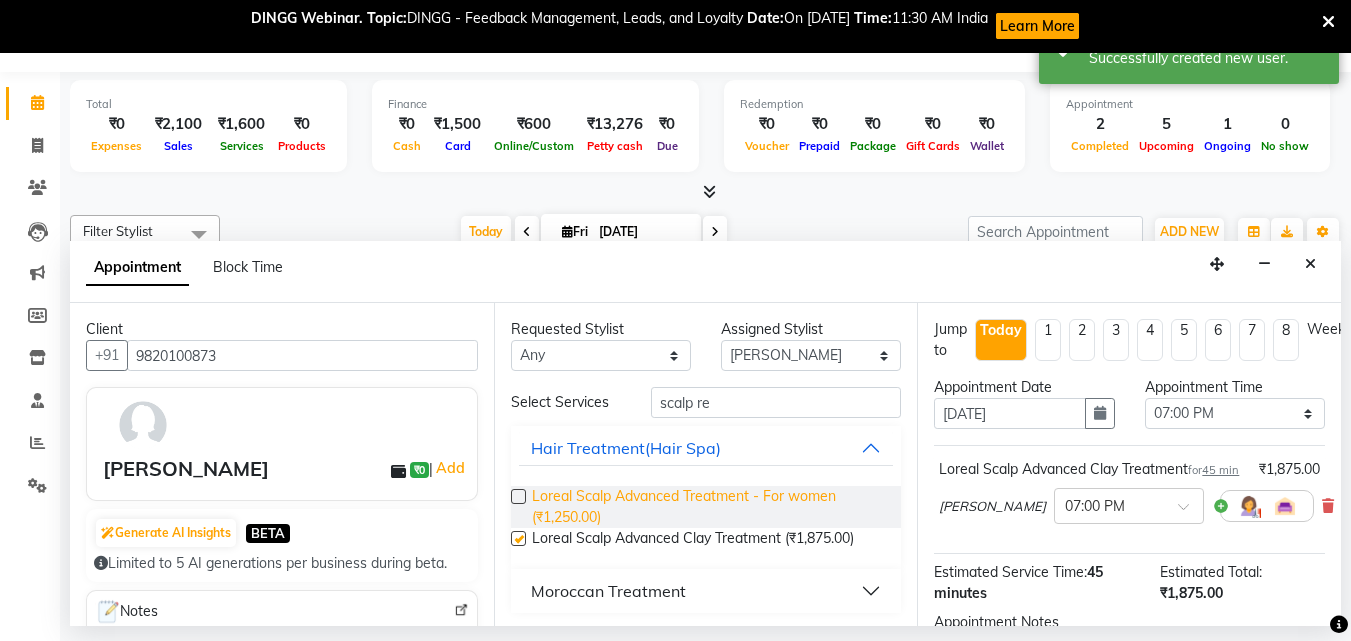 checkbox on "false" 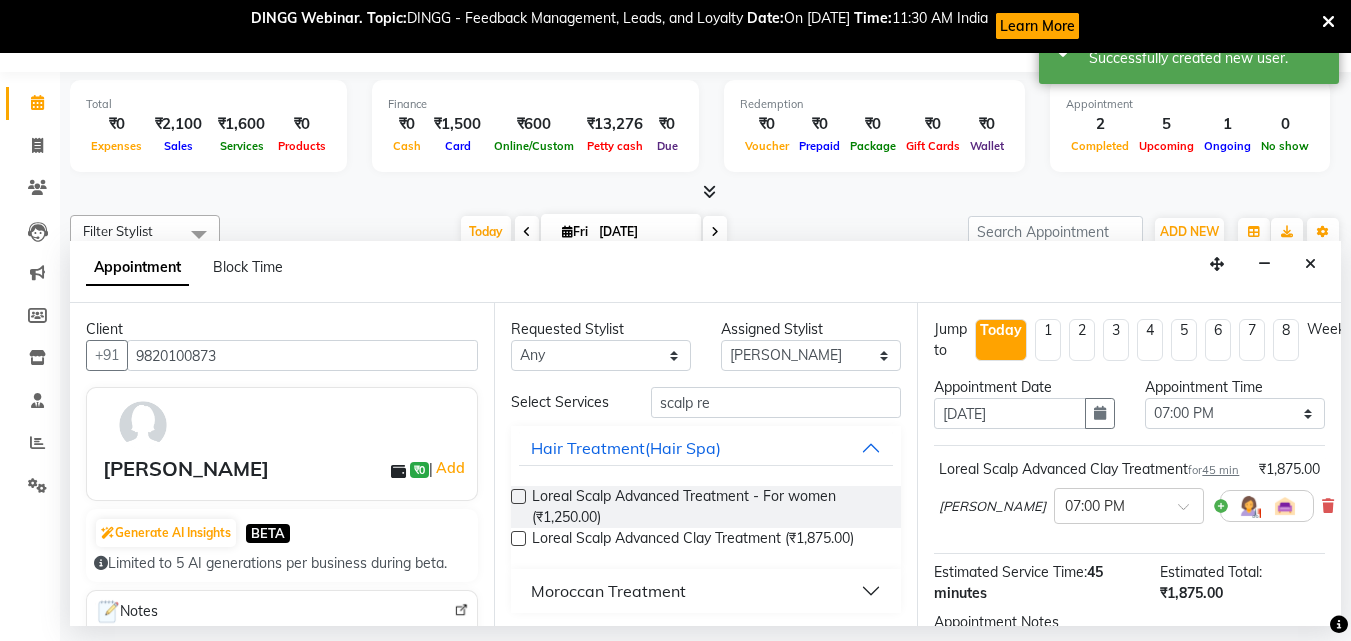 scroll, scrollTop: 3, scrollLeft: 0, axis: vertical 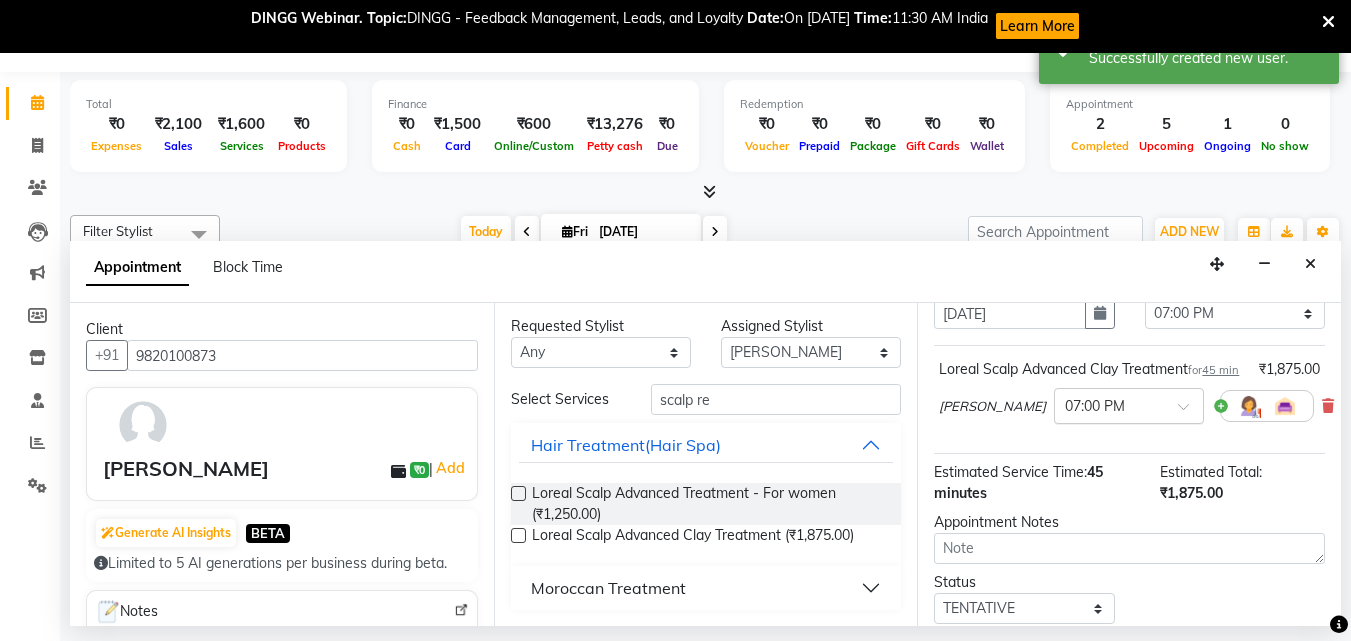 click at bounding box center (1190, 412) 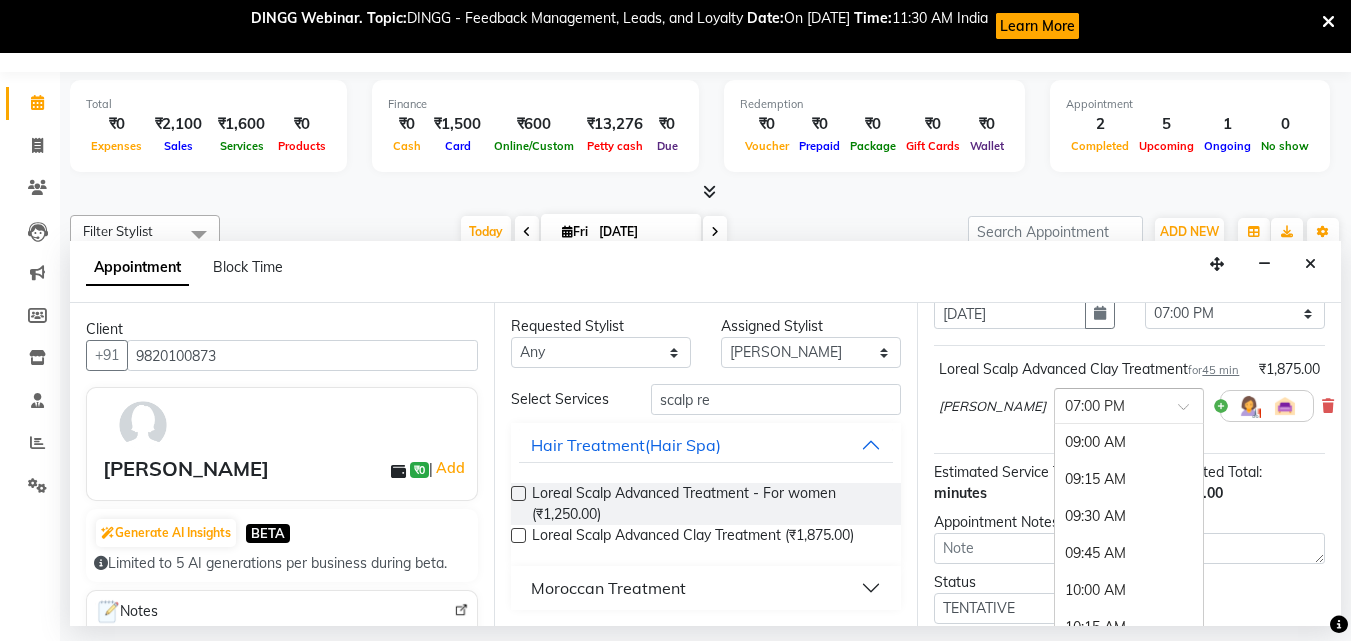 scroll, scrollTop: 1427, scrollLeft: 0, axis: vertical 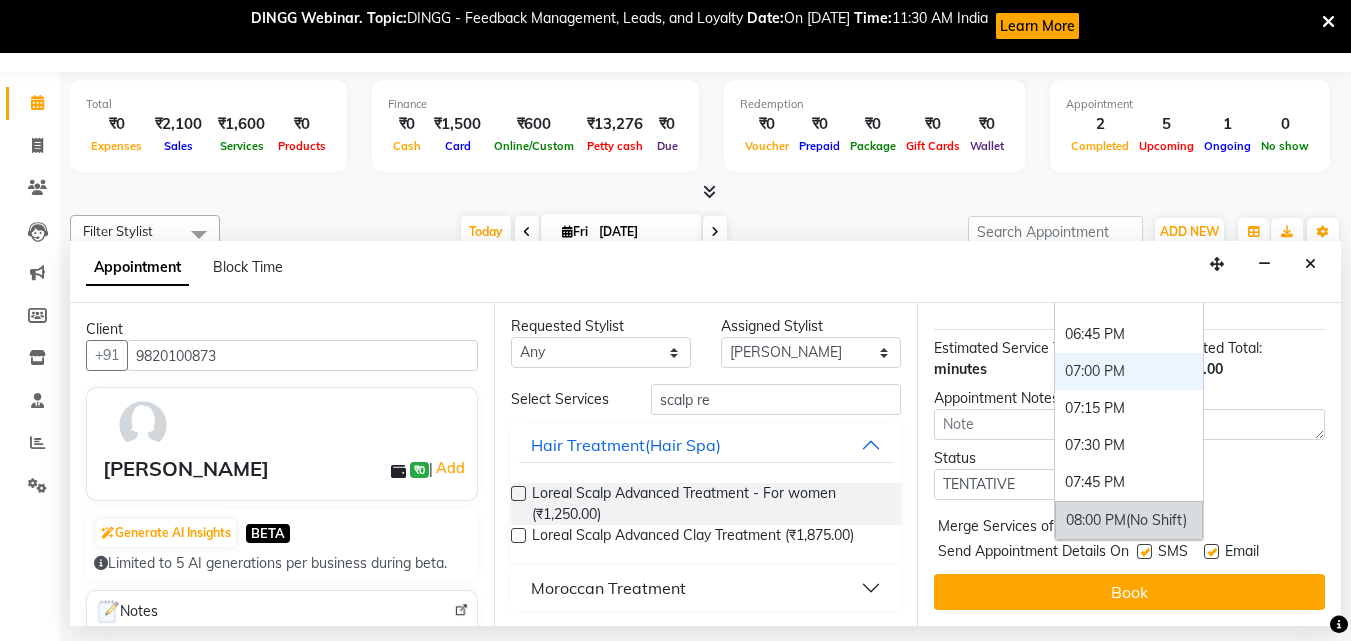 click on "08:00 PM   (No Shift)" at bounding box center [1129, 520] 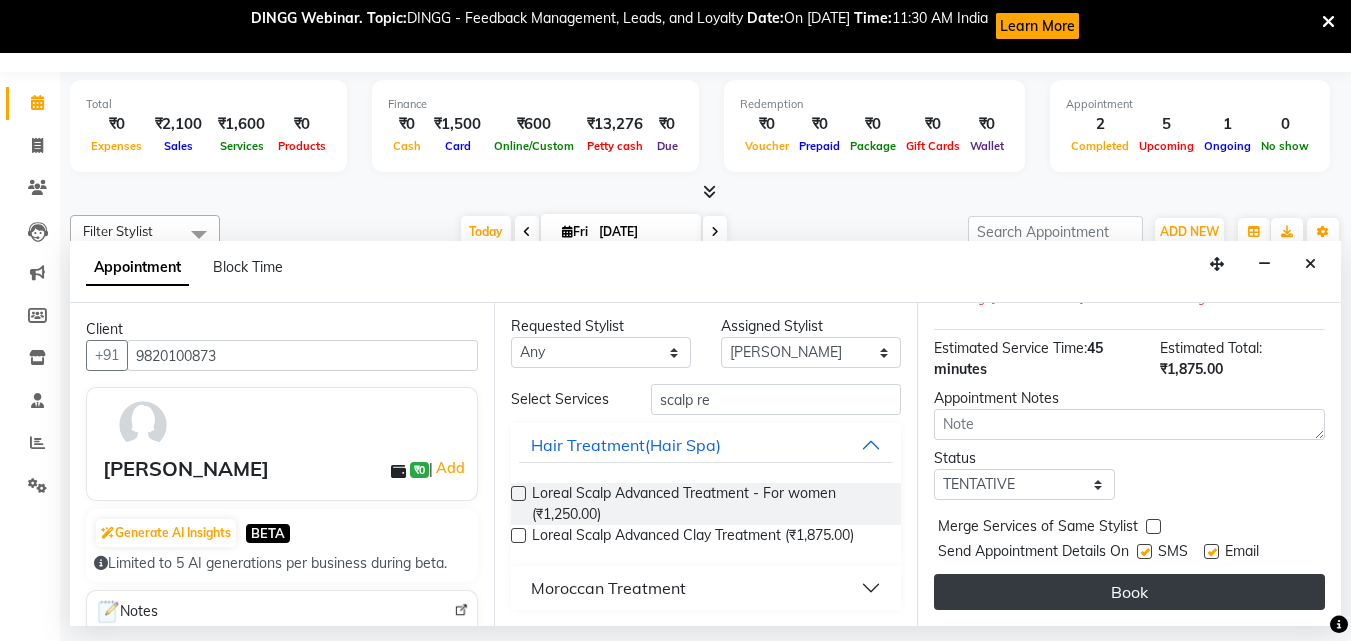 click on "Book" at bounding box center (1129, 592) 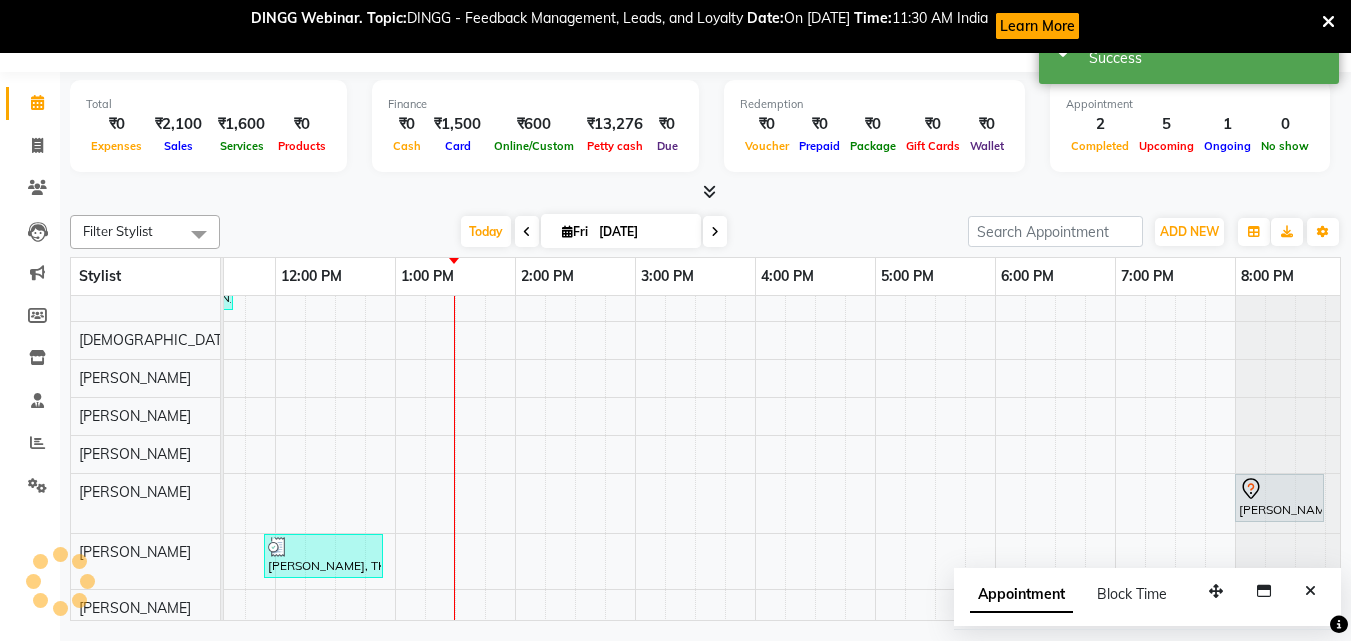 scroll, scrollTop: 0, scrollLeft: 0, axis: both 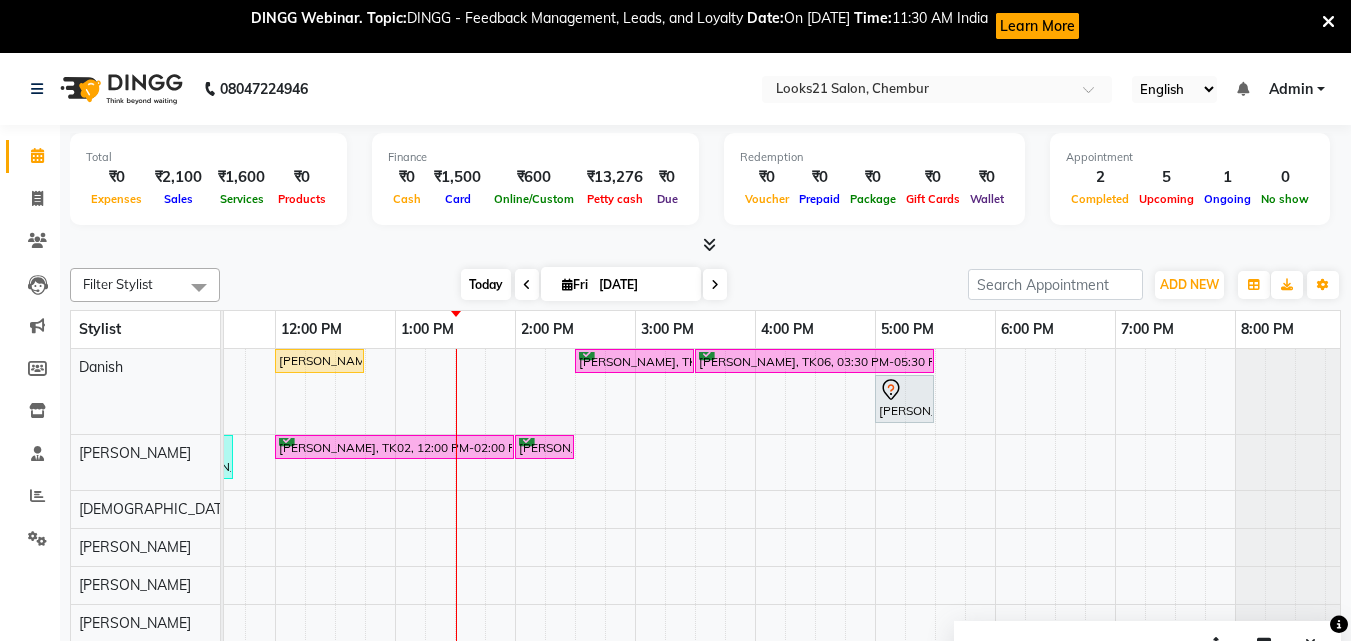 click on "Today" at bounding box center (486, 284) 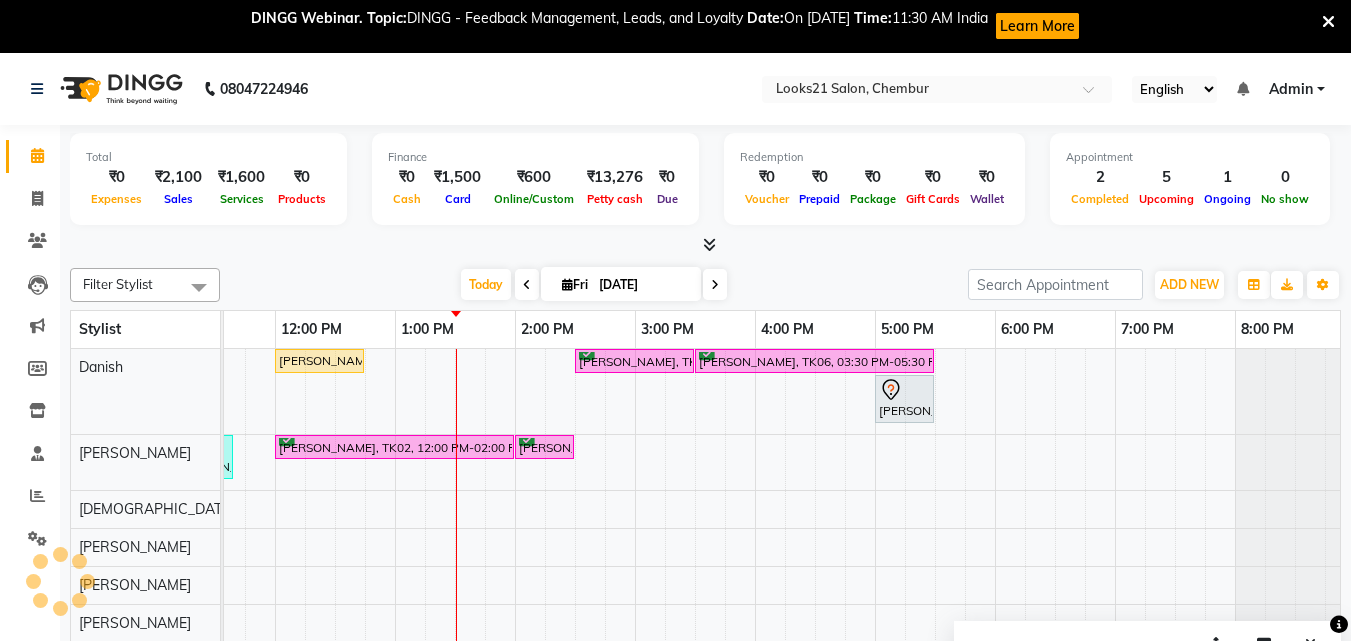 scroll, scrollTop: 0, scrollLeft: 444, axis: horizontal 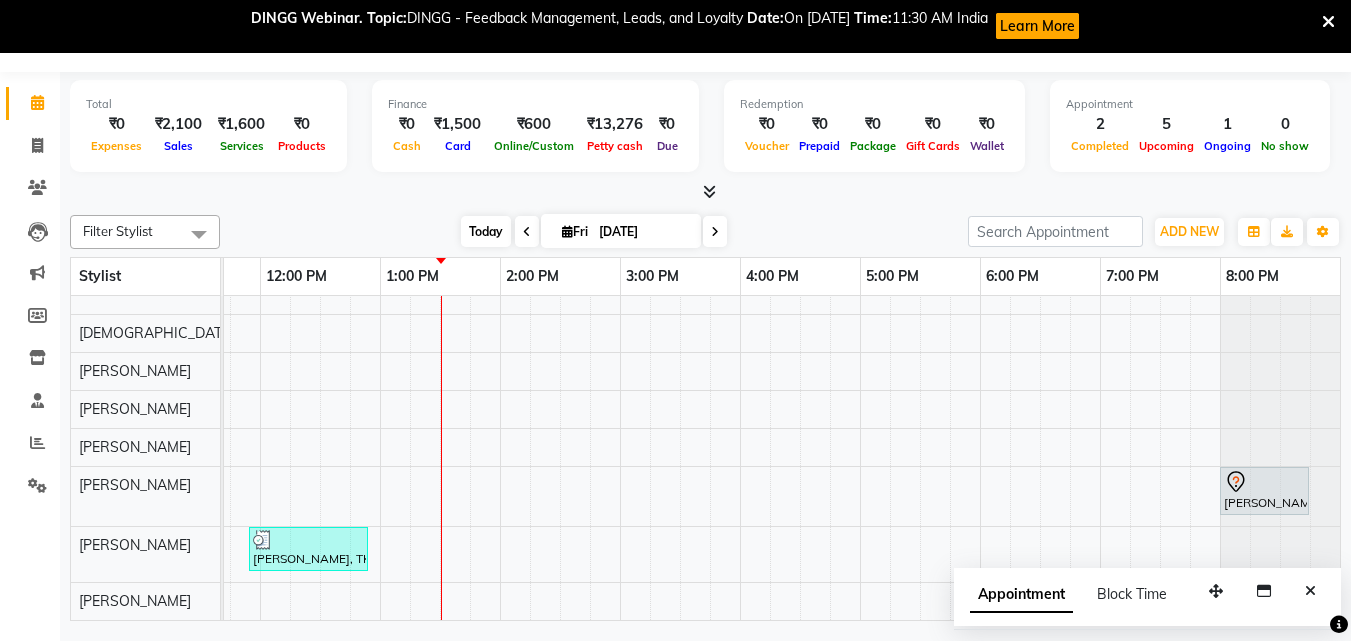 click on "Today" at bounding box center (486, 231) 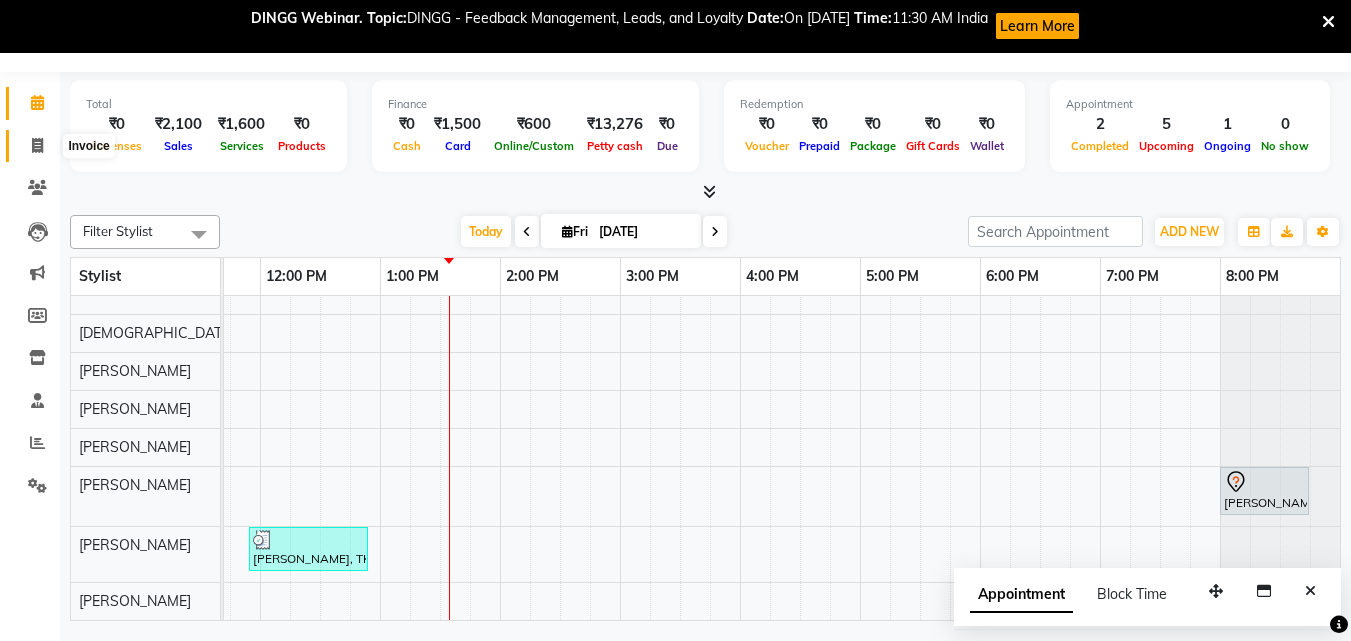click 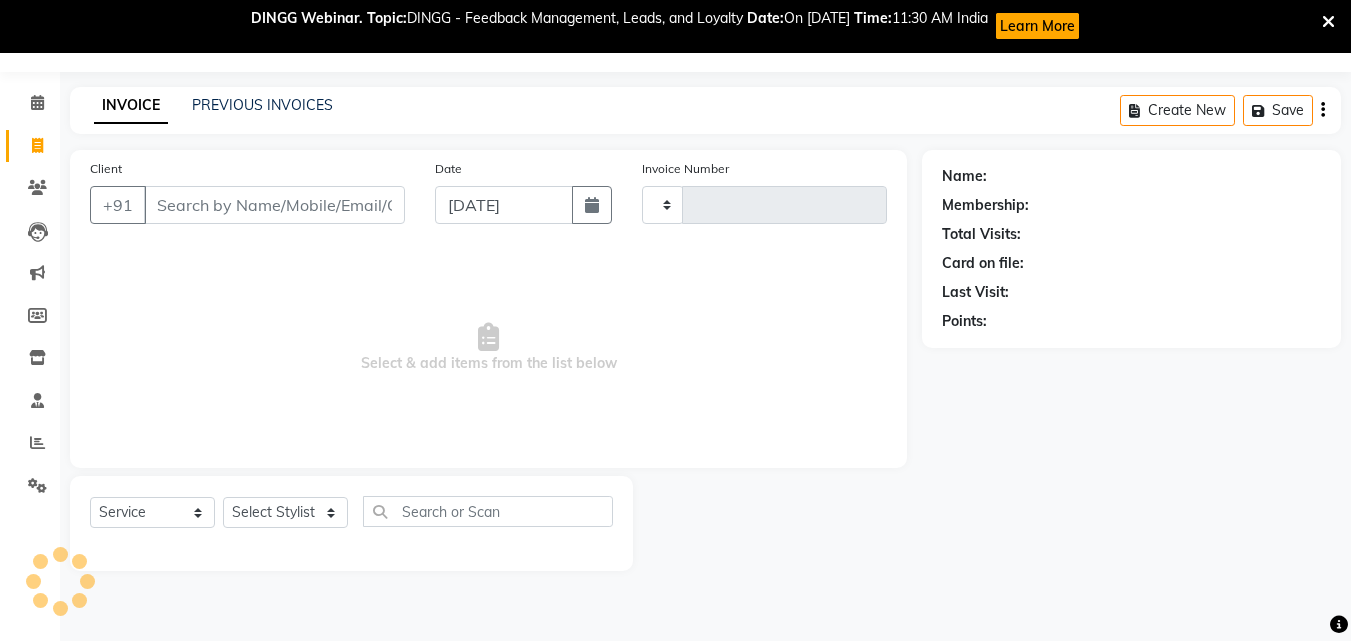 scroll, scrollTop: 0, scrollLeft: 0, axis: both 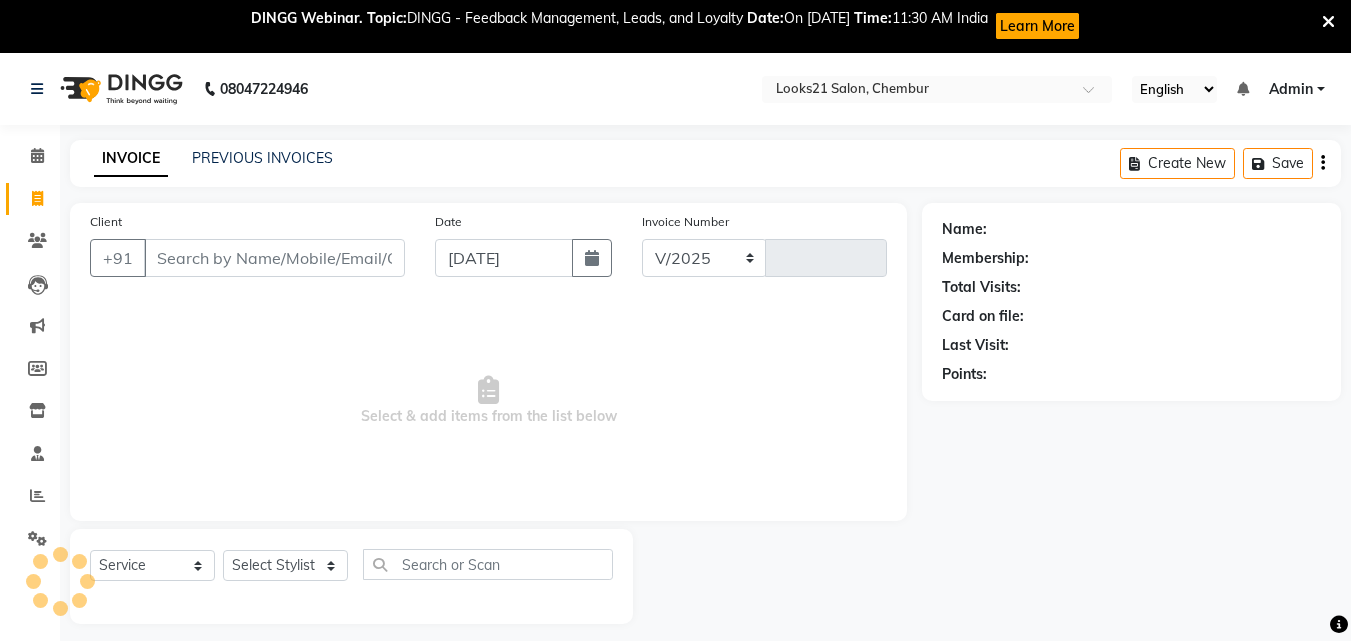 select on "844" 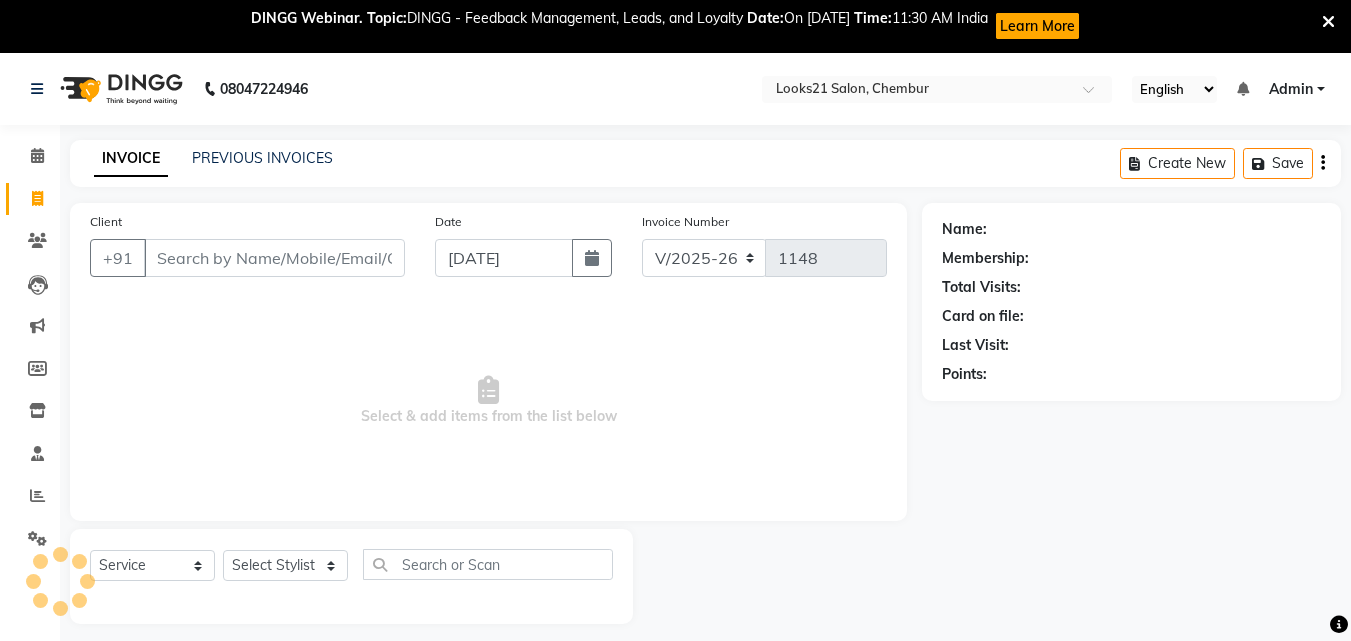 click on "Client" at bounding box center [274, 258] 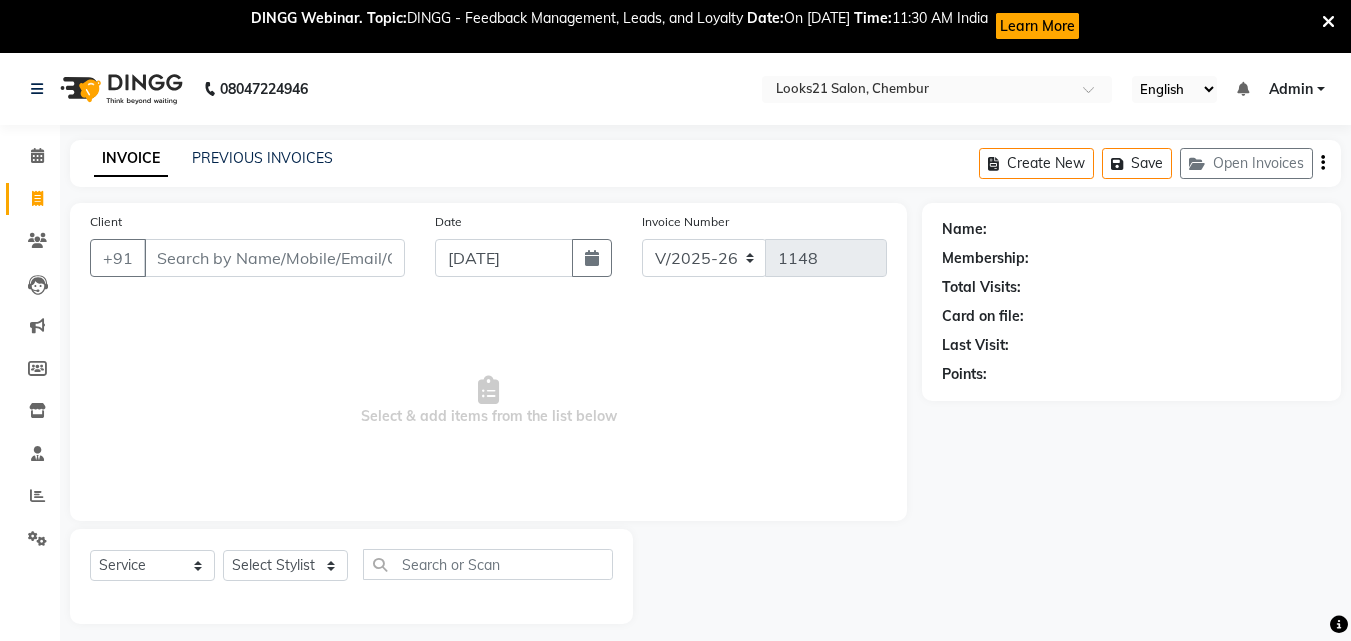 click on "Client" at bounding box center (274, 258) 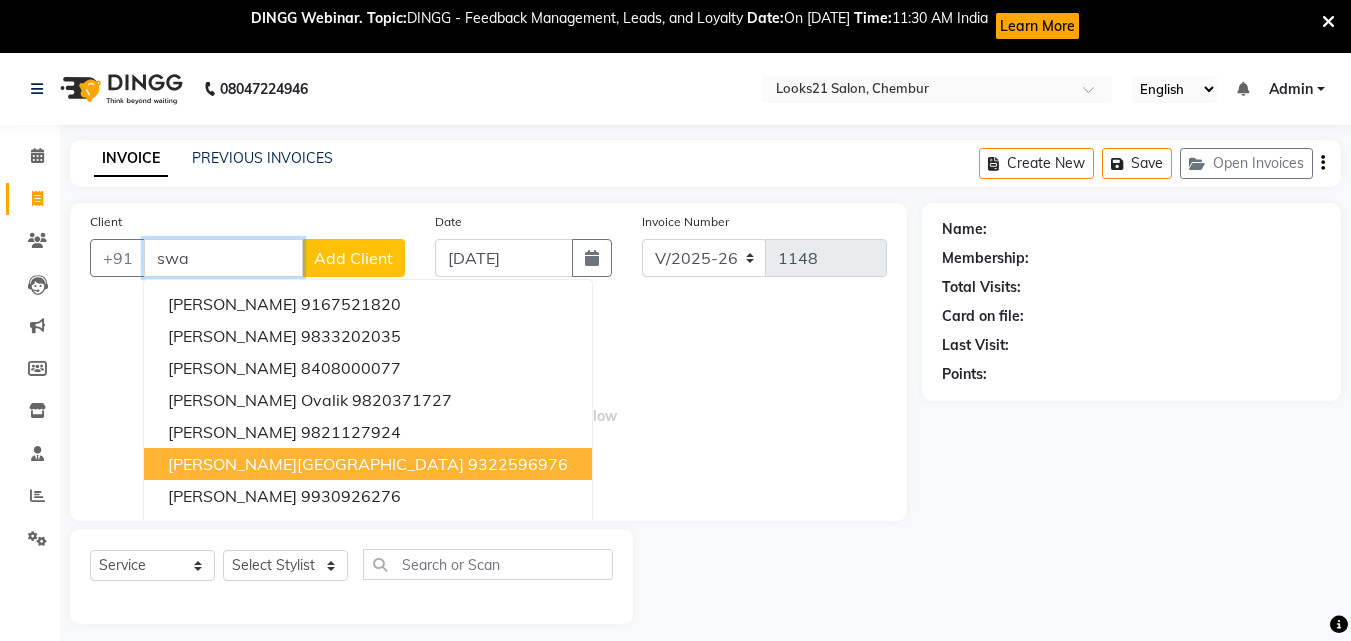 click on "[PERSON_NAME][GEOGRAPHIC_DATA]" at bounding box center (316, 464) 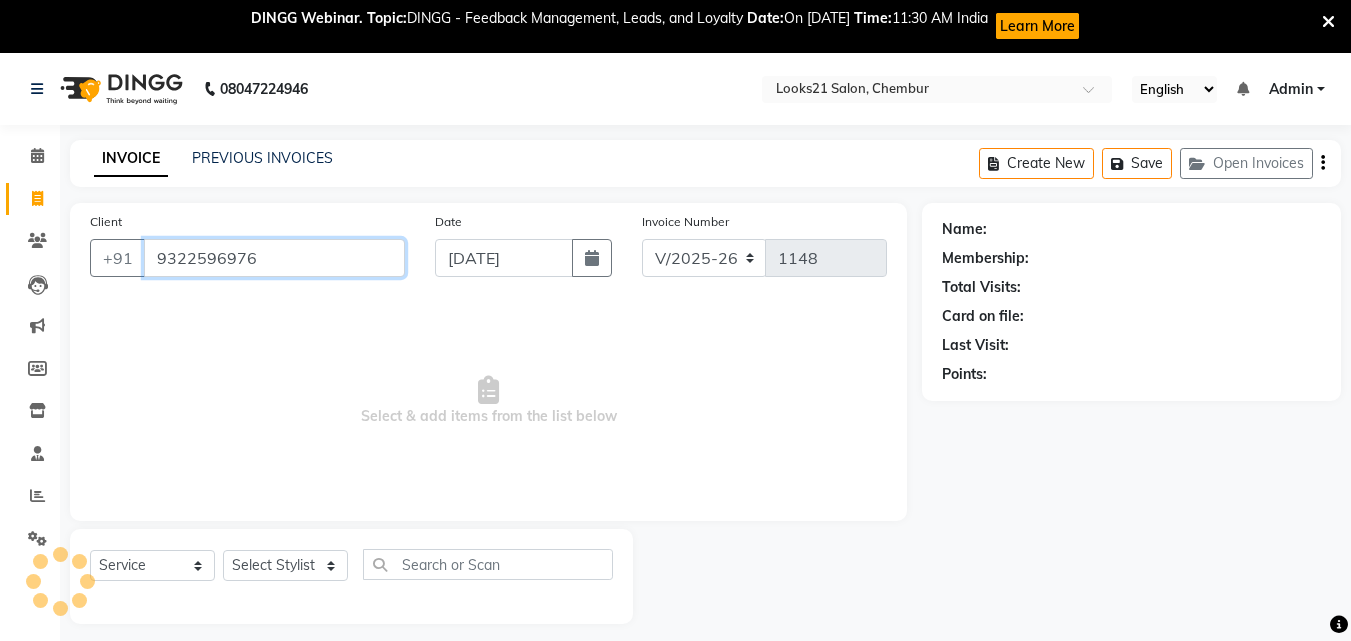 type on "9322596976" 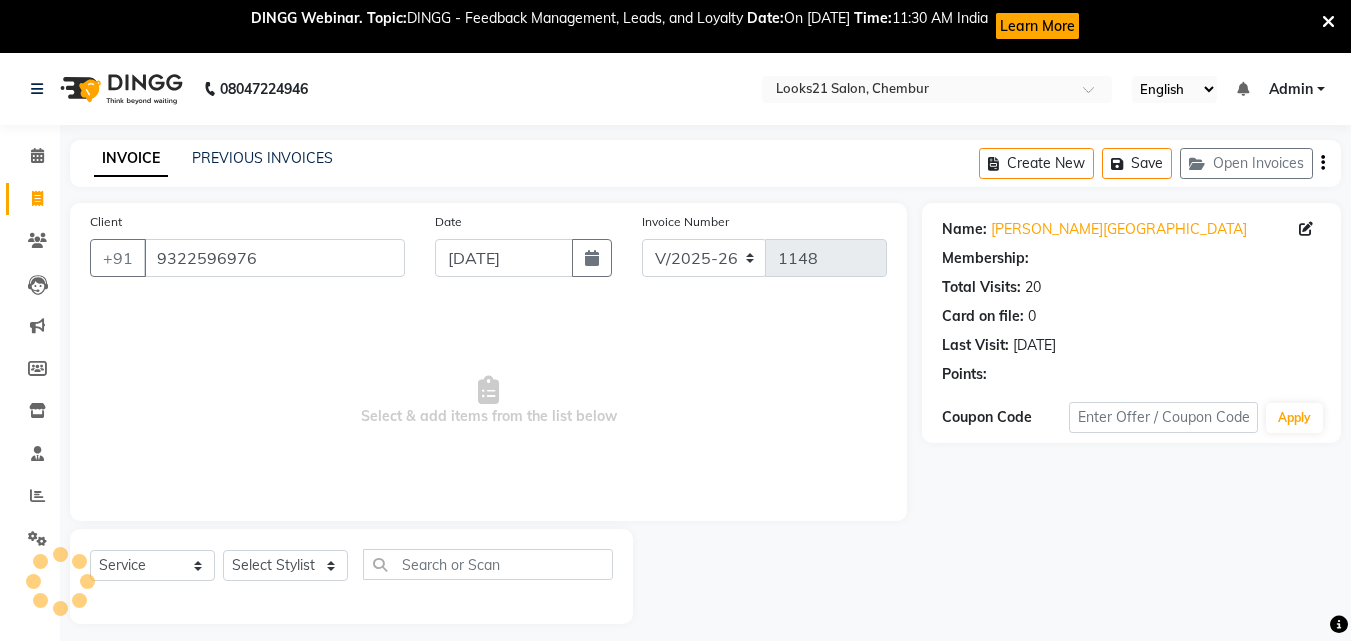 select on "1: Object" 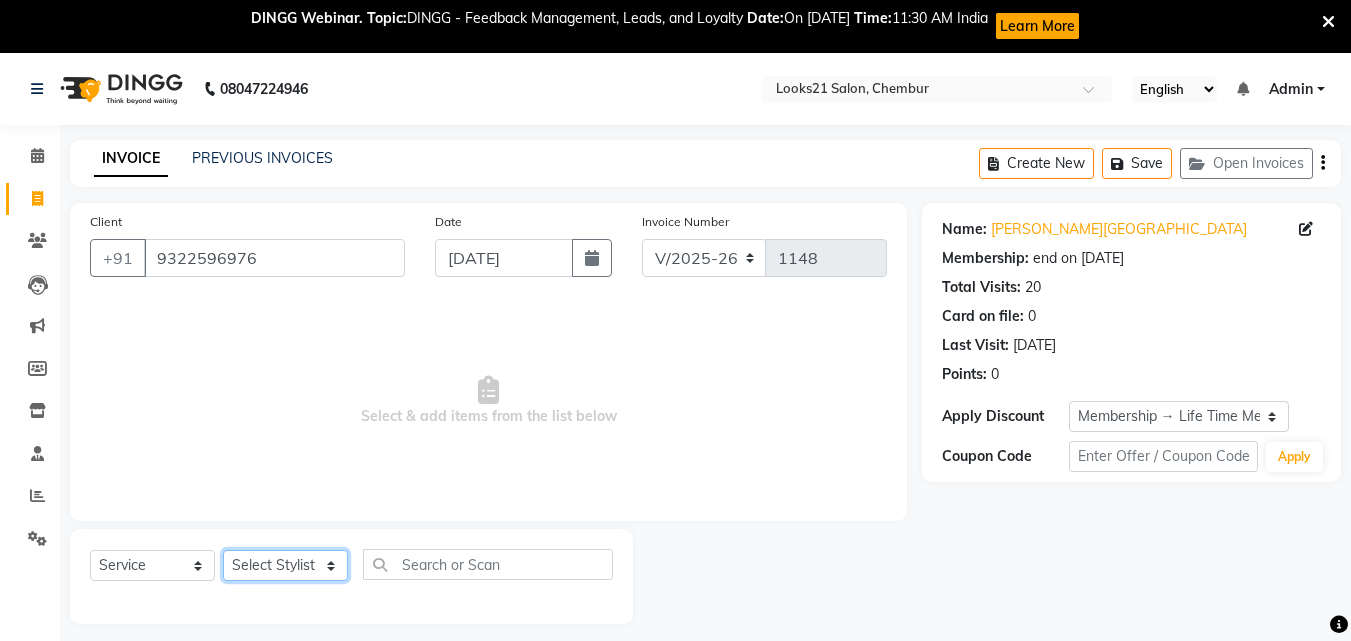 click on "Select Stylist [PERSON_NAME] [PERSON_NAME] [PERSON_NAME] [PERSON_NAME] [PERSON_NAME] [PERSON_NAME] [PERSON_NAME]" 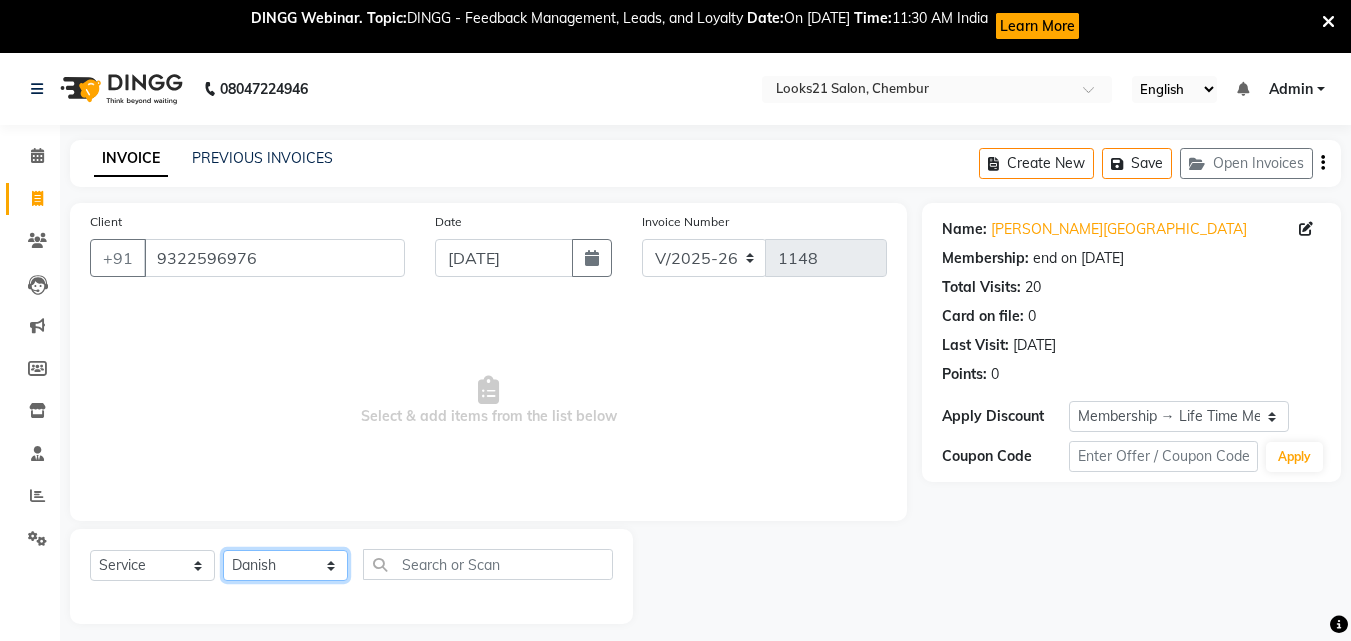 click on "Select Stylist [PERSON_NAME] [PERSON_NAME] [PERSON_NAME] [PERSON_NAME] [PERSON_NAME] [PERSON_NAME] [PERSON_NAME]" 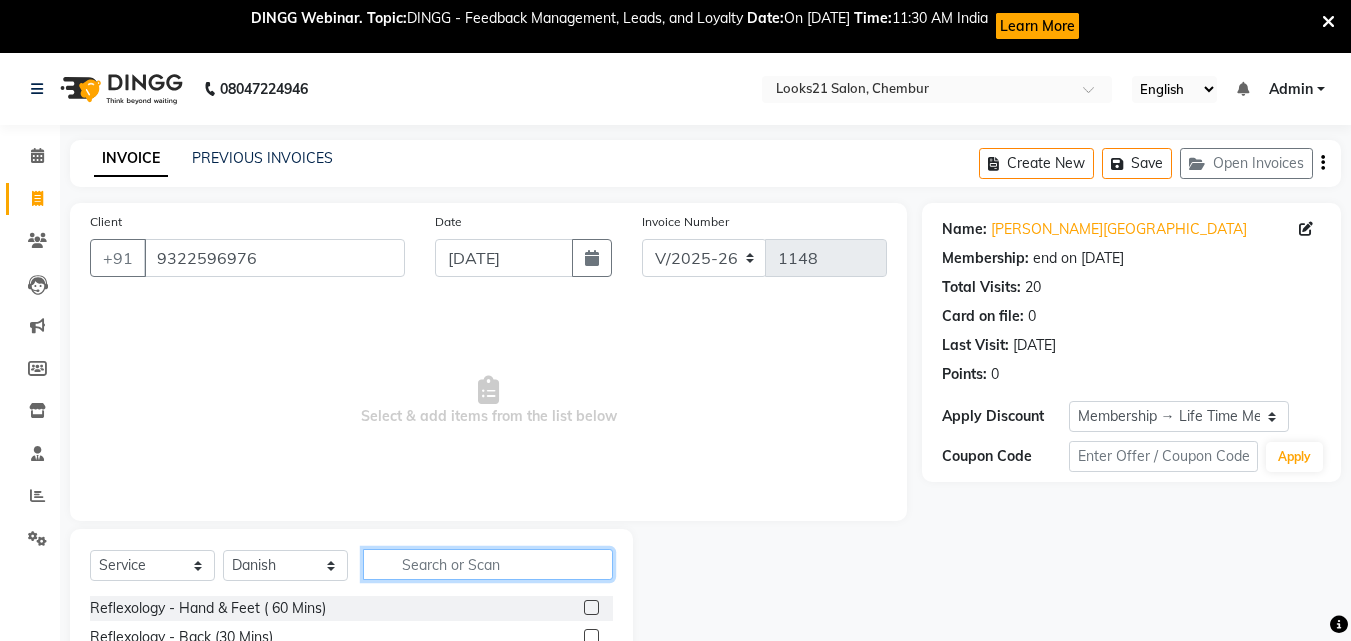 click 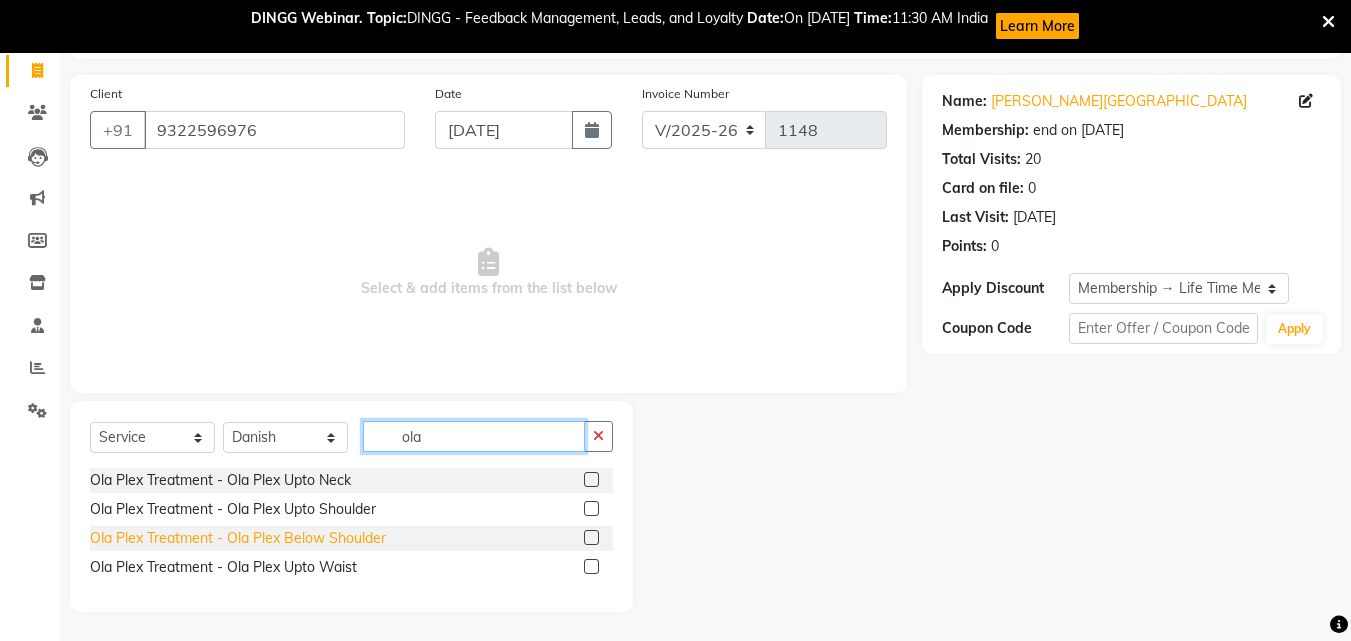 scroll, scrollTop: 129, scrollLeft: 0, axis: vertical 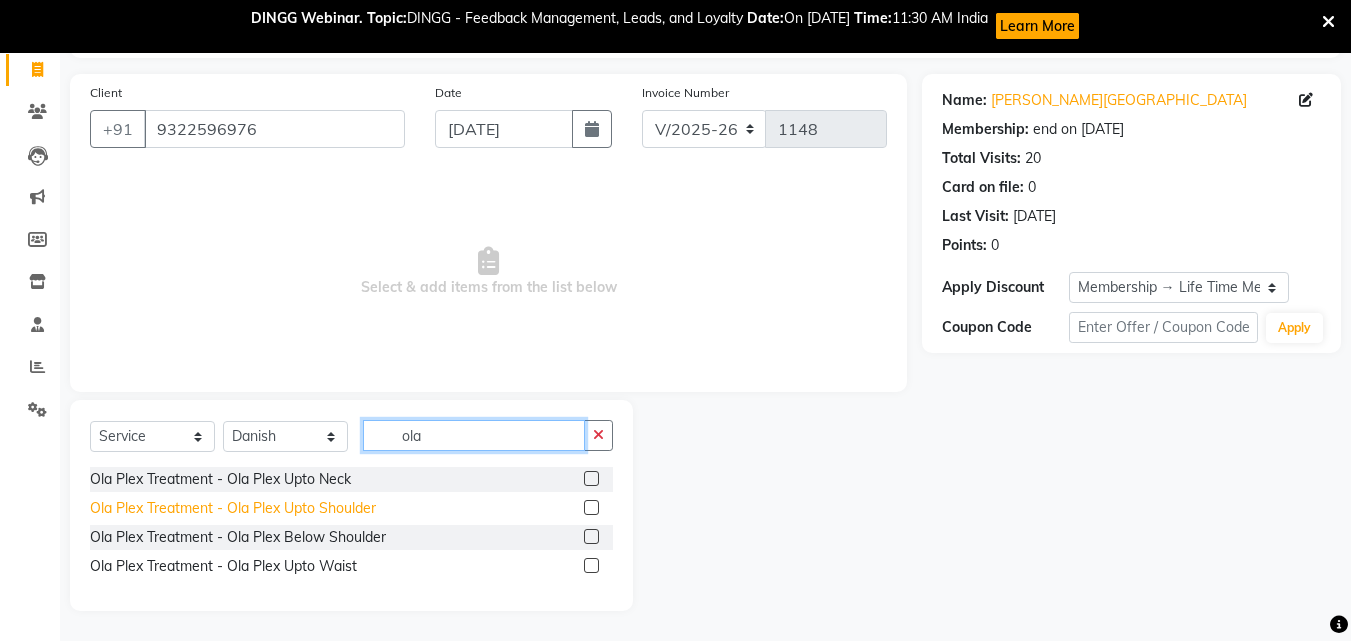 type on "ola" 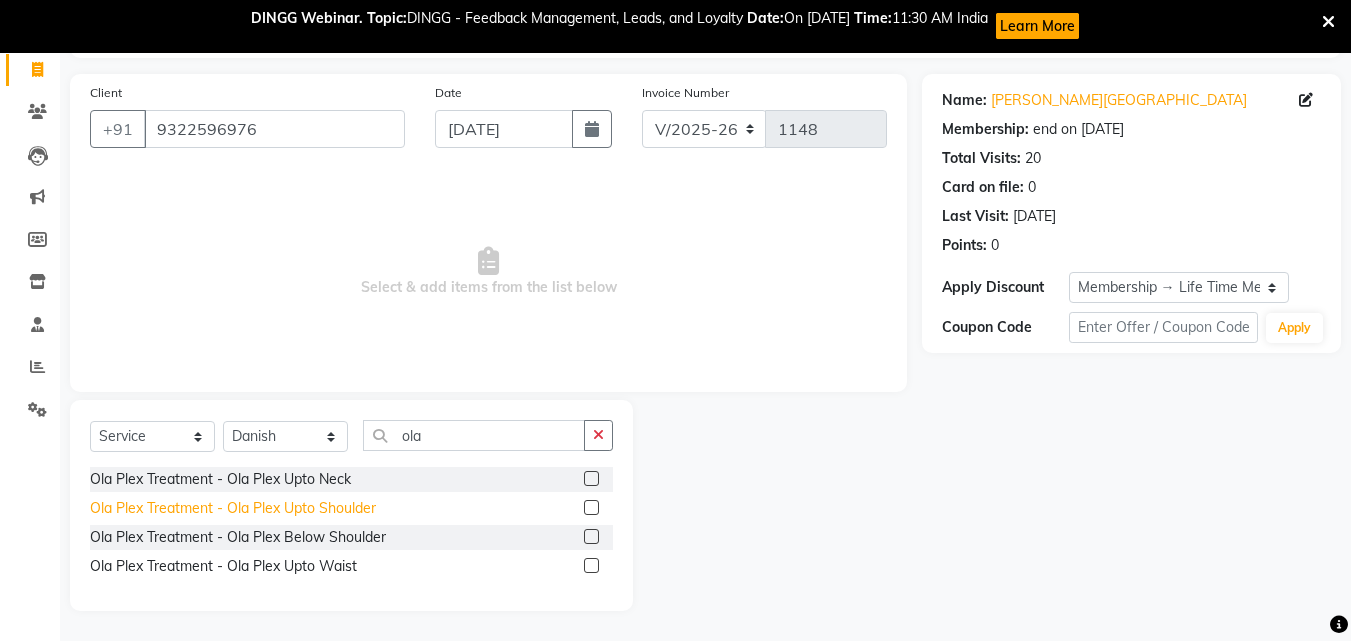 click on "Ola Plex Treatment  - Ola Plex Upto Shoulder" 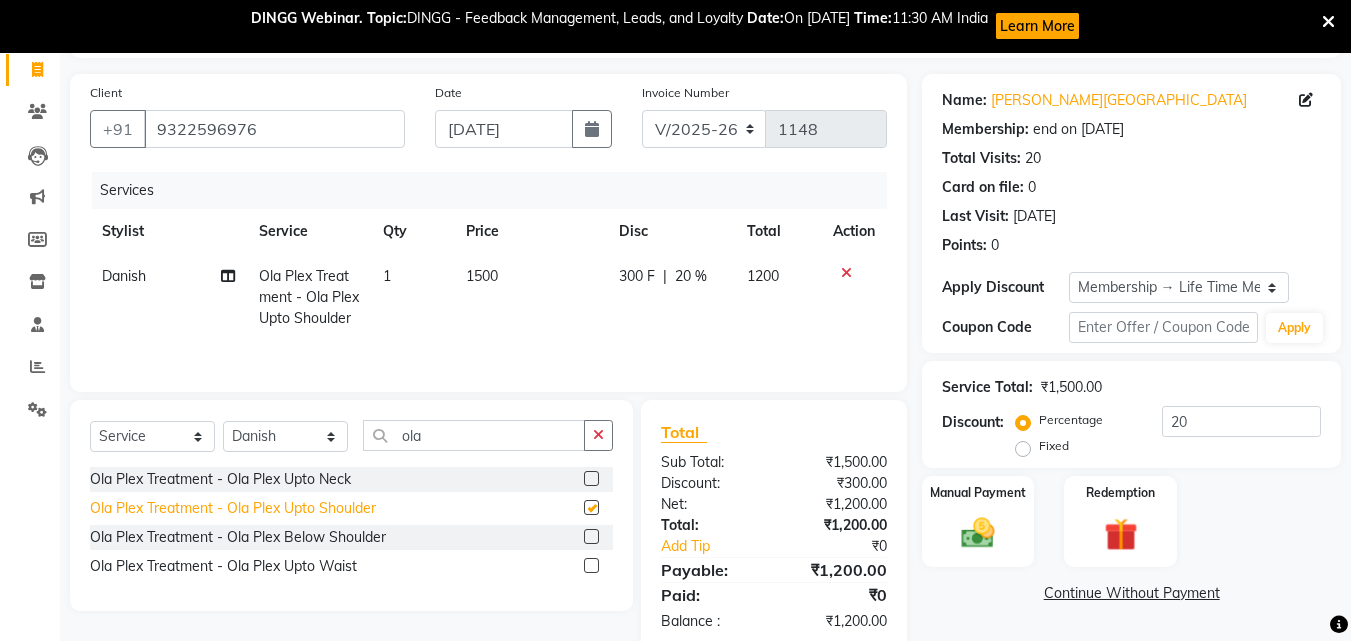 checkbox on "false" 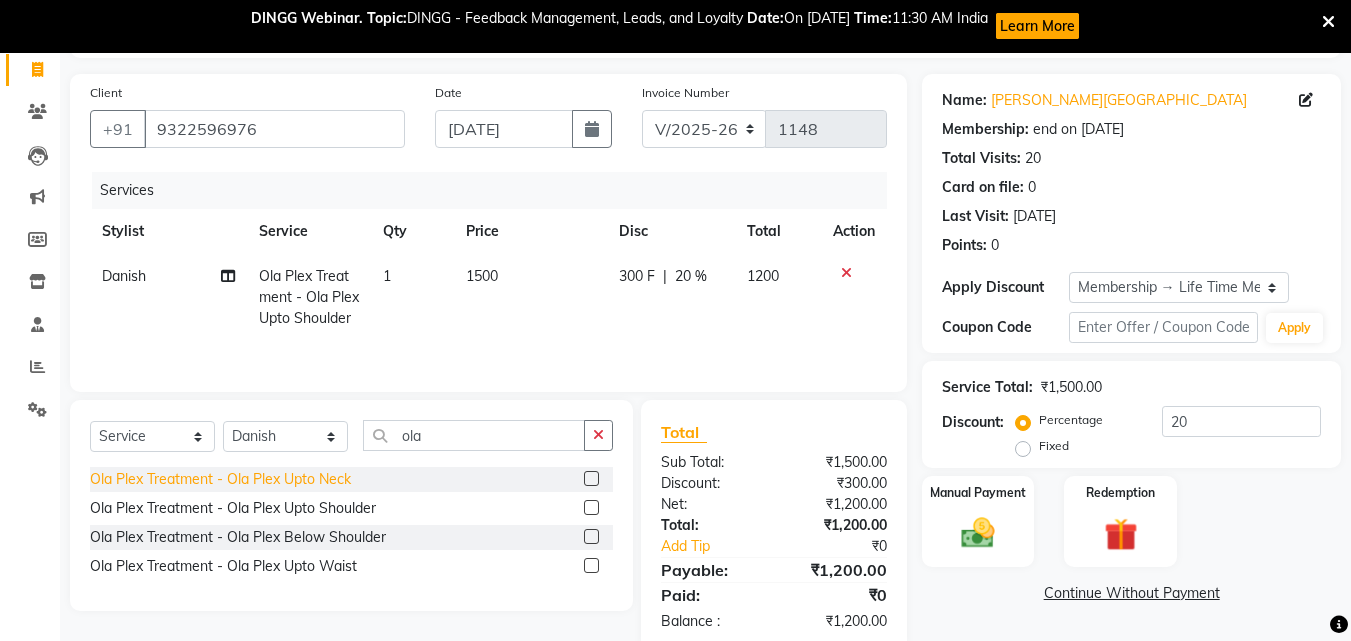 click on "Ola Plex Treatment  - Ola Plex Upto Neck" 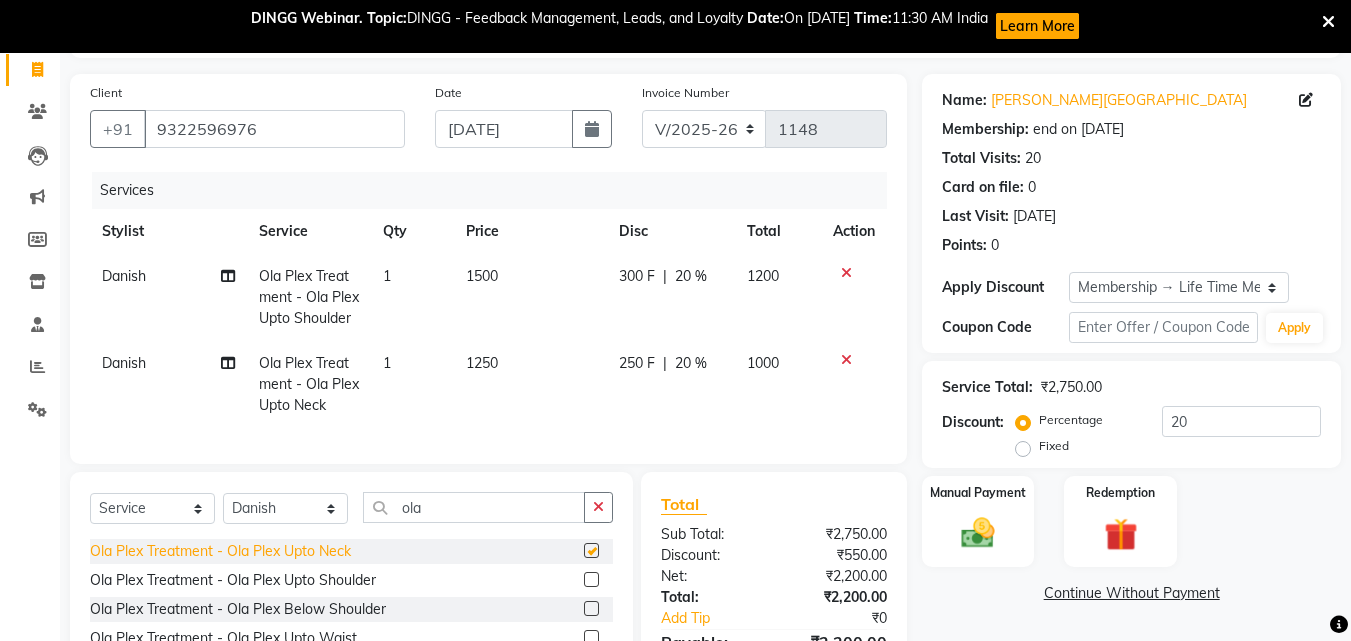 checkbox on "false" 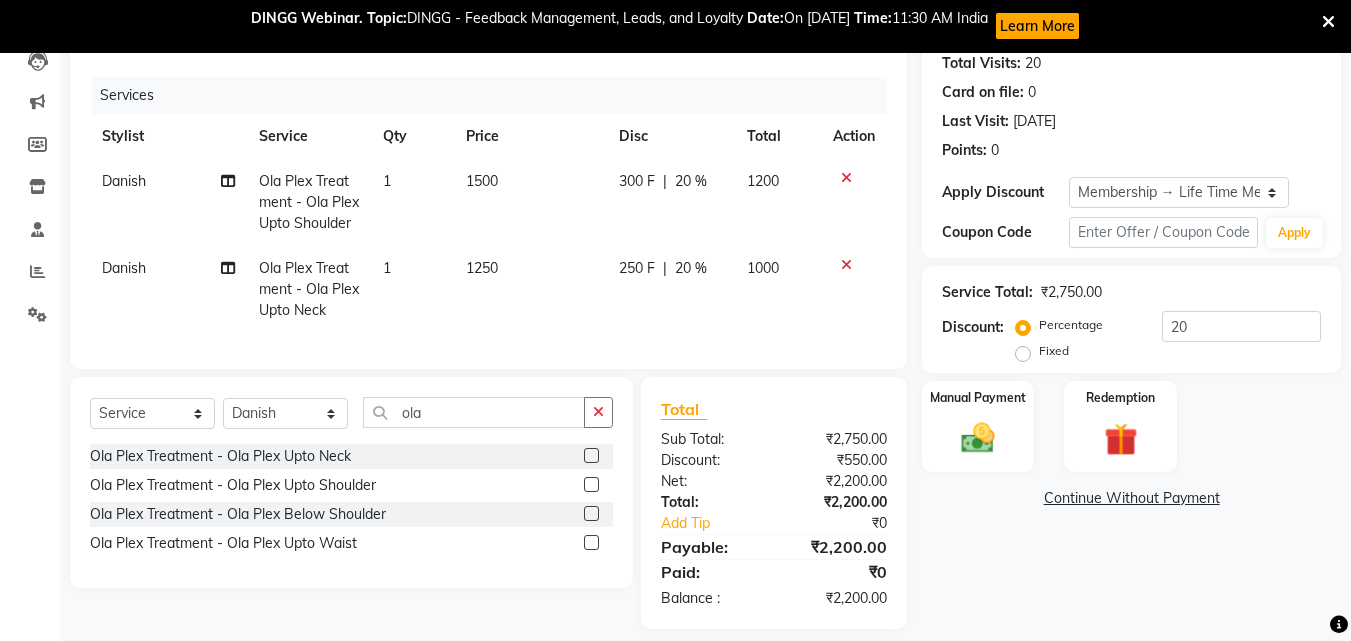 scroll, scrollTop: 229, scrollLeft: 0, axis: vertical 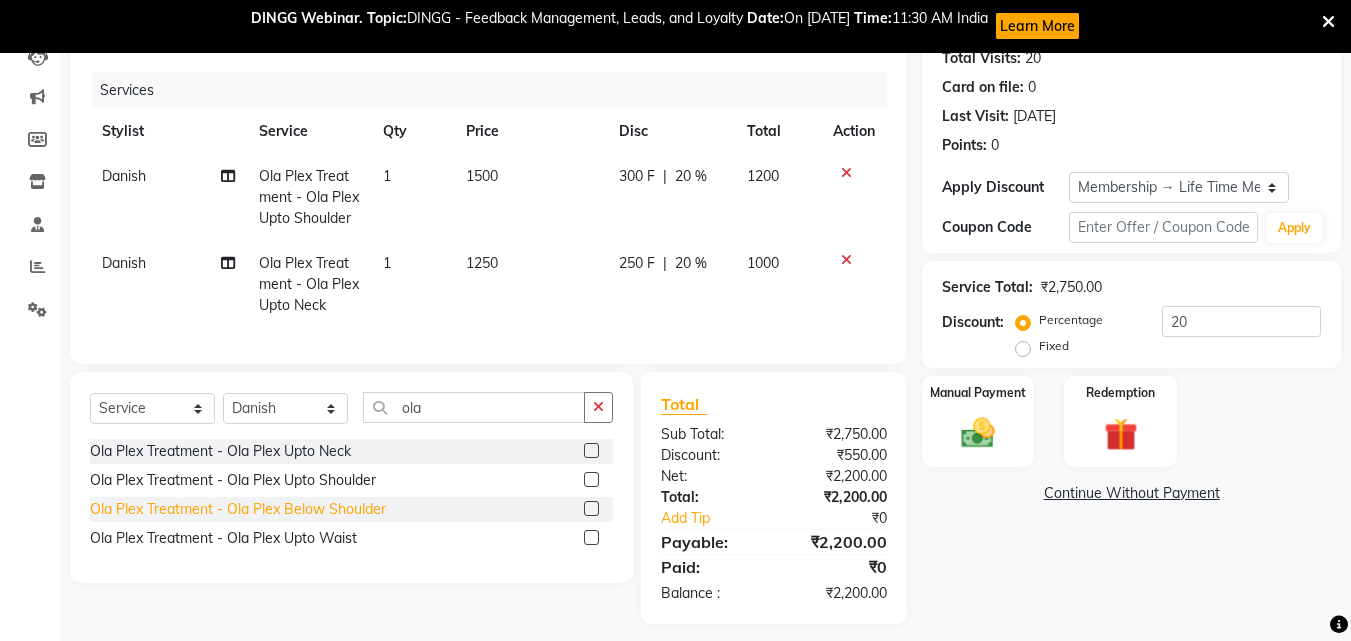 click on "Ola Plex Treatment  - Ola Plex Below Shoulder" 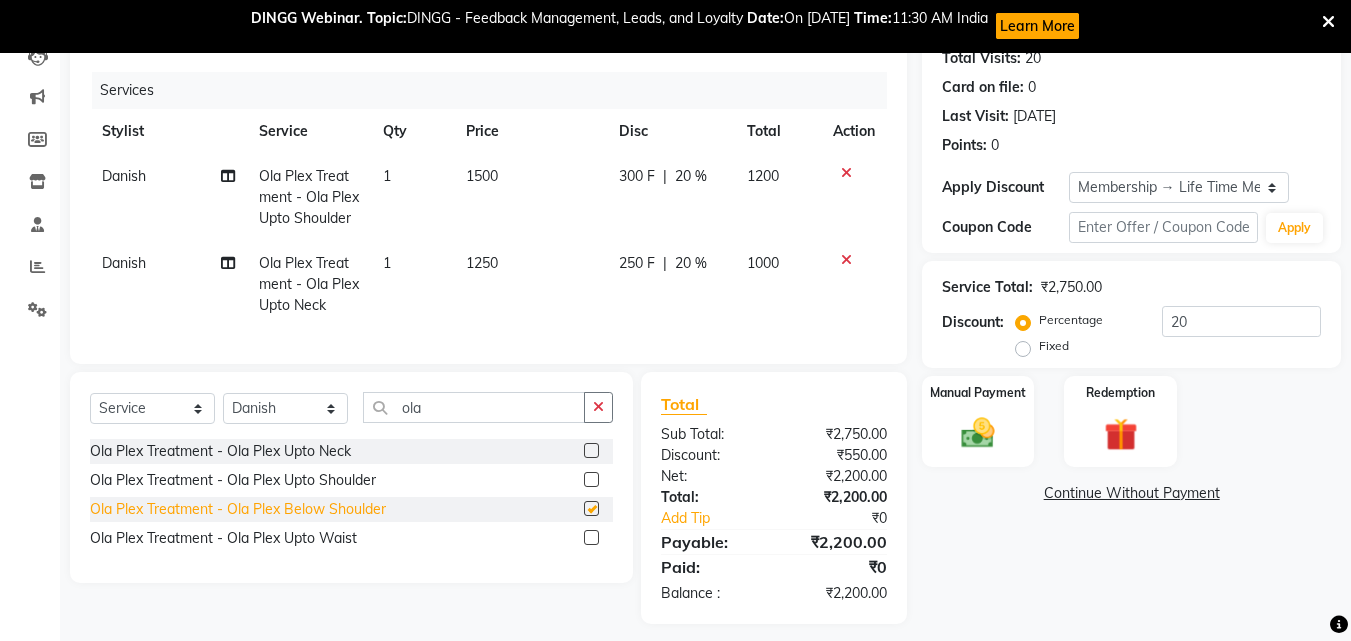 checkbox on "false" 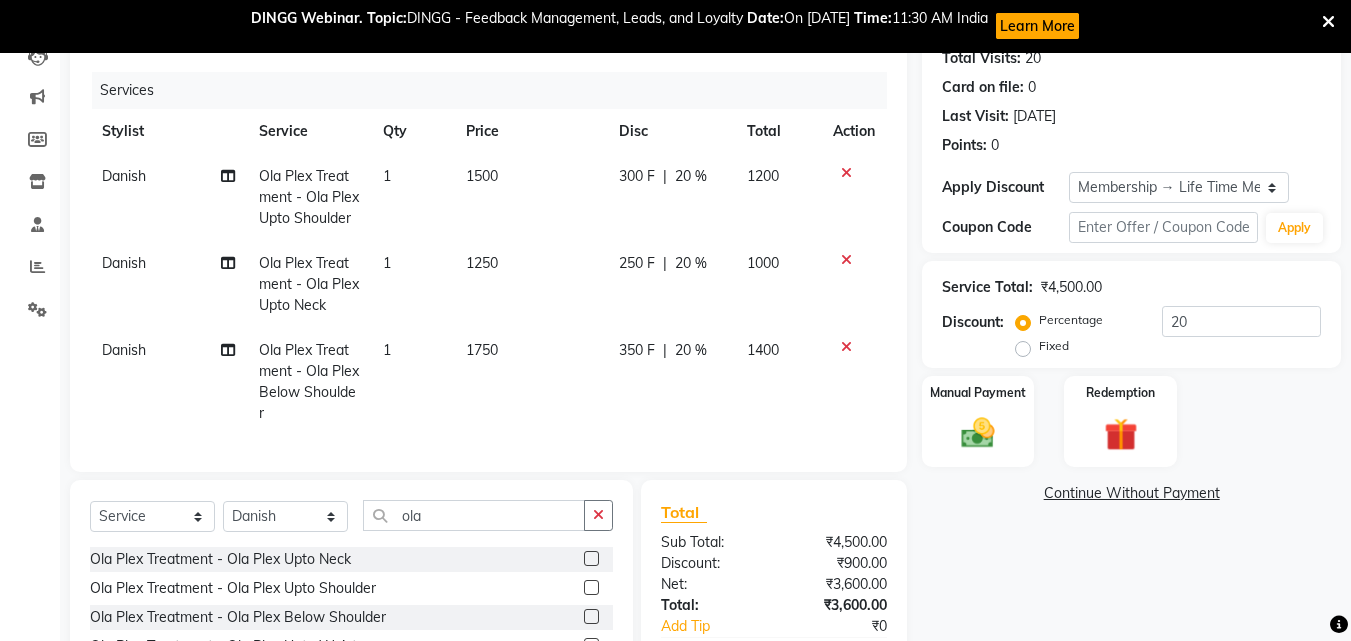 click 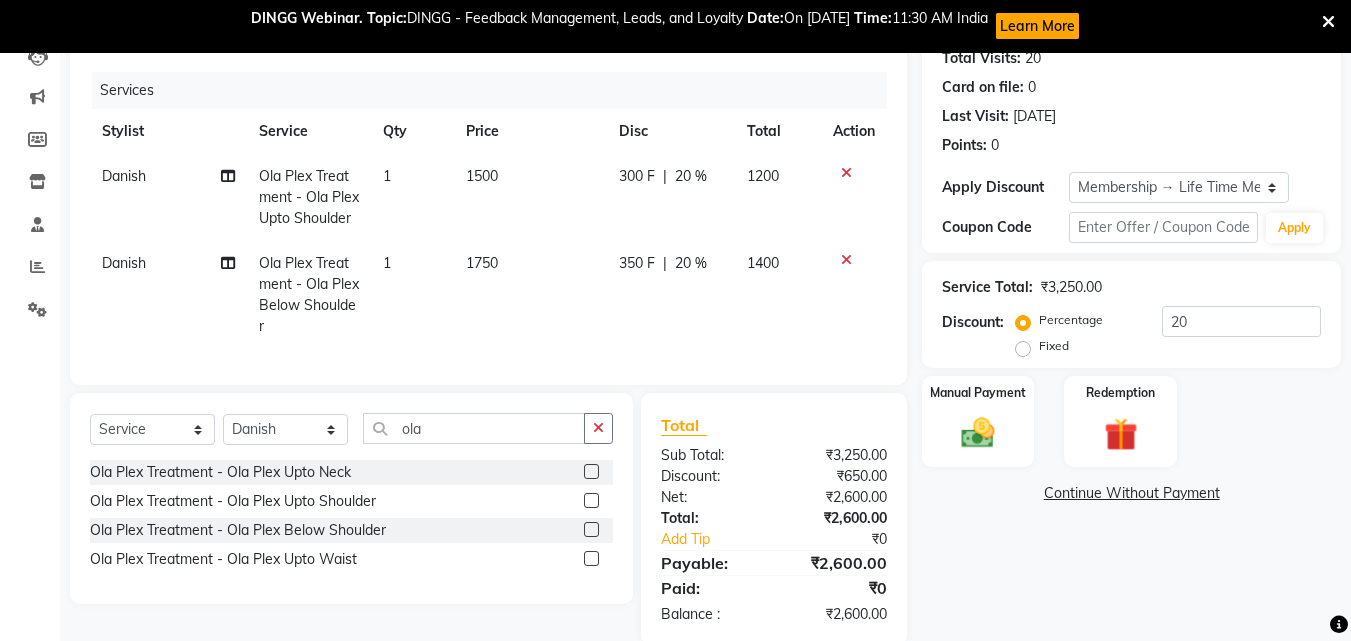 click 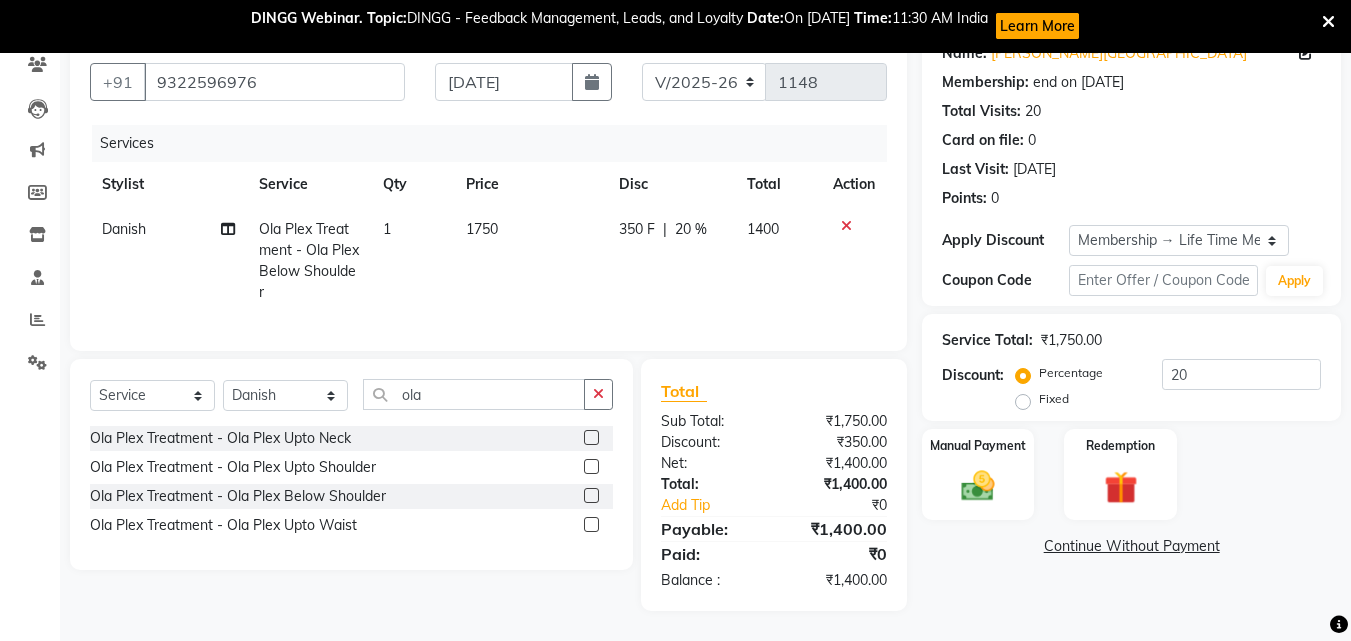 scroll, scrollTop: 191, scrollLeft: 0, axis: vertical 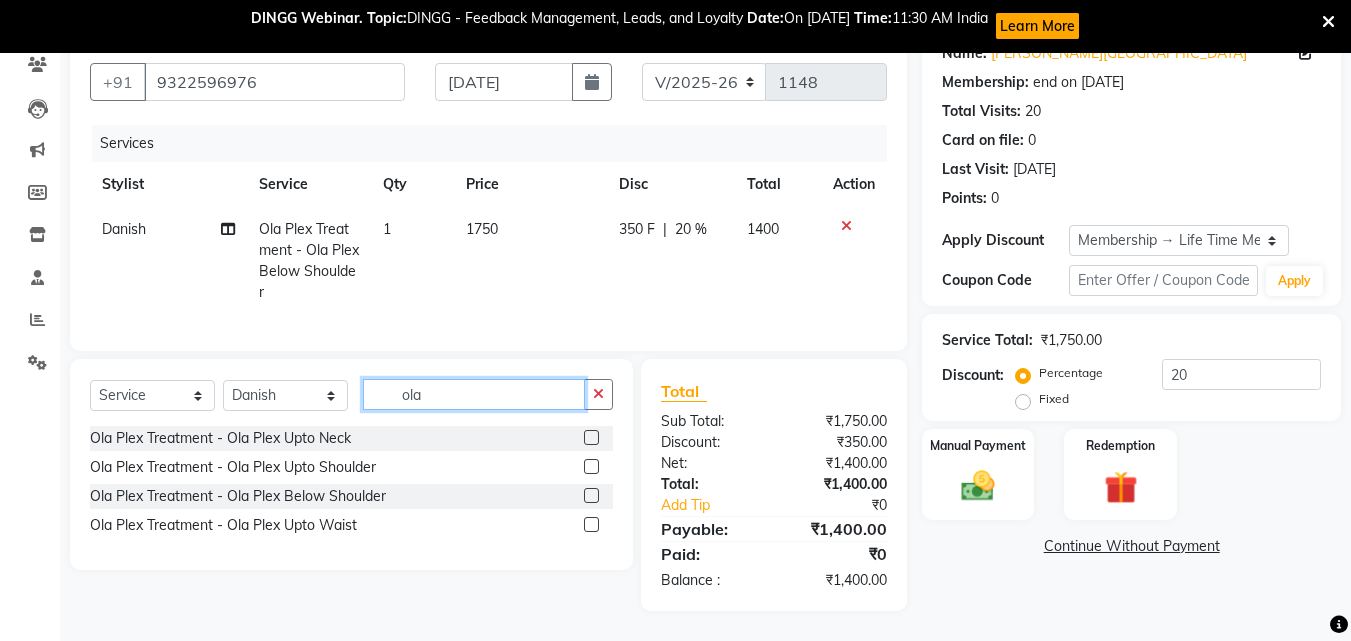 drag, startPoint x: 457, startPoint y: 396, endPoint x: 348, endPoint y: 390, distance: 109.165016 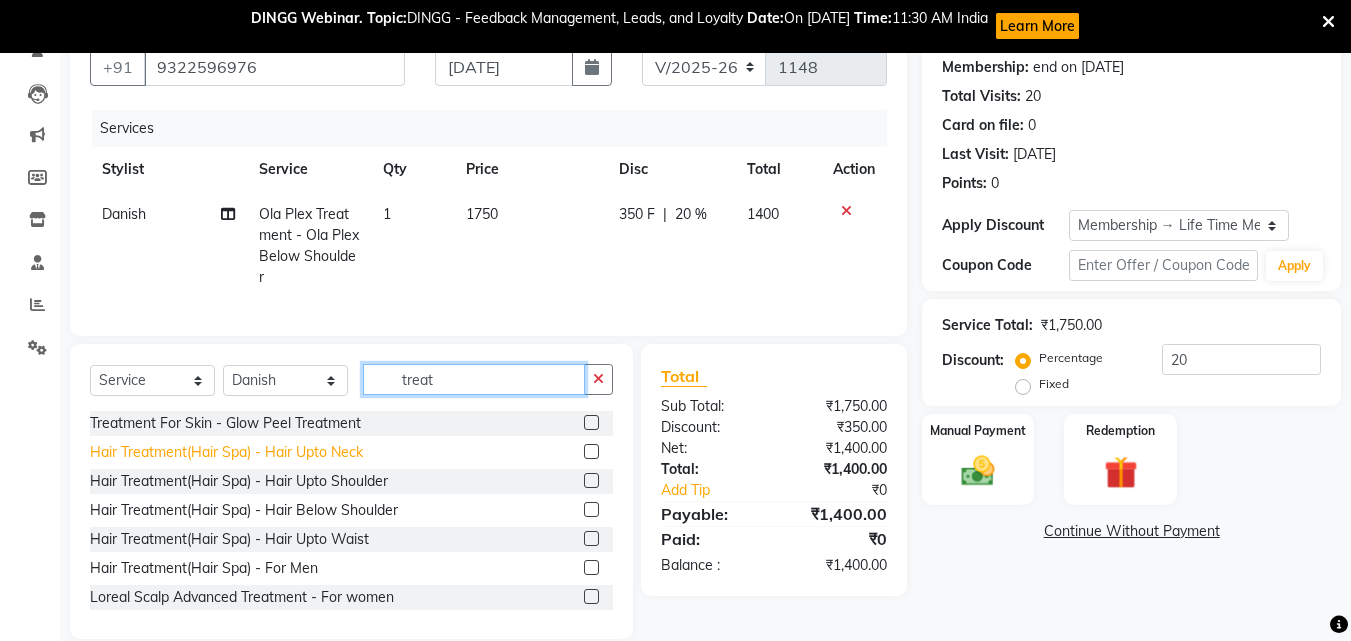 type on "treat" 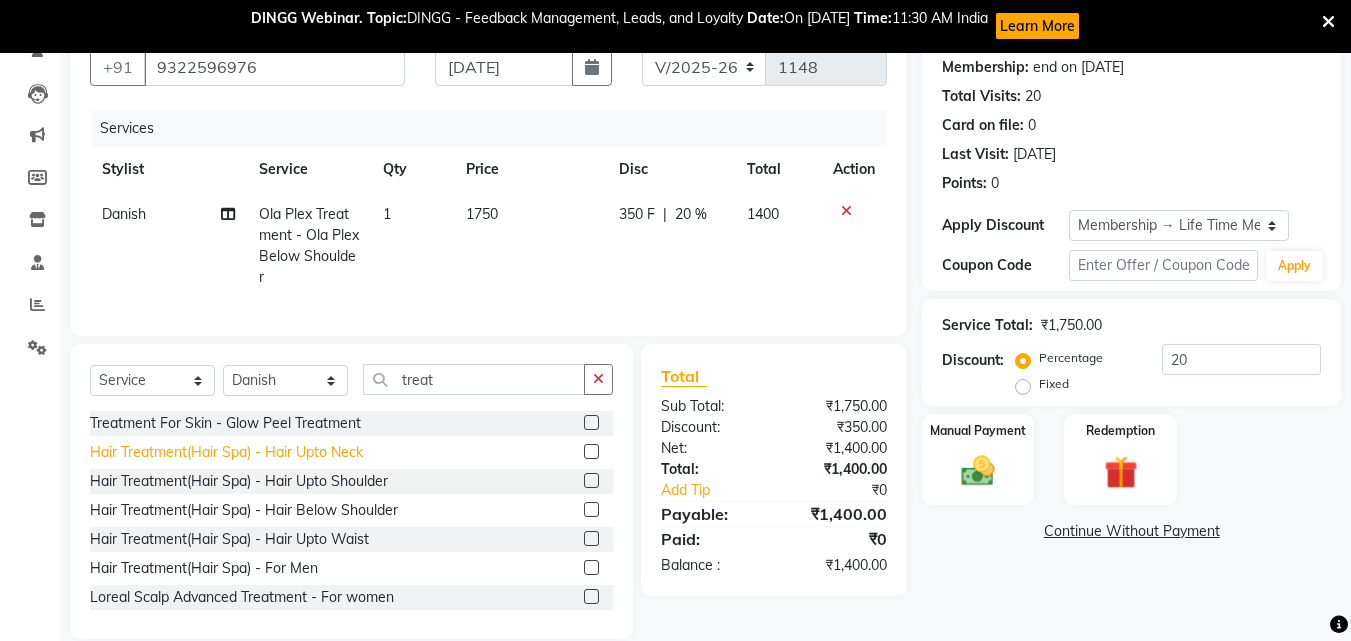 click on "Hair Treatment(Hair Spa)  - Hair Upto Neck" 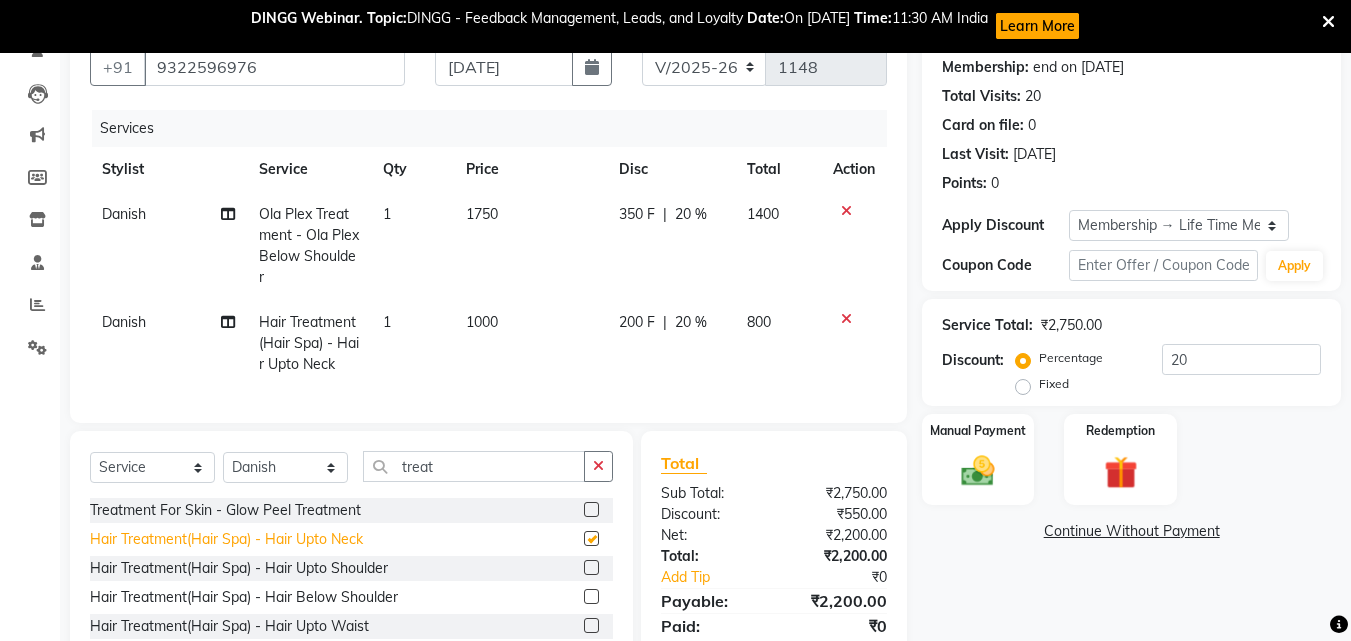 checkbox on "false" 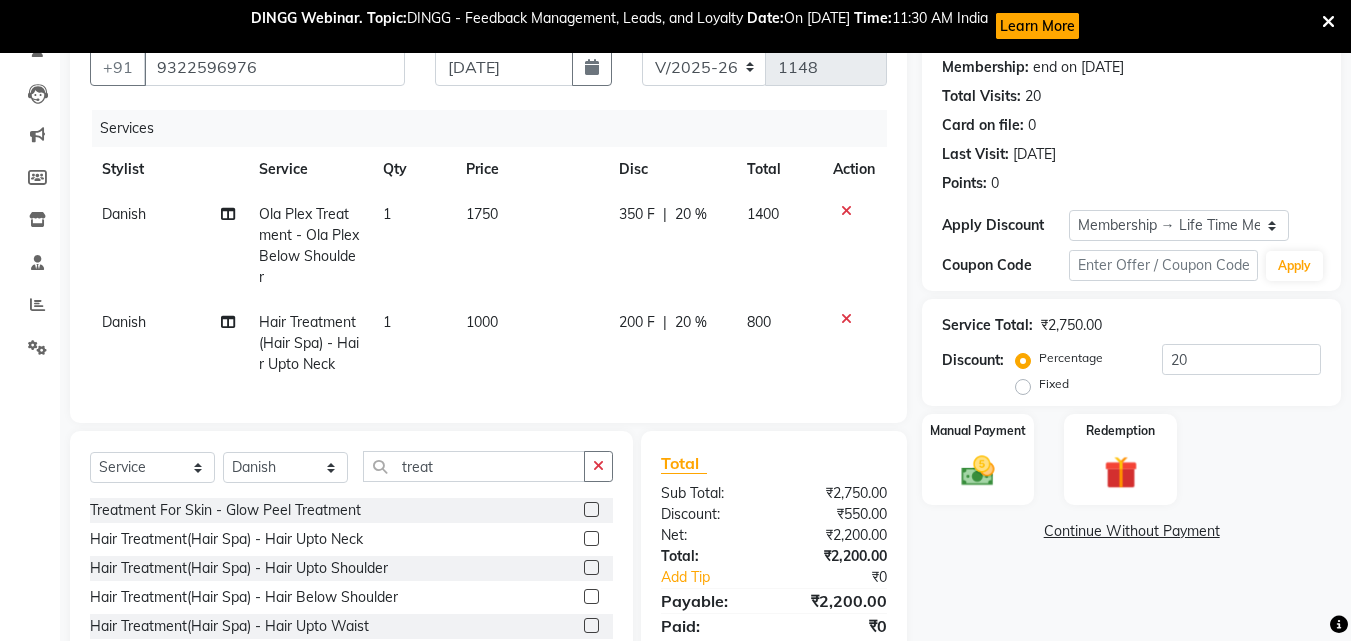 click on "1000" 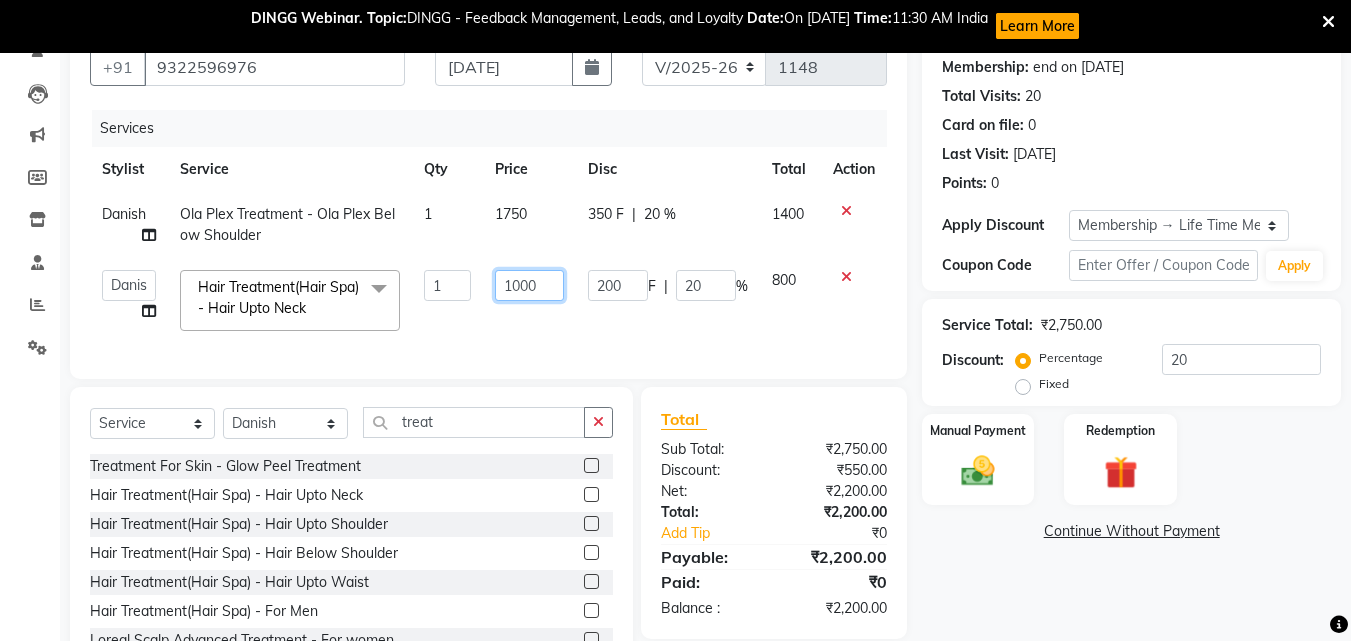 click on "1000" 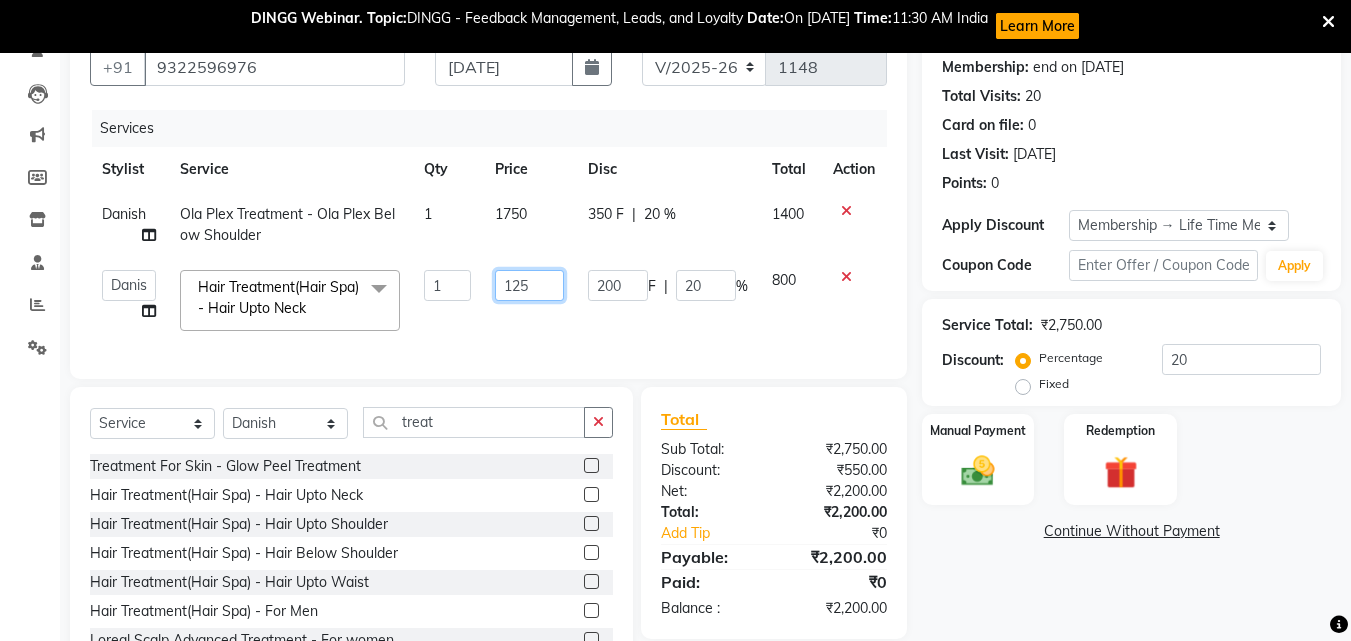 type on "1250" 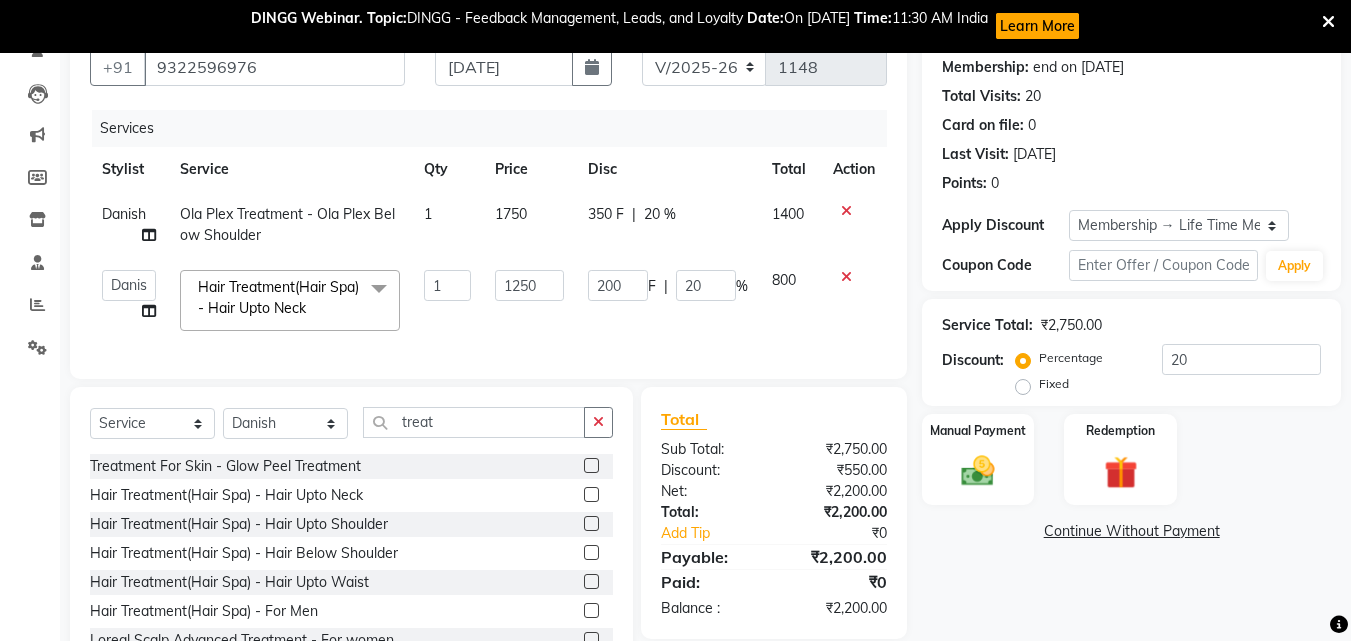 click on "[PERSON_NAME]   [PERSON_NAME] [PERSON_NAME] [PERSON_NAME]   [PERSON_NAME] [PERSON_NAME]   [PERSON_NAME]  Hair Treatment(Hair Spa)  - Hair Upto Neck  x Reflexology  - Hand & Feet ( 60 Mins) Reflexology  - Back (30 Mins) Nails- Cut file & Polish Treatment For Skin  - Glow Peel Treatment Advance Facial - Hydra Facial ( Machine use ) O THREE FACIAL Fruit Clean Up Pre Lightining   - Per Streak Pre Lightining   - Hair Upto Neck Pre Lightining   - Hair Upto Shoulder Pre Lightining   - Hair Below Shoulder Pre Lightining   - Hair Upto Waist Pre Lightining   - For Men Hair Treatment(Hair Spa)  - Hair Upto Neck Hair Treatment(Hair Spa)  - Hair Upto Shoulder Hair Treatment(Hair Spa)  - Hair Below Shoulder Hair Treatment(Hair Spa)  - Hair Upto Waist Hair Treatment(Hair Spa)  - For Men Loreal Scalp Advanced Treatment - For women Loreal Scalp Advanced Clay Treatment  3TENX SPA Head Massage  - For Women Head Massage  - For Men Head Massage  - For Women With Shampoo Head Massage  - For Men With Shampoo Mehndi 1" 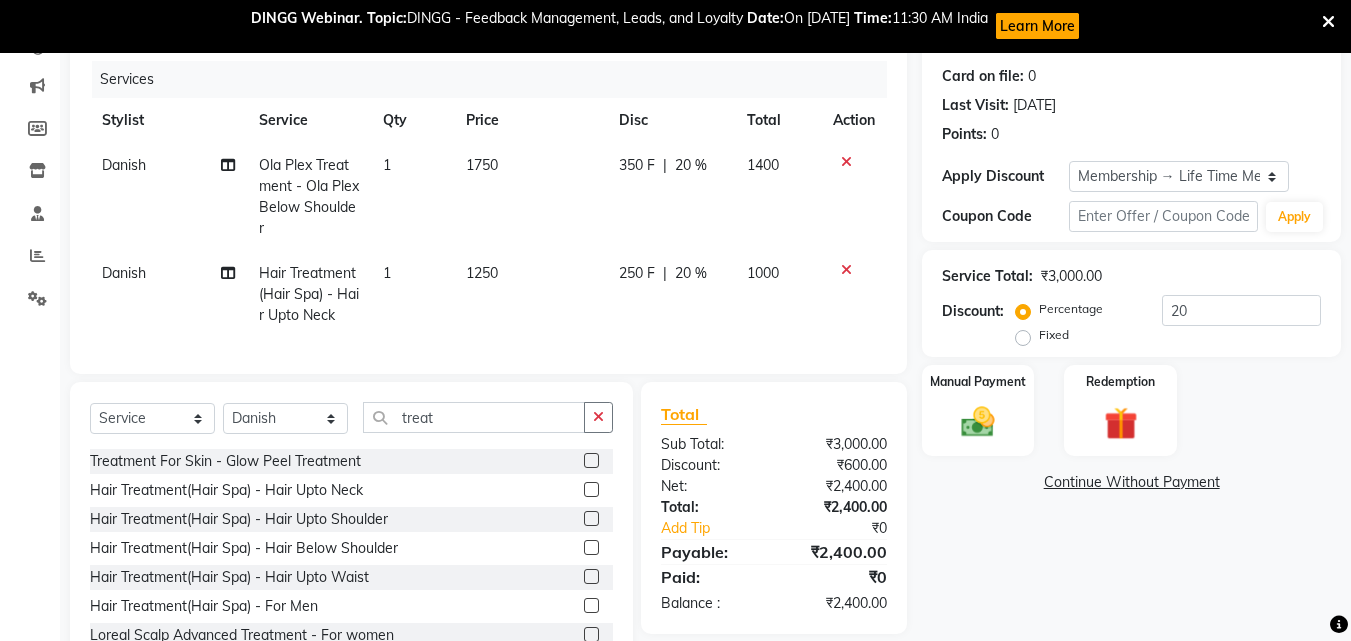 scroll, scrollTop: 321, scrollLeft: 0, axis: vertical 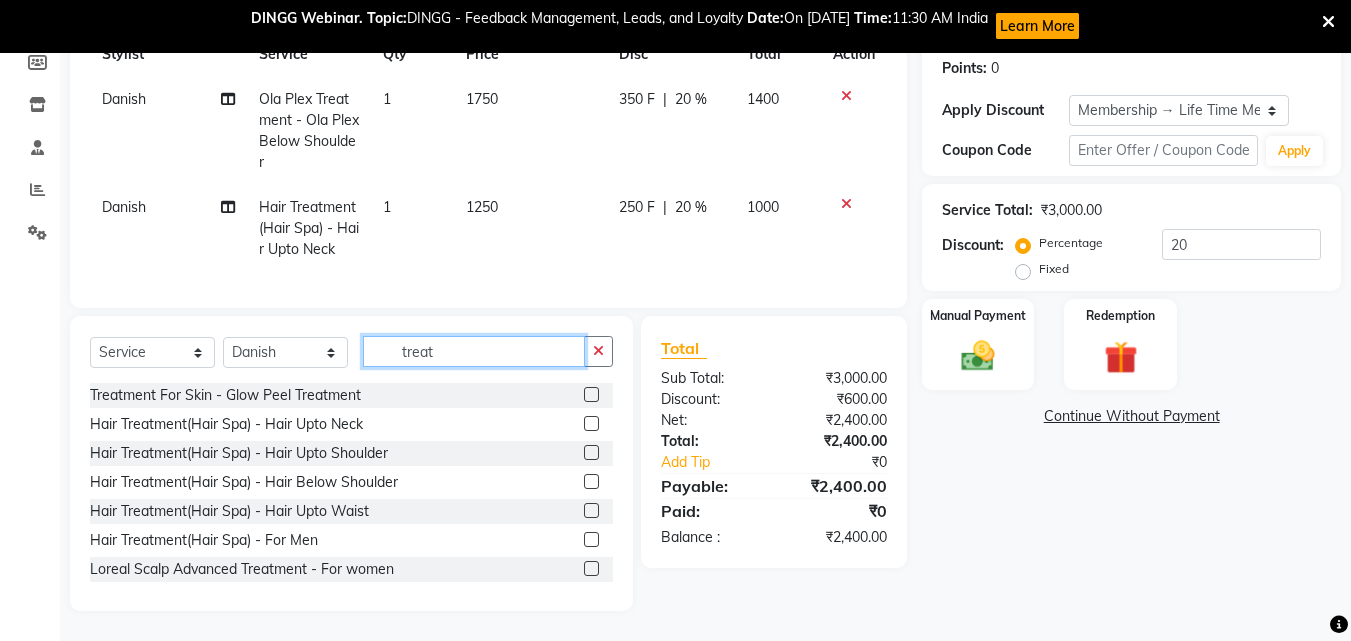 drag, startPoint x: 459, startPoint y: 351, endPoint x: 362, endPoint y: 343, distance: 97.32934 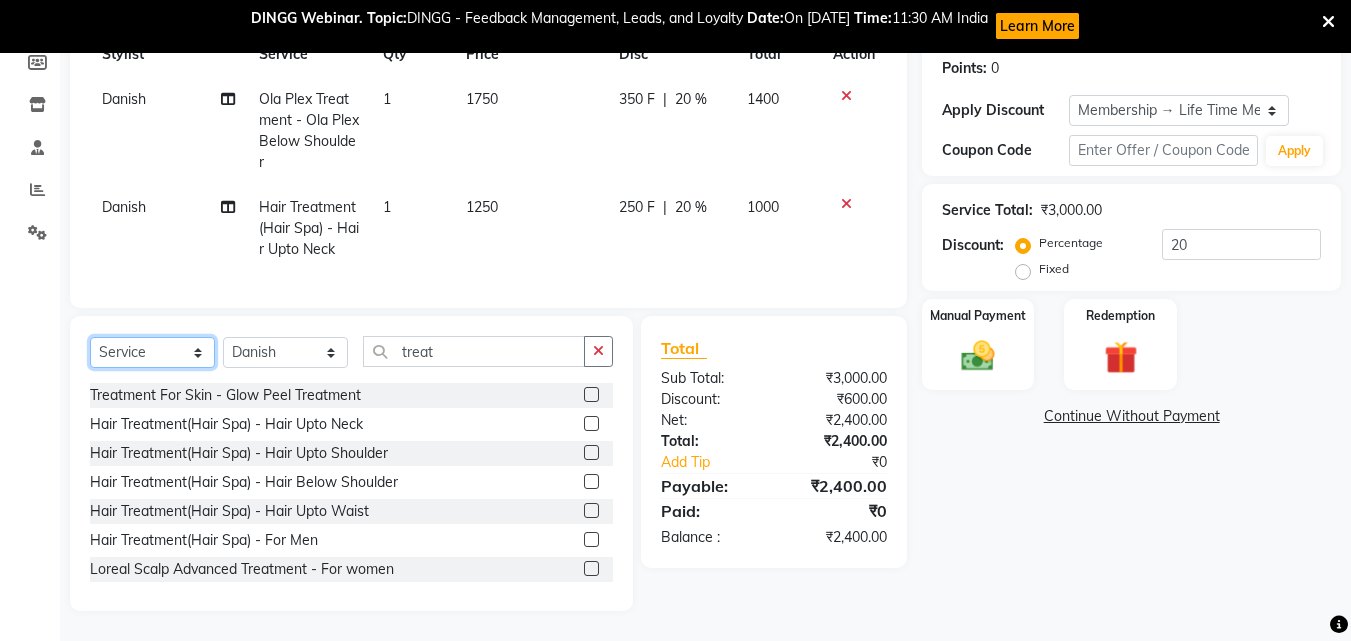 click on "Select  Service  Product  Membership  Package Voucher Prepaid Gift Card" 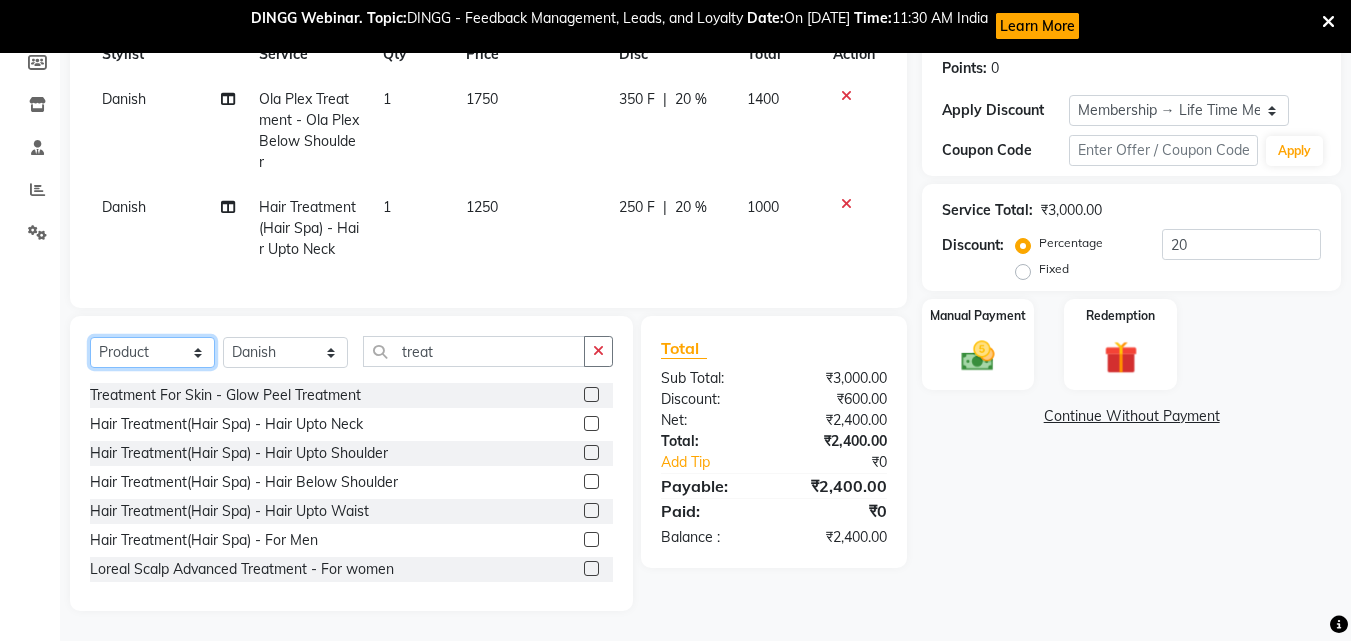 click on "Select  Service  Product  Membership  Package Voucher Prepaid Gift Card" 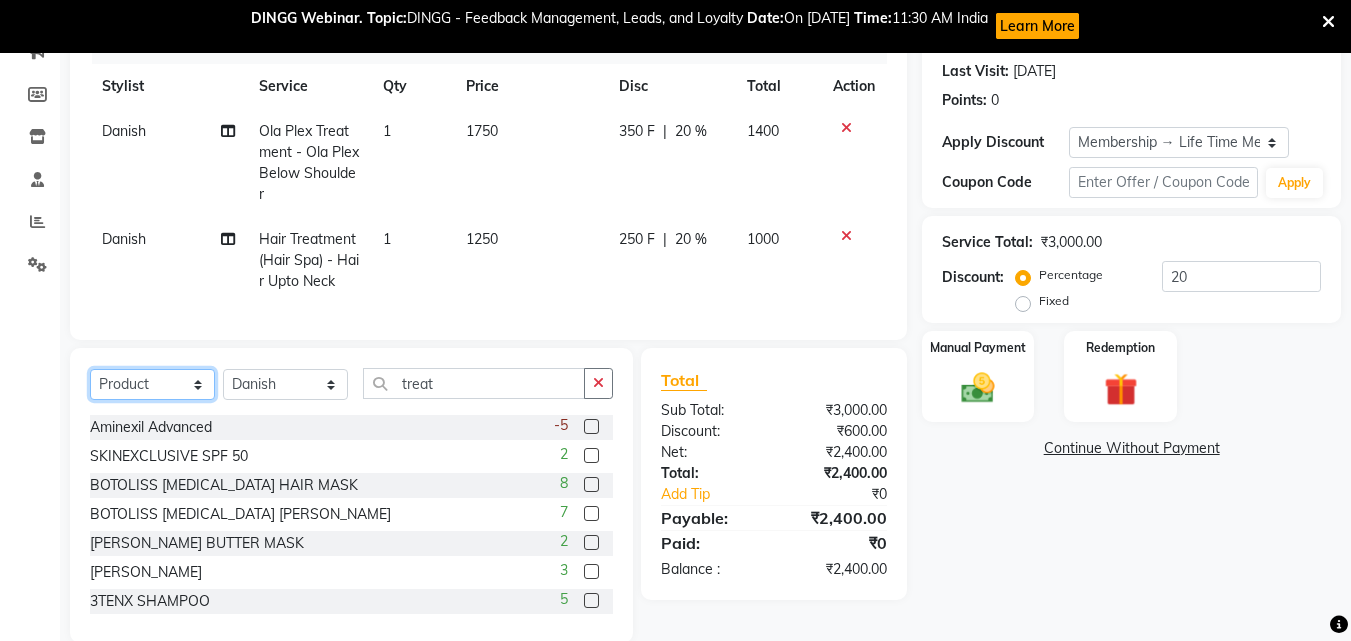 scroll, scrollTop: 321, scrollLeft: 0, axis: vertical 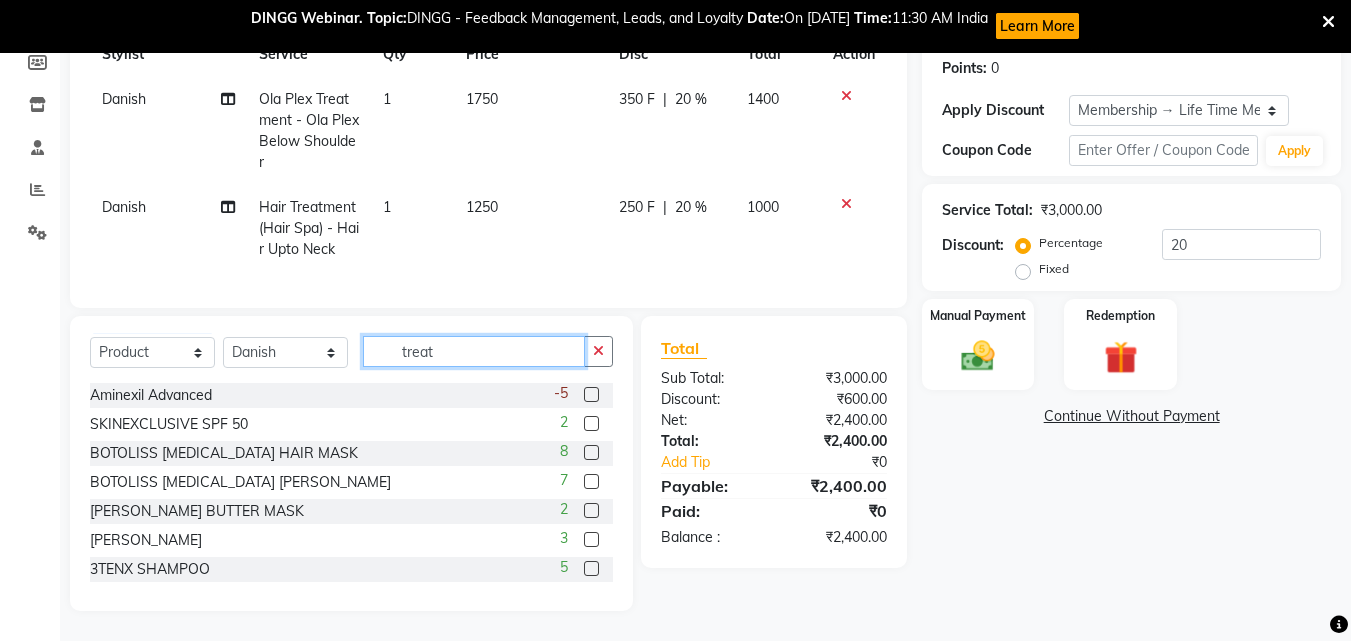 drag, startPoint x: 479, startPoint y: 346, endPoint x: 351, endPoint y: 347, distance: 128.0039 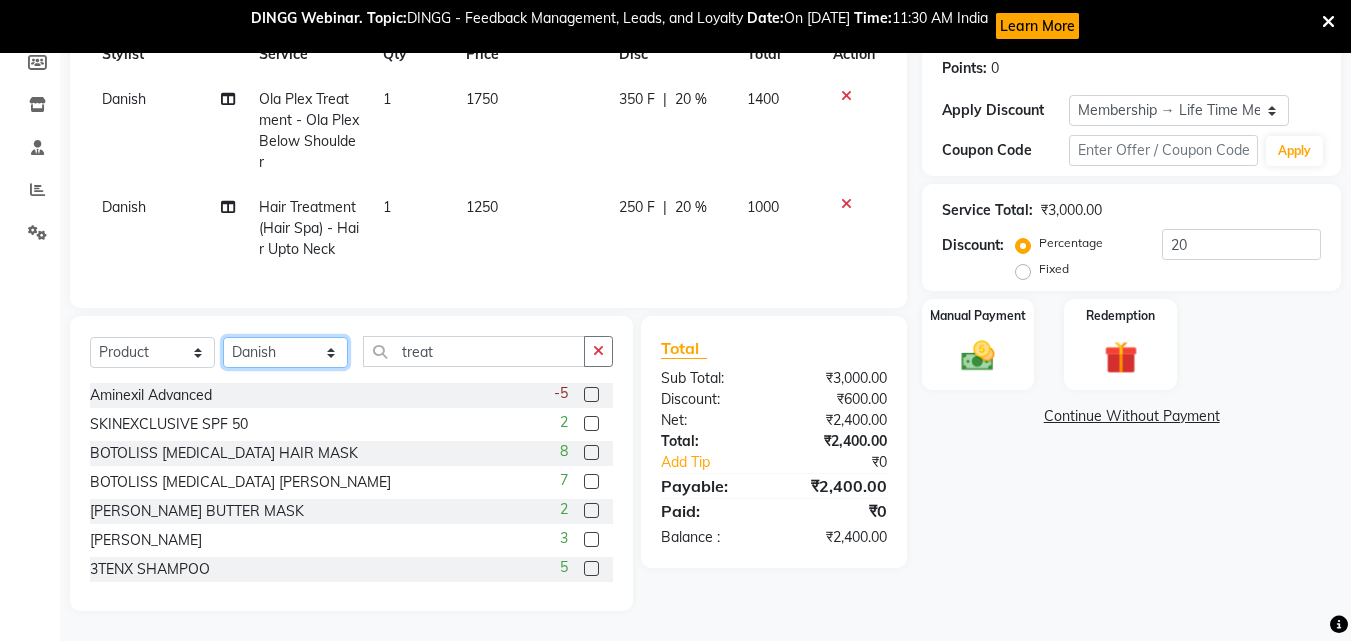 click on "Select Stylist [PERSON_NAME] [PERSON_NAME] [PERSON_NAME] [PERSON_NAME] [PERSON_NAME] [PERSON_NAME] [PERSON_NAME]" 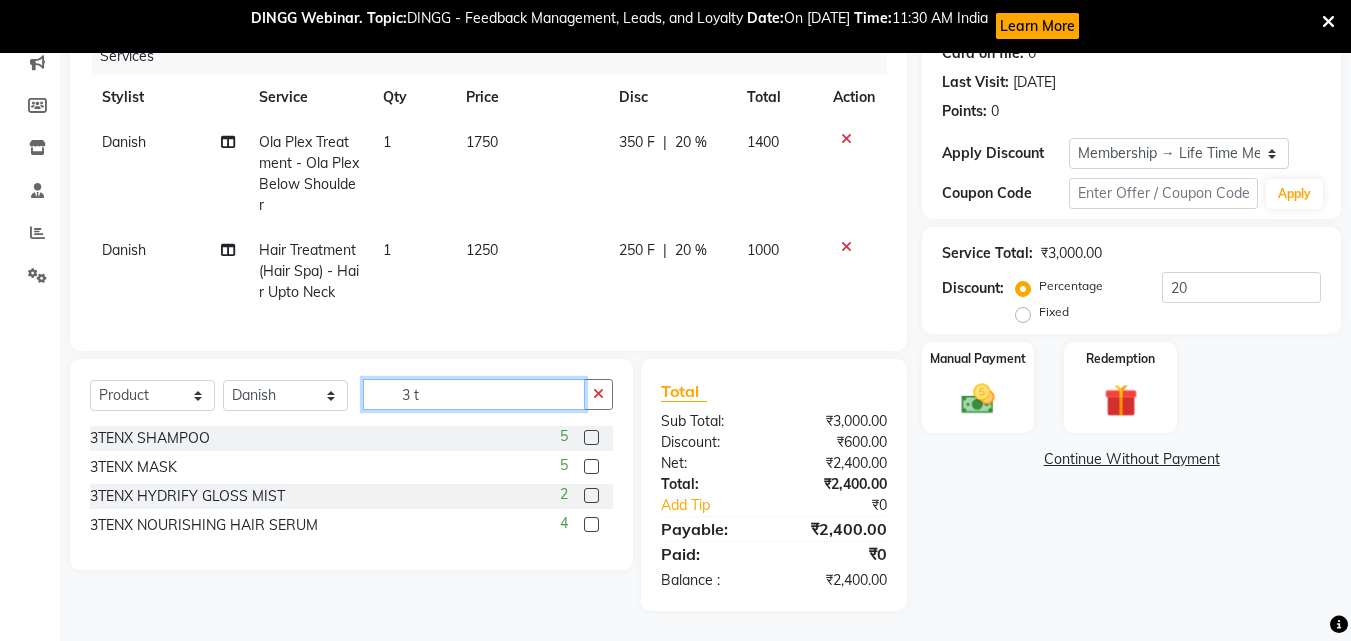 scroll, scrollTop: 278, scrollLeft: 0, axis: vertical 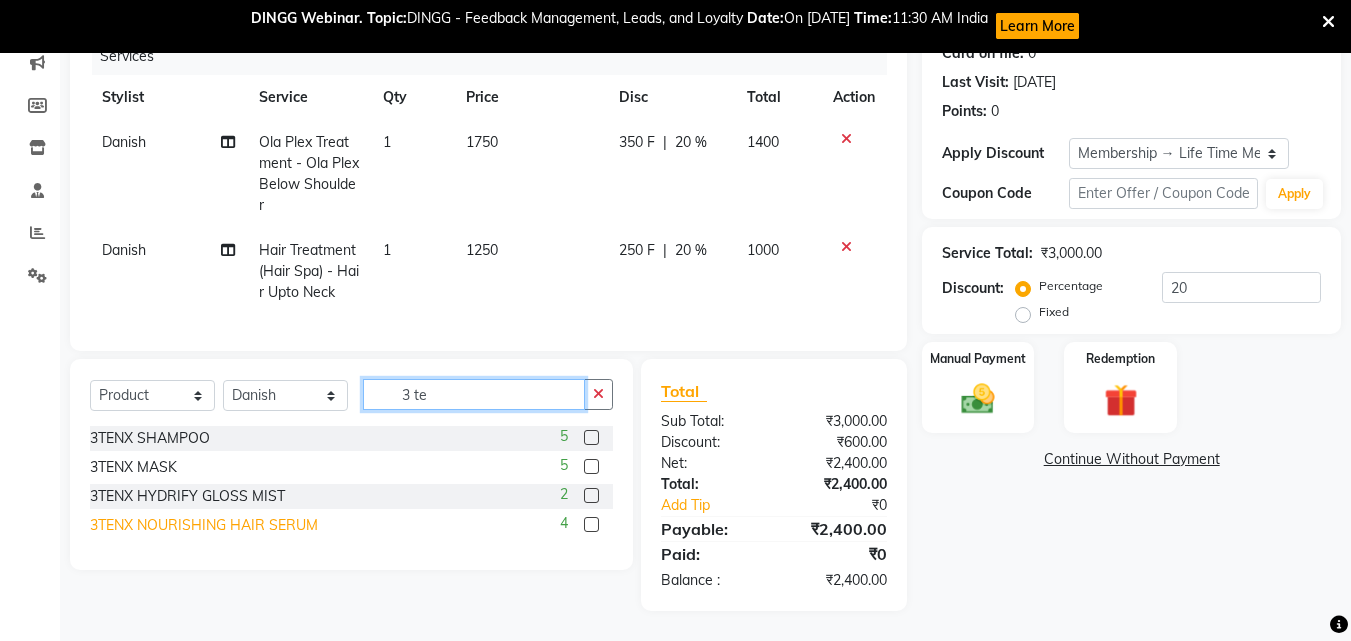 type on "3 te" 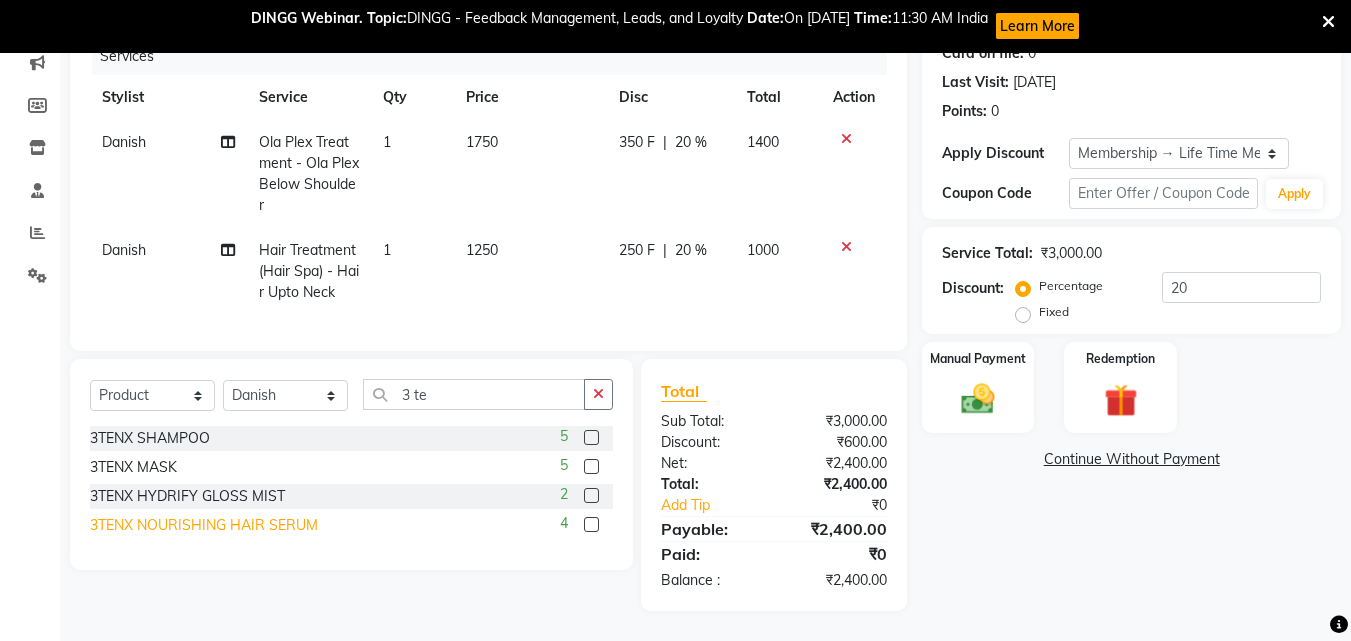 click on "3TENX NOURISHING HAIR SERUM" 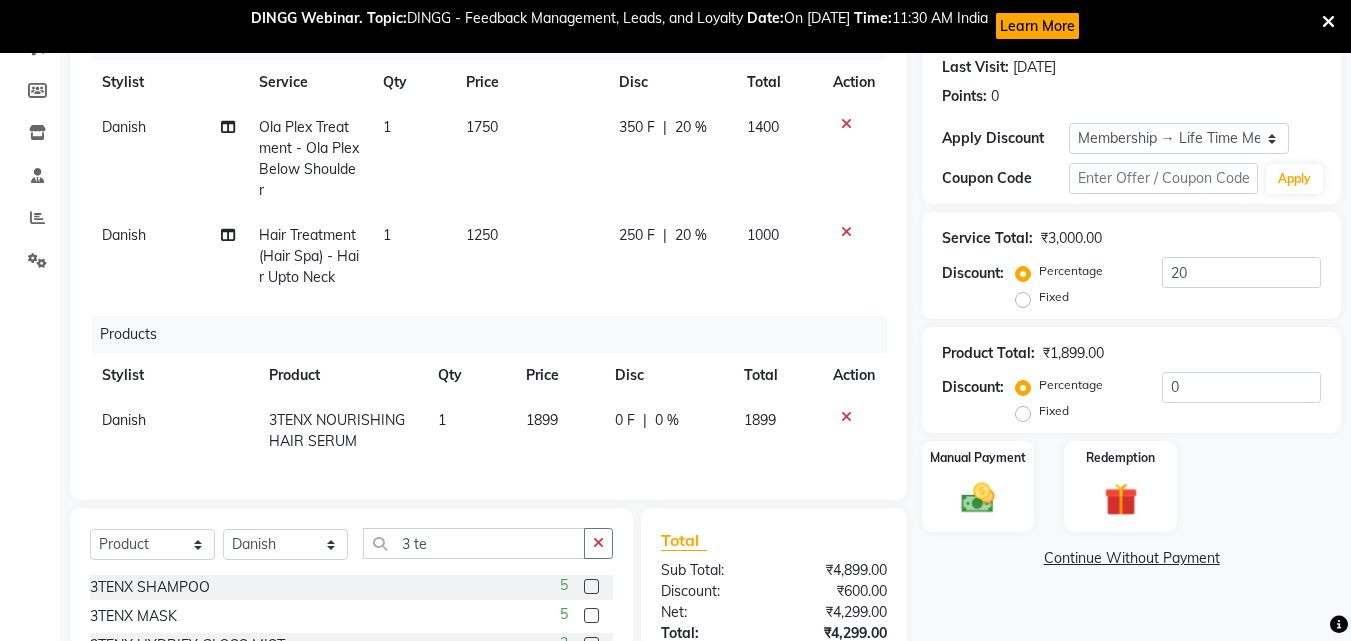 checkbox on "false" 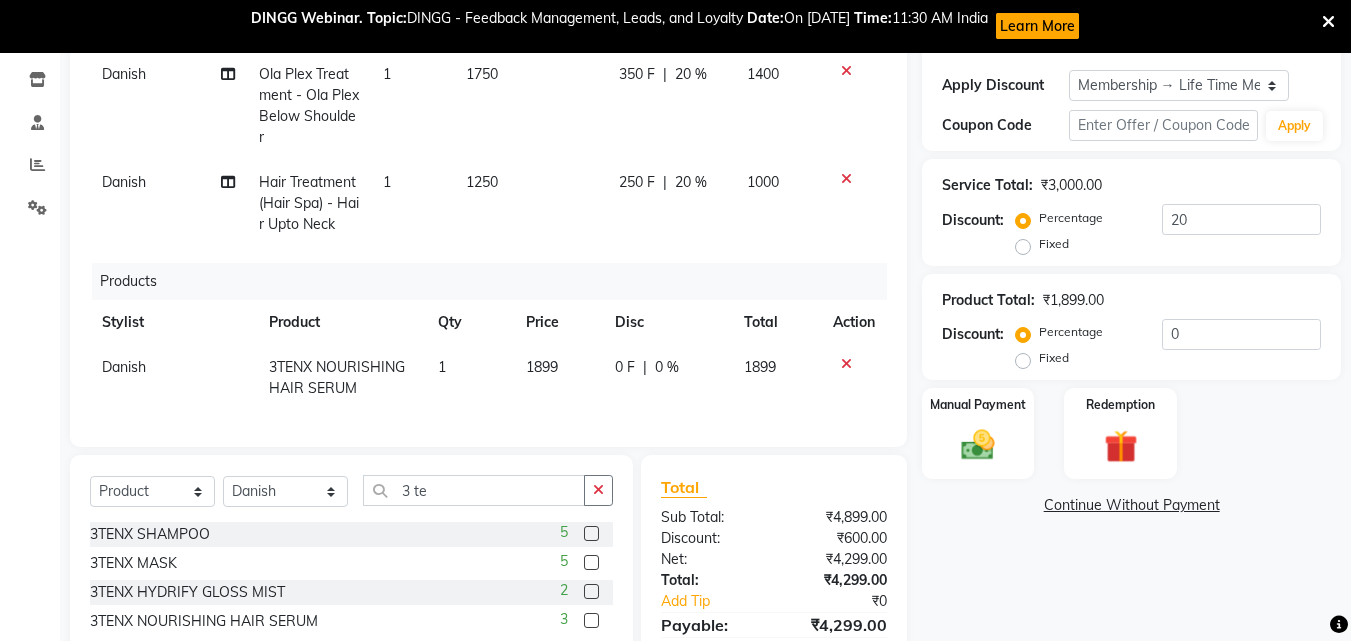 scroll, scrollTop: 378, scrollLeft: 0, axis: vertical 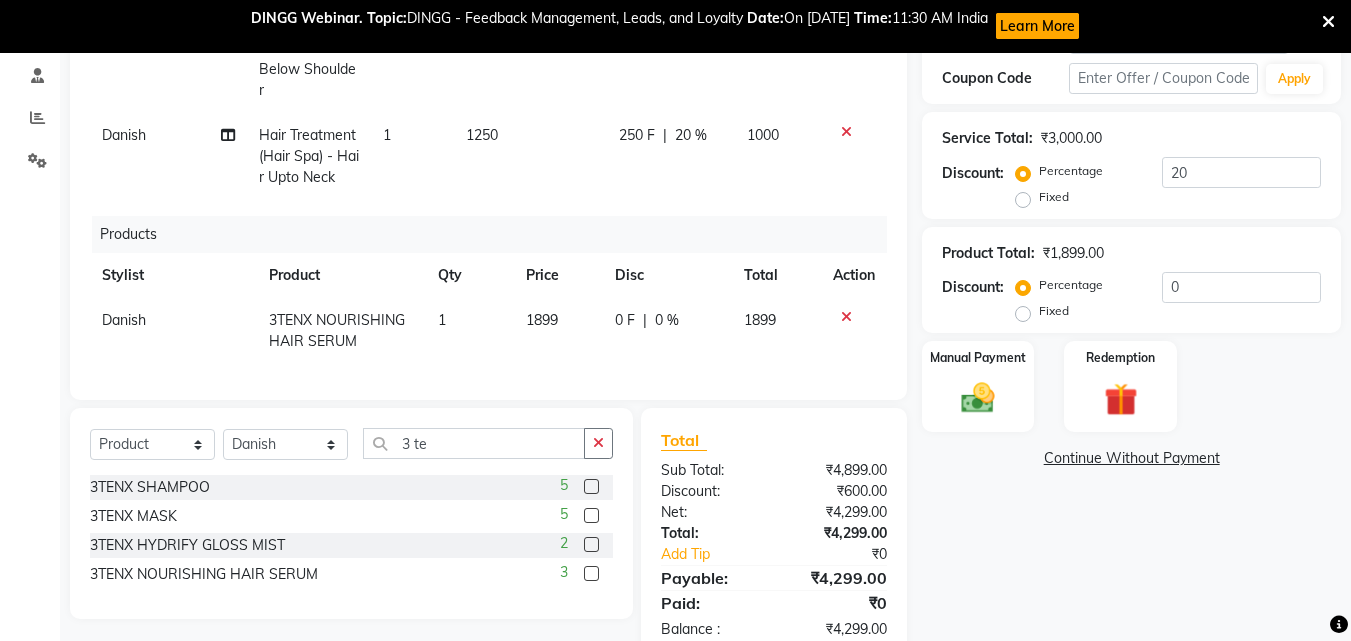 click on "0 %" 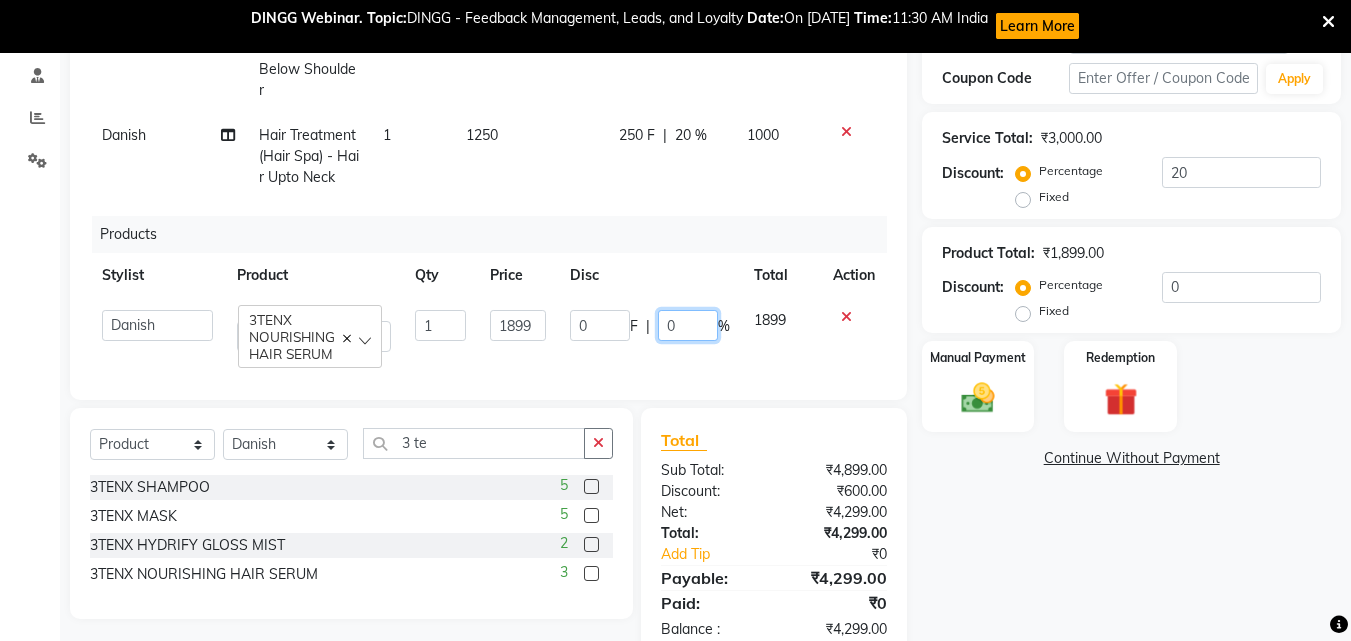 drag, startPoint x: 692, startPoint y: 324, endPoint x: 656, endPoint y: 337, distance: 38.27532 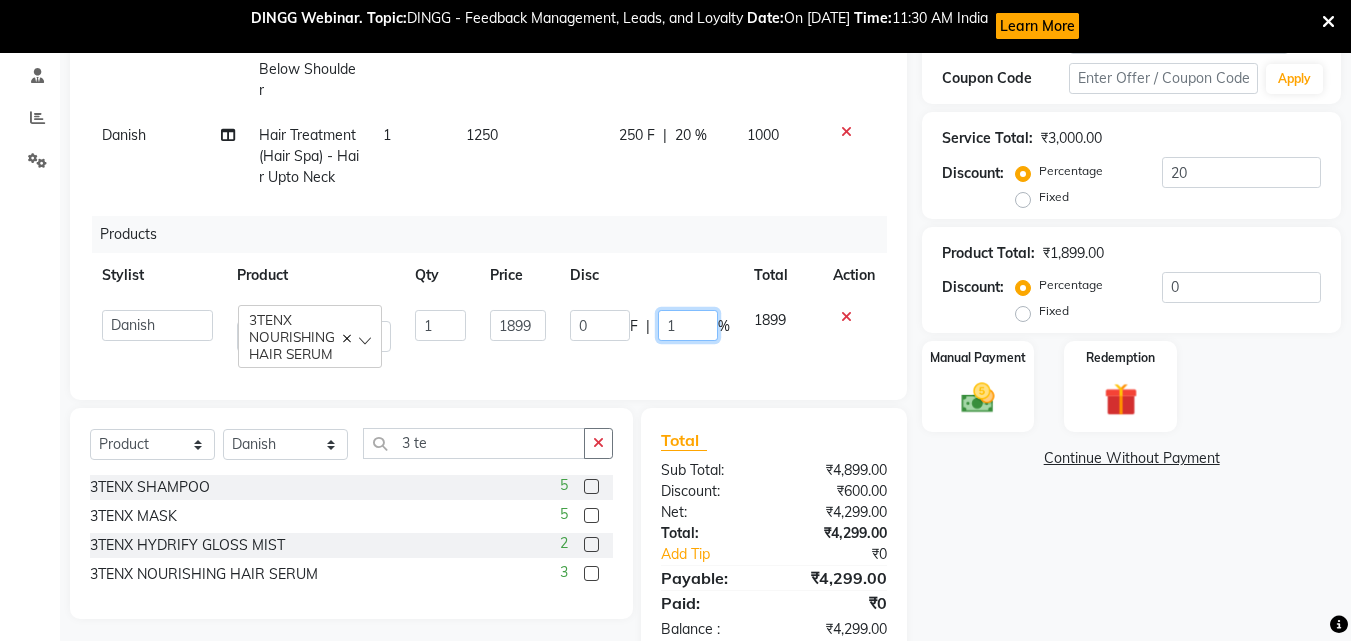 type on "10" 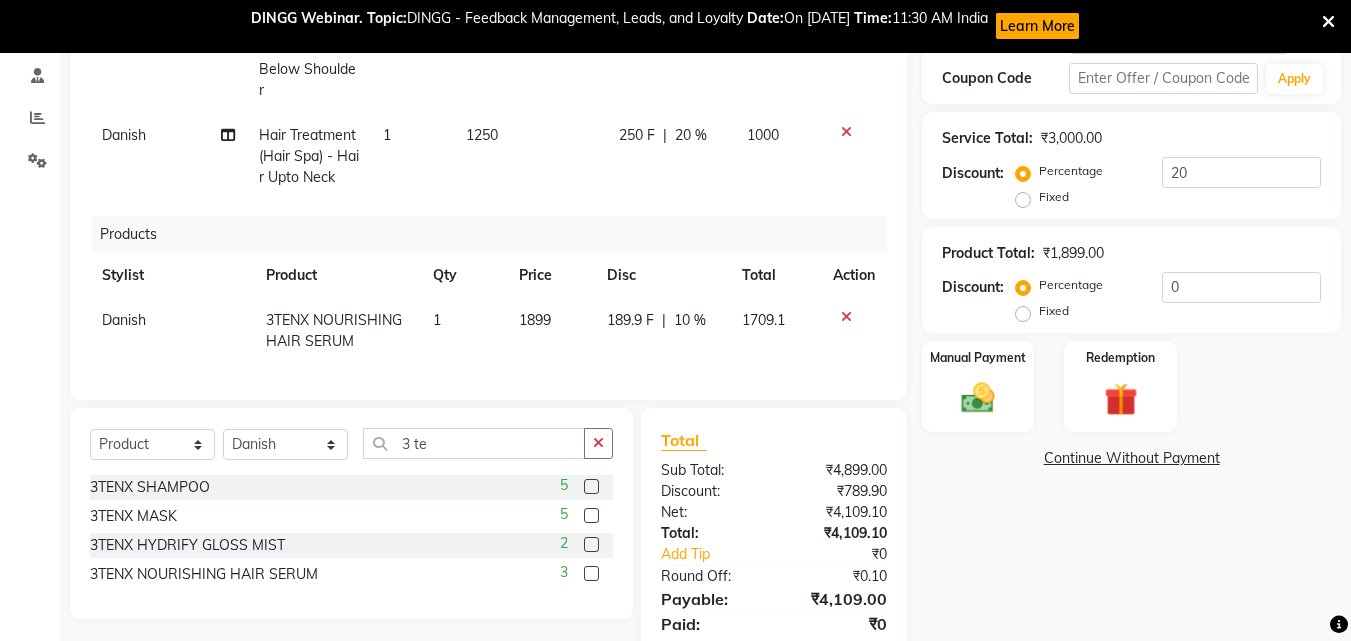 click on "Danish 3TENX NOURISHING HAIR SERUM 1 1899 189.9 F | 10 % 1709.1" 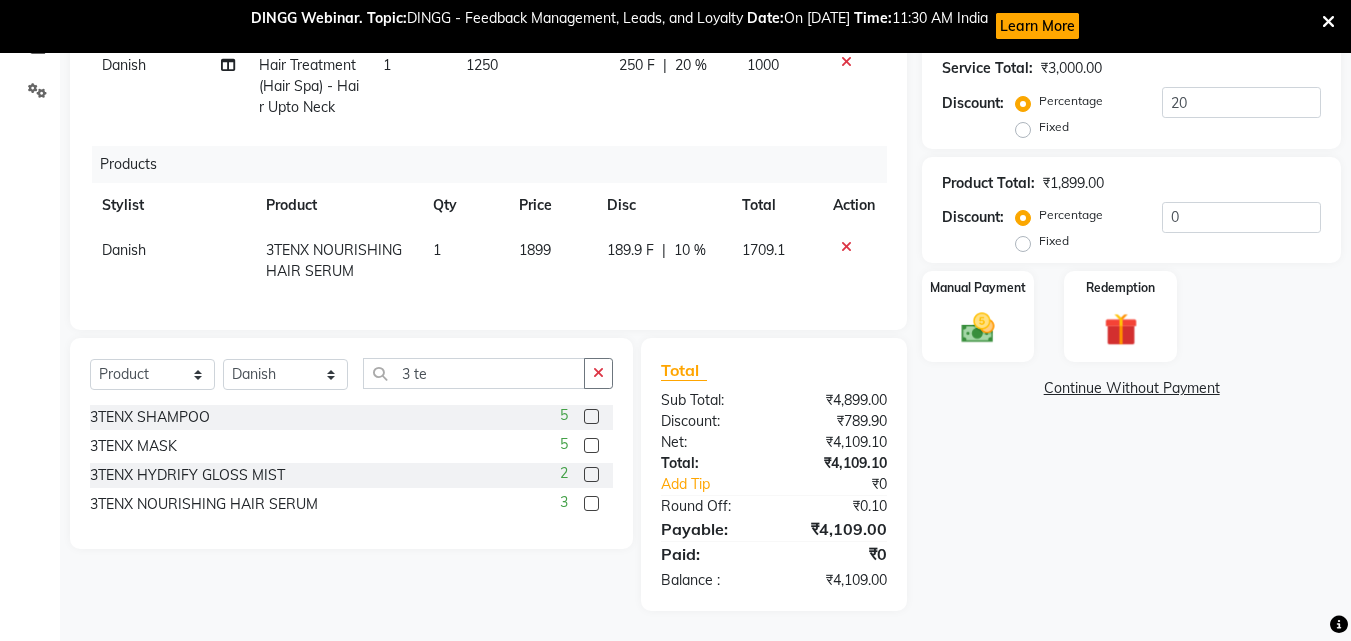 click on "189.9 F | 10 %" 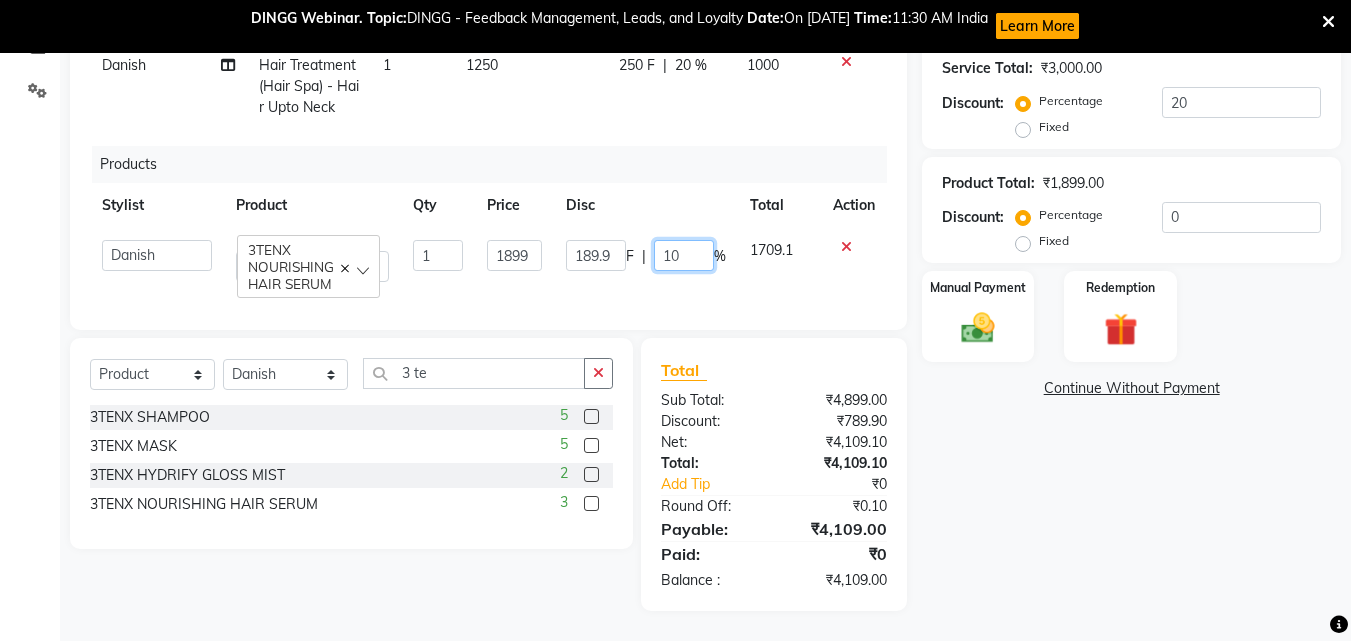 drag, startPoint x: 695, startPoint y: 234, endPoint x: 594, endPoint y: 234, distance: 101 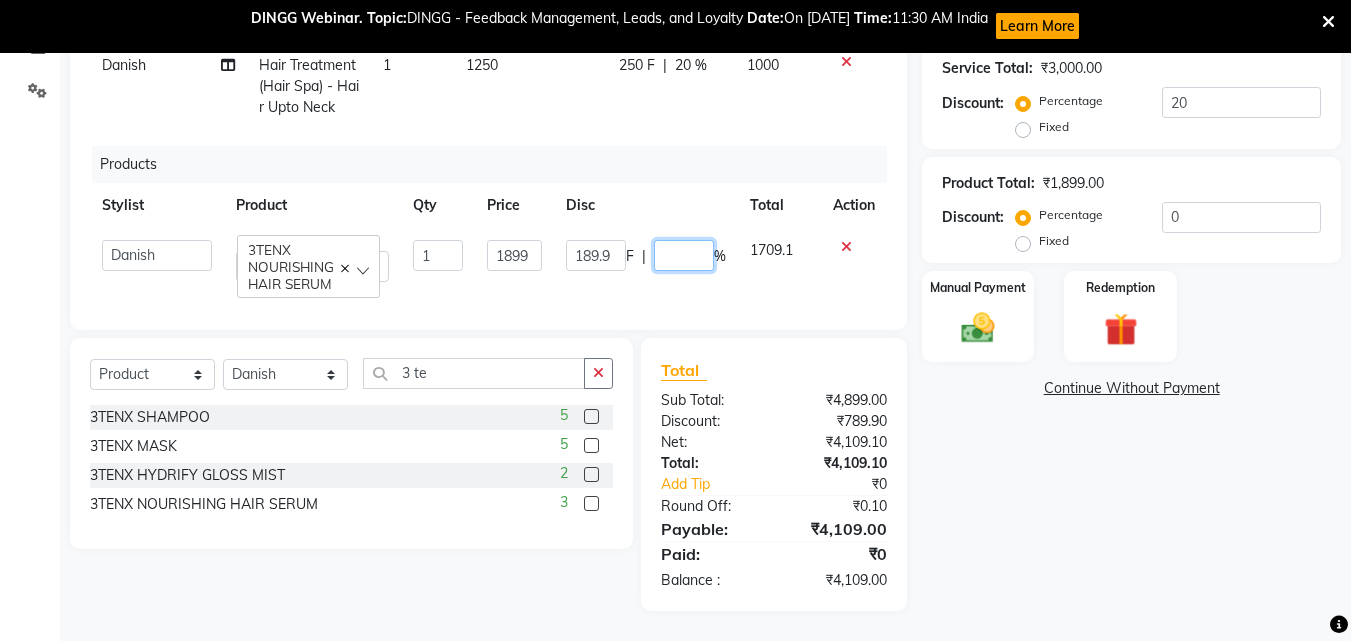 type on "5" 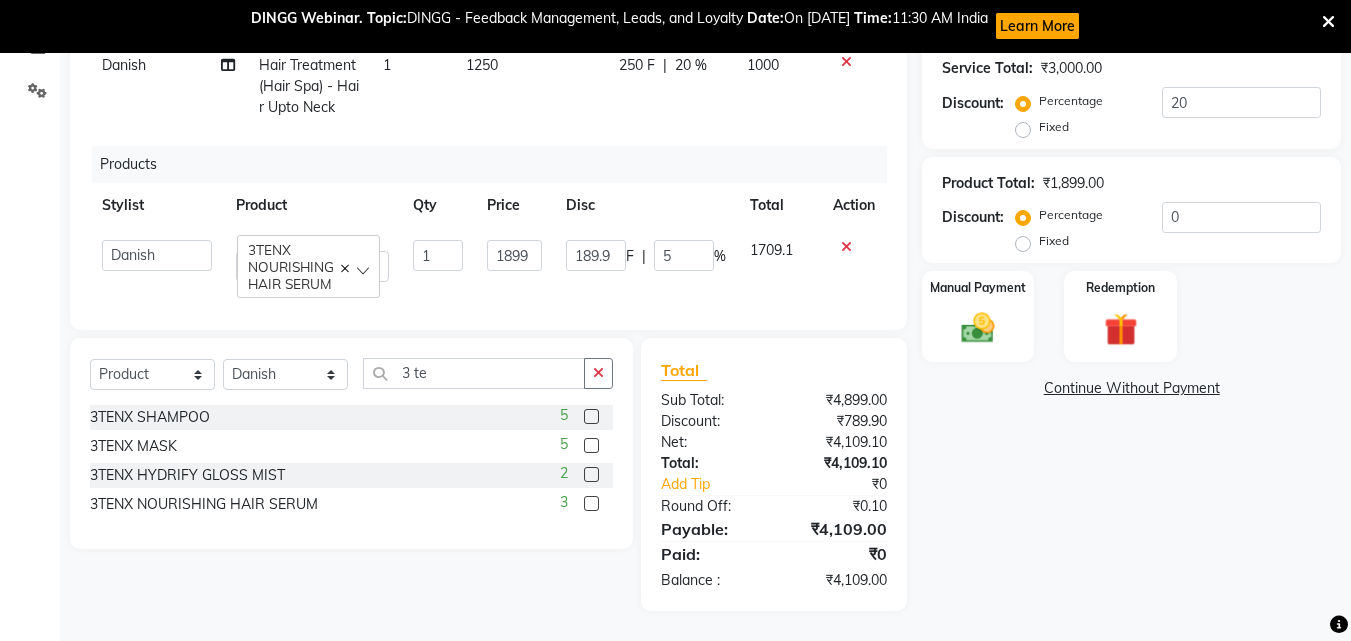 click on "Services Stylist Service Qty Price Disc Total Action Danish Ola Plex Treatment  - Ola Plex Below Shoulder 1 1750 350 F | 20 % 1400 Danish Hair Treatment(Hair Spa)  - Hair Upto Neck 1 1250 250 F | 20 % 1000 Products Stylist Product Qty Price Disc Total Action  [PERSON_NAME]   [PERSON_NAME] [PERSON_NAME] [PERSON_NAME]   [PERSON_NAME] [PERSON_NAME]   [PERSON_NAME]   3TENX NOURISHING HAIR SERUM  1 1899 189.9 F | 5 % 1709.1" 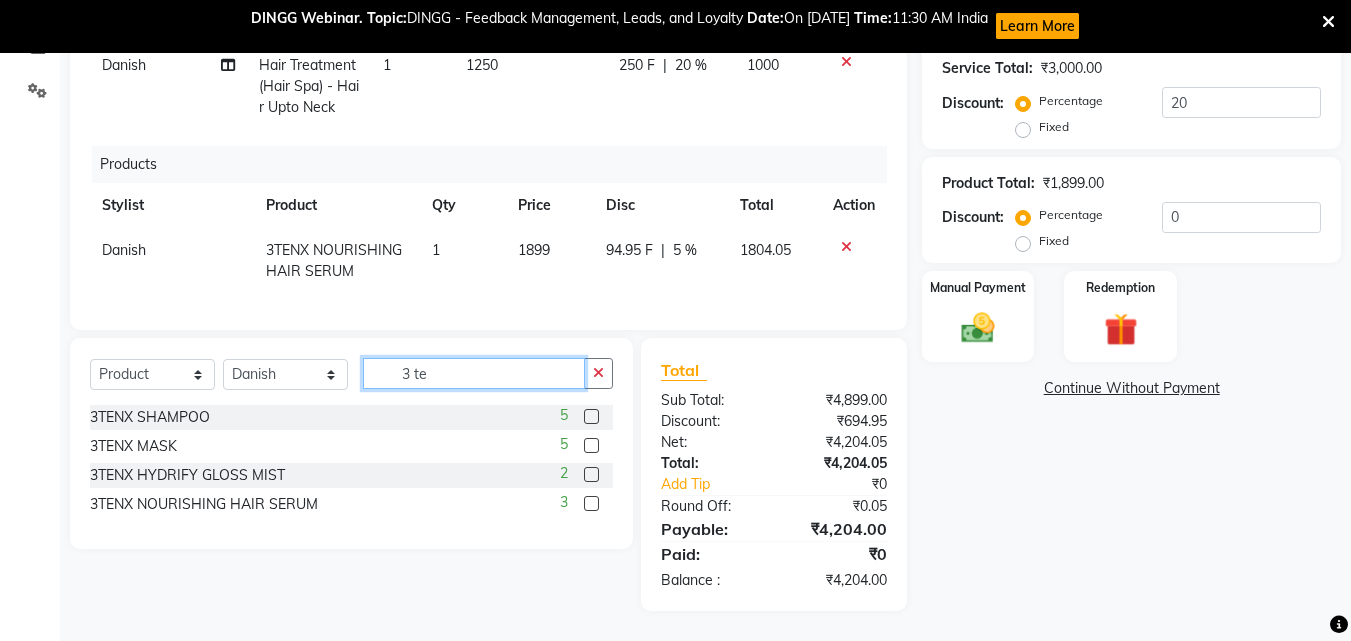 drag, startPoint x: 483, startPoint y: 375, endPoint x: 338, endPoint y: 354, distance: 146.5128 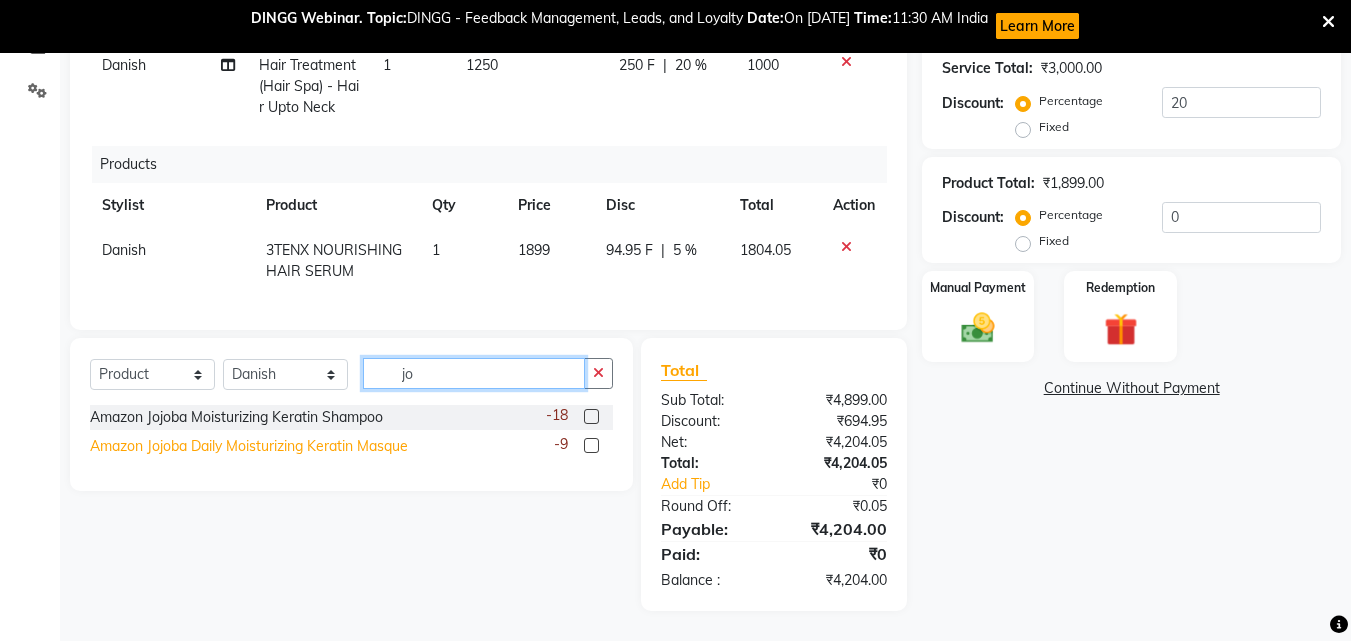 type on "jo" 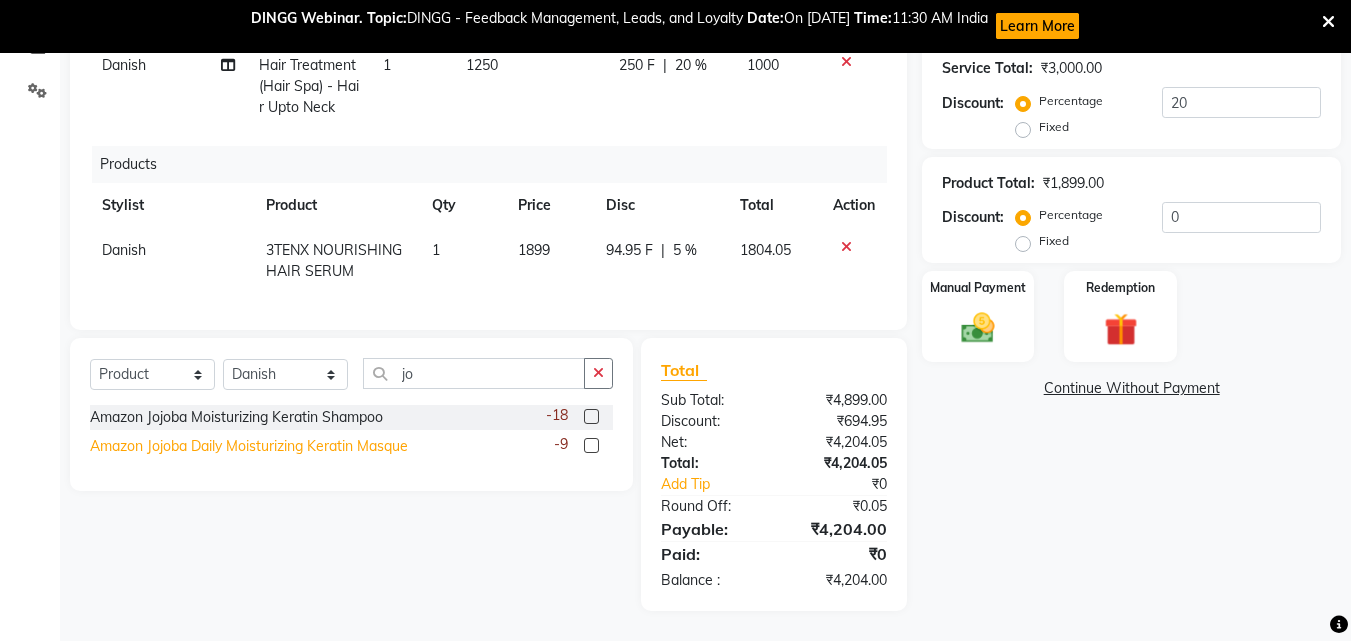 click on "Amazon Jojoba Daily Moisturizing Keratin Masque" 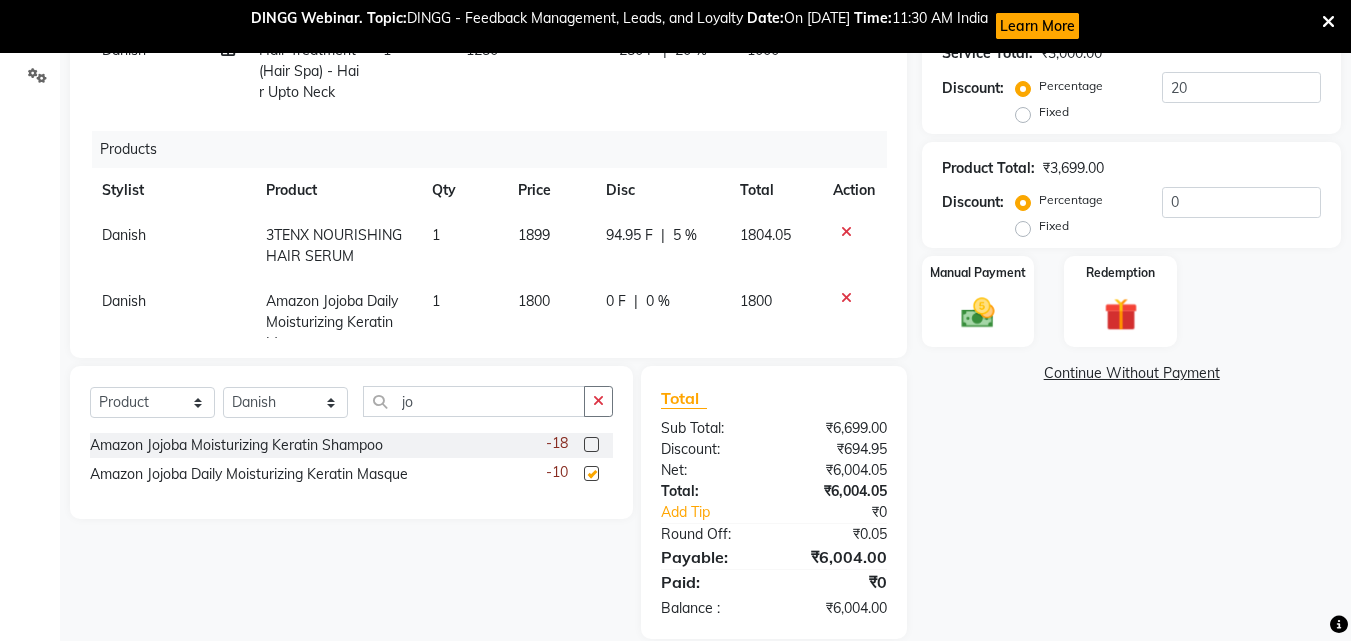 checkbox on "false" 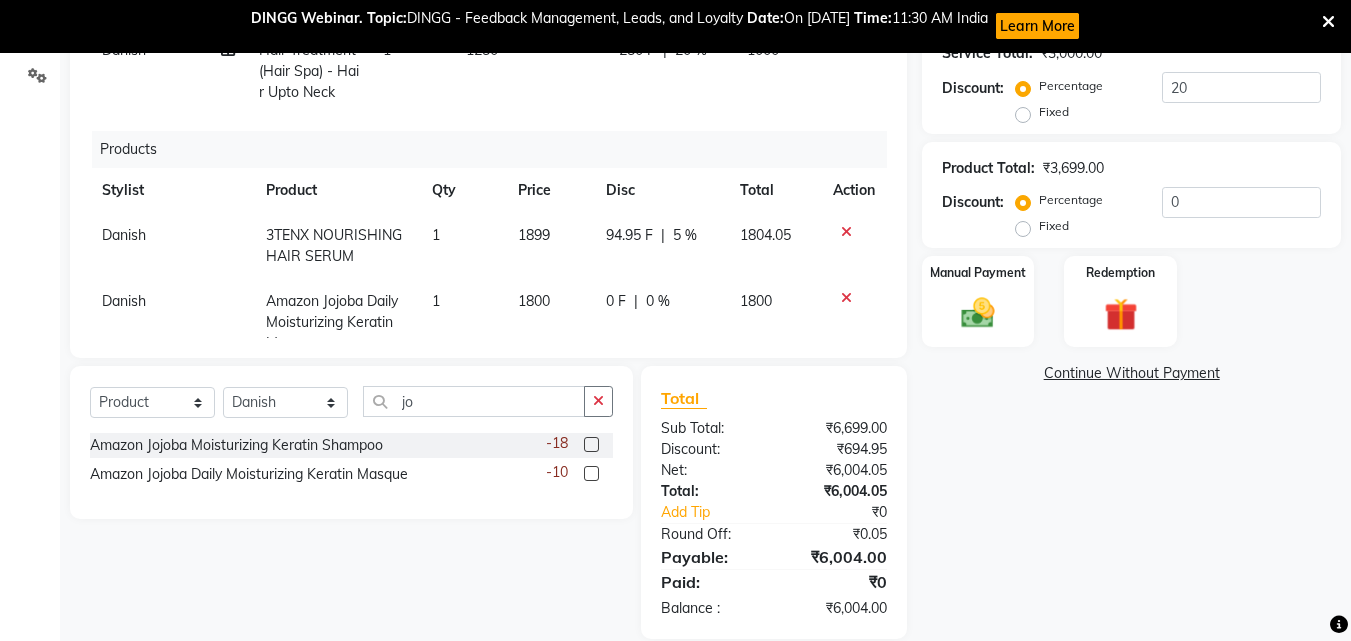 scroll, scrollTop: 59, scrollLeft: 0, axis: vertical 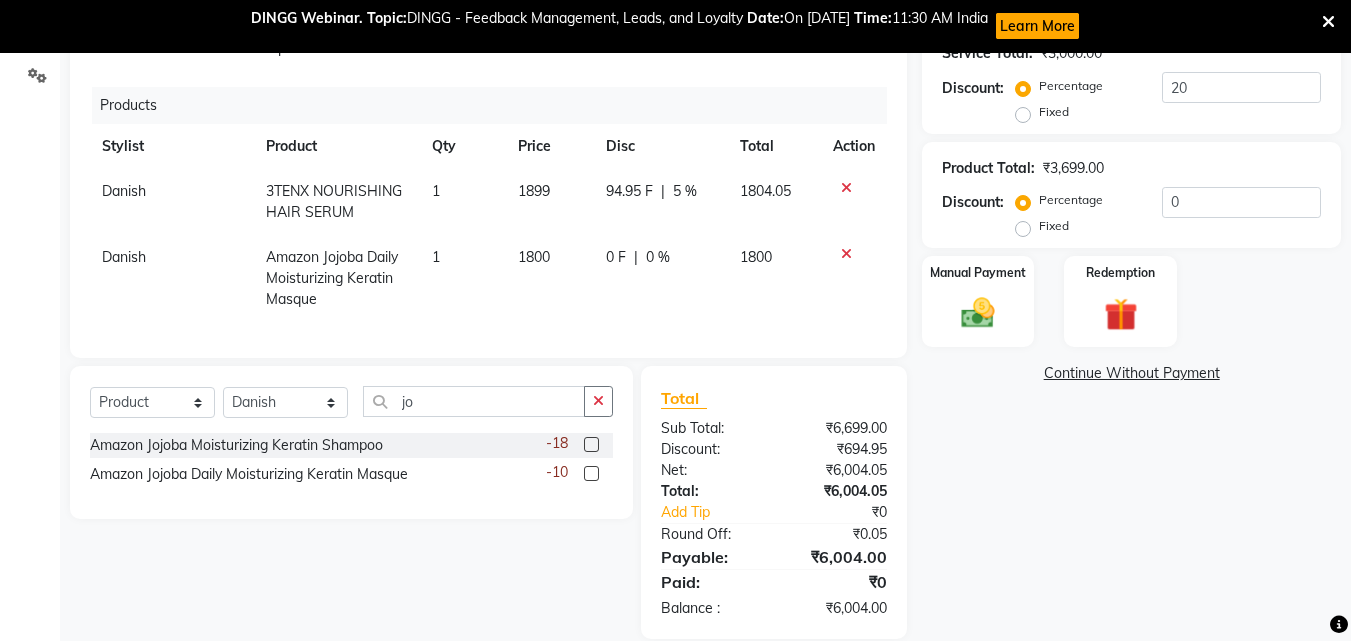 click on "0 %" 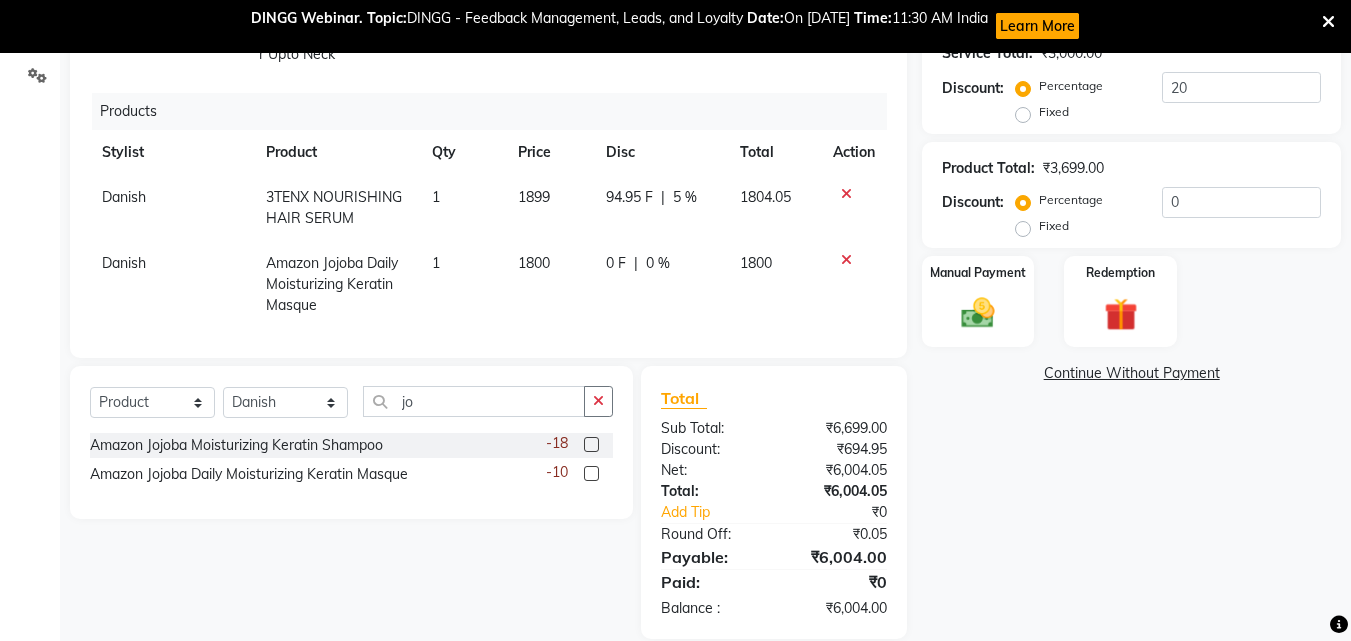 select on "13882" 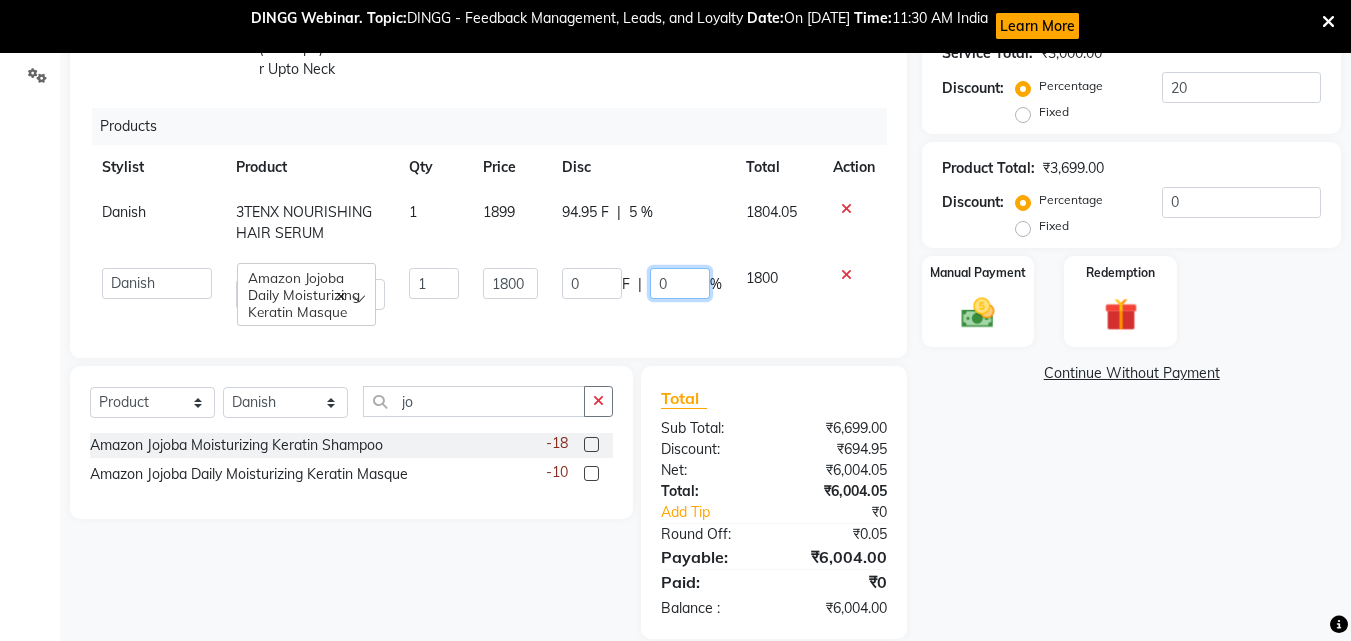 drag, startPoint x: 658, startPoint y: 267, endPoint x: 628, endPoint y: 269, distance: 30.066593 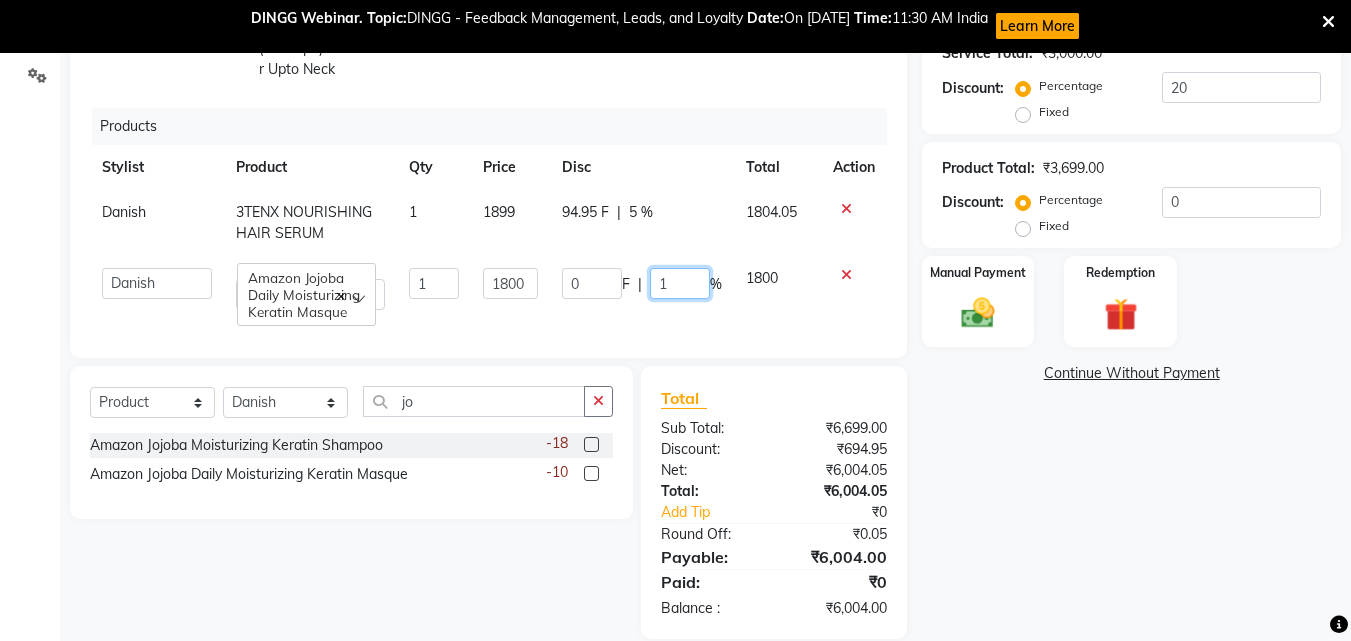 type on "10" 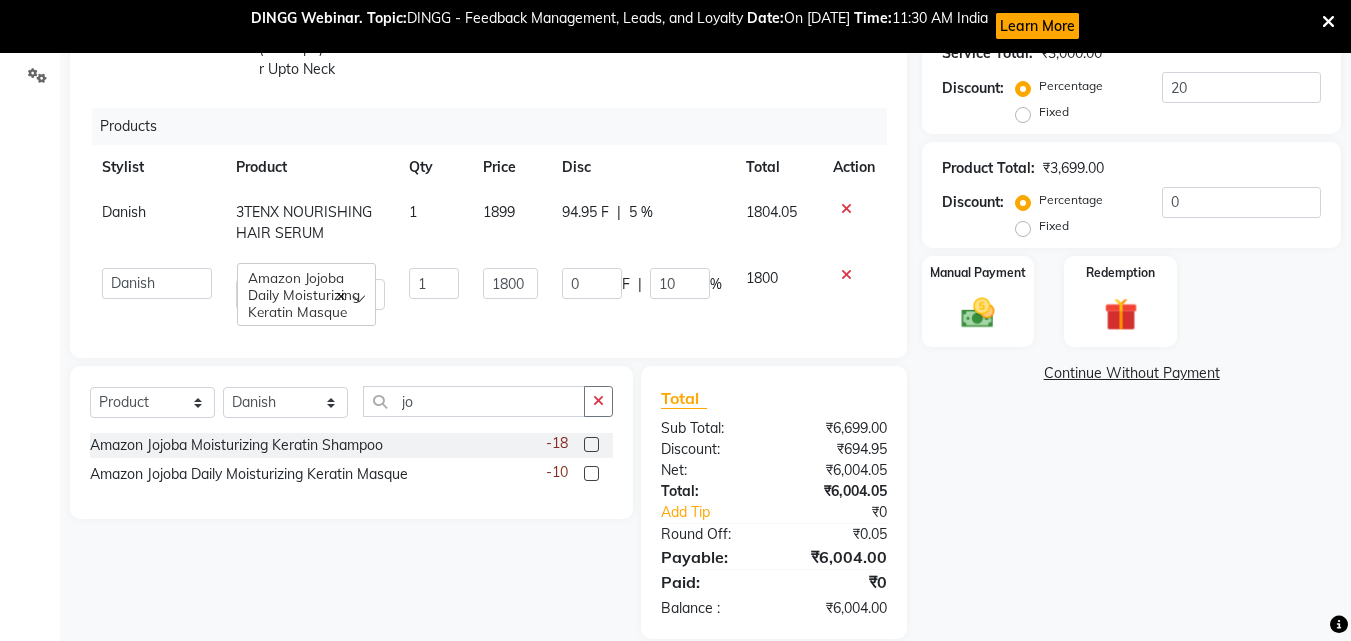 click on "Services Stylist Service Qty Price Disc Total Action Danish Ola Plex Treatment  - Ola Plex Below Shoulder 1 1750 350 F | 20 % 1400 Danish Hair Treatment(Hair Spa)  - Hair Upto Neck 1 1250 250 F | 20 % 1000 Products Stylist Product Qty Price Disc Total Action Danish 3TENX NOURISHING HAIR SERUM 1 1899 94.95 F | 5 % 1804.05  [PERSON_NAME]   [PERSON_NAME] [PERSON_NAME] [PERSON_NAME]   [PERSON_NAME] [PERSON_NAME]   [PERSON_NAME]   Amazon Jojoba Daily Moisturizing Keratin Masque  1 1800 0 F | 10 % 1800" 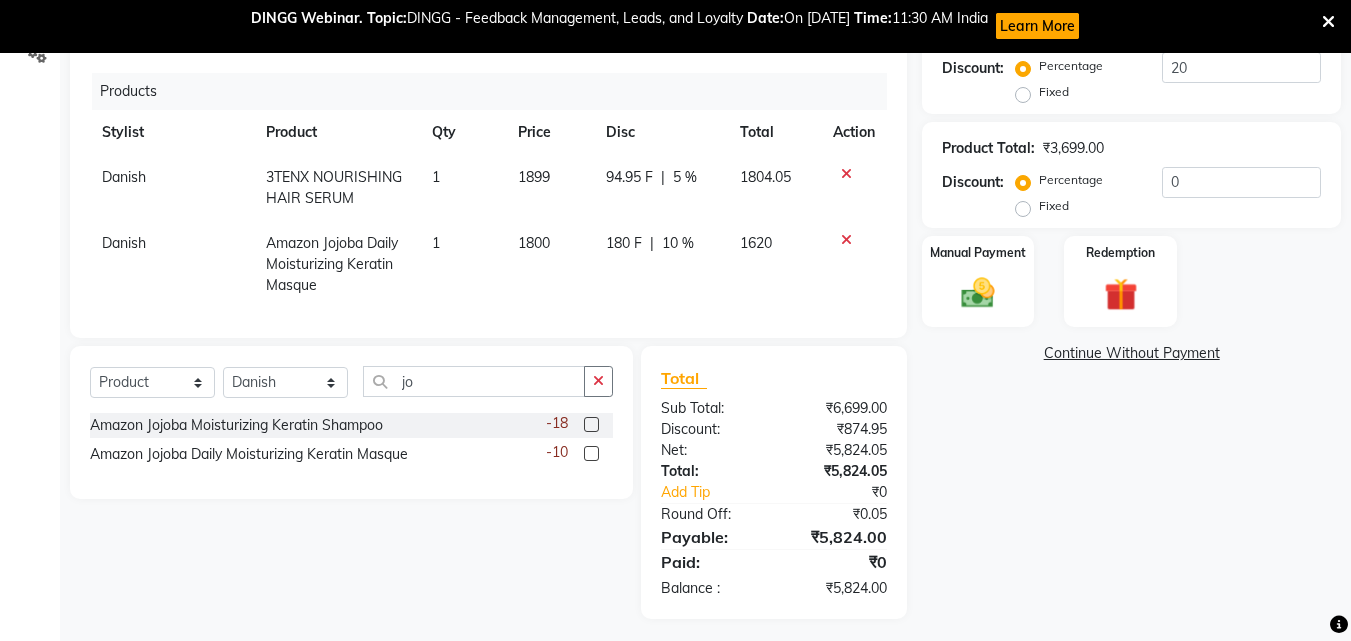 scroll, scrollTop: 491, scrollLeft: 0, axis: vertical 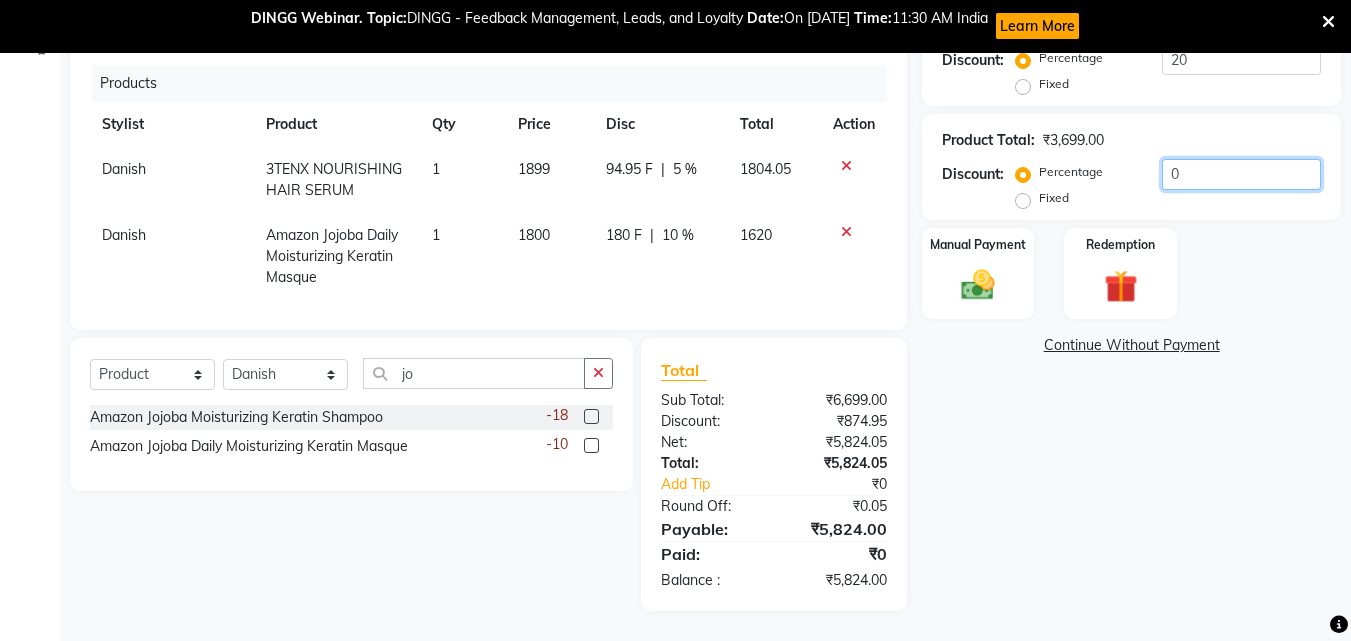 click on "0" 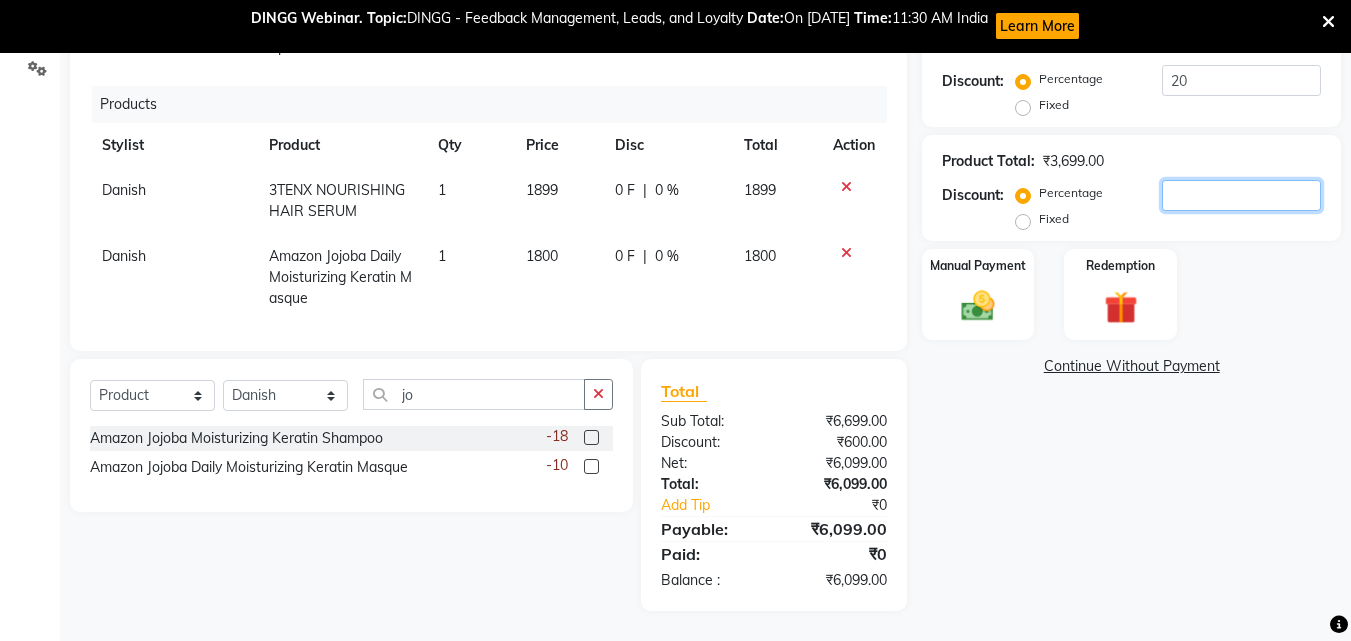 type on "1" 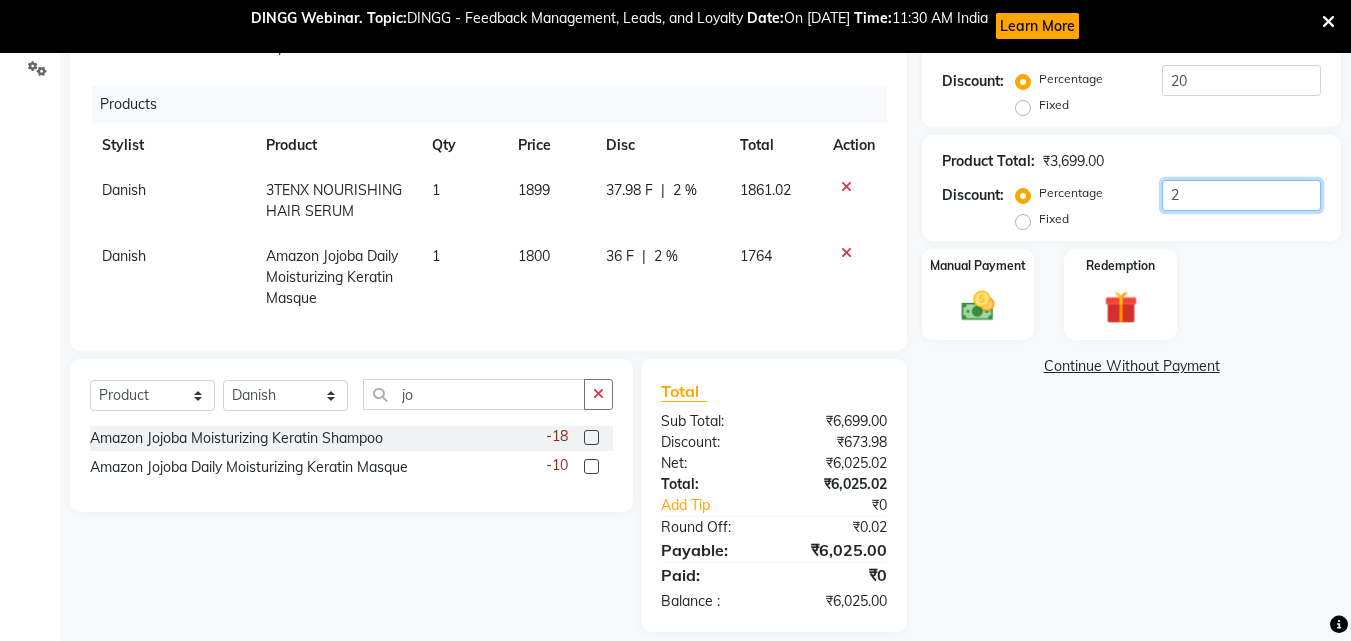 scroll, scrollTop: 491, scrollLeft: 0, axis: vertical 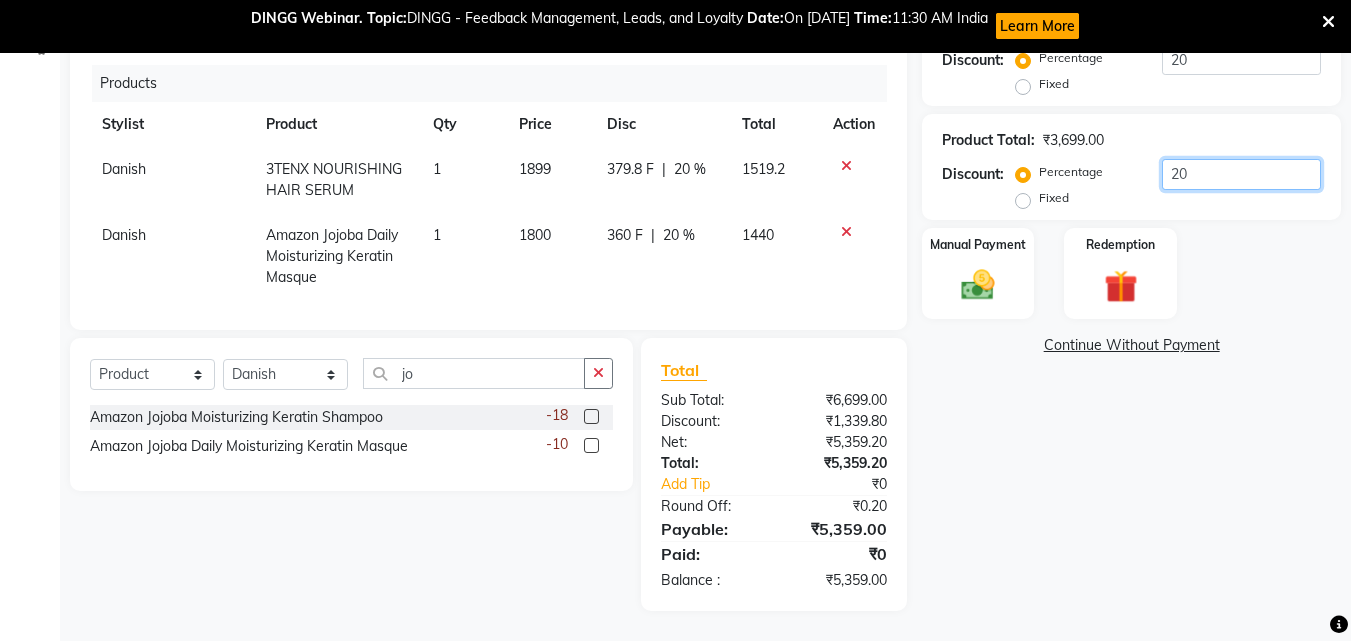 type on "2" 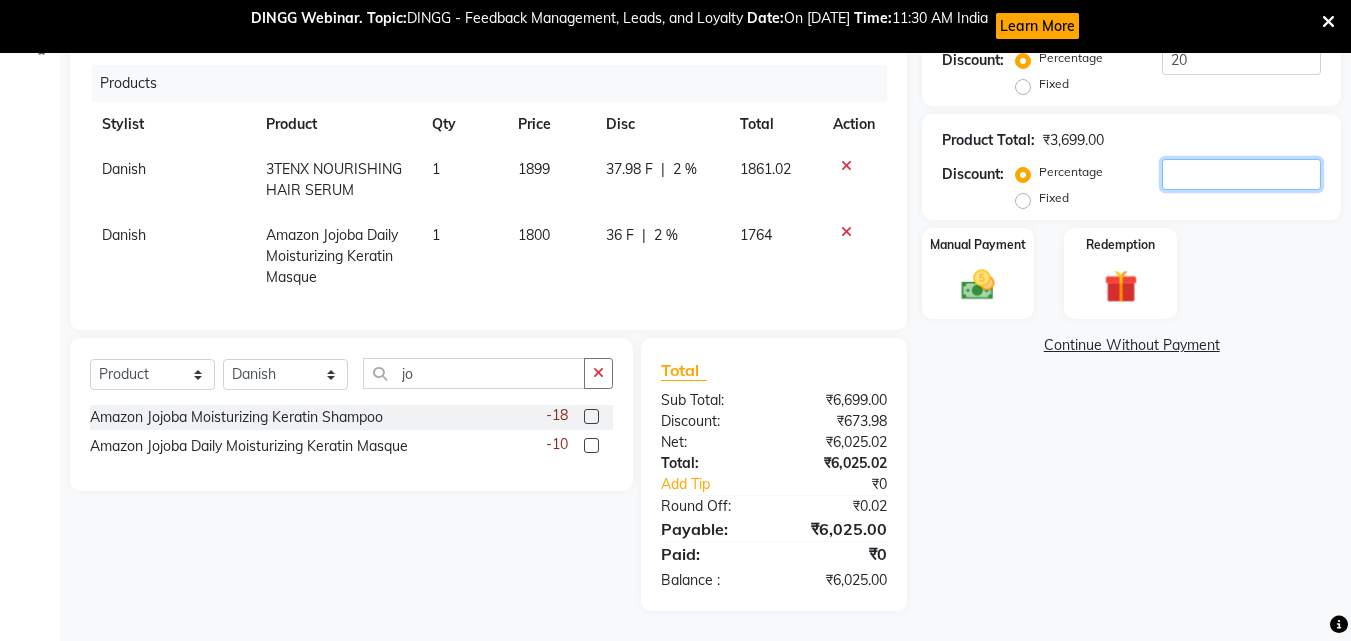 scroll, scrollTop: 470, scrollLeft: 0, axis: vertical 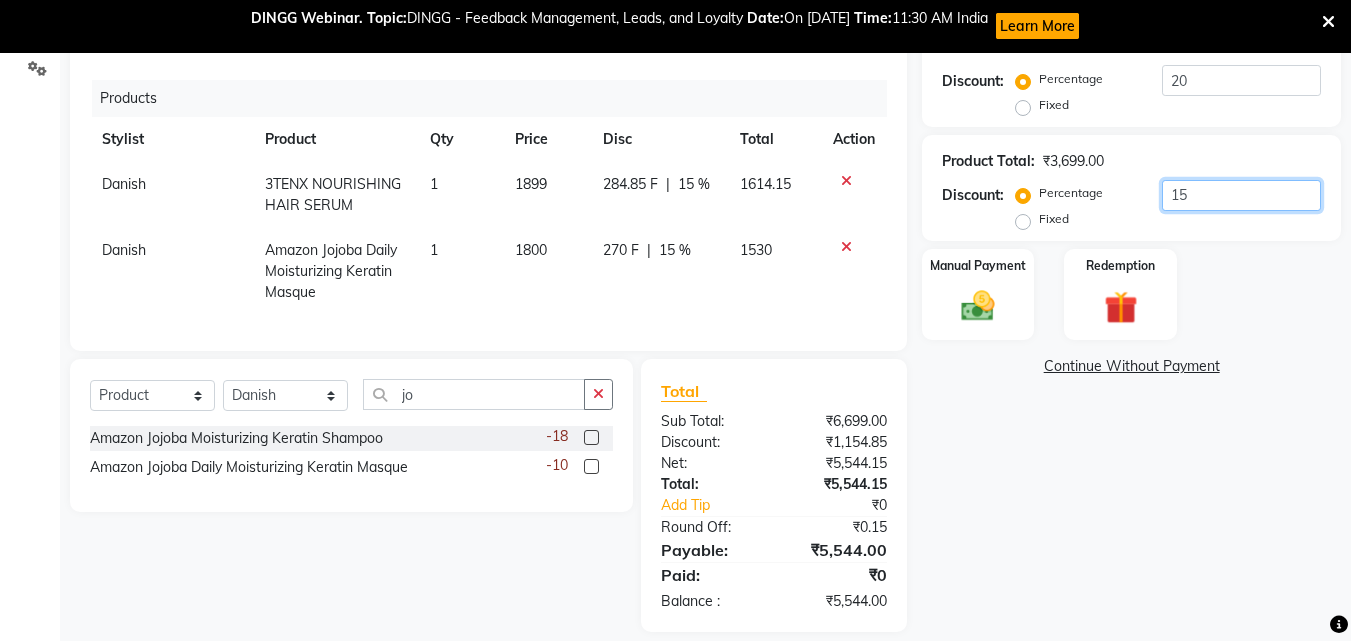 type on "1" 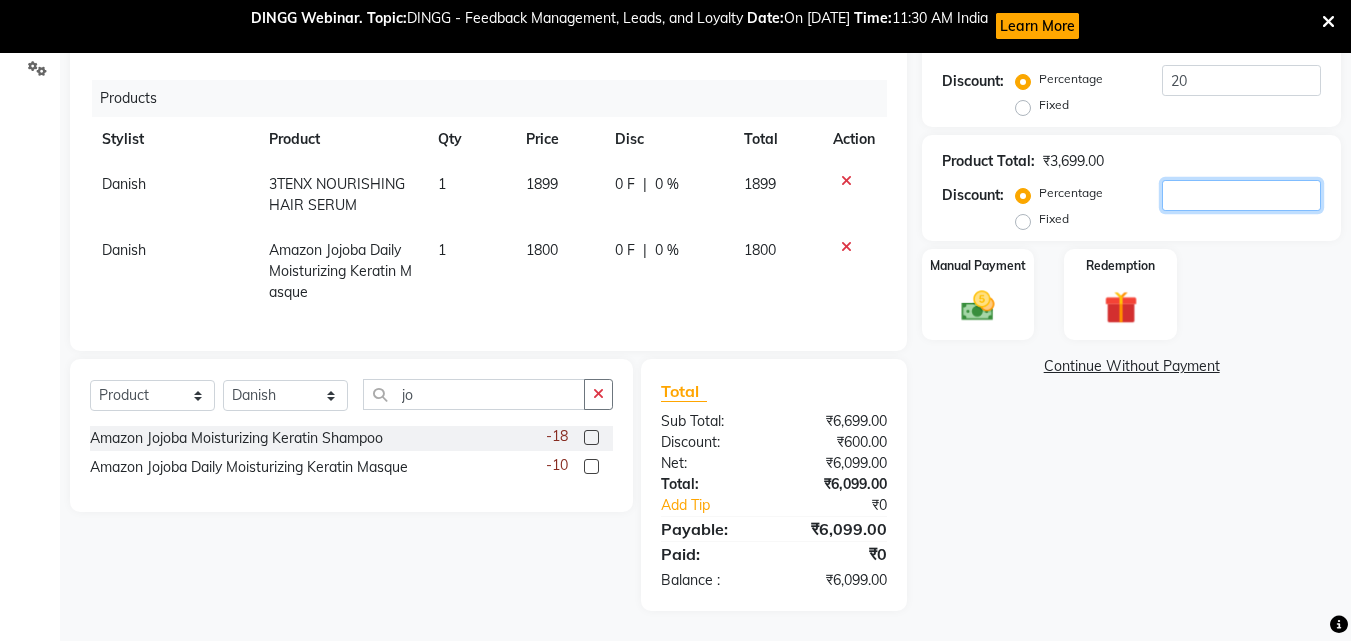 scroll, scrollTop: 0, scrollLeft: 0, axis: both 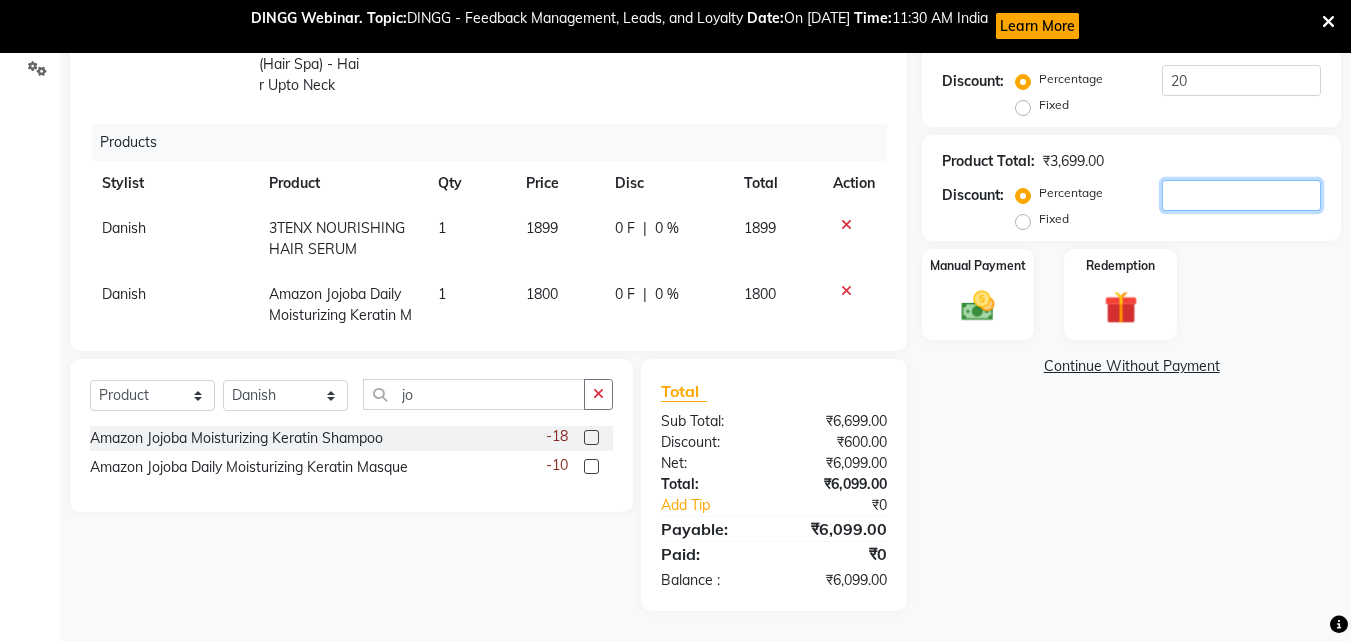type 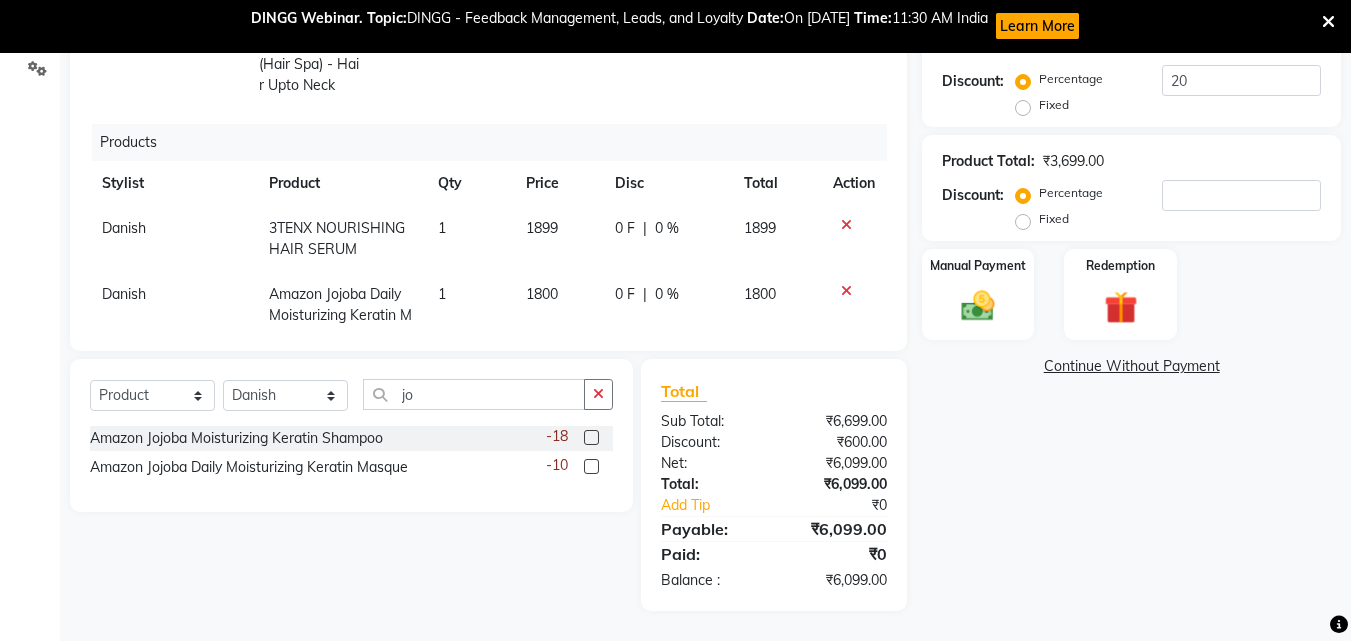 click on "0 %" 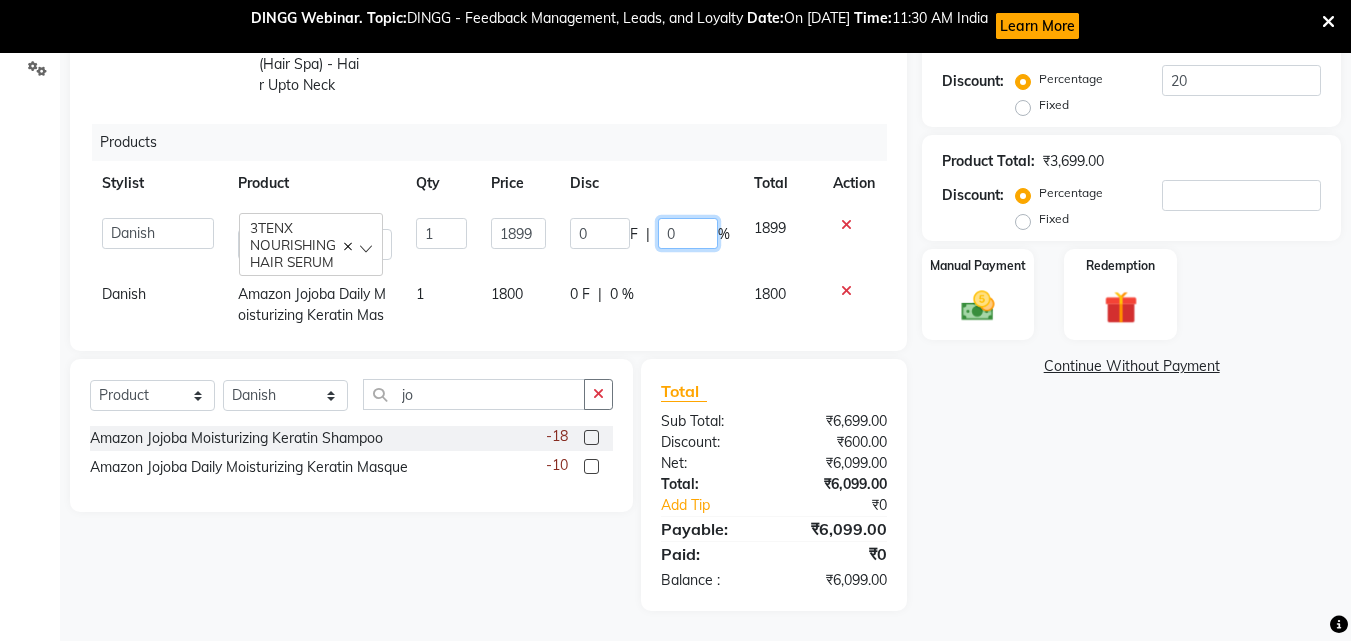 drag, startPoint x: 669, startPoint y: 234, endPoint x: 632, endPoint y: 225, distance: 38.078865 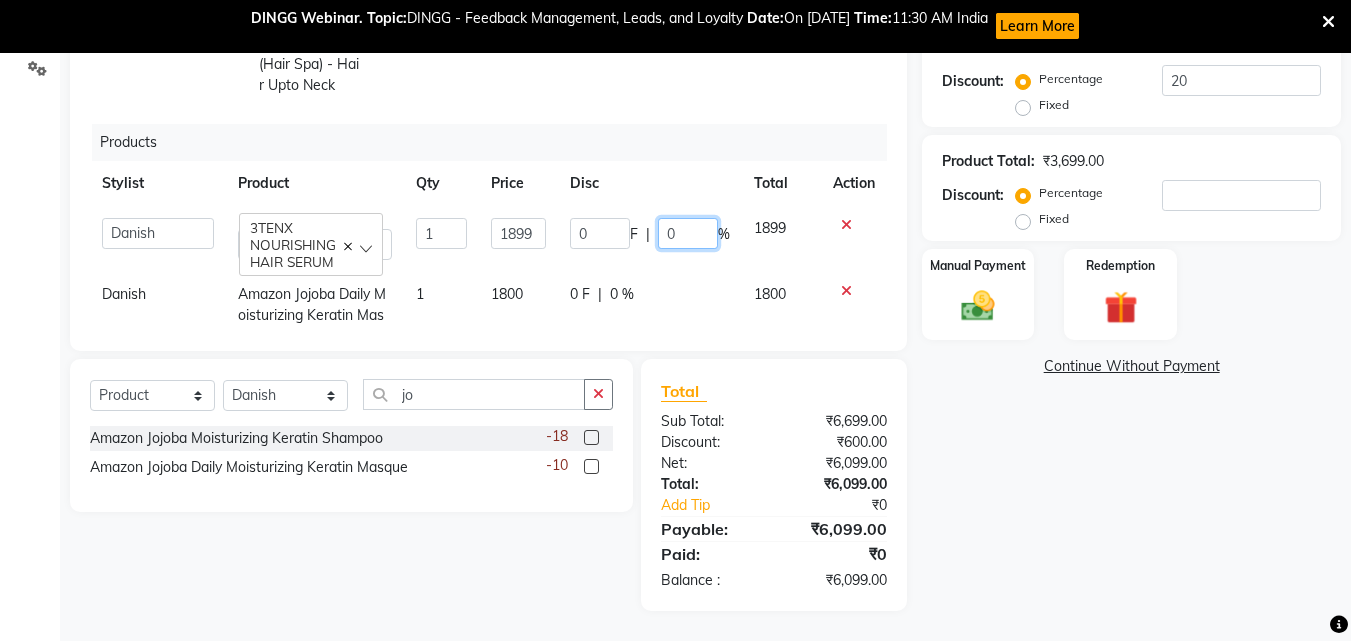 type on "6" 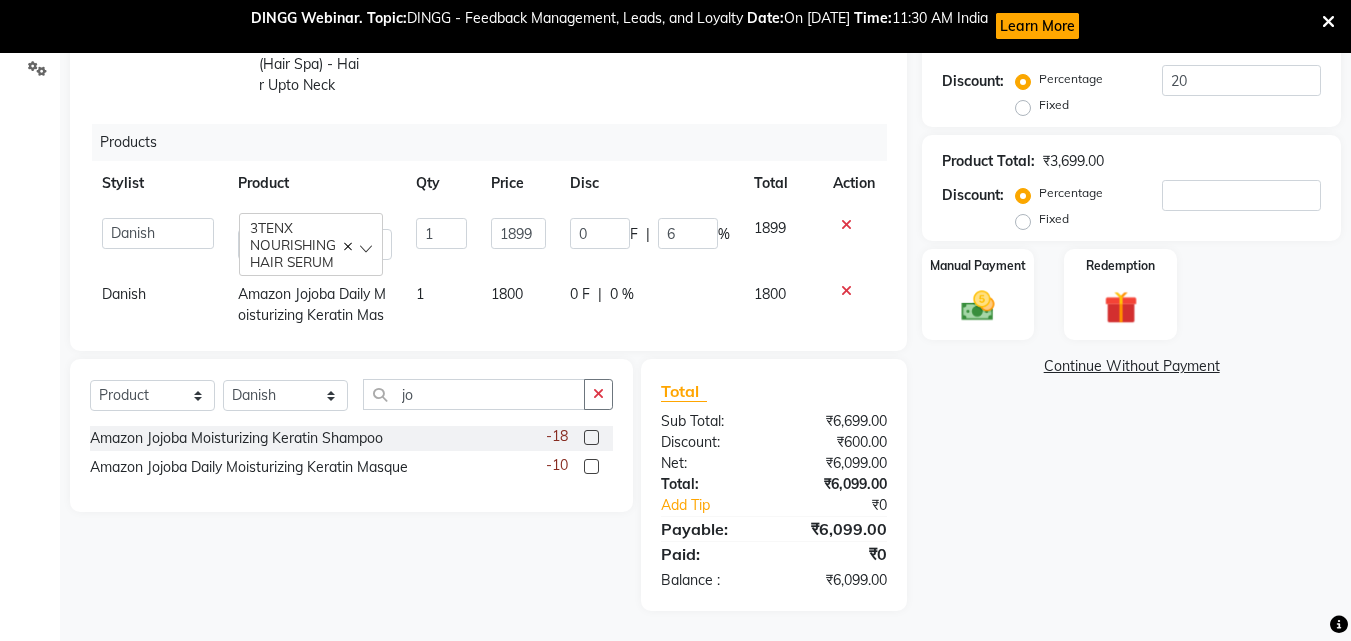 click on "0 F | 6 %" 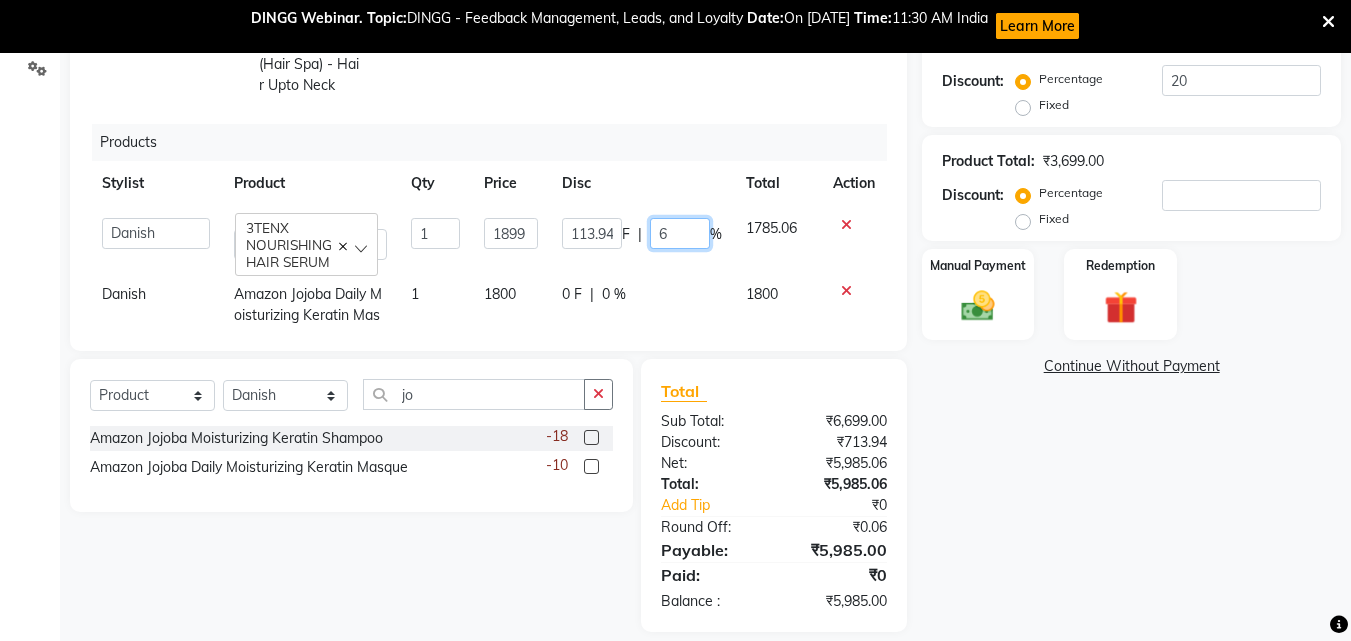 drag, startPoint x: 657, startPoint y: 233, endPoint x: 629, endPoint y: 226, distance: 28.86174 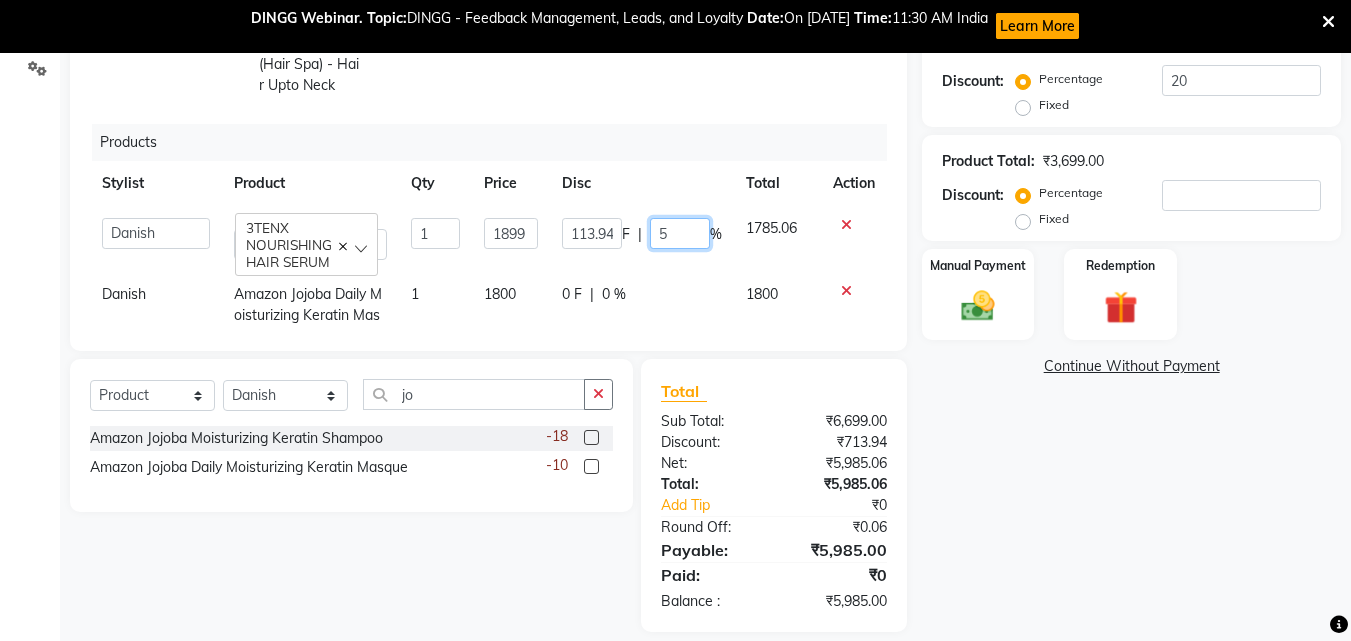 type on "5.1" 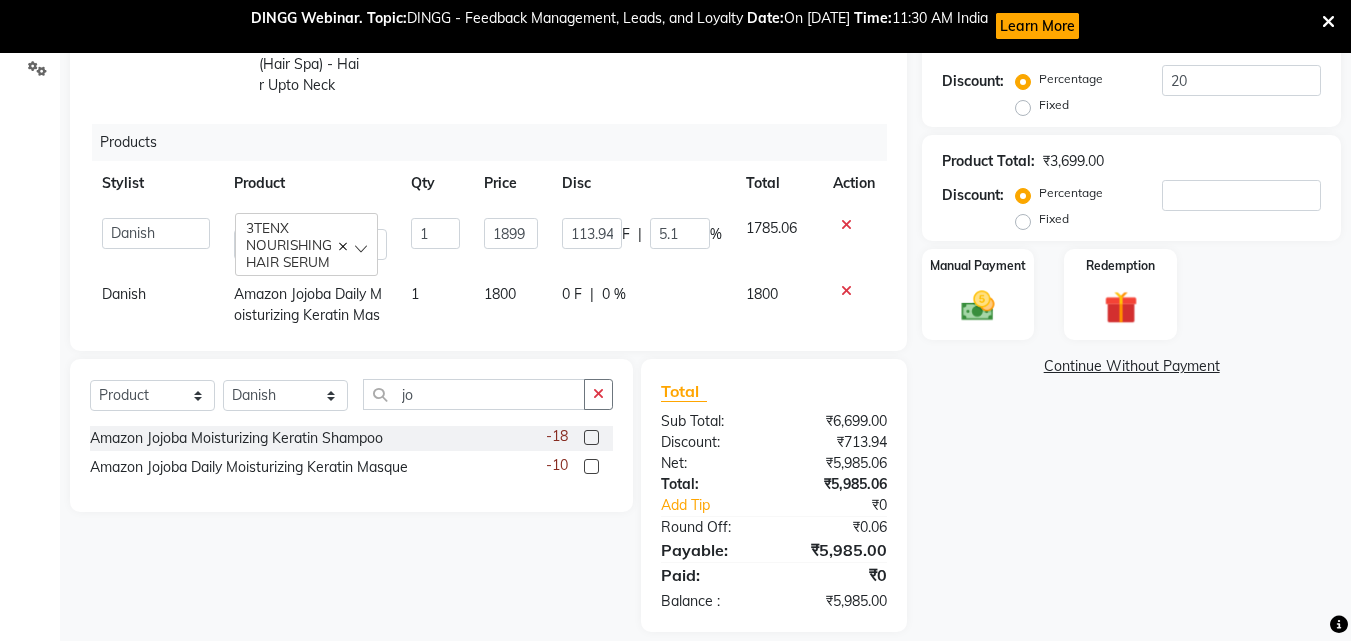 click on "0 F | 0 %" 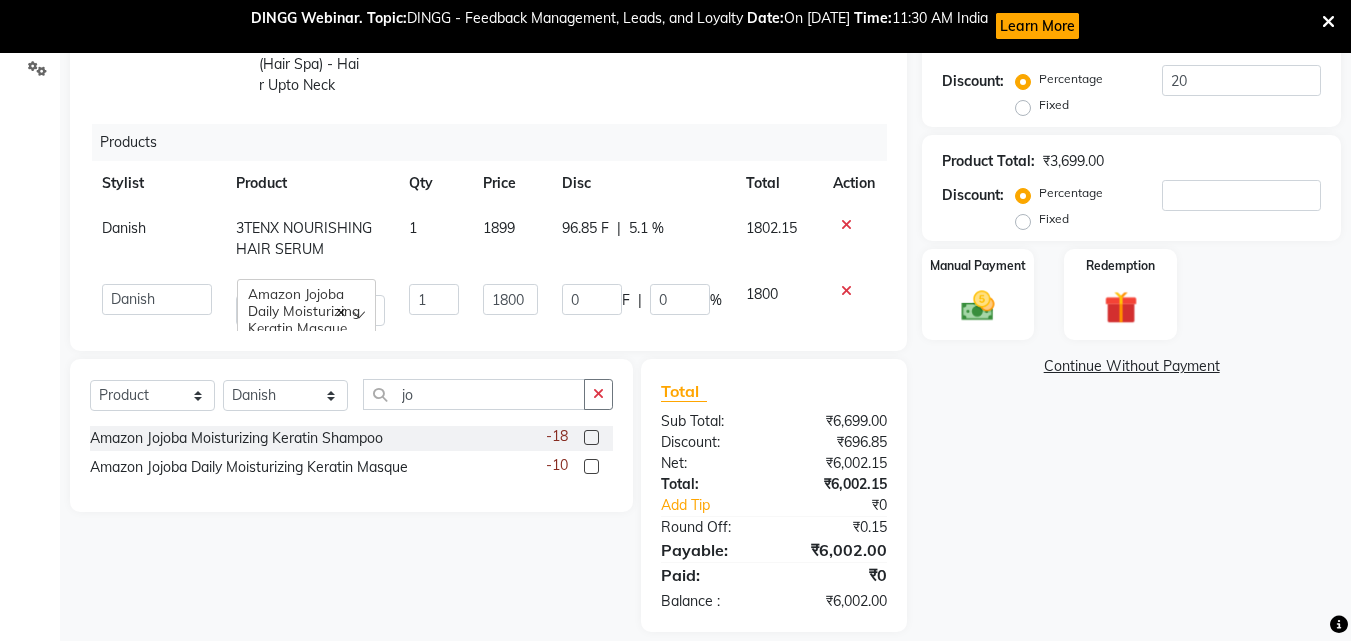 scroll, scrollTop: 38, scrollLeft: 0, axis: vertical 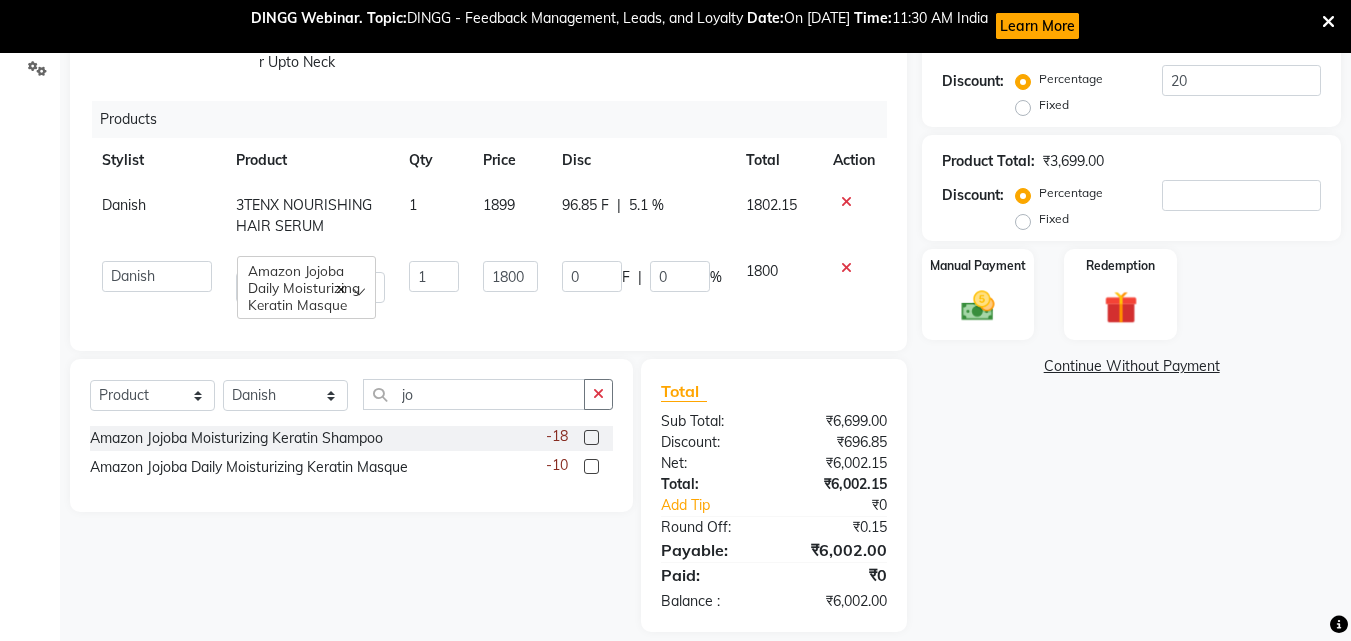 click on "5.1 %" 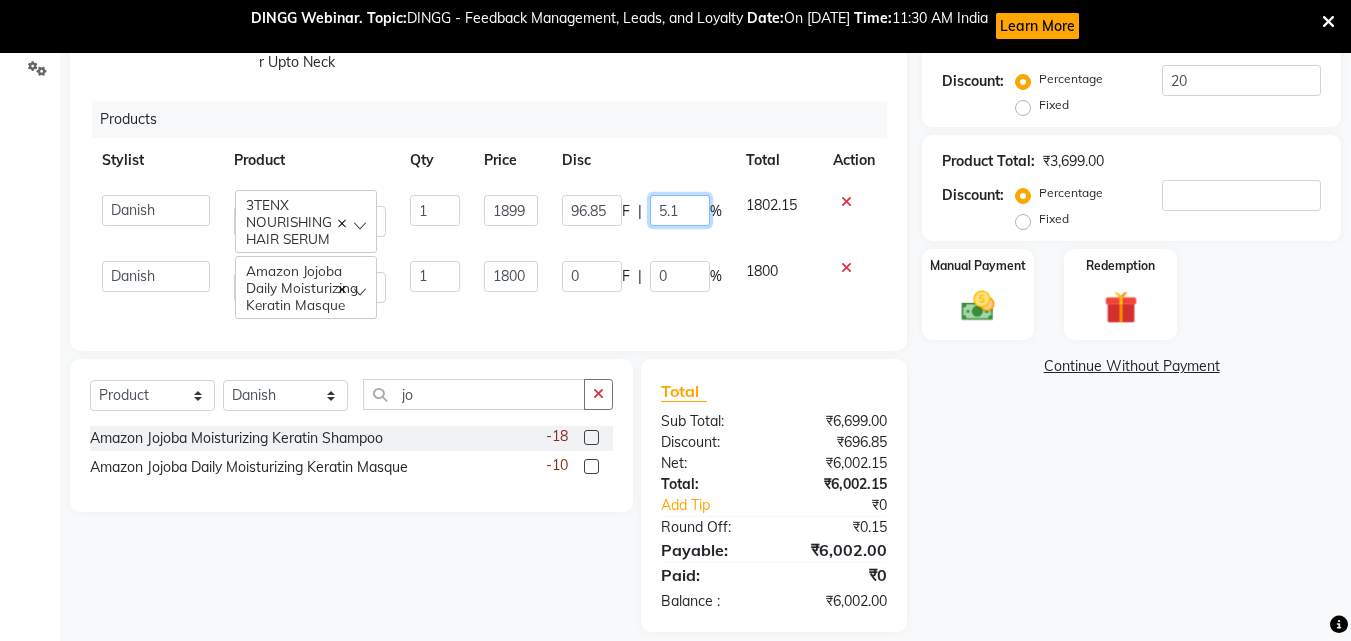 click on "5.1" 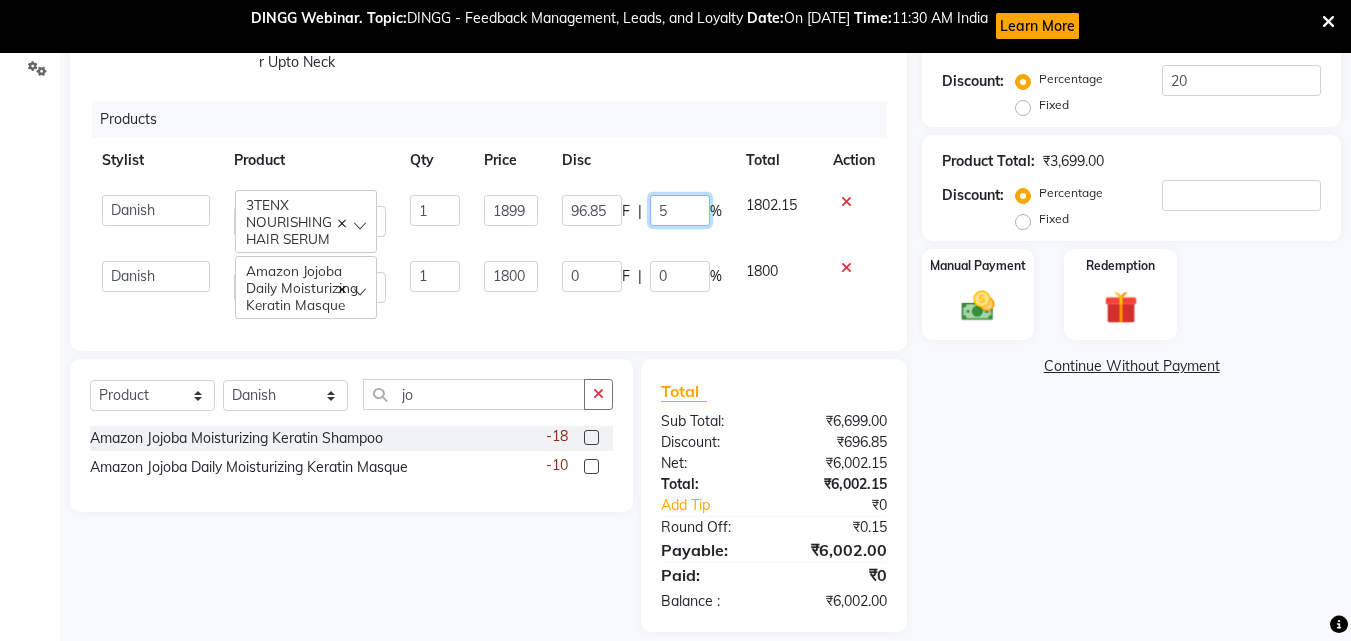 type on "5.3" 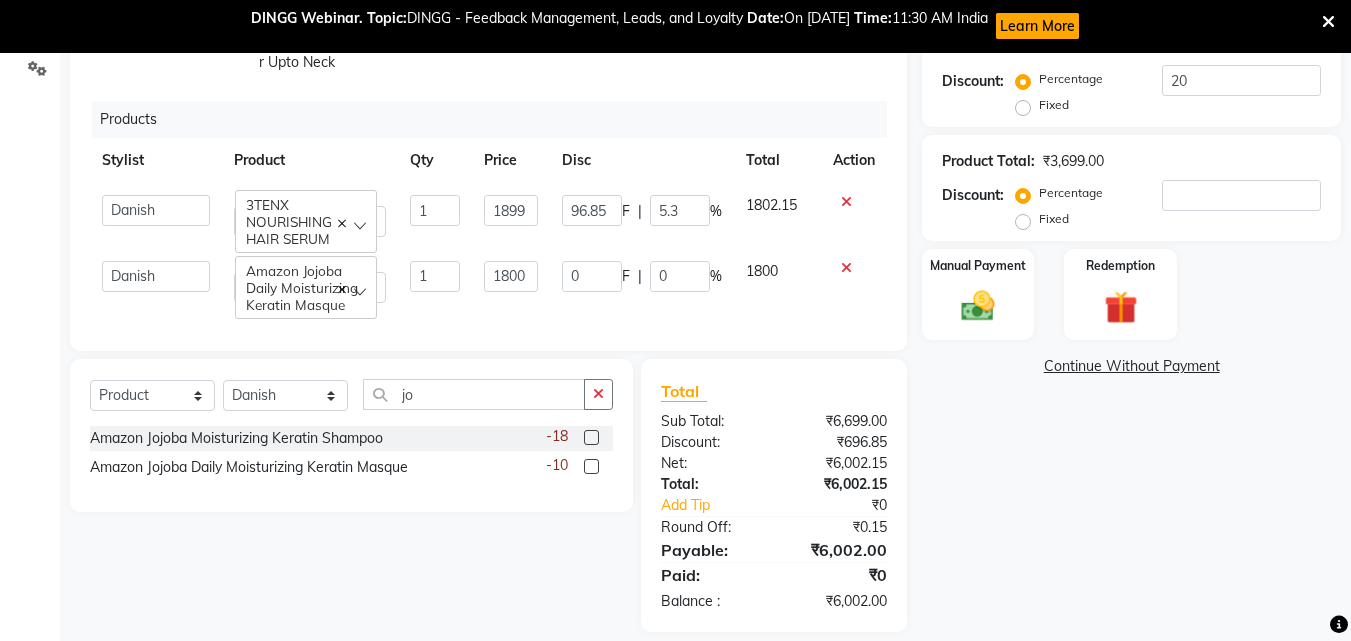 click on "96.85 F | 5.3 %" 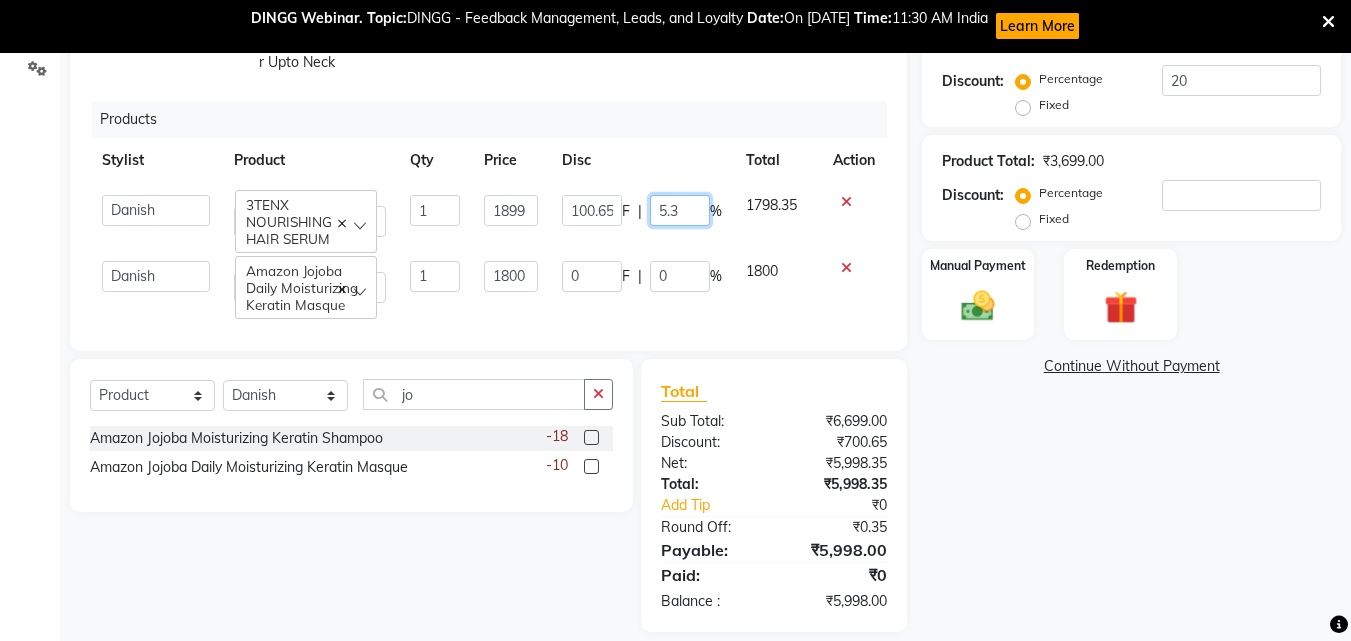 click on "5.3" 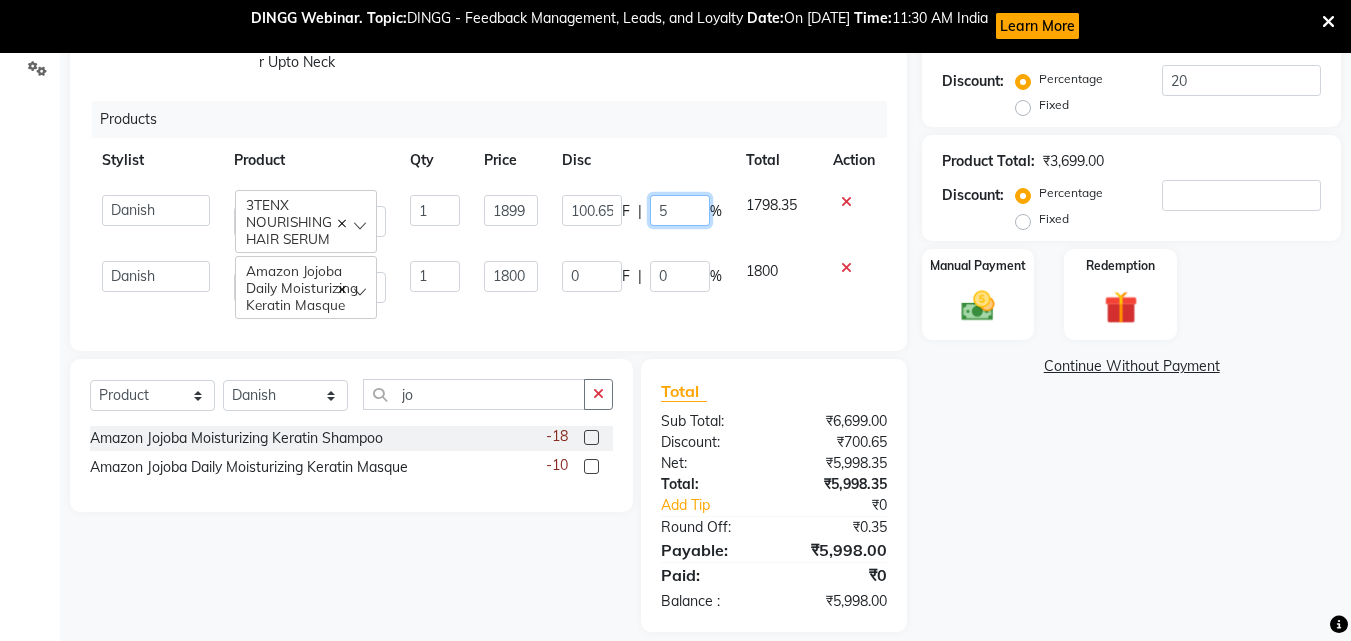 type on "5.2" 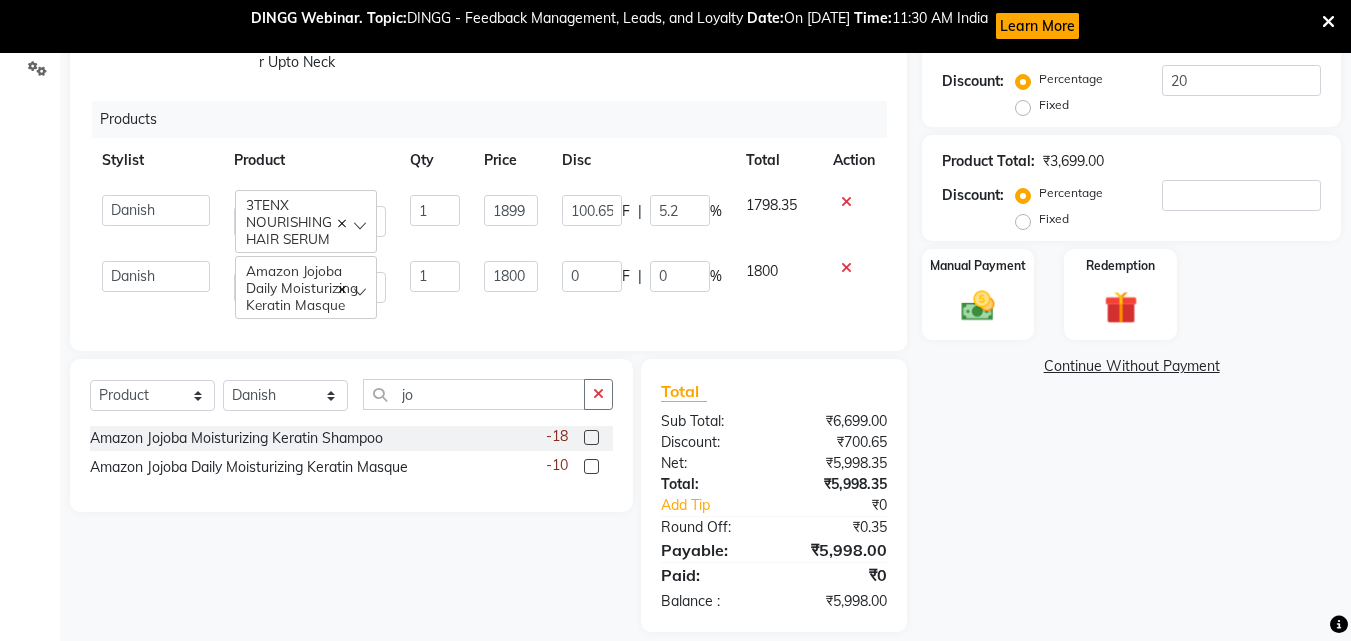 click on "100.65 F | 5.2 %" 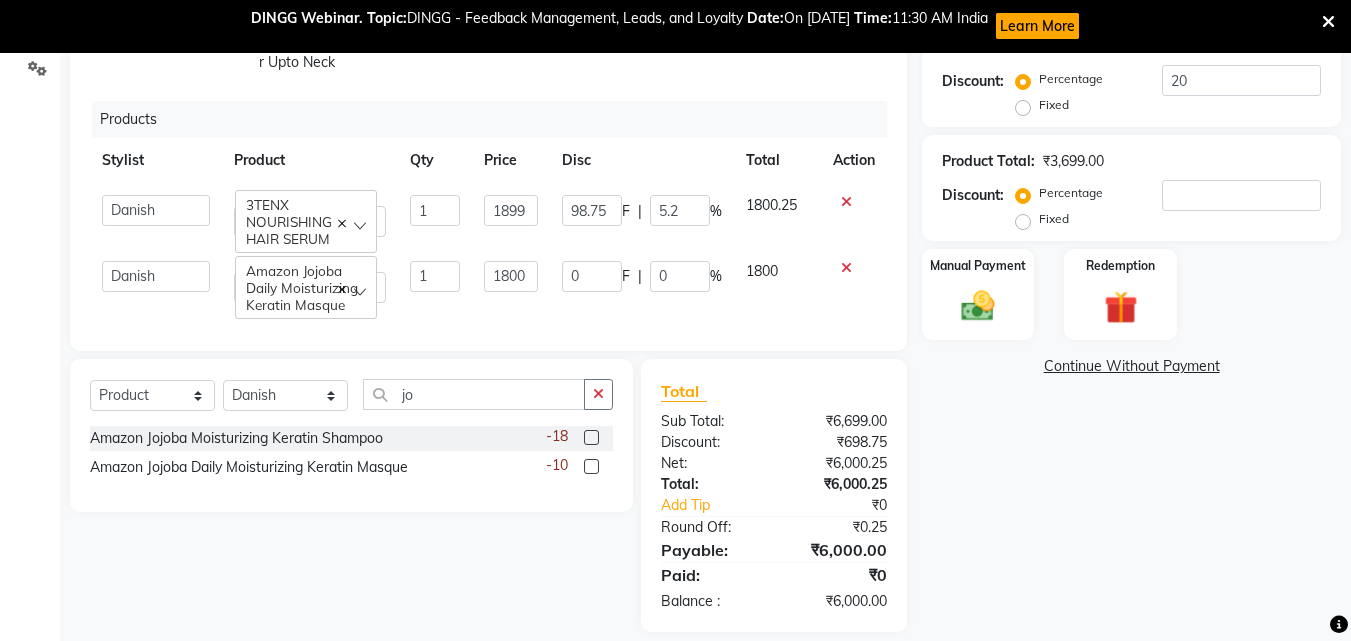 scroll, scrollTop: 491, scrollLeft: 0, axis: vertical 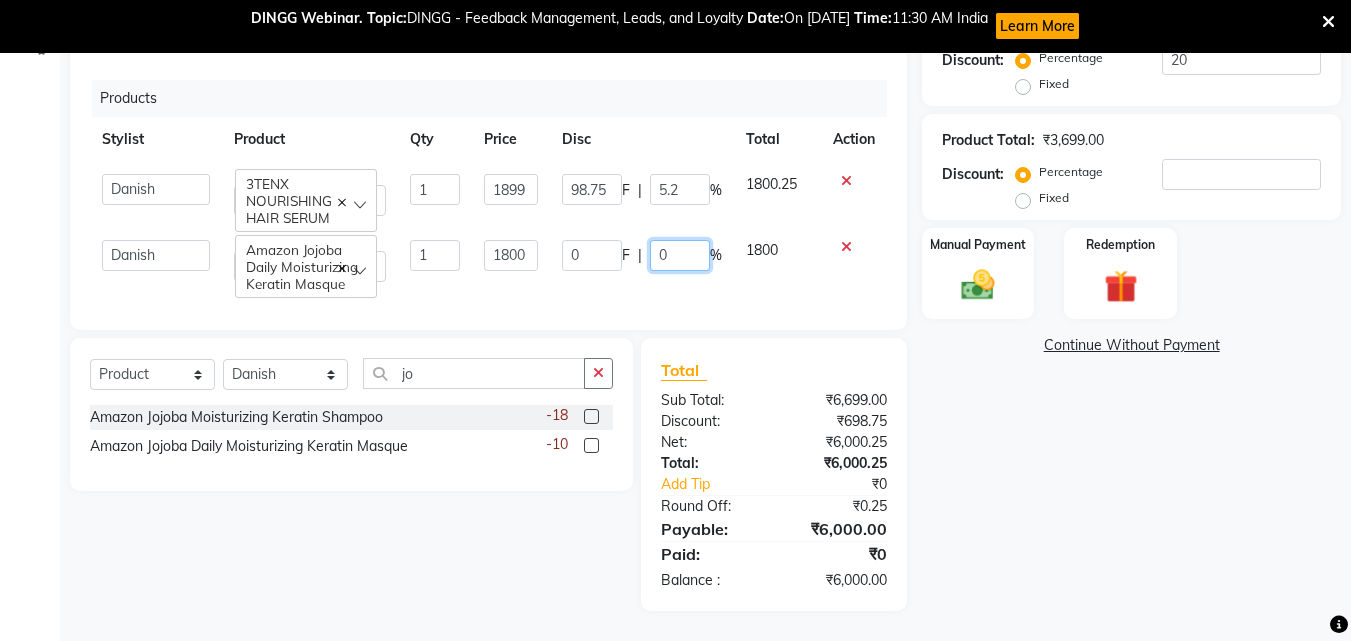 click on "0" 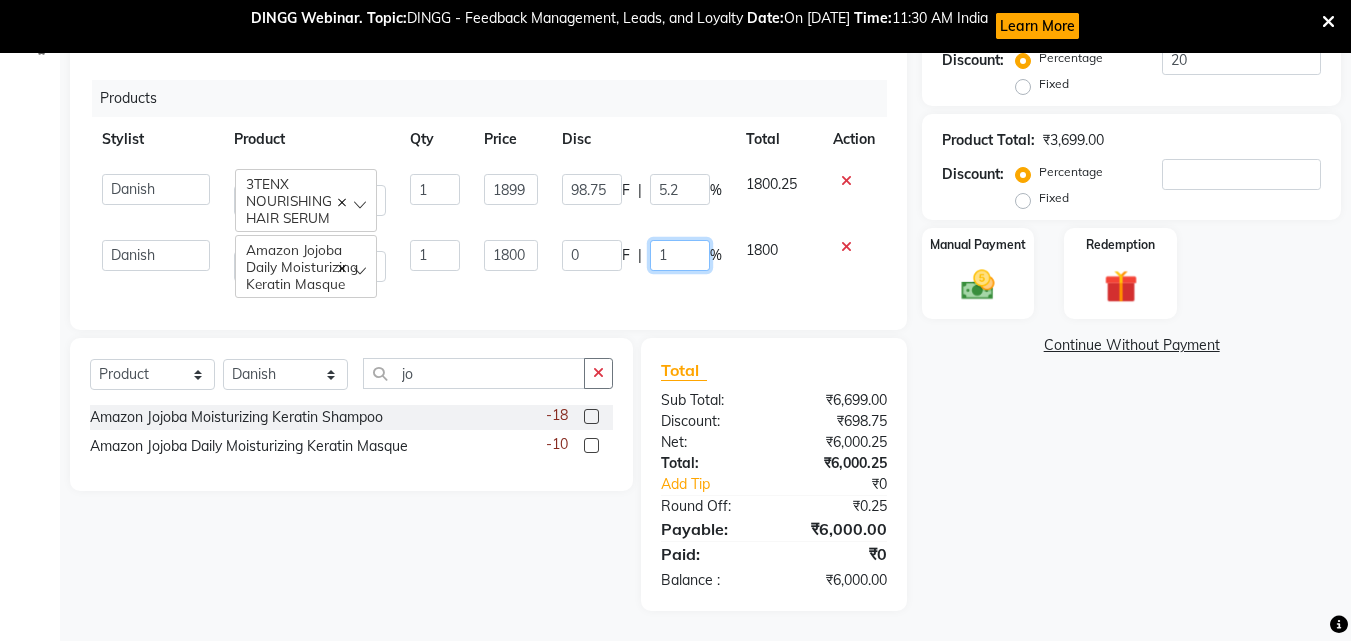 type on "10" 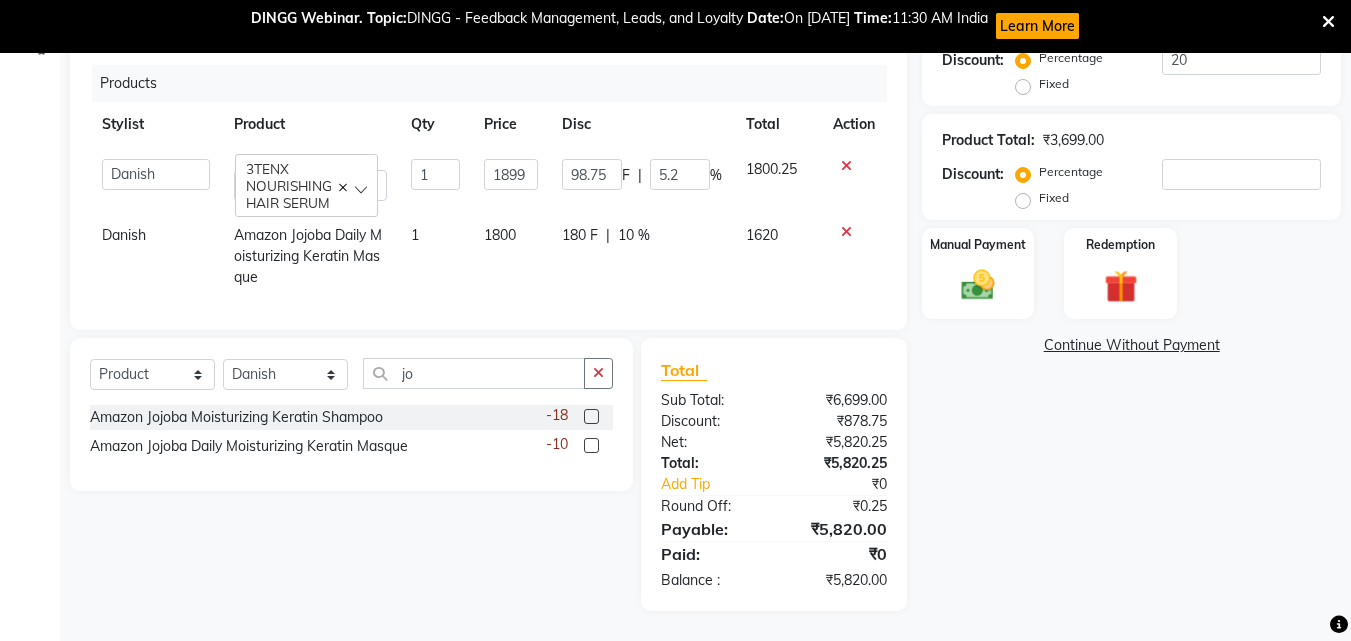 click on "180 F | 10 %" 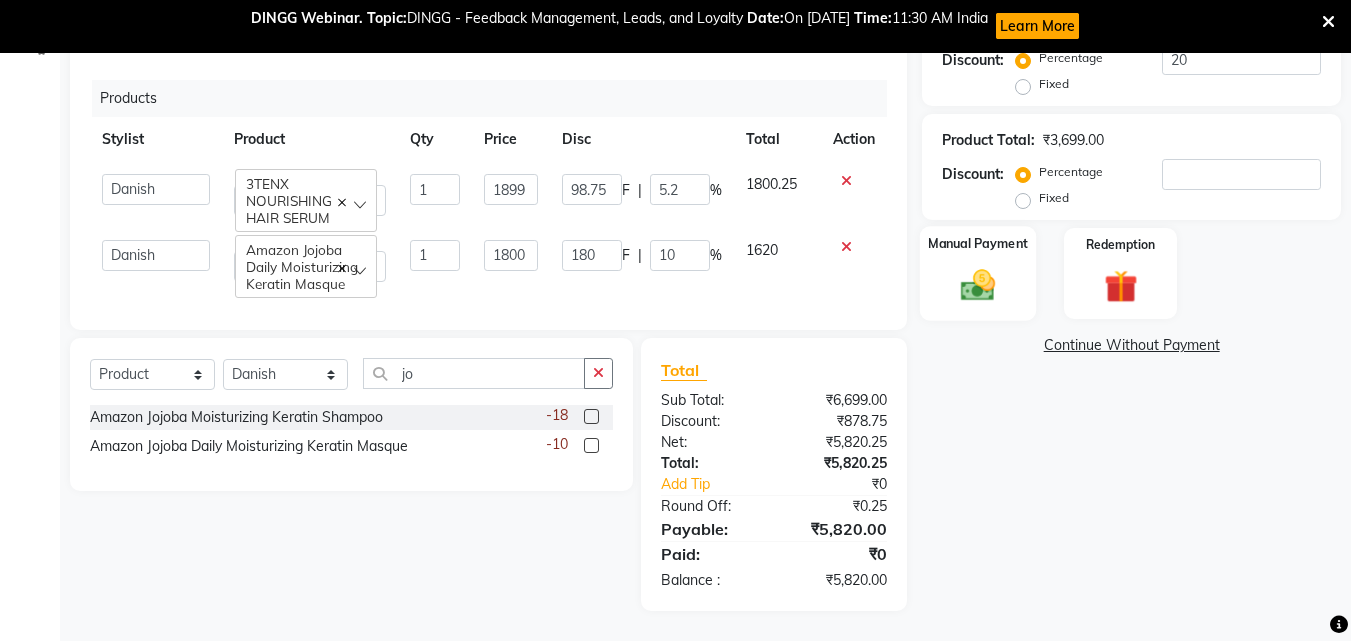 click 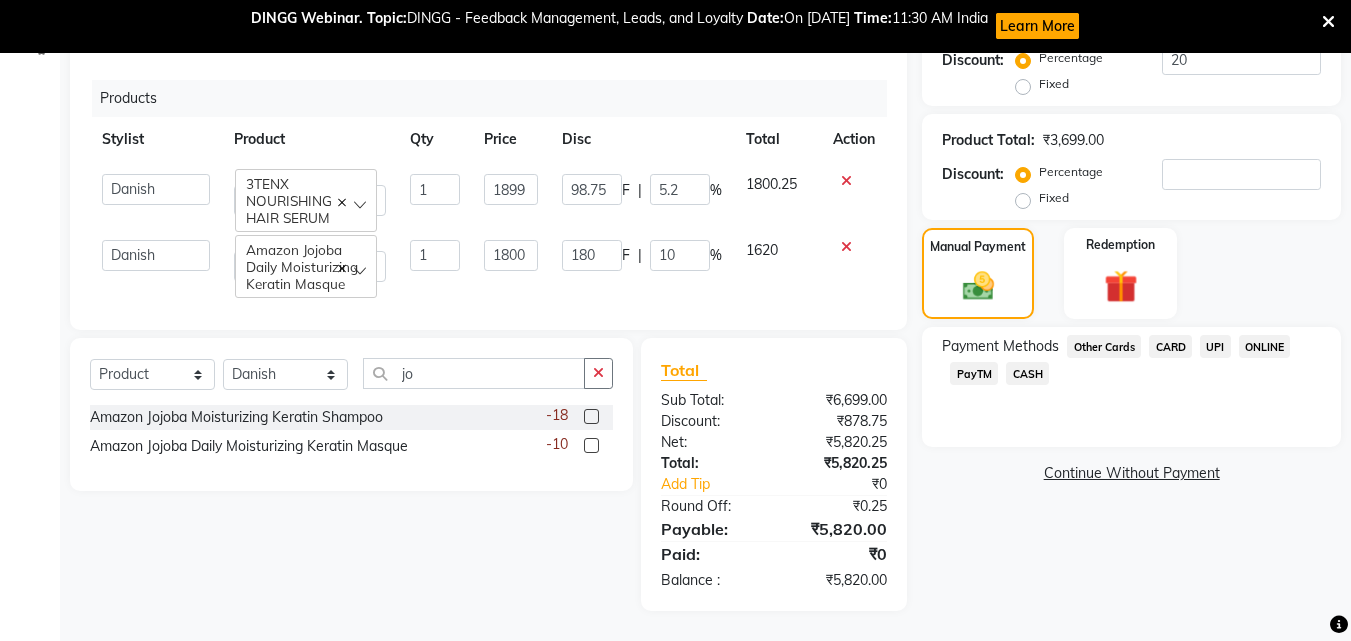 click on "CARD" 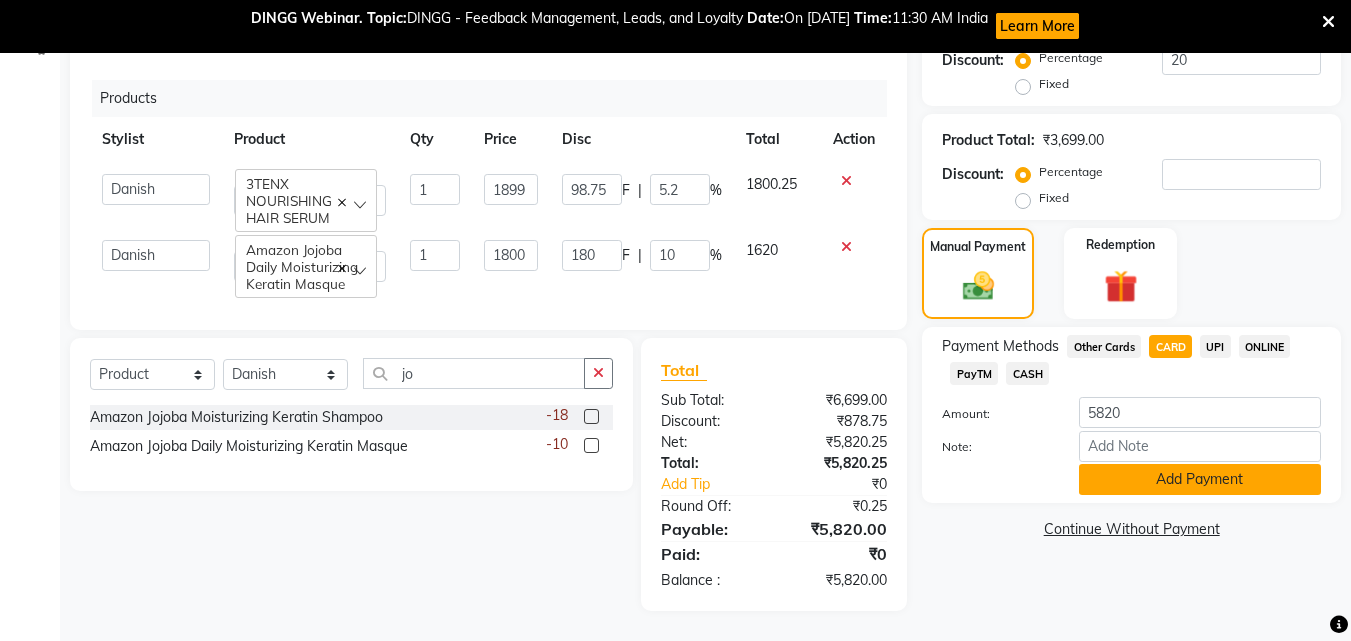 click on "Add Payment" 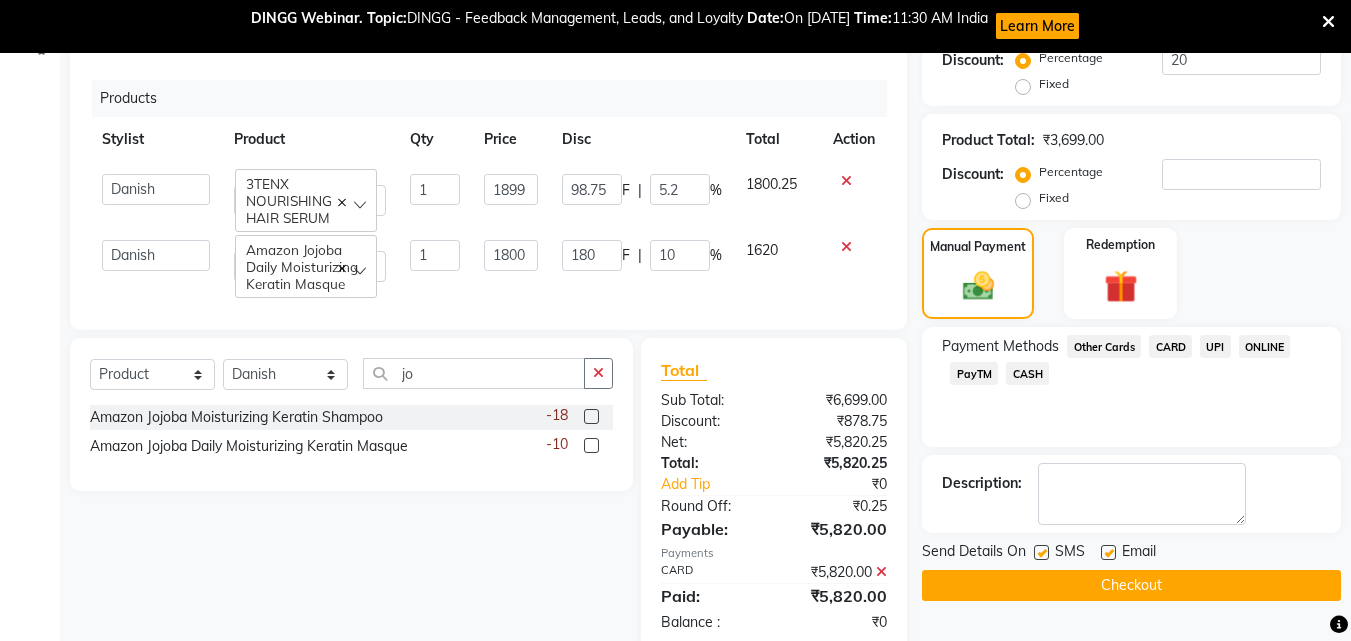 scroll, scrollTop: 533, scrollLeft: 0, axis: vertical 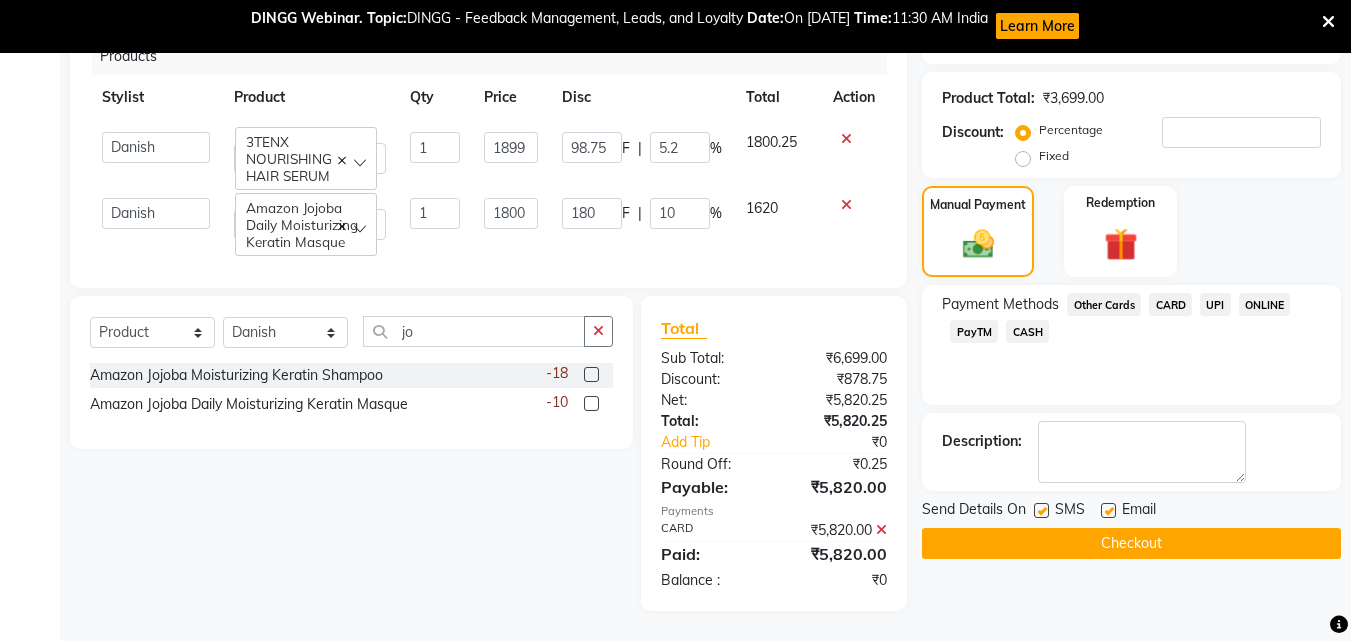 click on "Checkout" 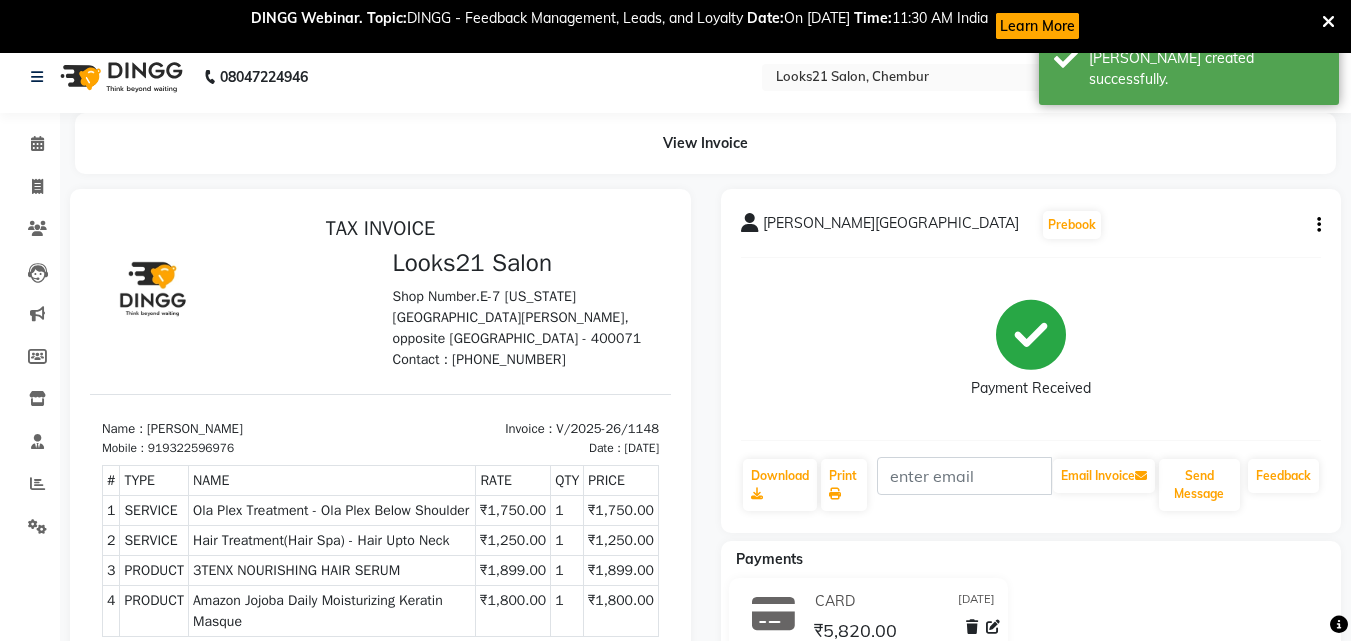 scroll, scrollTop: 0, scrollLeft: 0, axis: both 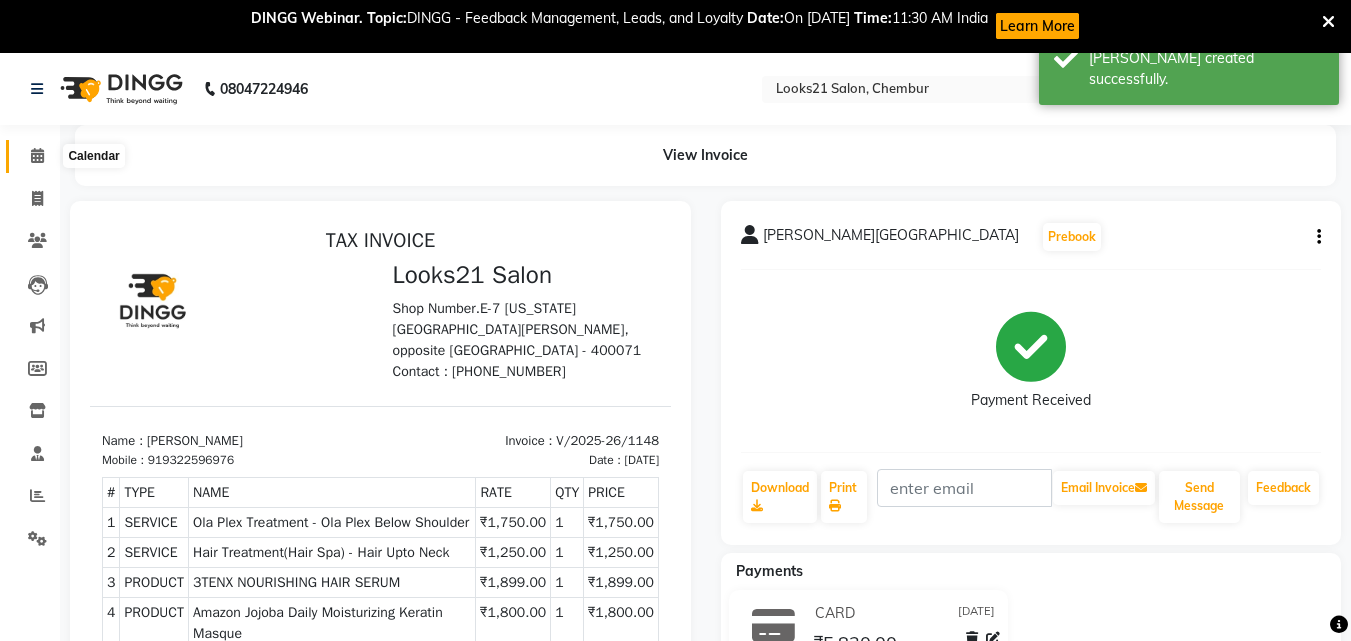click 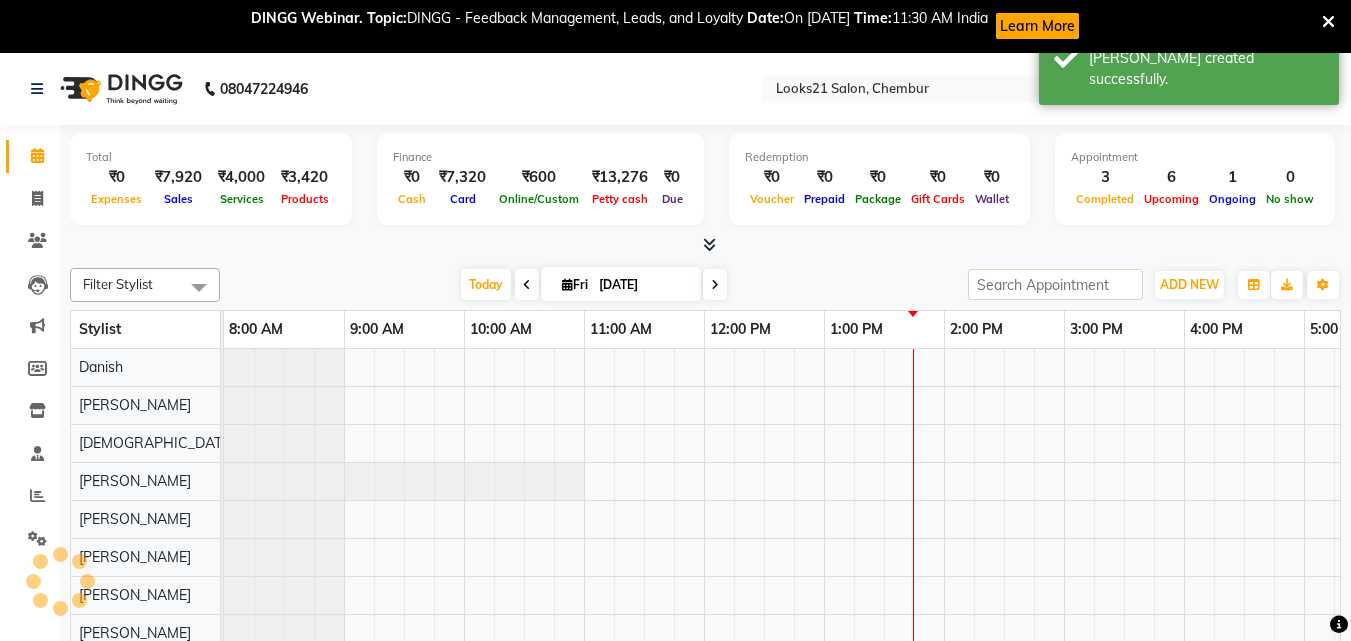 scroll, scrollTop: 53, scrollLeft: 0, axis: vertical 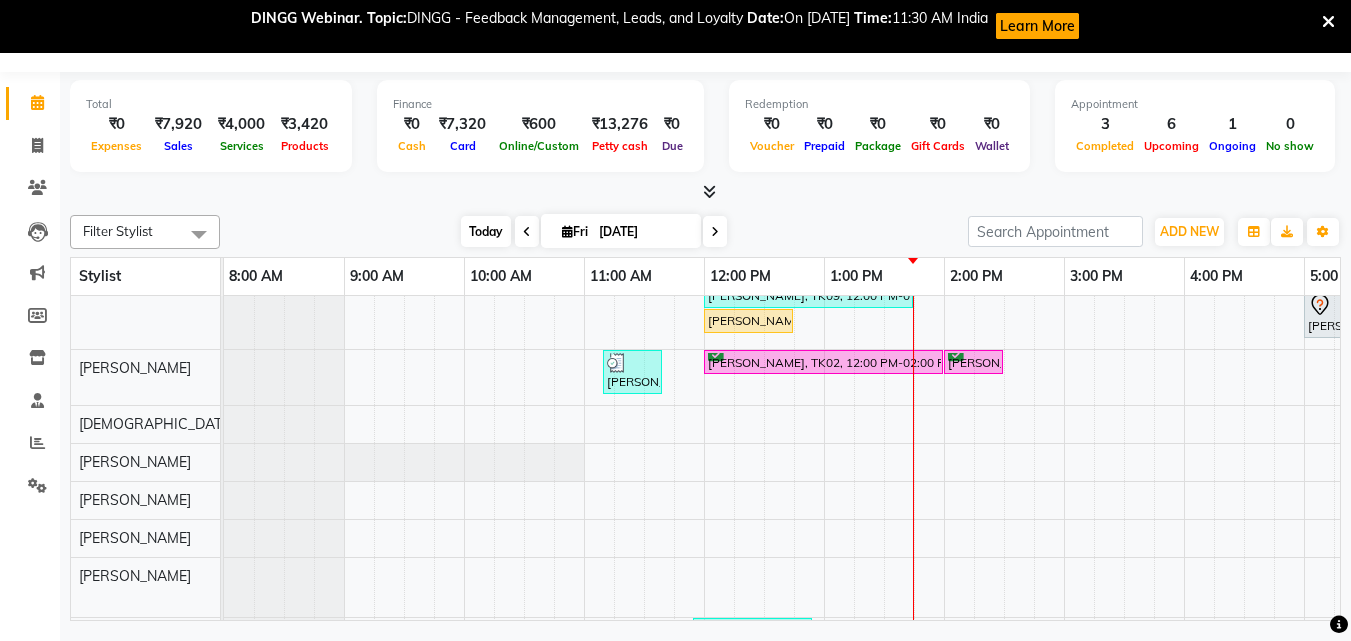 click on "Today" at bounding box center [486, 231] 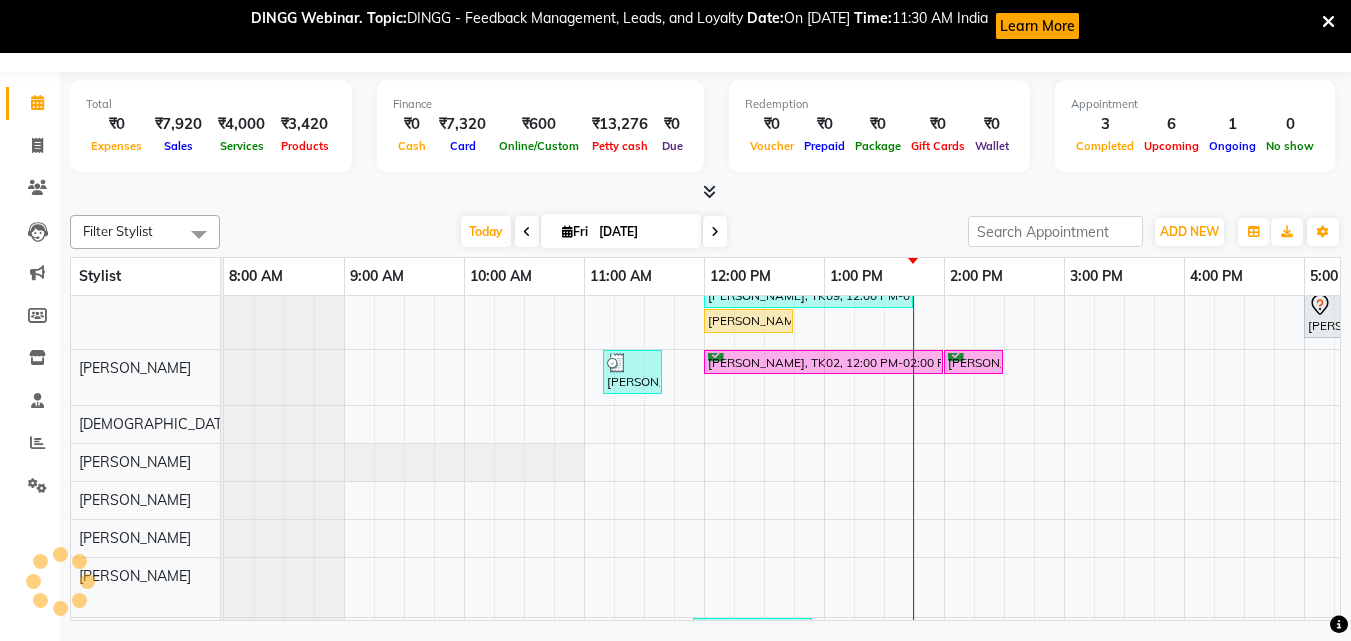 scroll, scrollTop: 138, scrollLeft: 459, axis: both 